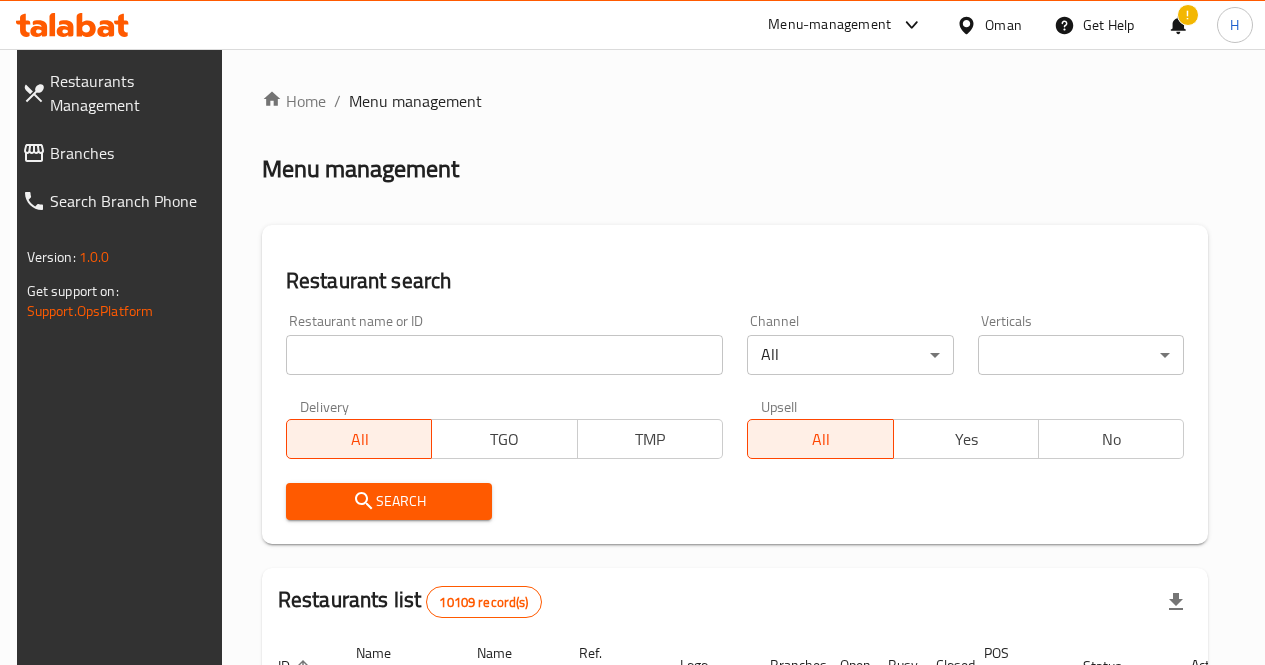 scroll, scrollTop: 132, scrollLeft: 0, axis: vertical 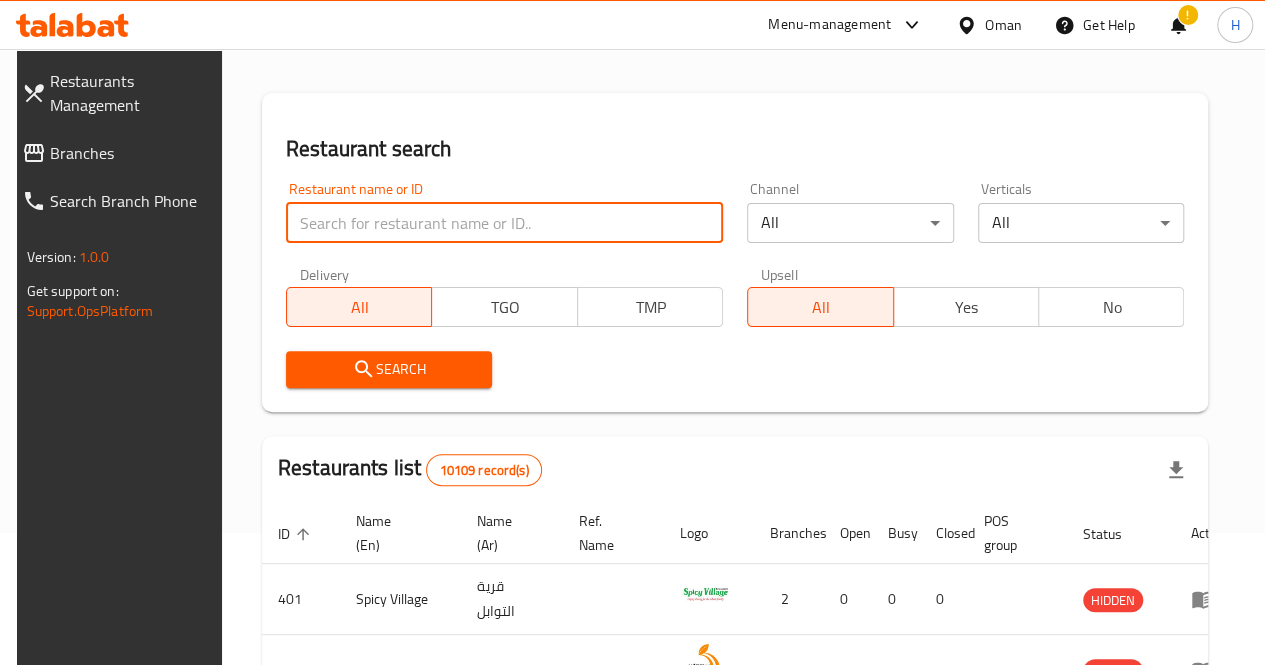 click at bounding box center [504, 223] 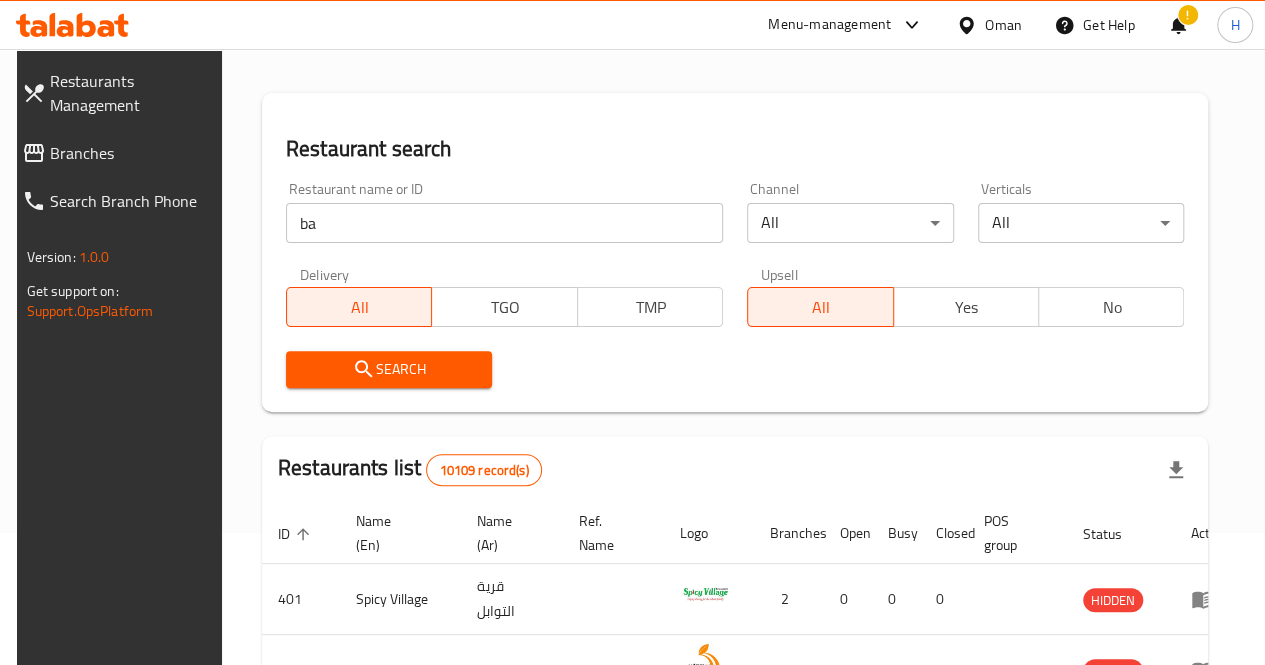 click on "Menu-management" at bounding box center [829, 25] 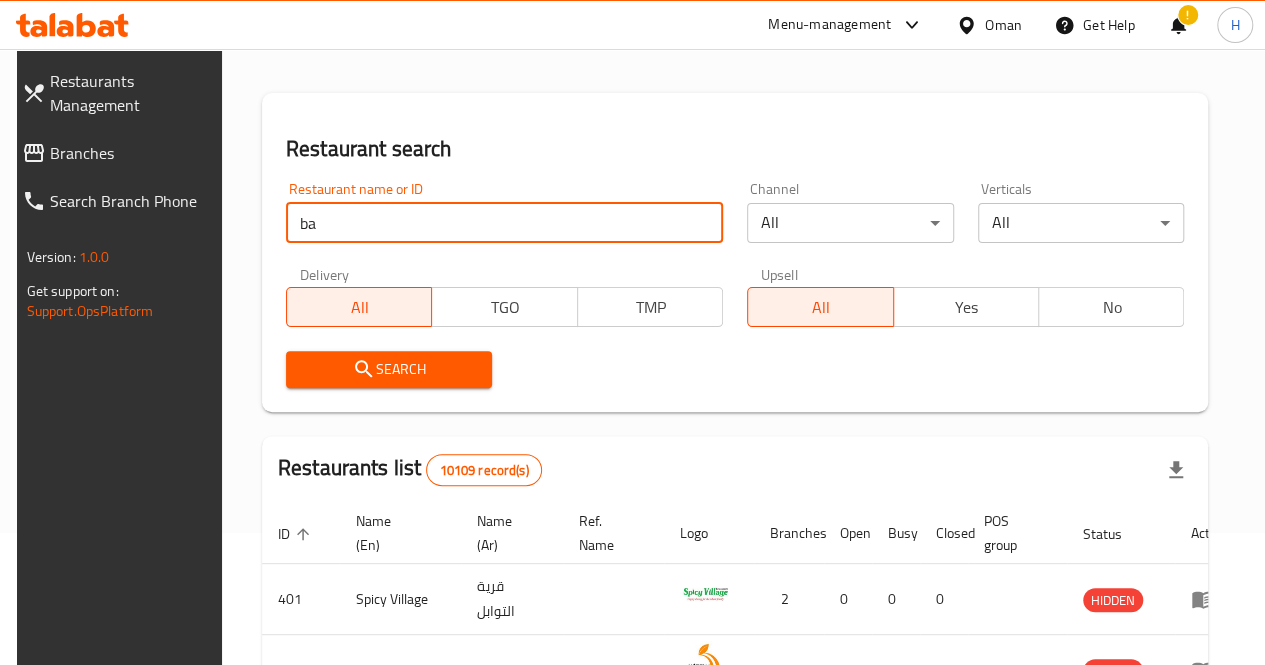 click on "ba" at bounding box center [504, 223] 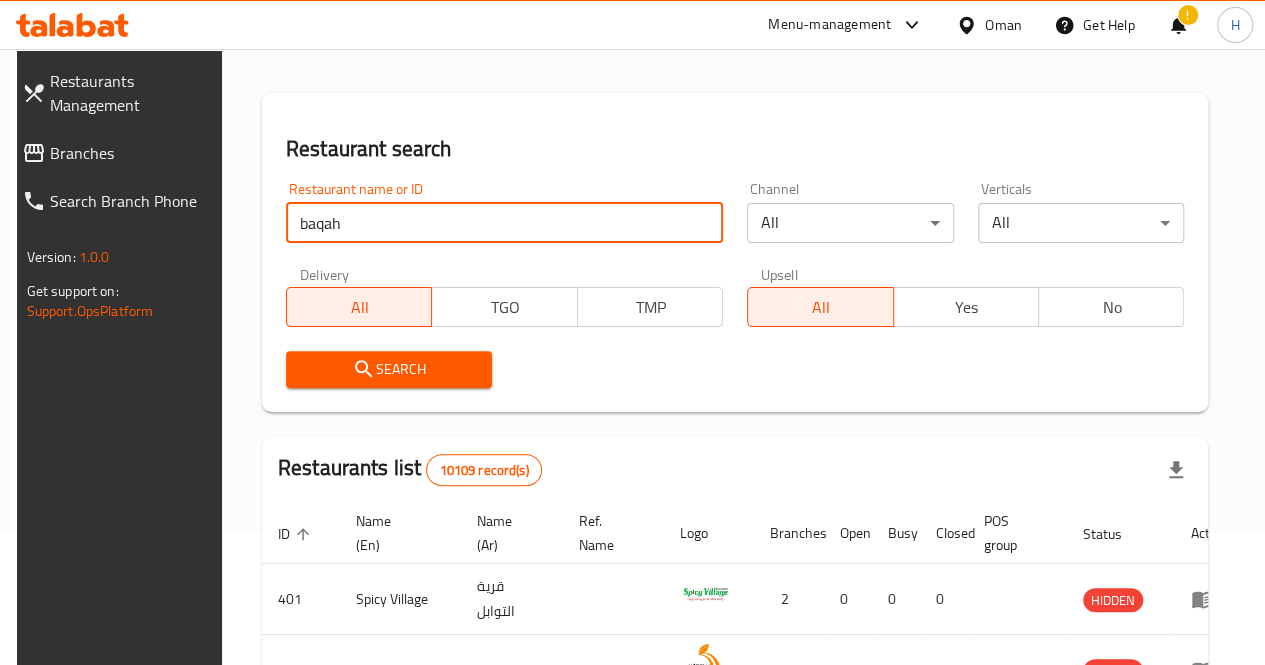 type on "baqah" 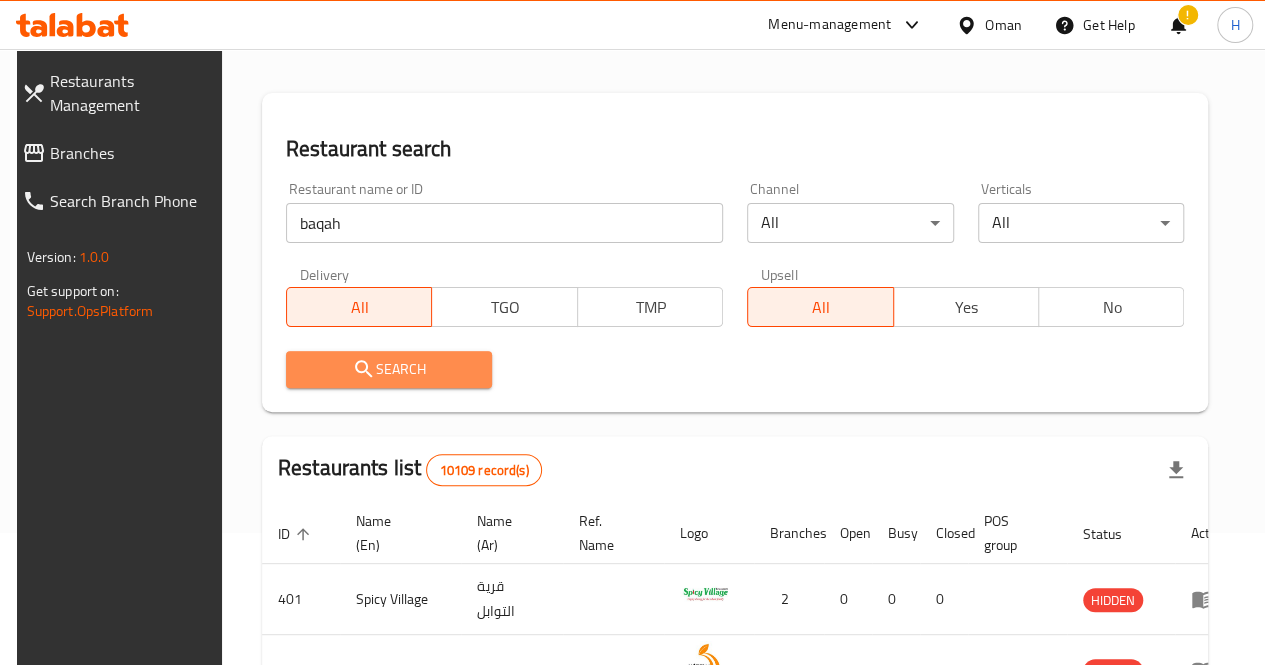 click on "Search" at bounding box center (389, 369) 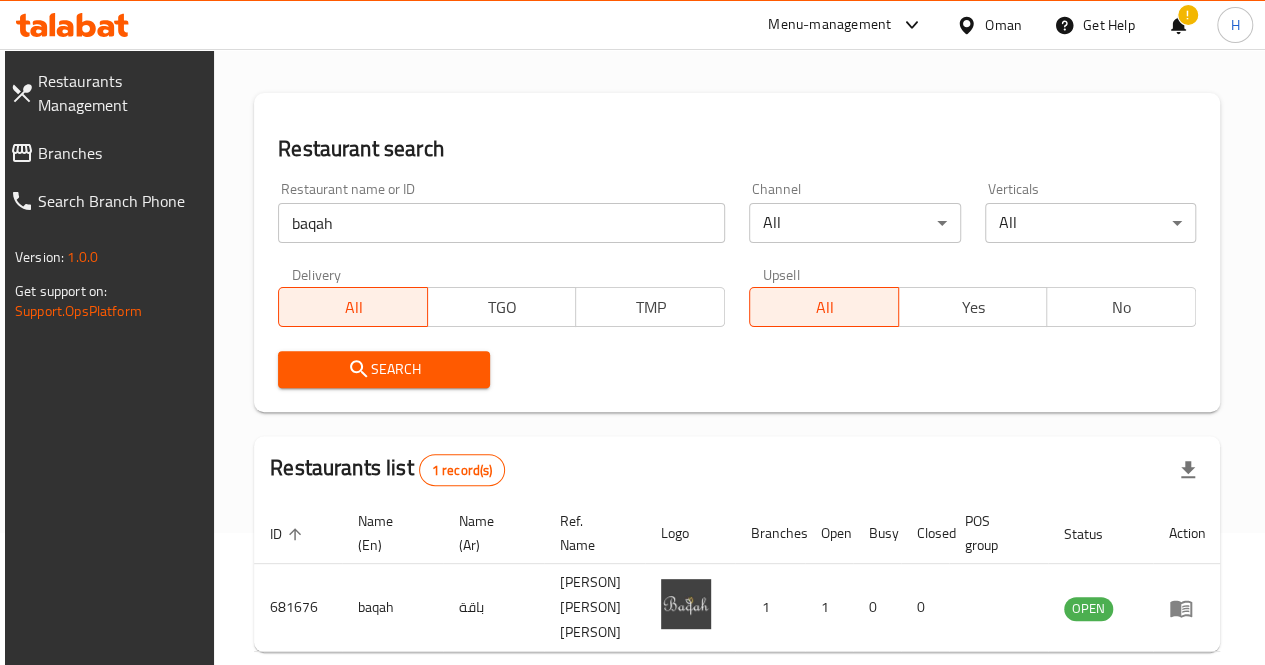 scroll, scrollTop: 252, scrollLeft: 0, axis: vertical 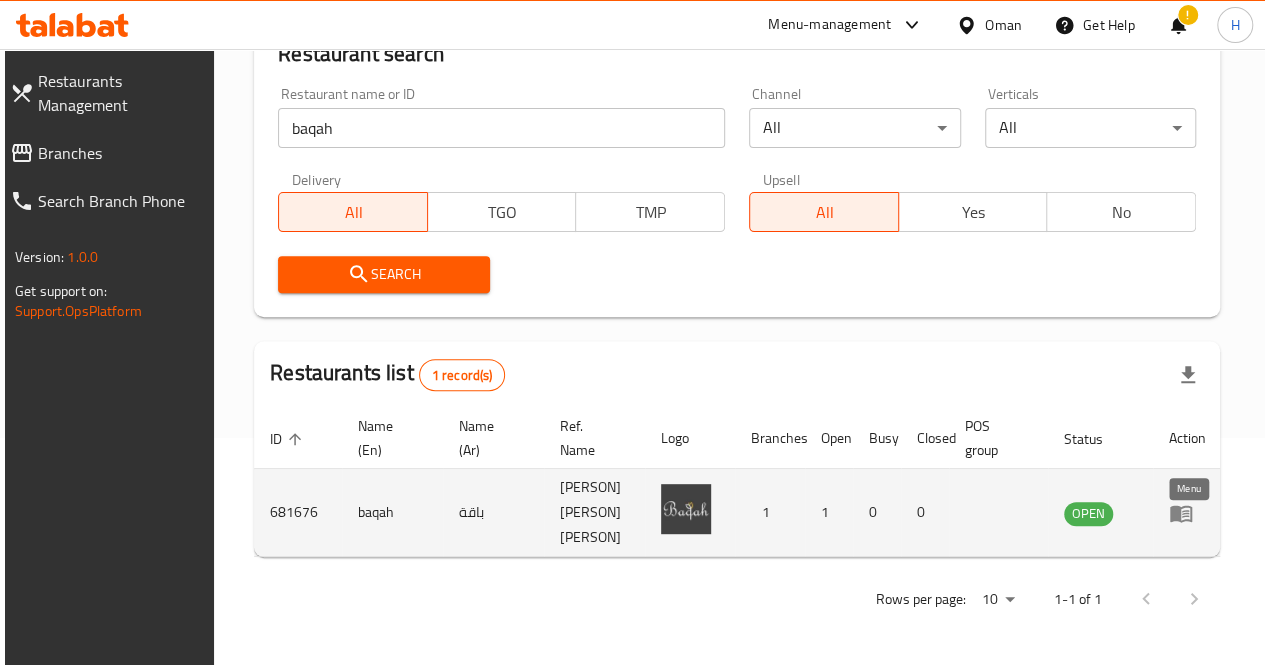 click at bounding box center [1187, 513] 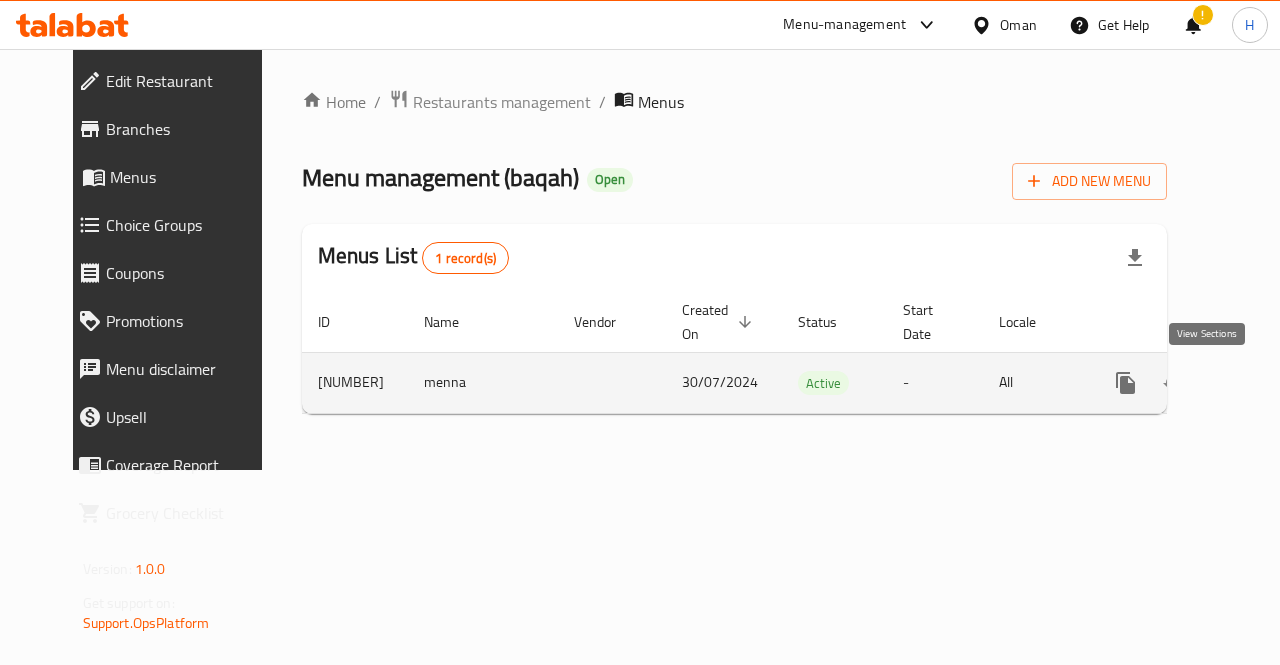 click 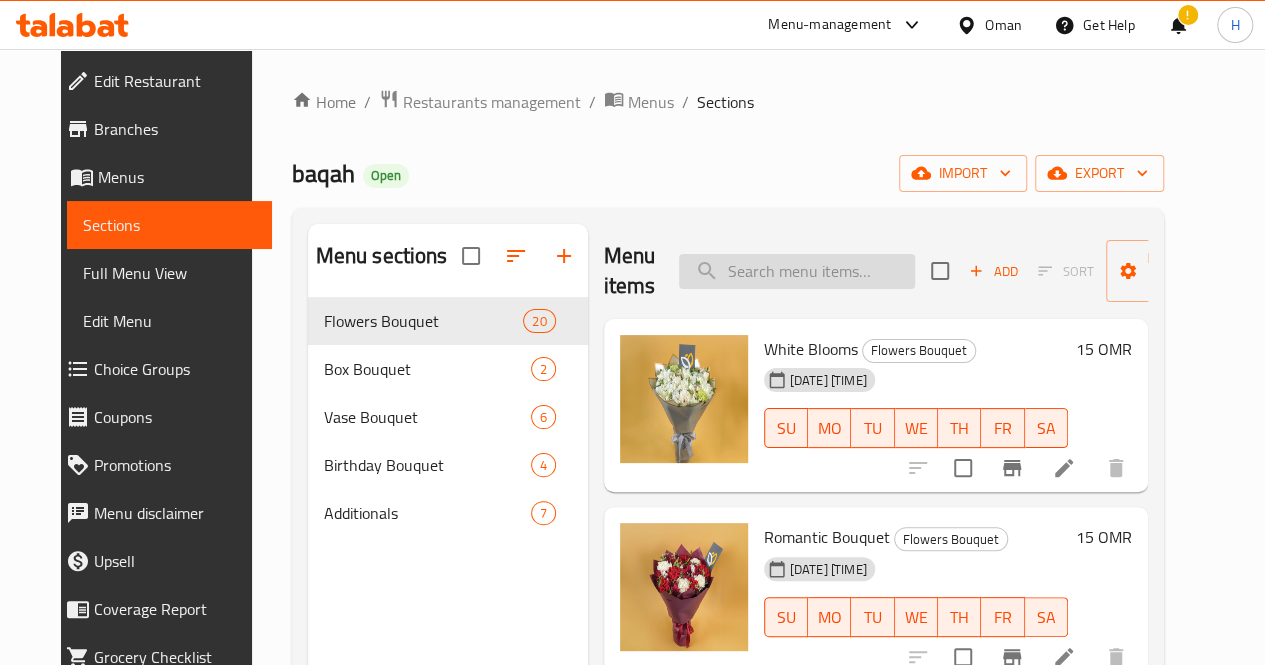 click at bounding box center [797, 271] 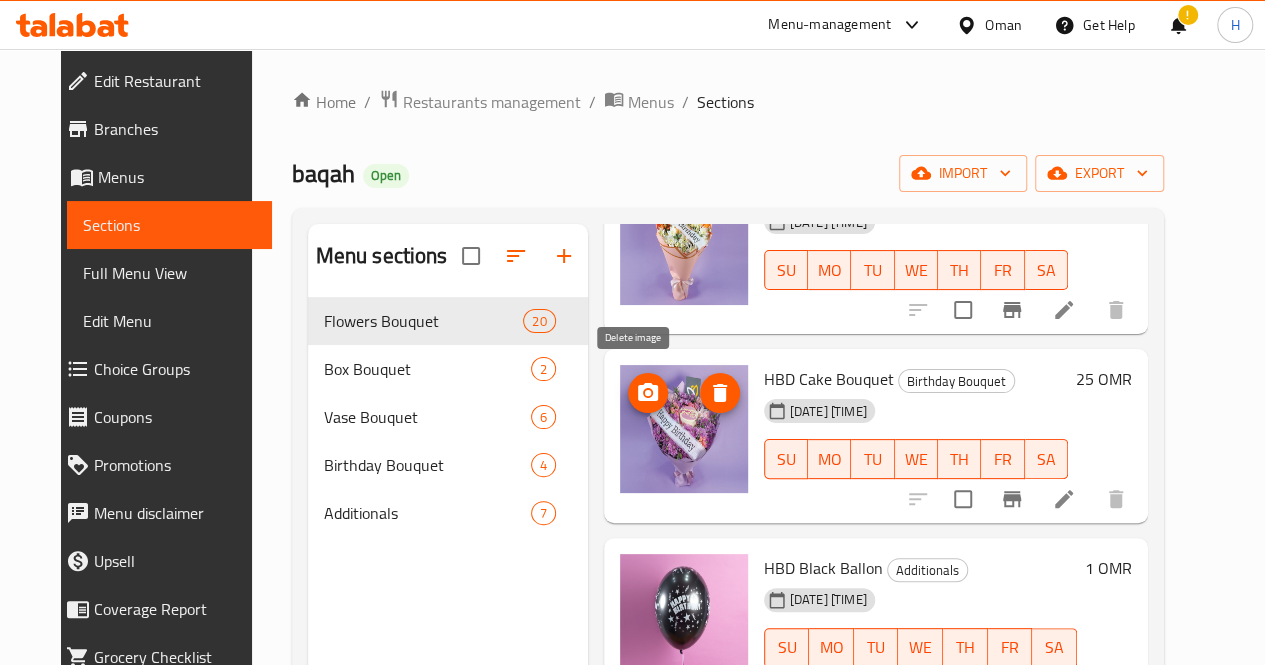 scroll, scrollTop: 168, scrollLeft: 0, axis: vertical 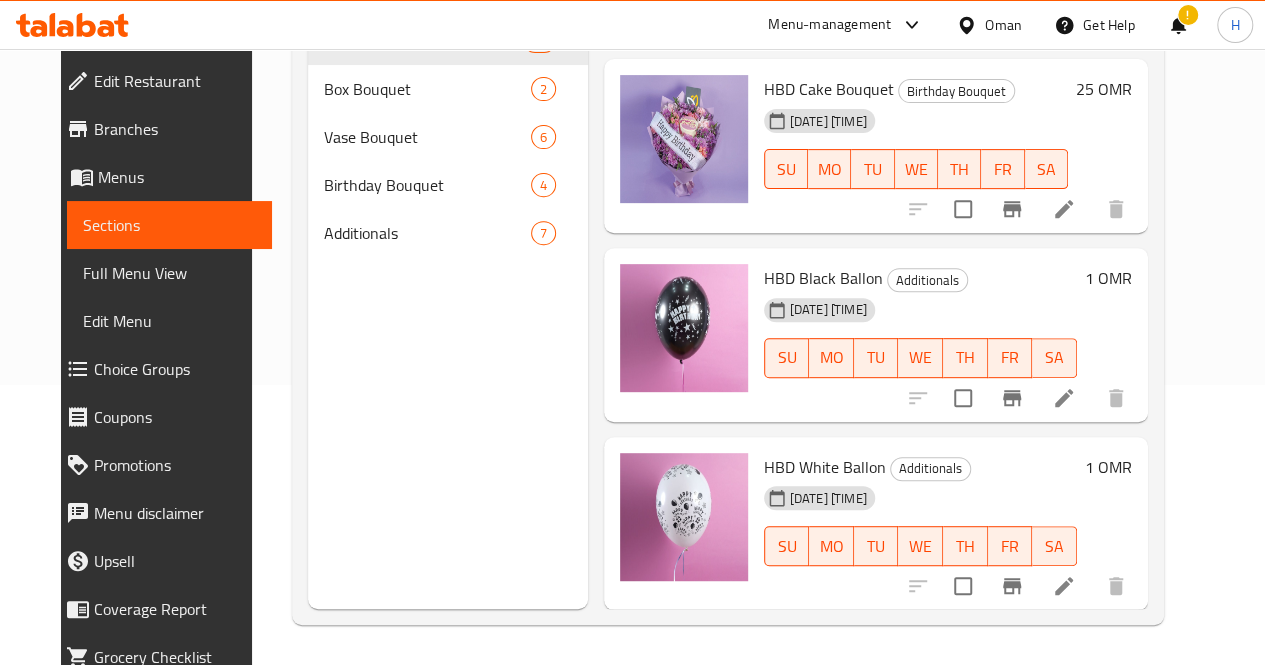type on "HBD" 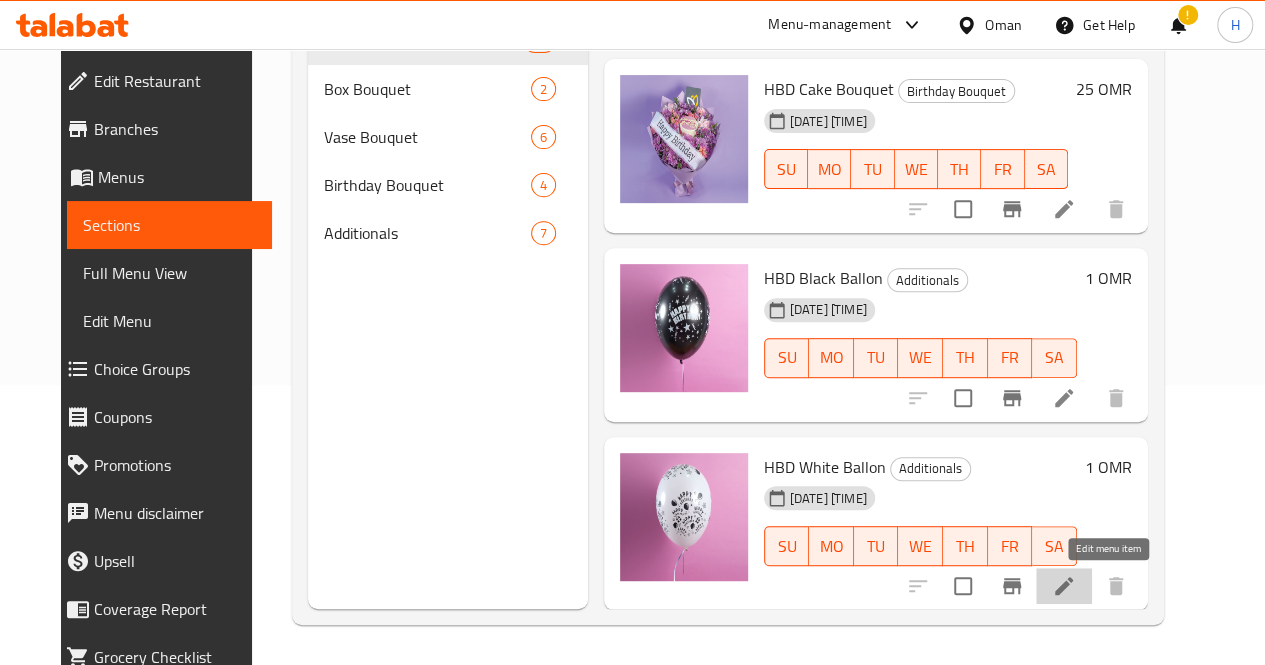 click 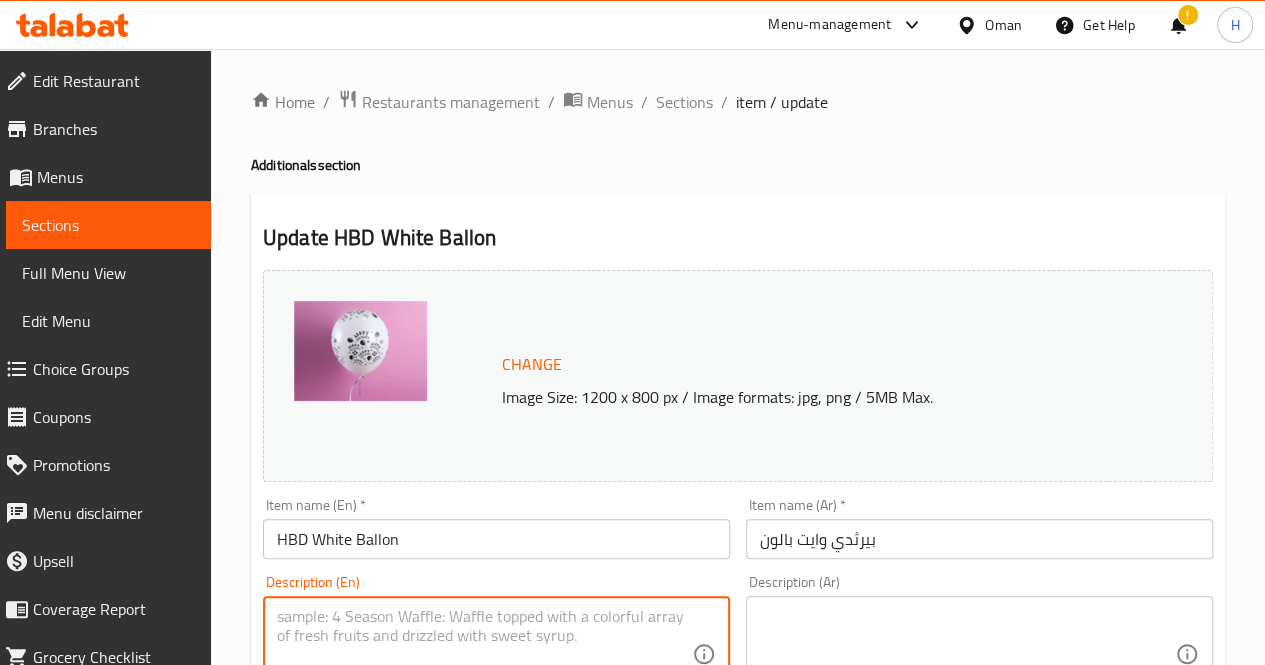 click at bounding box center (484, 654) 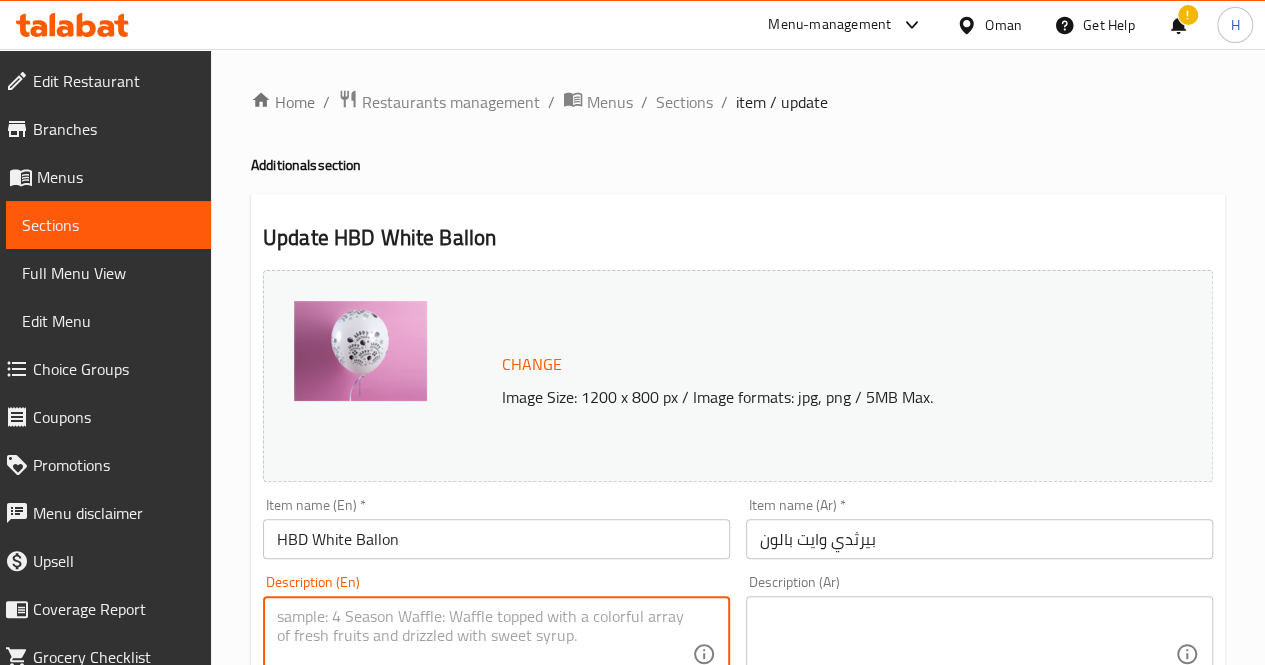 paste on "A festive white balloon printed with Happy Birthday and fun icons, a cheerful addition to birthday decorations or gift bundles.
Approximate dimensions: 30*30 cm" 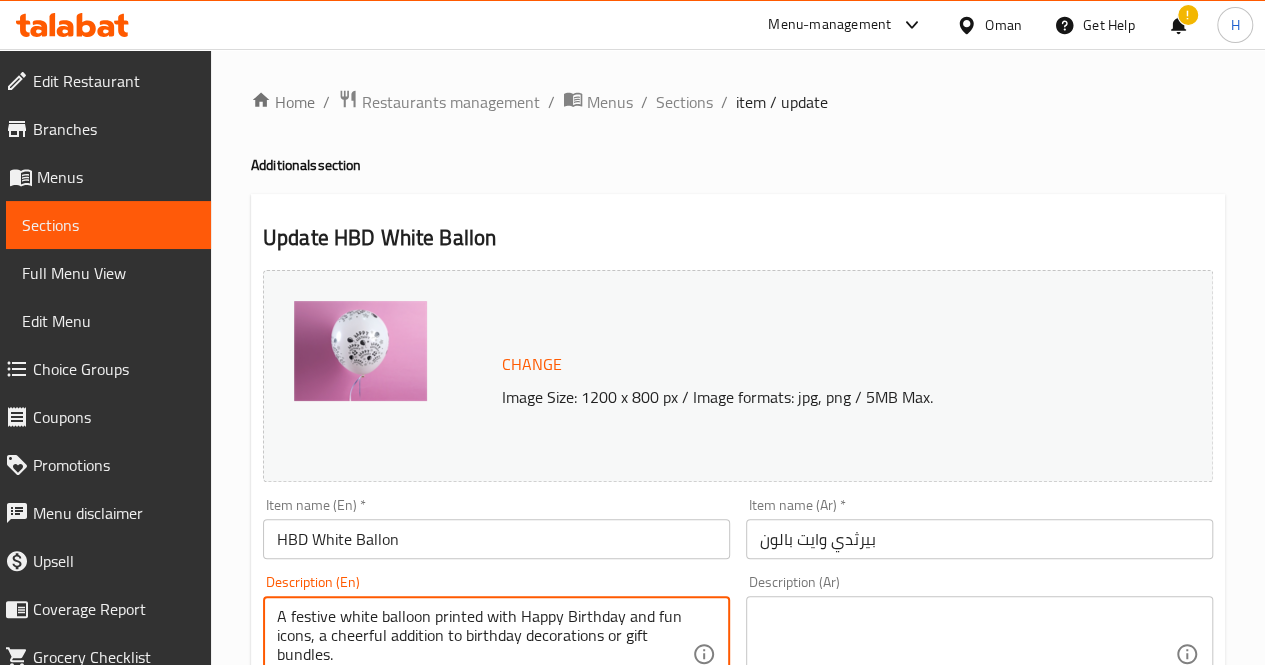 scroll, scrollTop: 36, scrollLeft: 0, axis: vertical 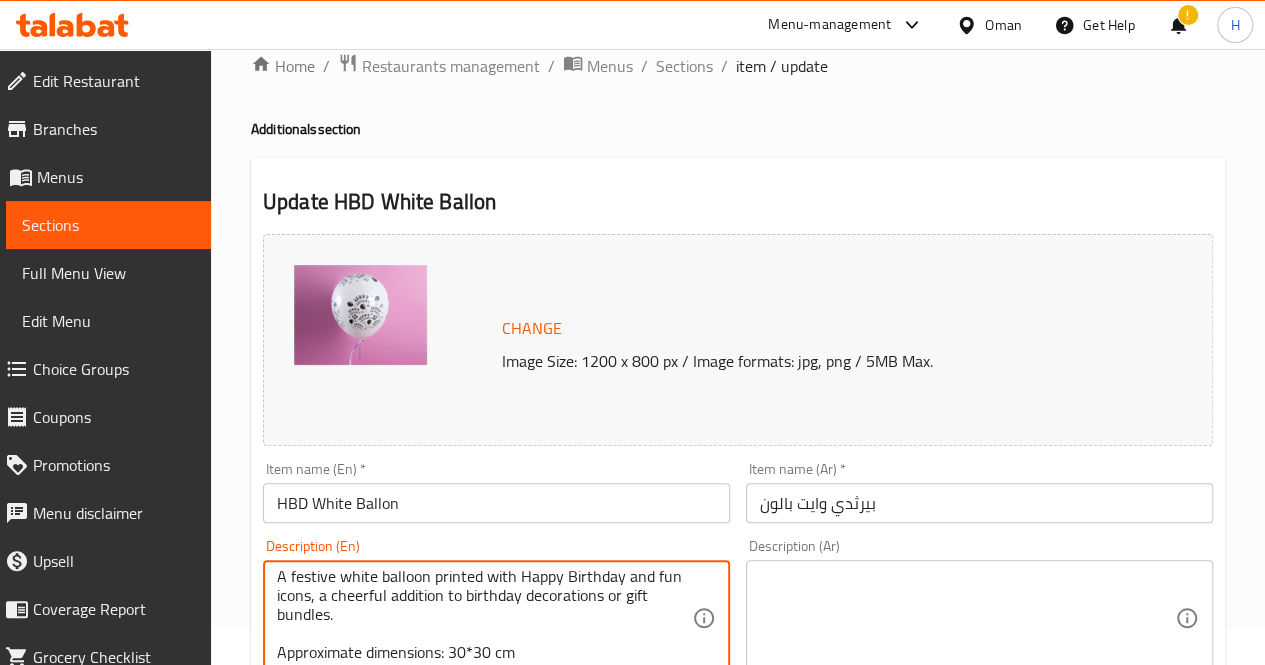 type on "A festive white balloon printed with Happy Birthday and fun icons, a cheerful addition to birthday decorations or gift bundles.
Approximate dimensions: 30*30 cm" 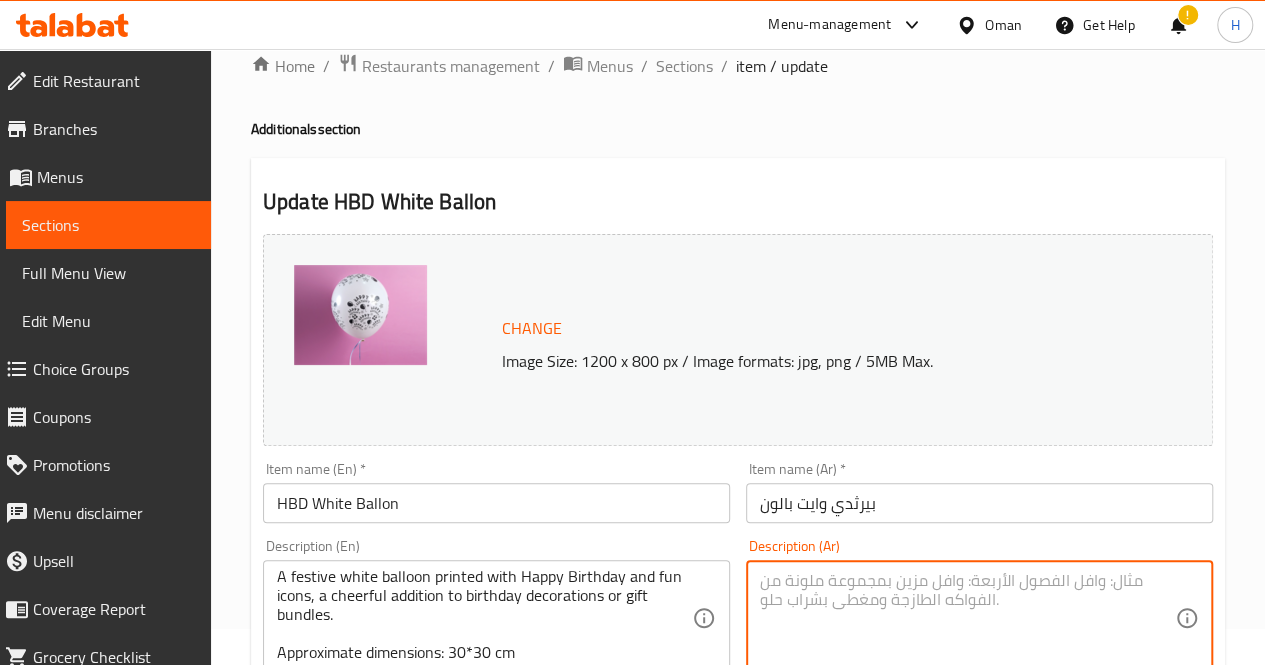 click at bounding box center [967, 618] 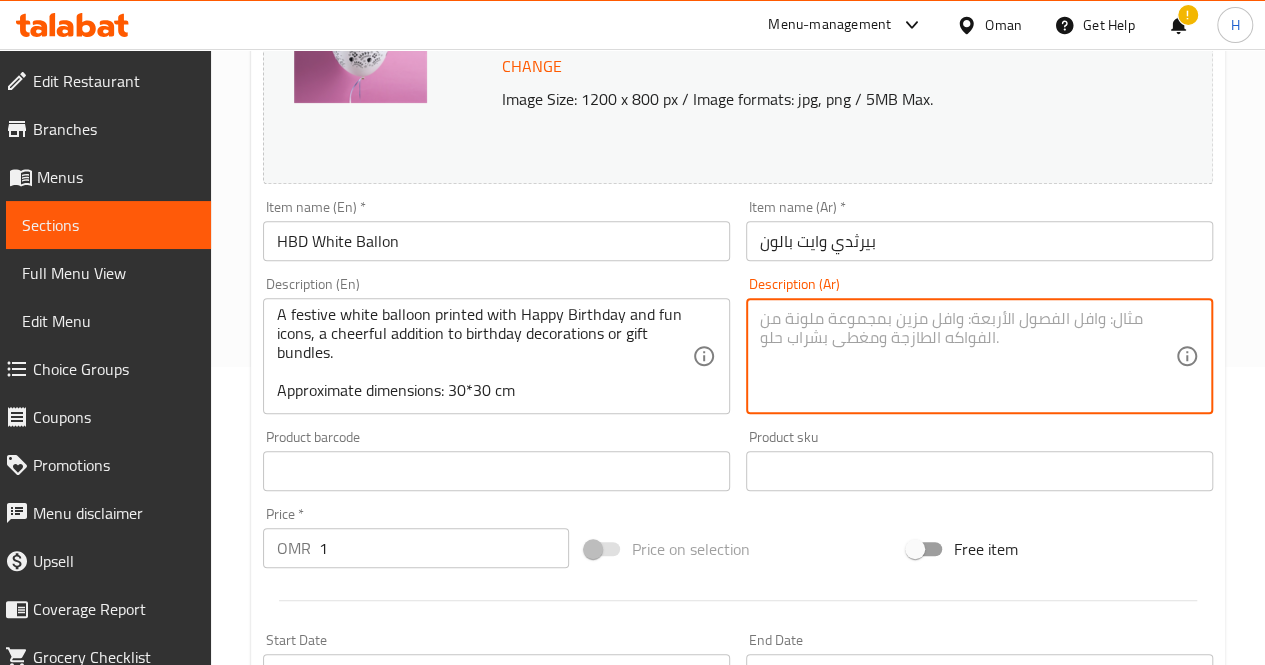 scroll, scrollTop: 296, scrollLeft: 0, axis: vertical 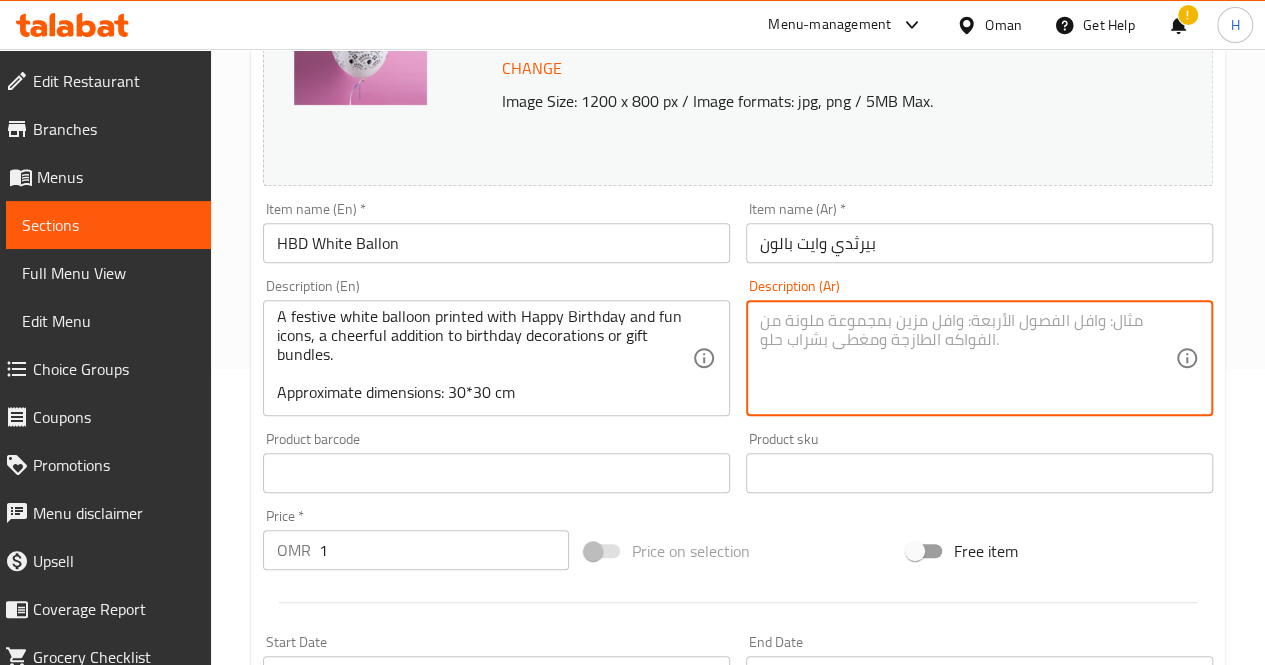 click at bounding box center [967, 358] 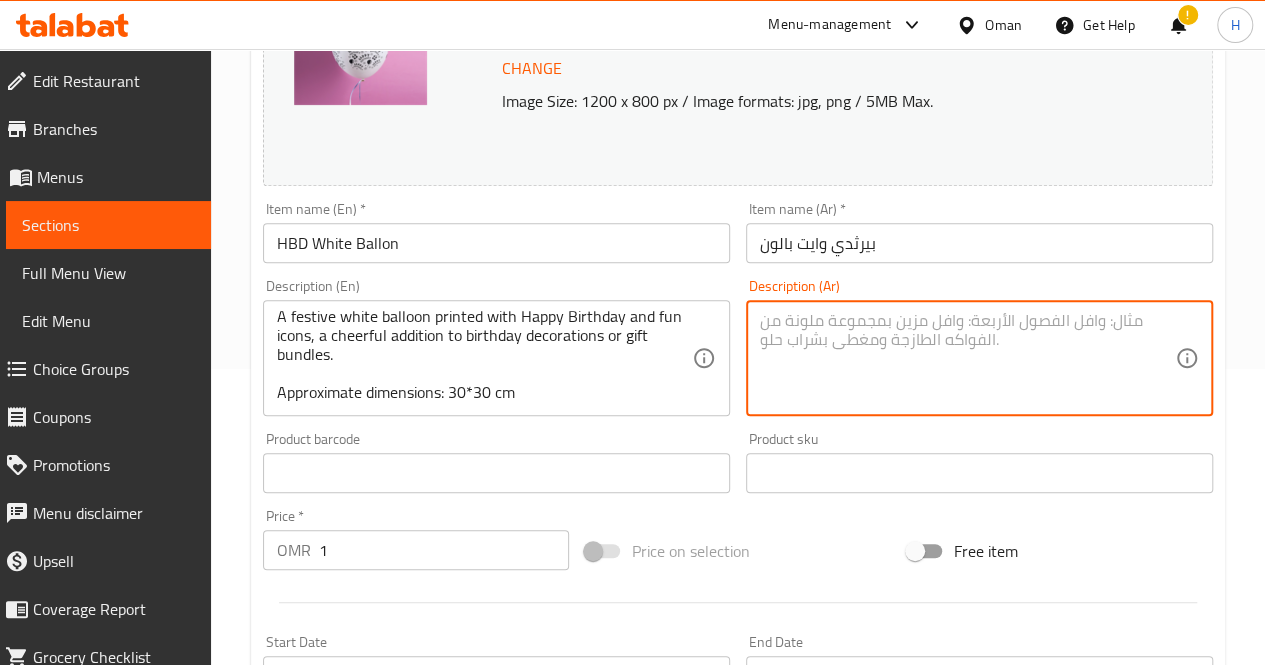 paste on "بالون أبيض بطبعة  ورسومات مرحة، إضافة مبهجة لتزيين حفلات أعياد الميلاد أو تنسيق الهدايا.
الأبعاد التقريبية: 30*30 سم" 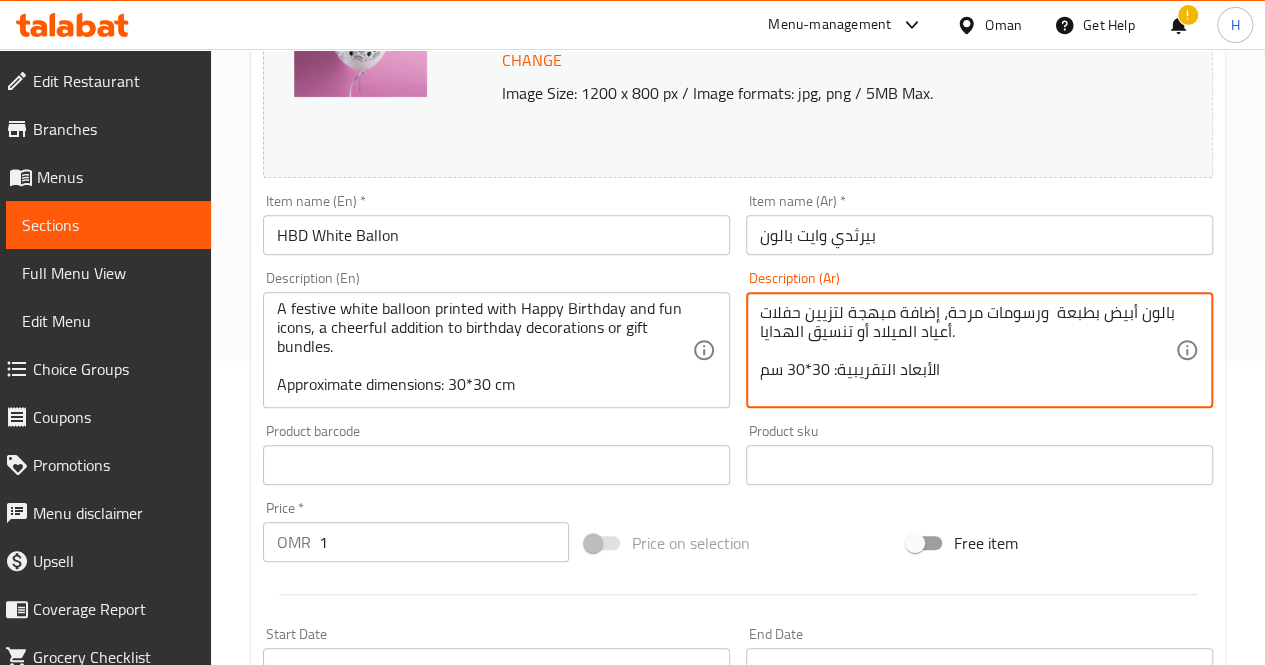 scroll, scrollTop: 302, scrollLeft: 0, axis: vertical 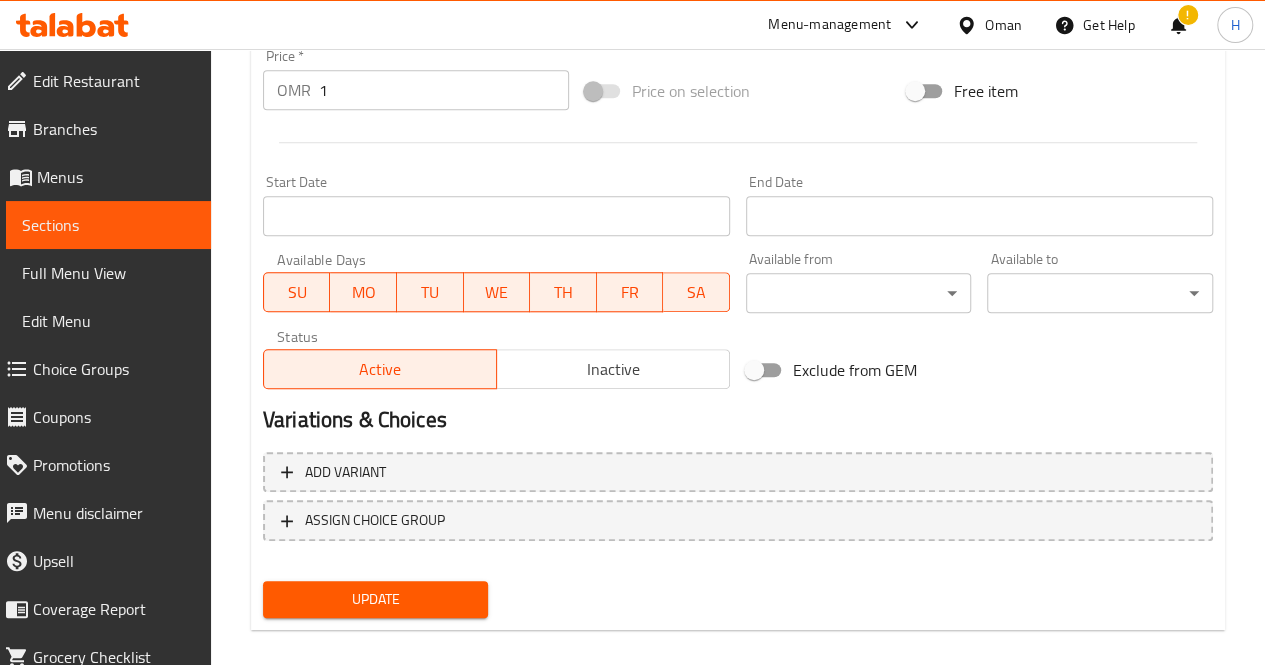 type on "بالون أبيض بطبعة  ورسومات مرحة، إضافة مبهجة لتزيين حفلات أعياد الميلاد أو تنسيق الهدايا.
الأبعاد التقريبية: 30*30 سم" 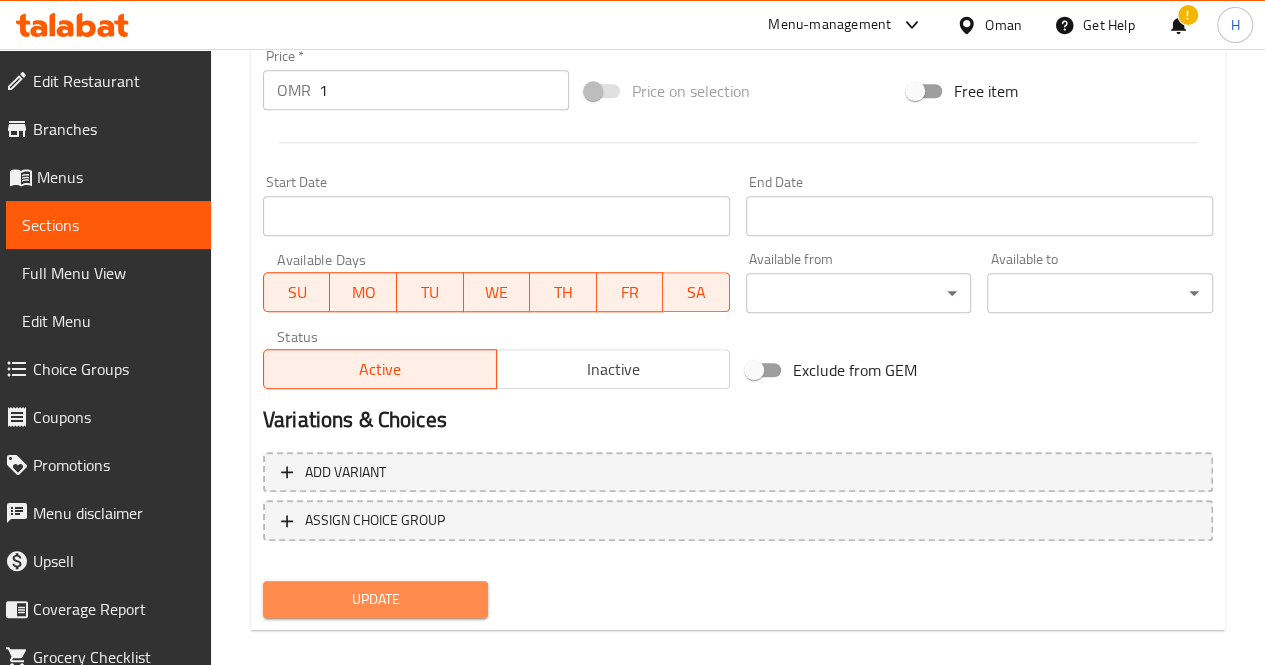 click on "Update" at bounding box center (376, 599) 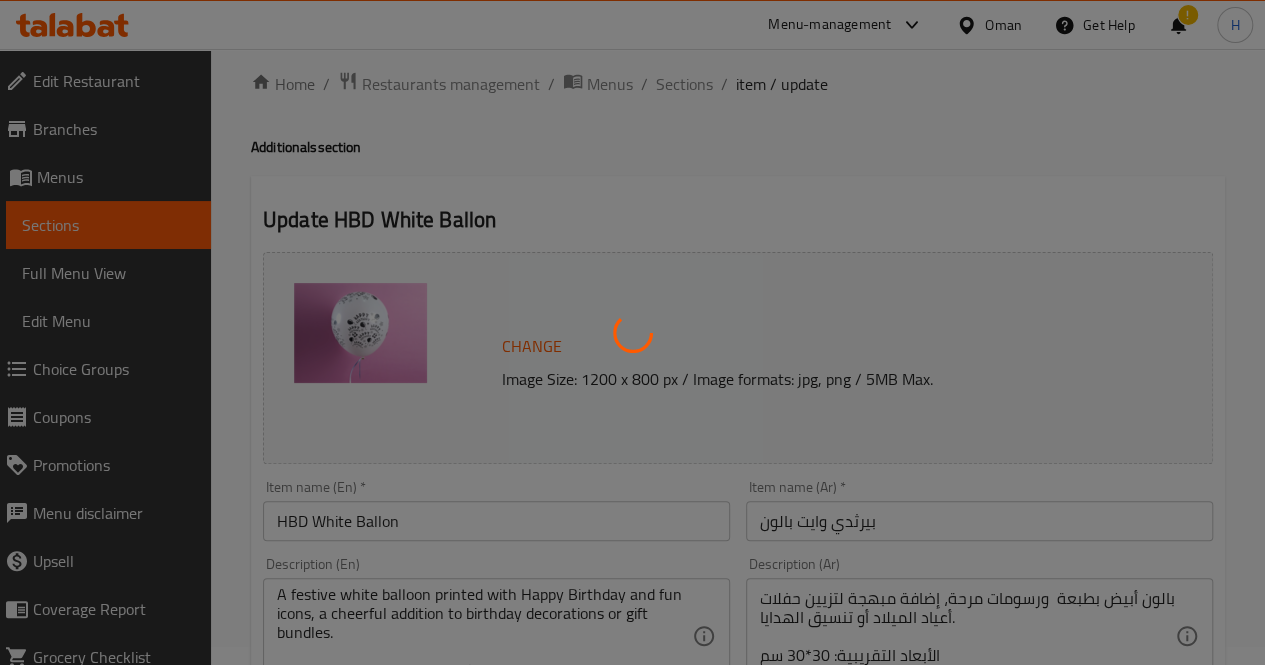 scroll, scrollTop: 18, scrollLeft: 0, axis: vertical 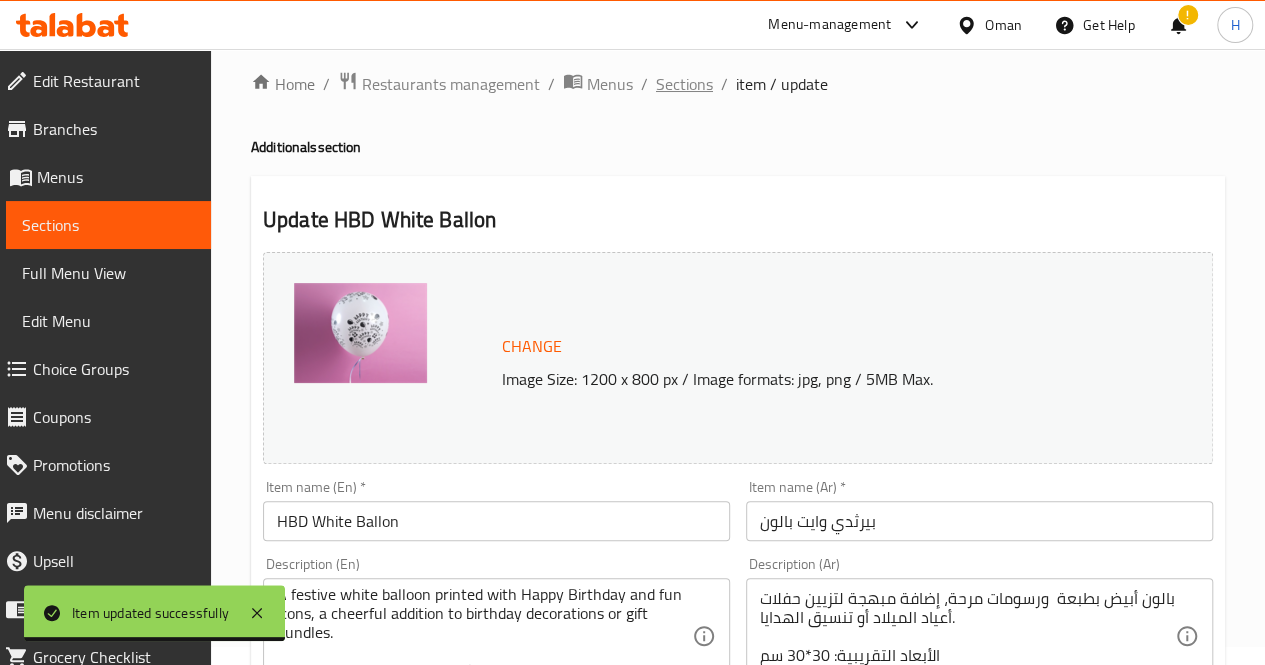 click on "Sections" at bounding box center [684, 84] 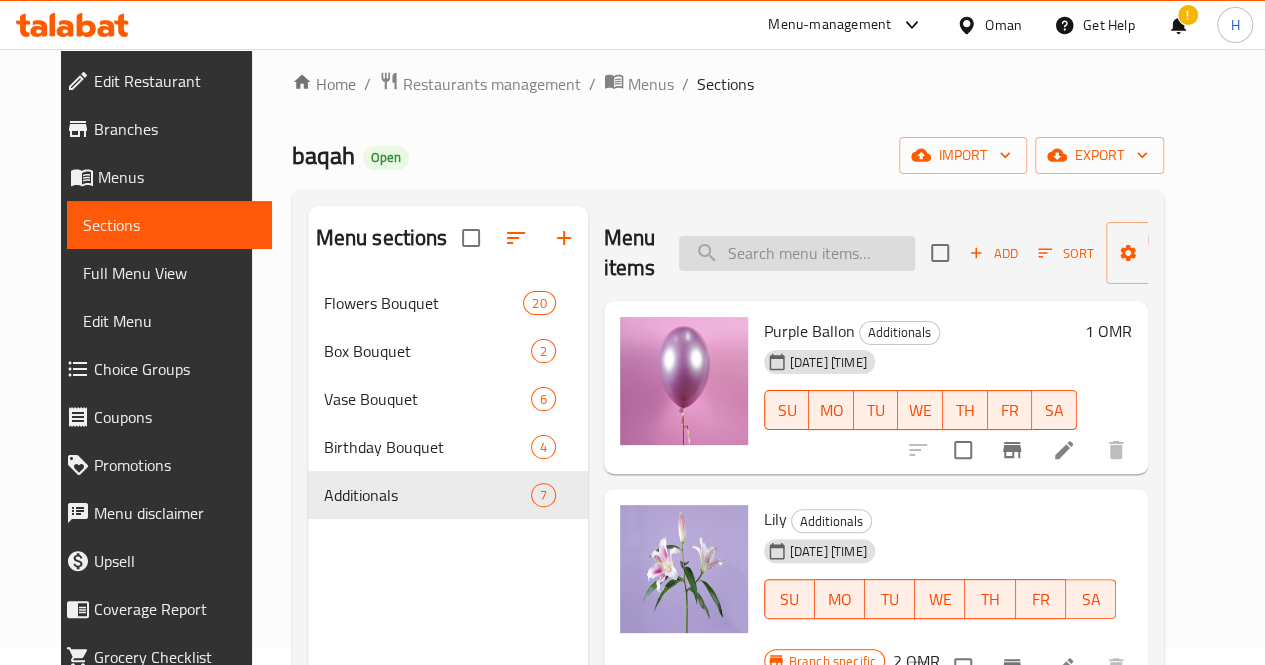 click at bounding box center [797, 253] 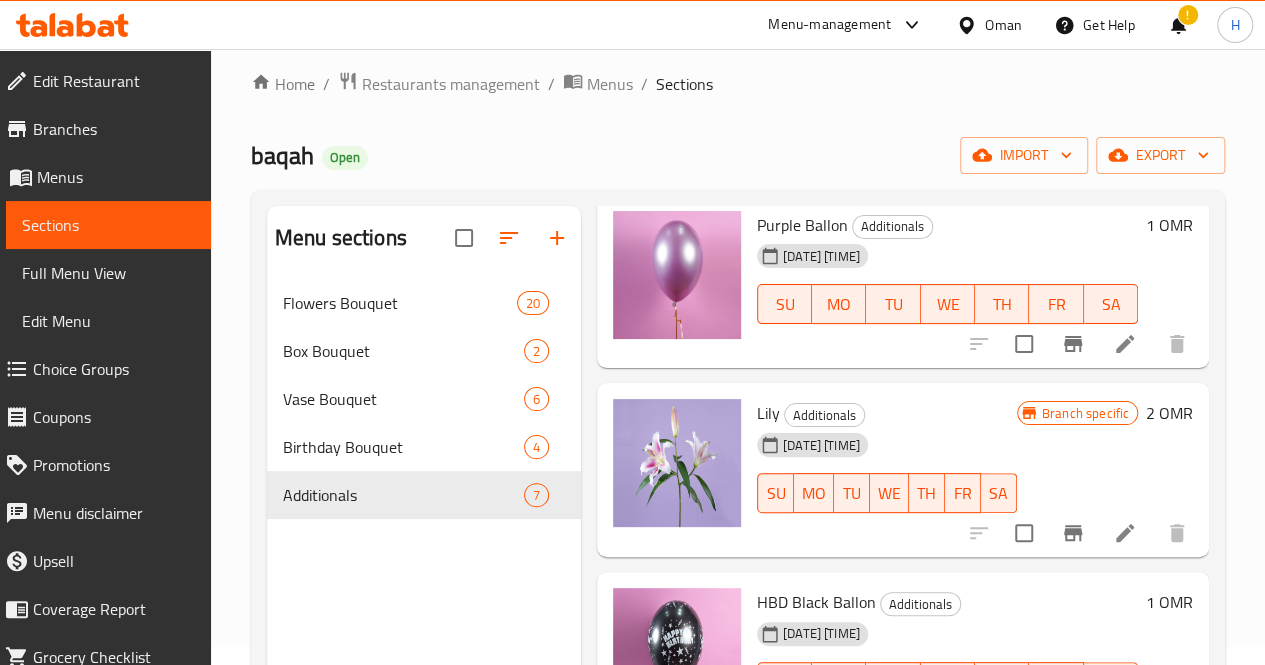 scroll, scrollTop: 0, scrollLeft: 0, axis: both 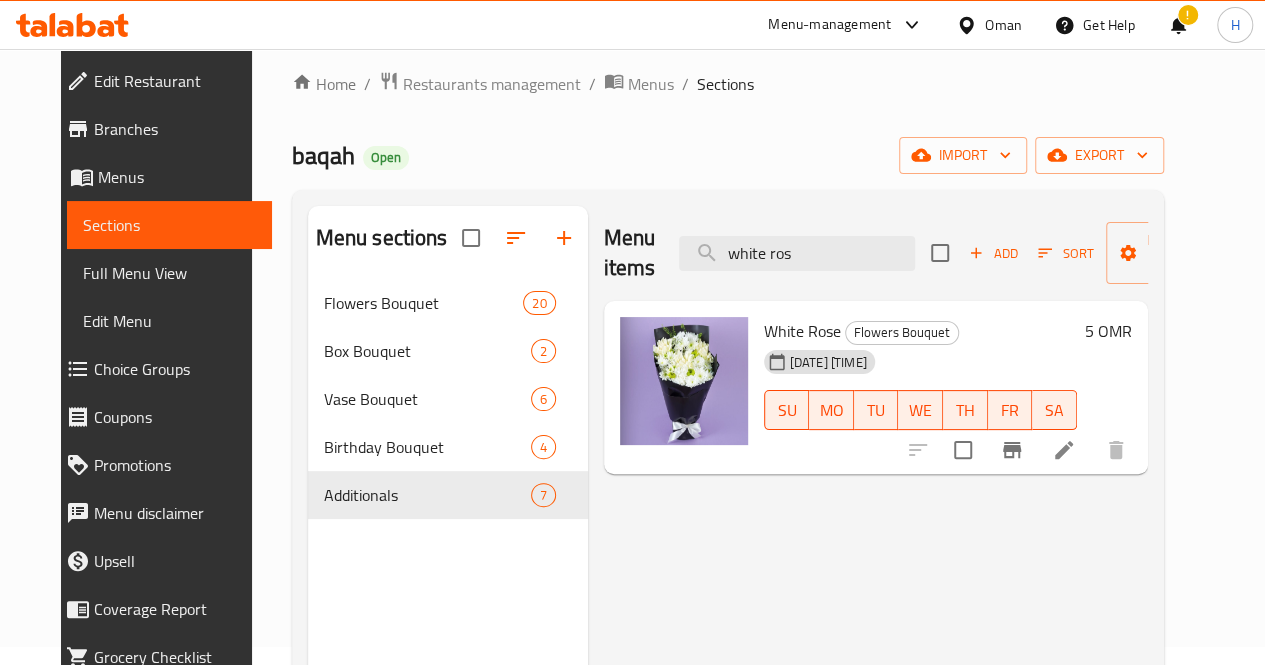 type on "white ros" 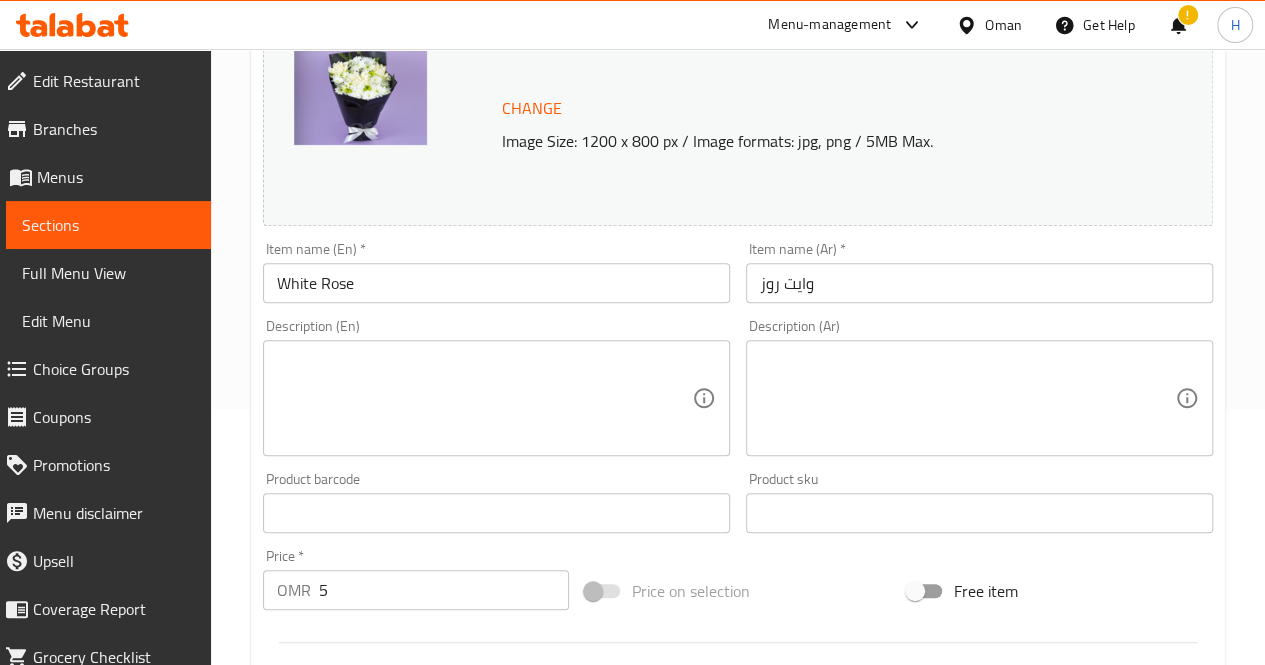scroll, scrollTop: 255, scrollLeft: 0, axis: vertical 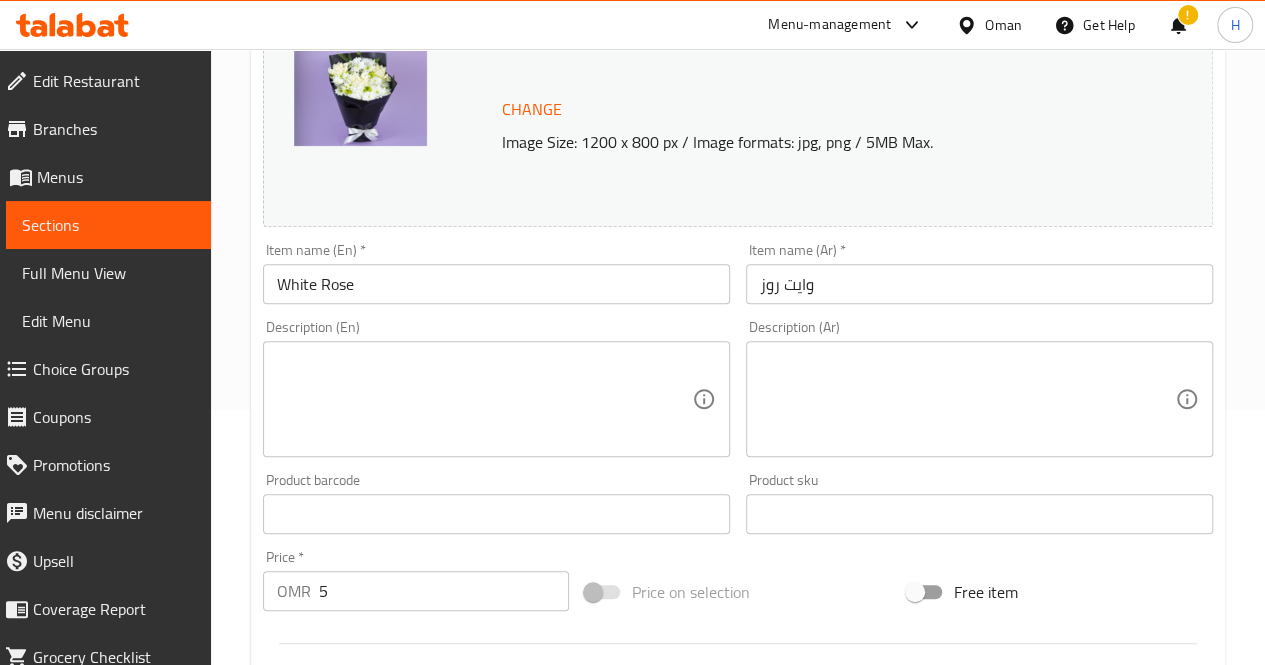 click at bounding box center [484, 399] 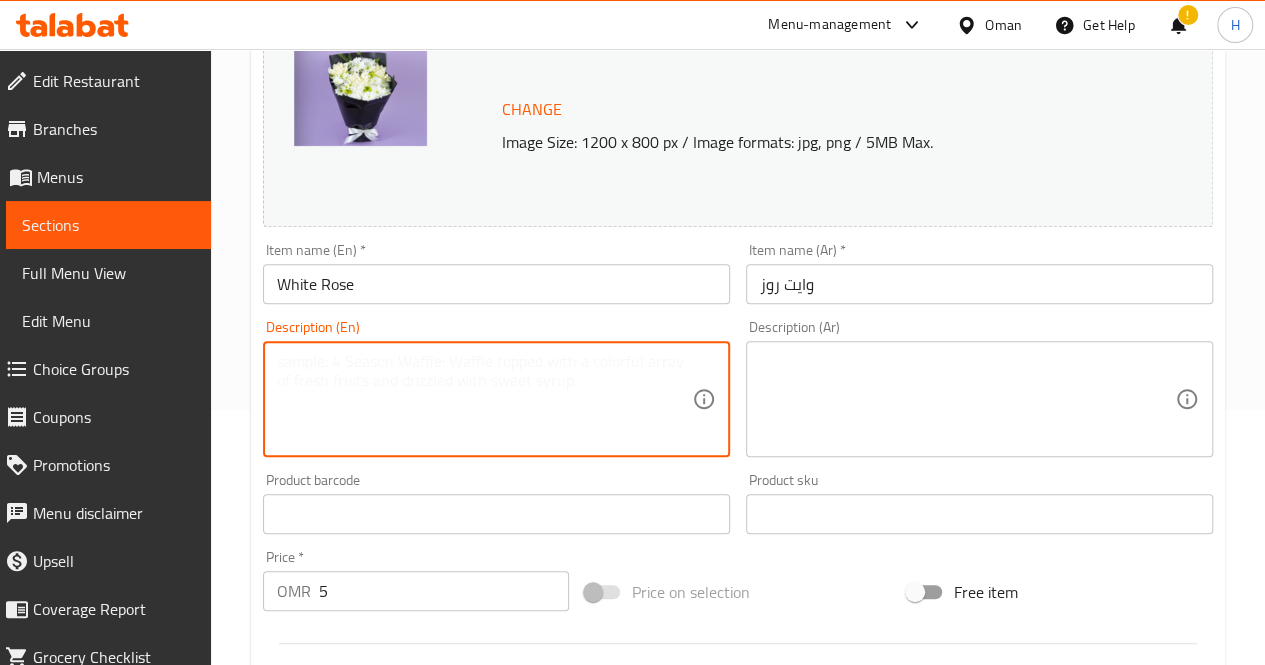 paste on "An elegant bouquet in fresh white and green hues, ideal for thoughtful gifting, celebrations, or peaceful moments.
Includes: White roses, white chrysanthemums, green button chrysanthemums, greenery
Approximate dimensions: 40*30 cm" 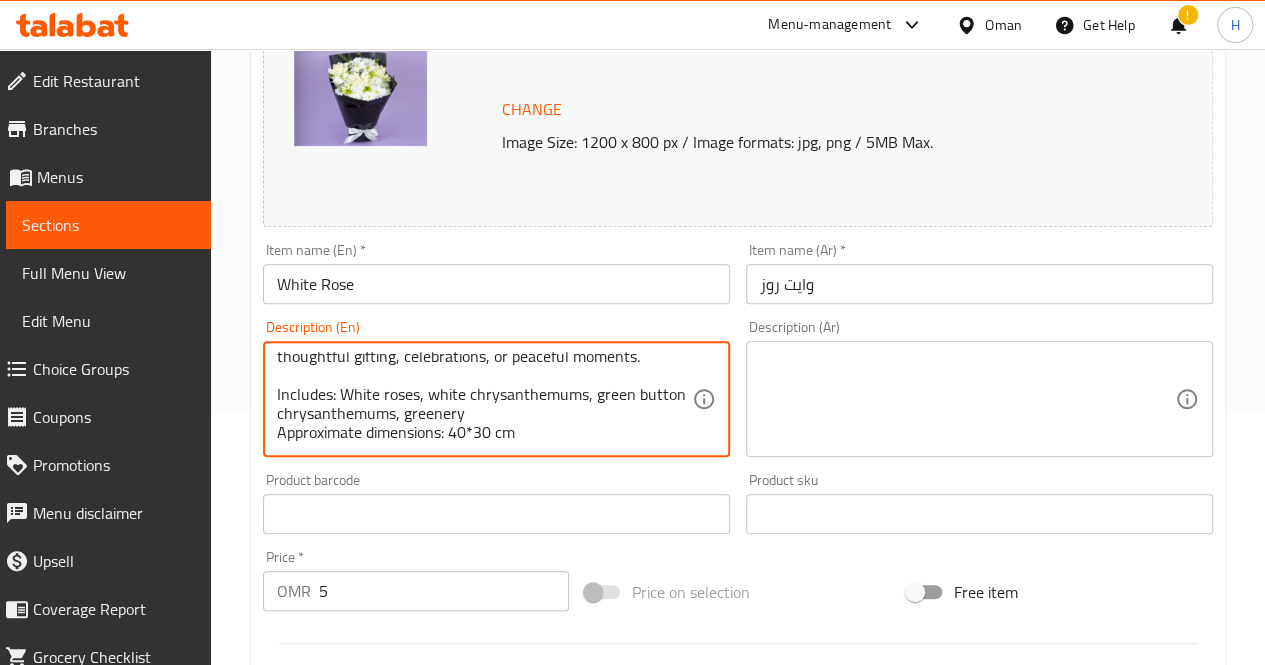 scroll, scrollTop: 0, scrollLeft: 0, axis: both 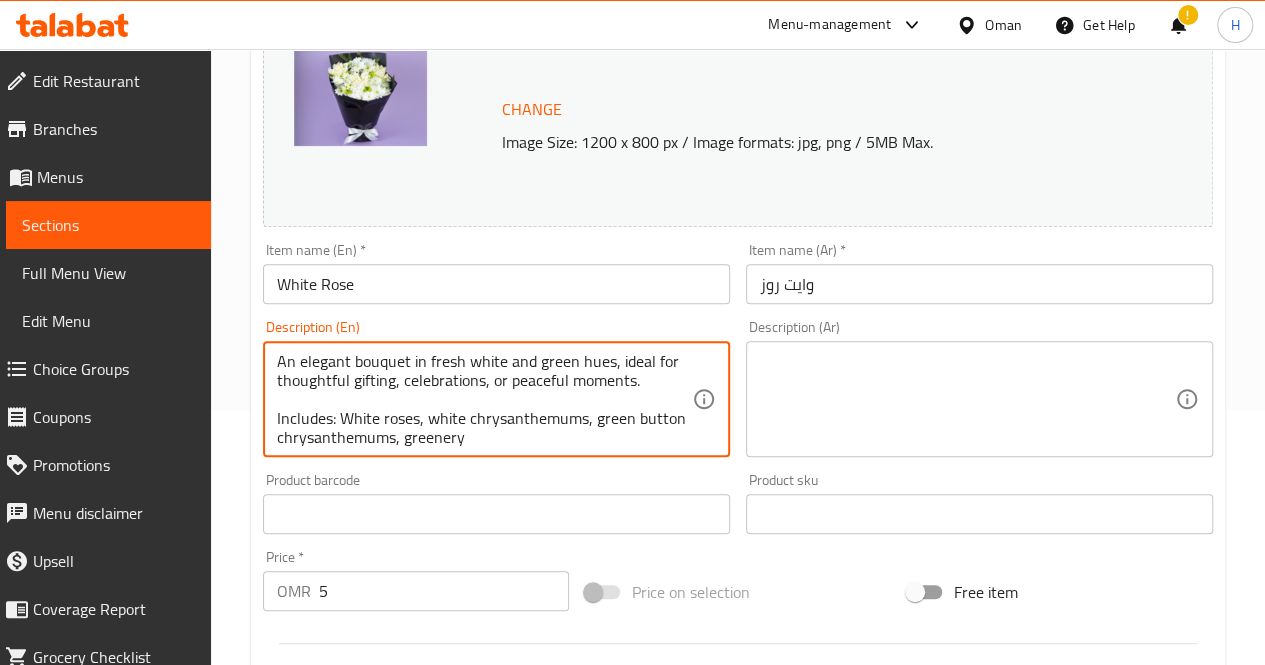 type on "An elegant bouquet in fresh white and green hues, ideal for thoughtful gifting, celebrations, or peaceful moments.
Includes: White roses, white chrysanthemums, green button chrysanthemums, greenery
Approximate dimensions: 40*30 cm" 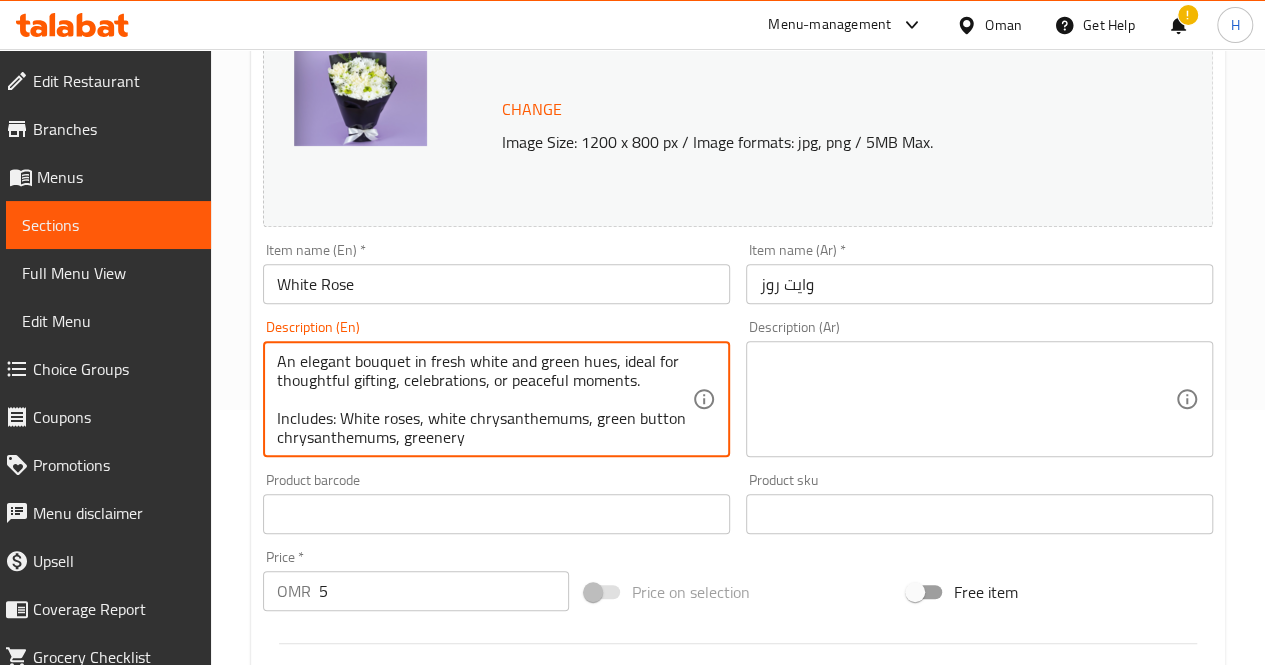 click at bounding box center (967, 399) 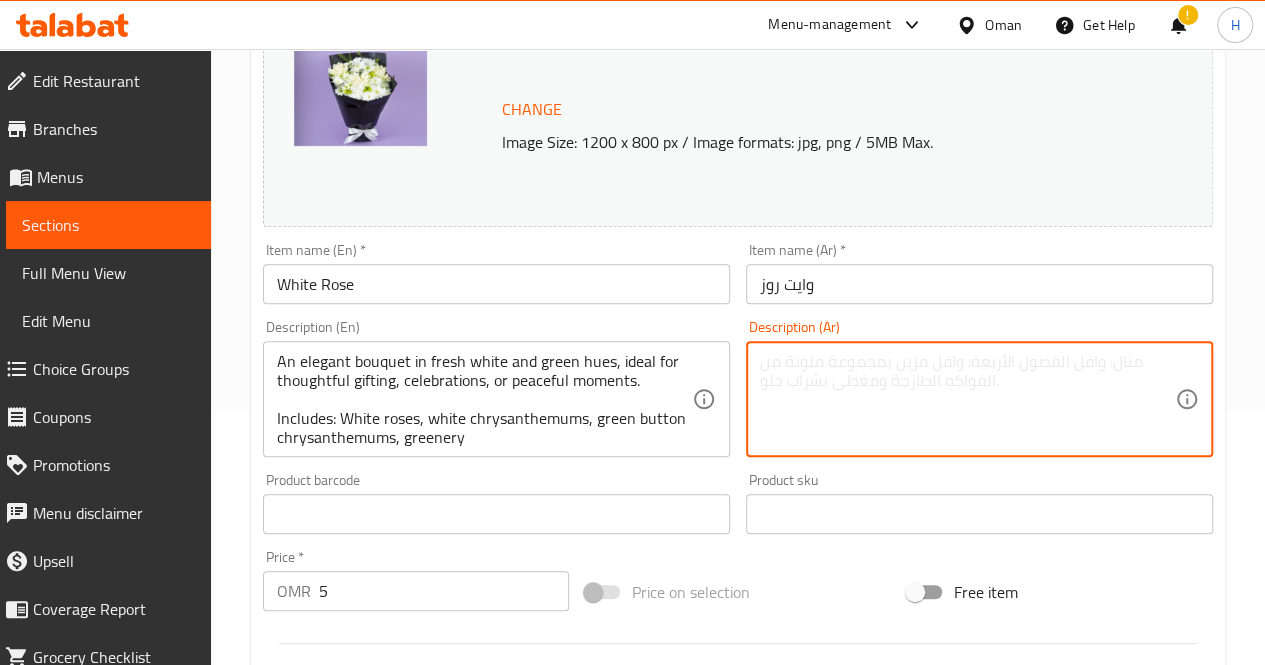 paste on "An elegant bouquet in fresh white and green hues, ideal for thoughtful gifting, celebrations, or peaceful moments.
Includes: White roses, white chrysanthemums, green button chrysanthemums, greenery
Approximate dimensions: 40*30 cm" 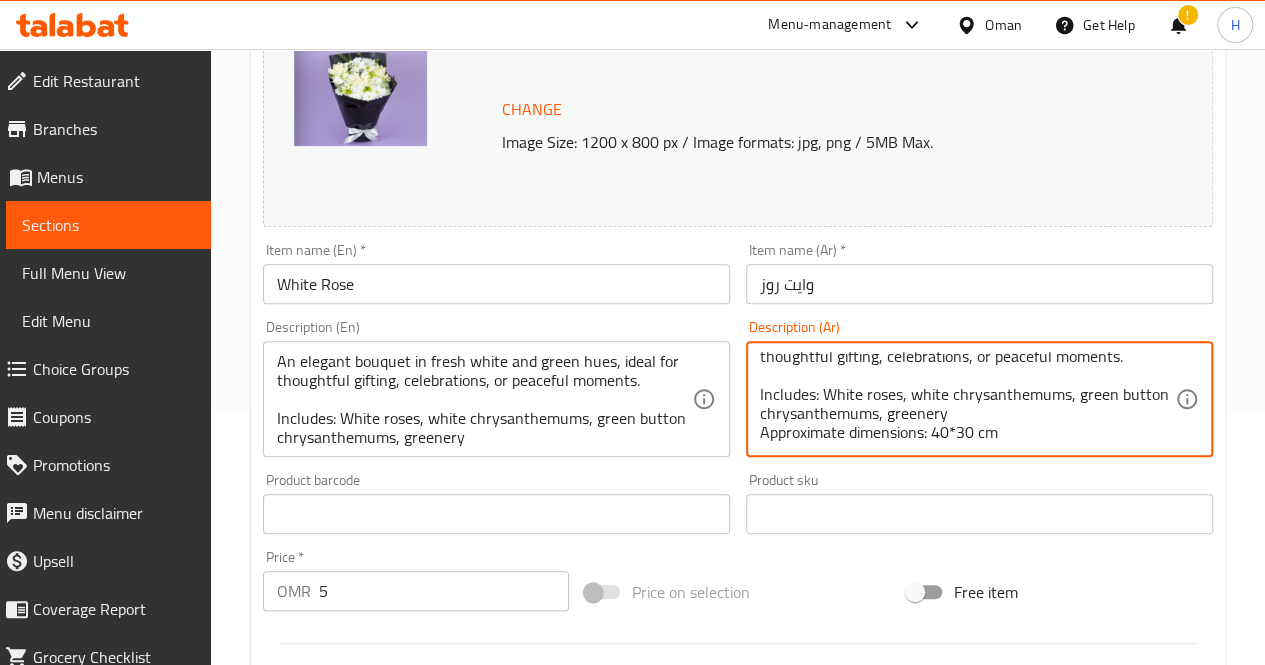 scroll, scrollTop: 0, scrollLeft: 0, axis: both 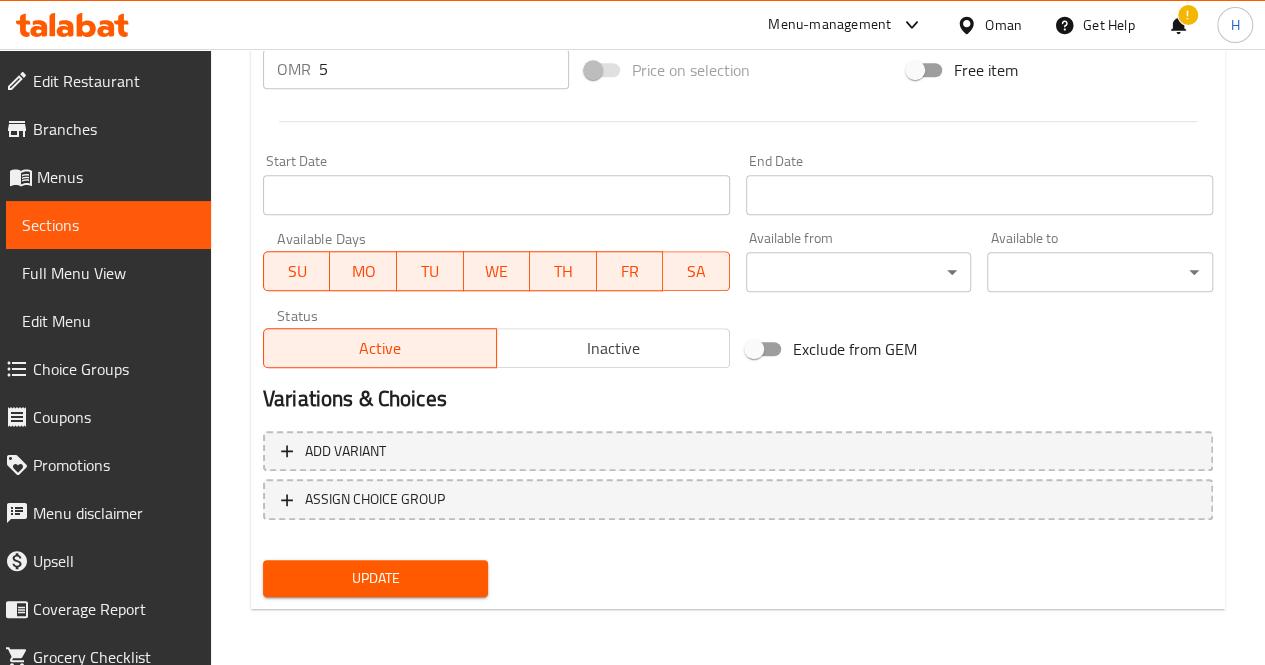 type on "An elegant bouquet in fresh white and green hues, ideal for thoughtful gifting, celebrations, or peaceful moments.
Includes: White roses, white chrysanthemums, green button chrysanthemums, greenery
Approximate dimensions: 40*30 cm" 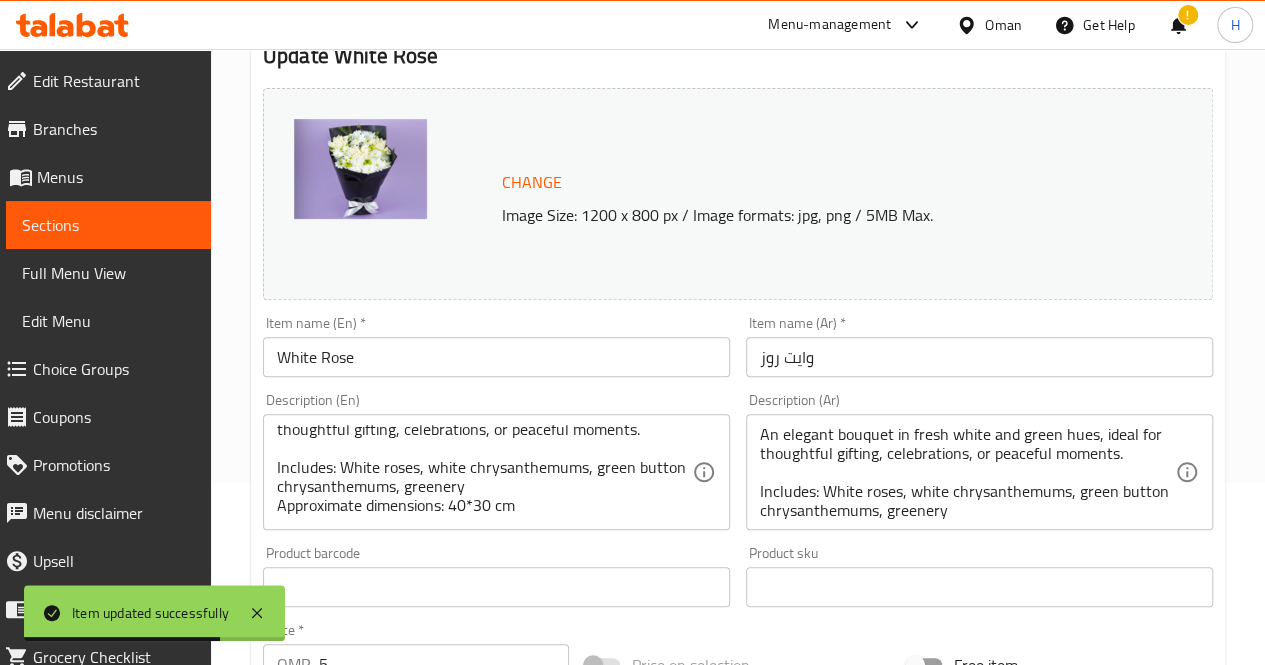 scroll, scrollTop: 0, scrollLeft: 0, axis: both 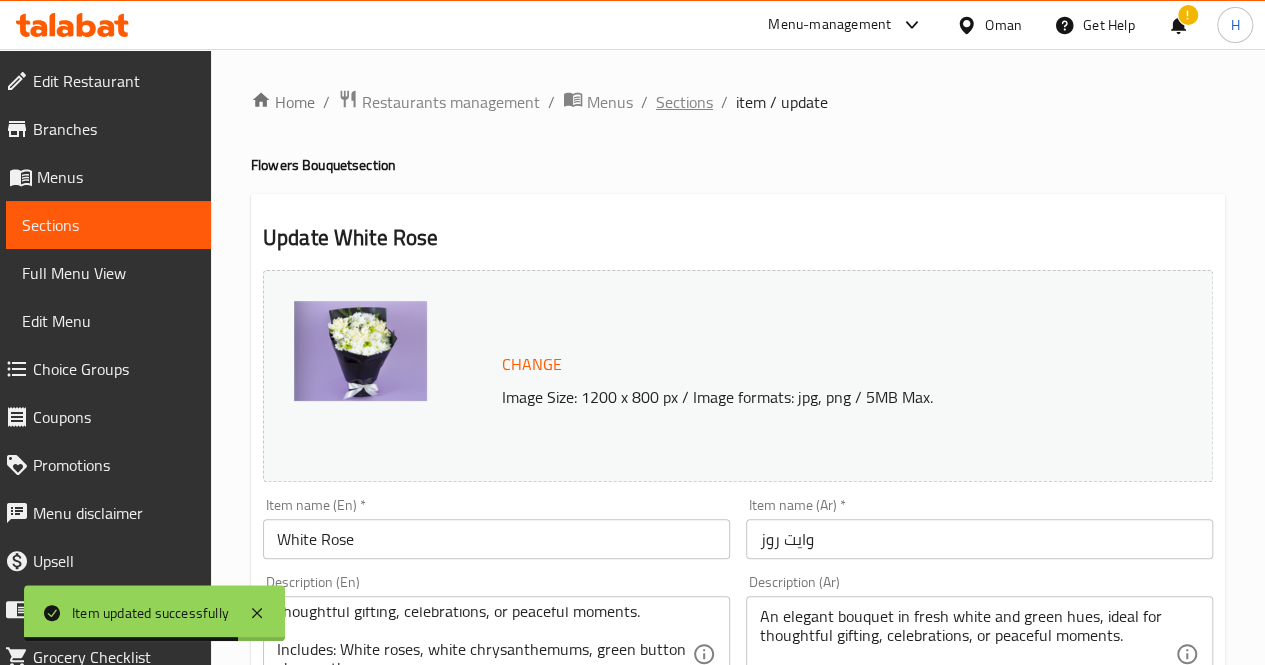 click on "Sections" at bounding box center [684, 102] 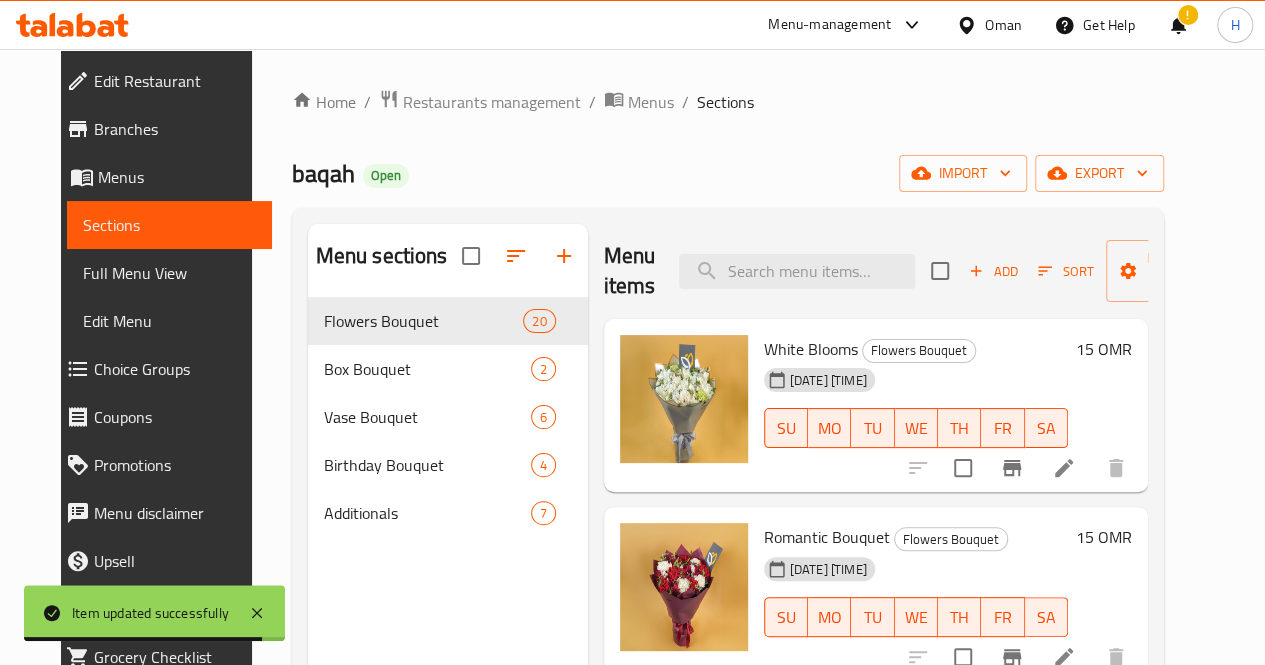 click on "Menu items Add Sort Manage items" at bounding box center (876, 271) 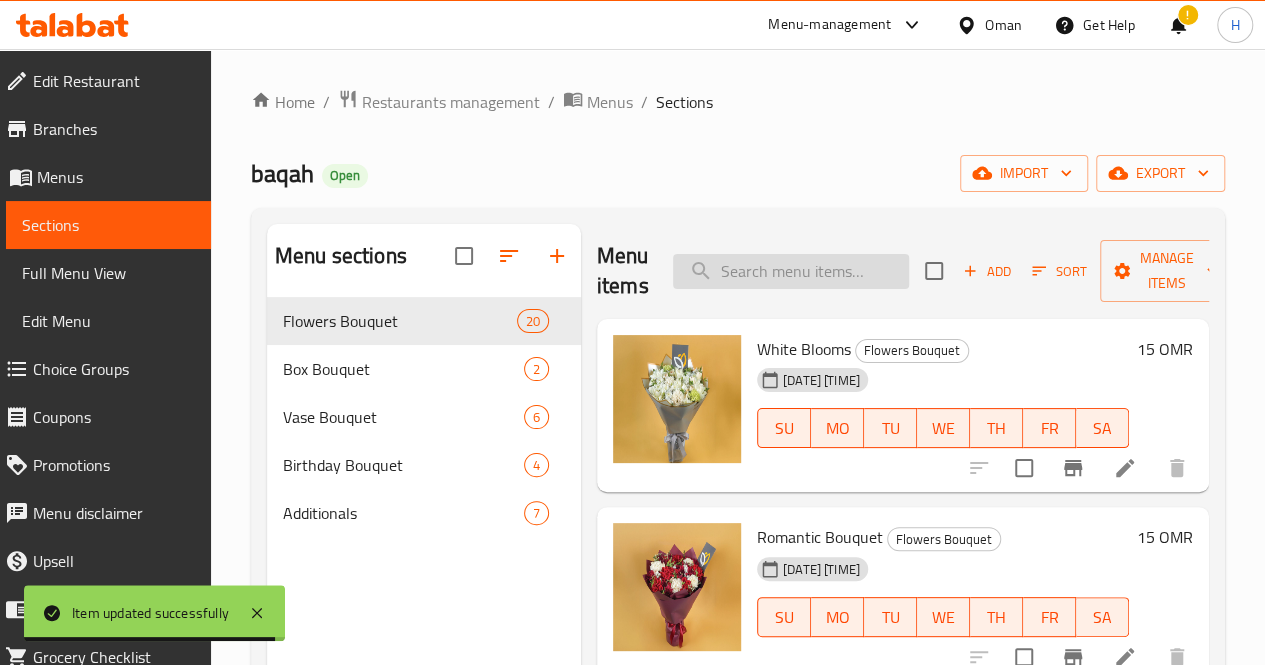 click at bounding box center (791, 271) 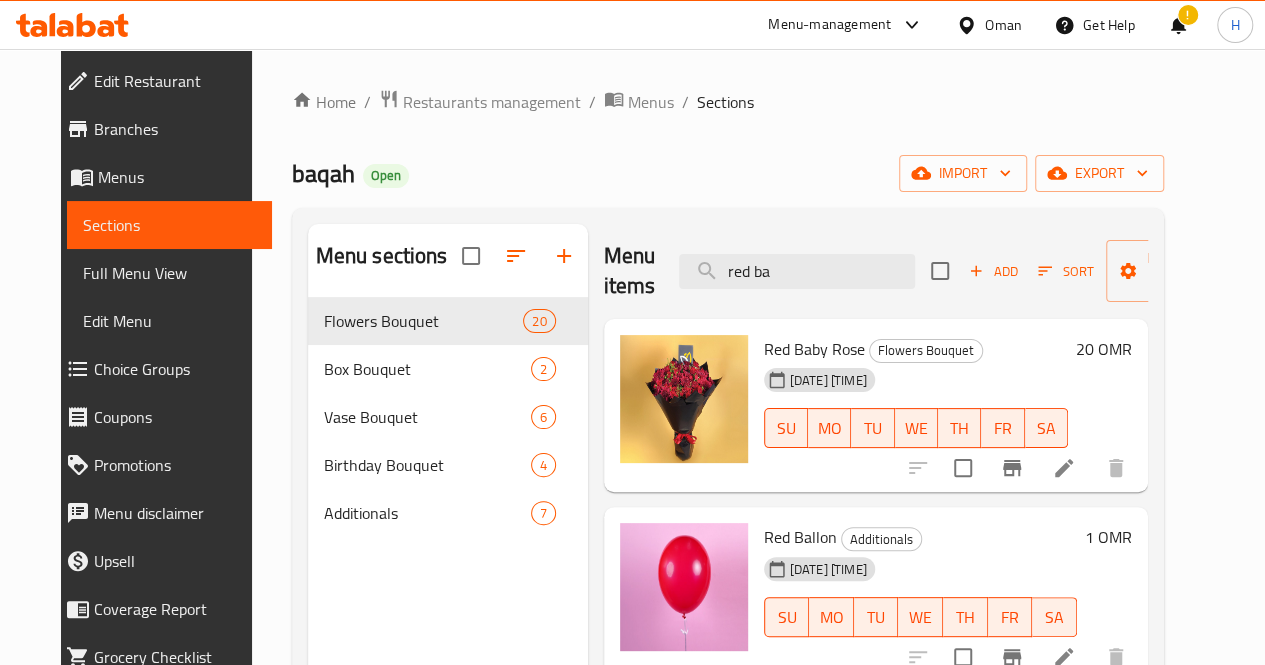 scroll, scrollTop: 148, scrollLeft: 0, axis: vertical 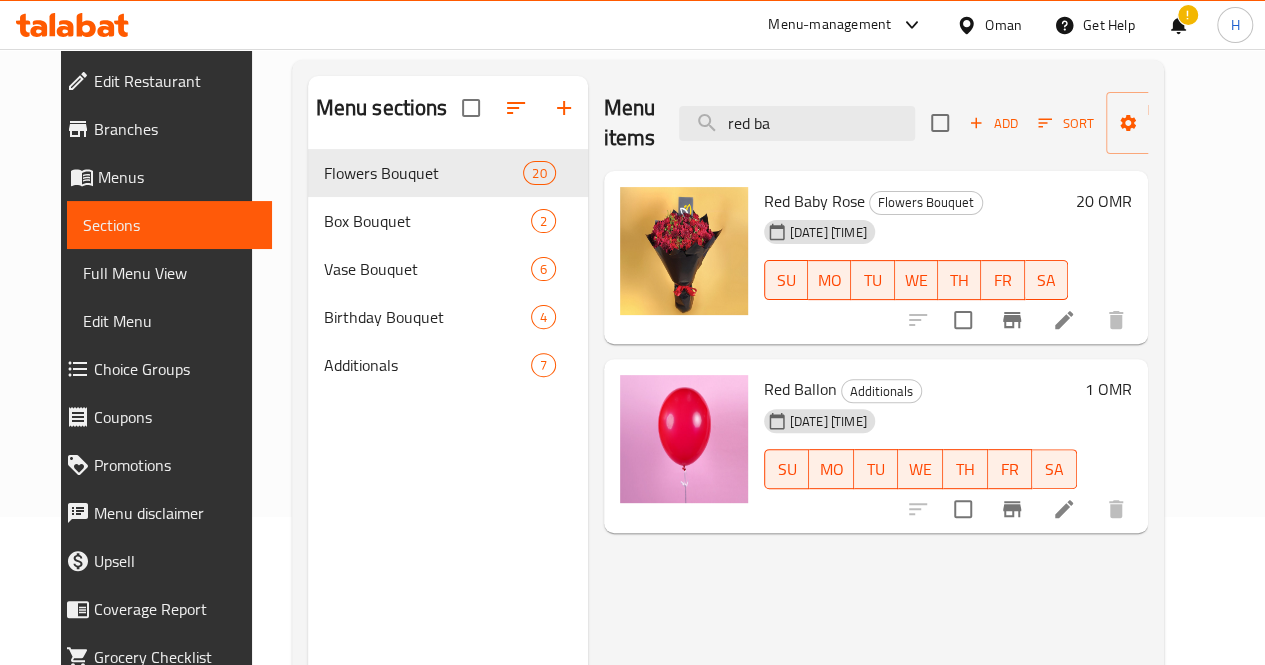 type on "red ba" 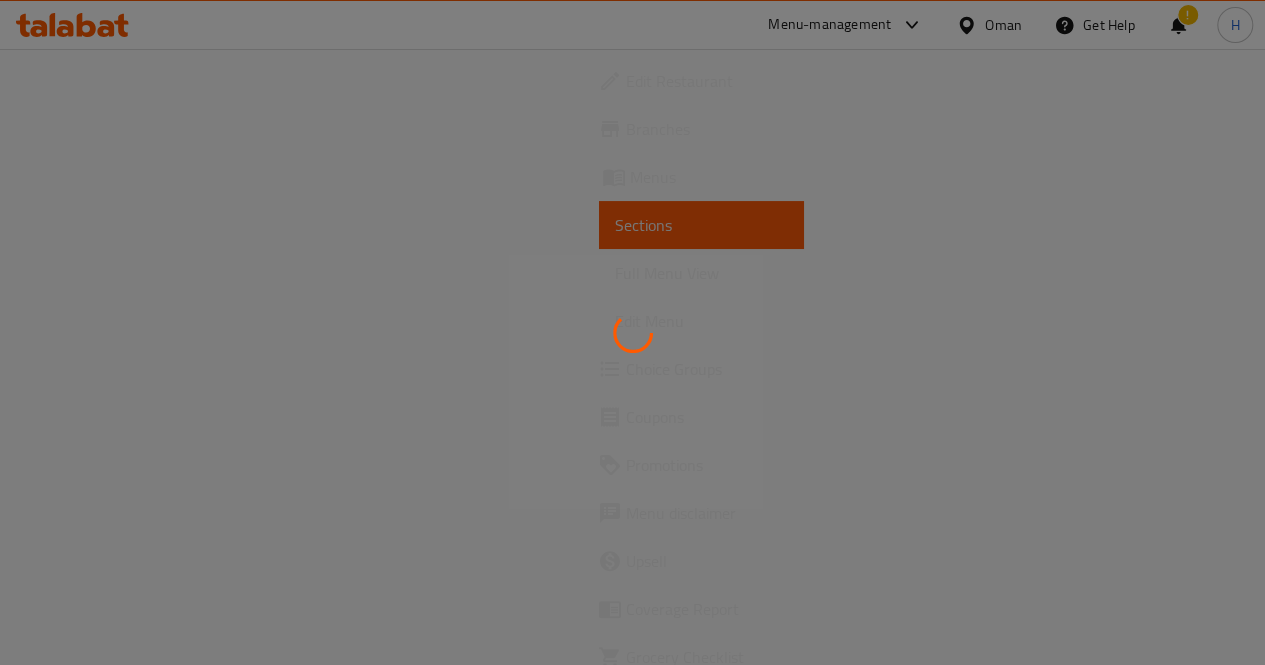 scroll, scrollTop: 0, scrollLeft: 0, axis: both 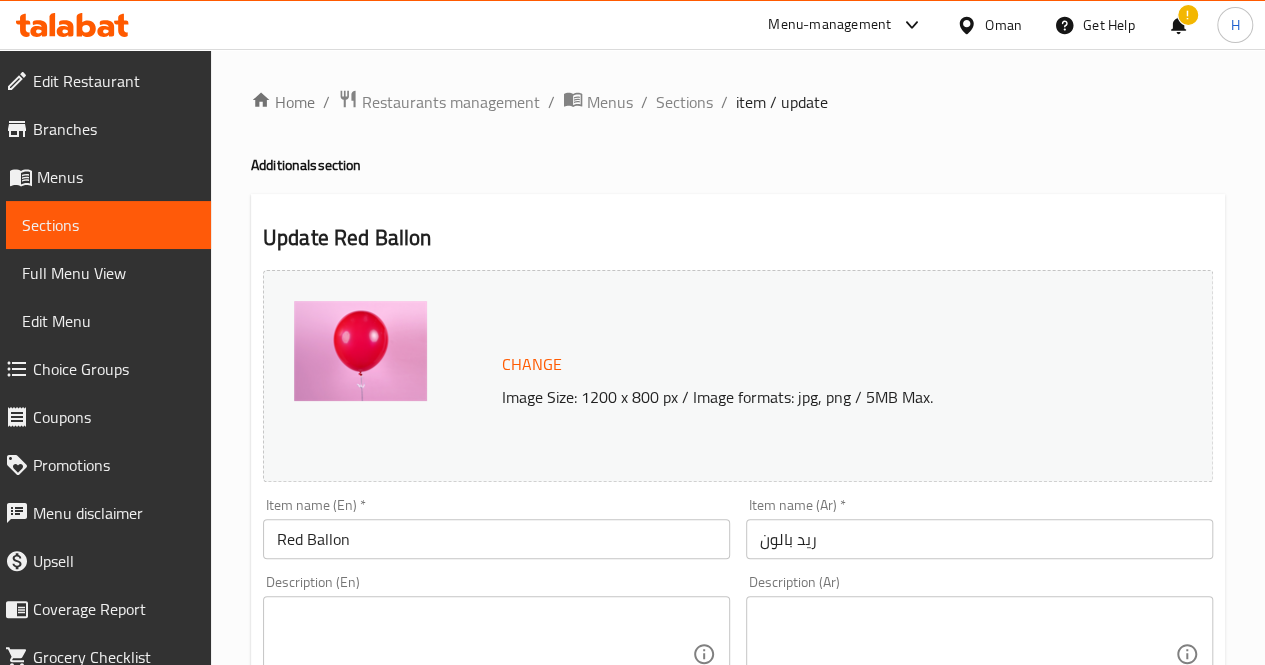 click at bounding box center [484, 654] 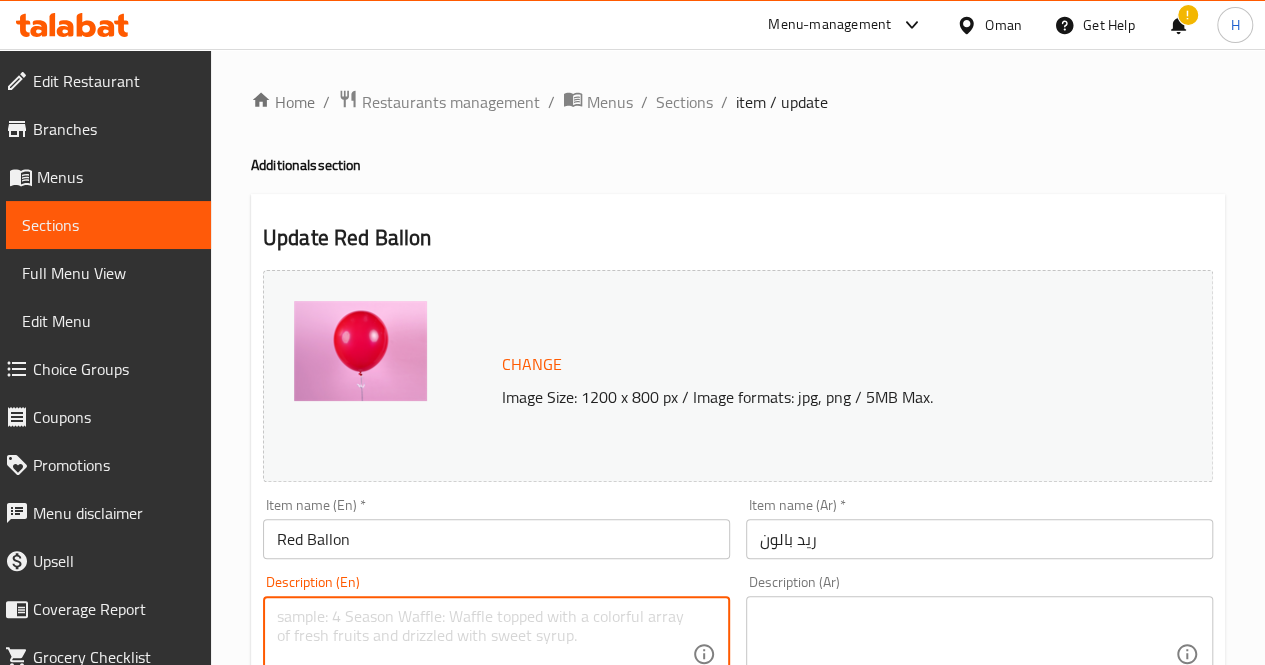 paste on "A bright red balloon with a glossy finish and white ribbon,a lively and cheerful accent for birthdays, romantic surprises, or festive decorations.
Approximate dimensions: 30*30 cm" 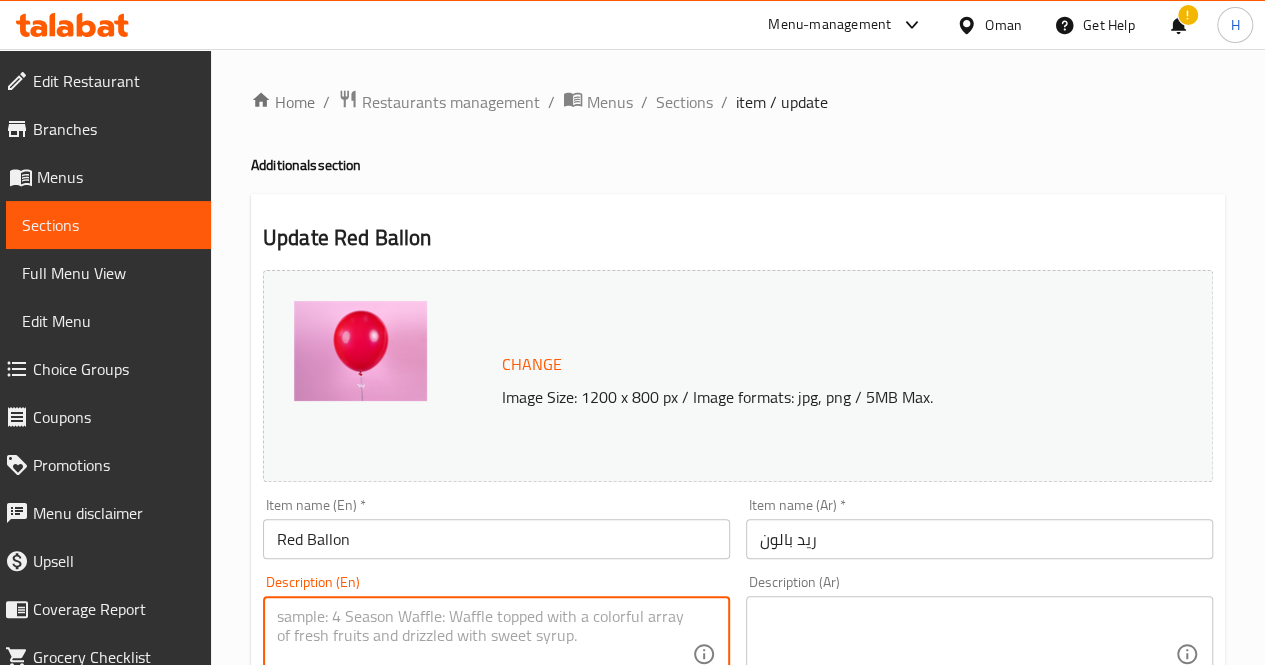 scroll, scrollTop: 36, scrollLeft: 0, axis: vertical 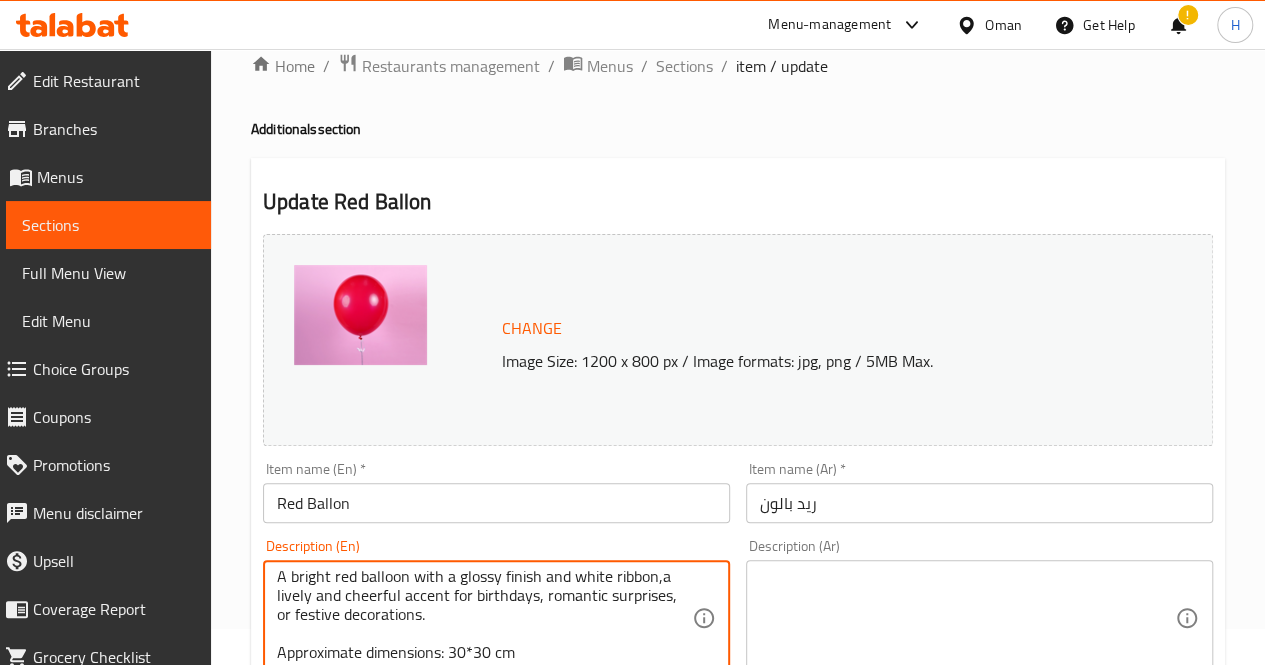 type on "A bright red balloon with a glossy finish and white ribbon,a lively and cheerful accent for birthdays, romantic surprises, or festive decorations.
Approximate dimensions: 30*30 cm" 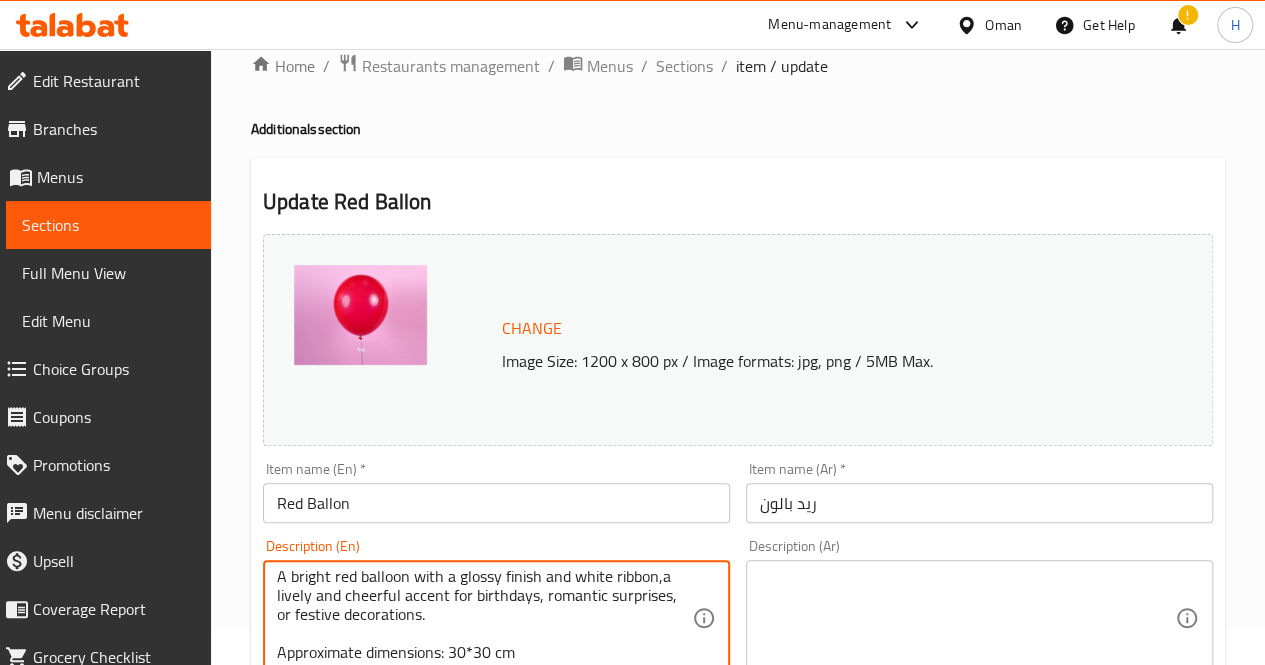 click at bounding box center [967, 618] 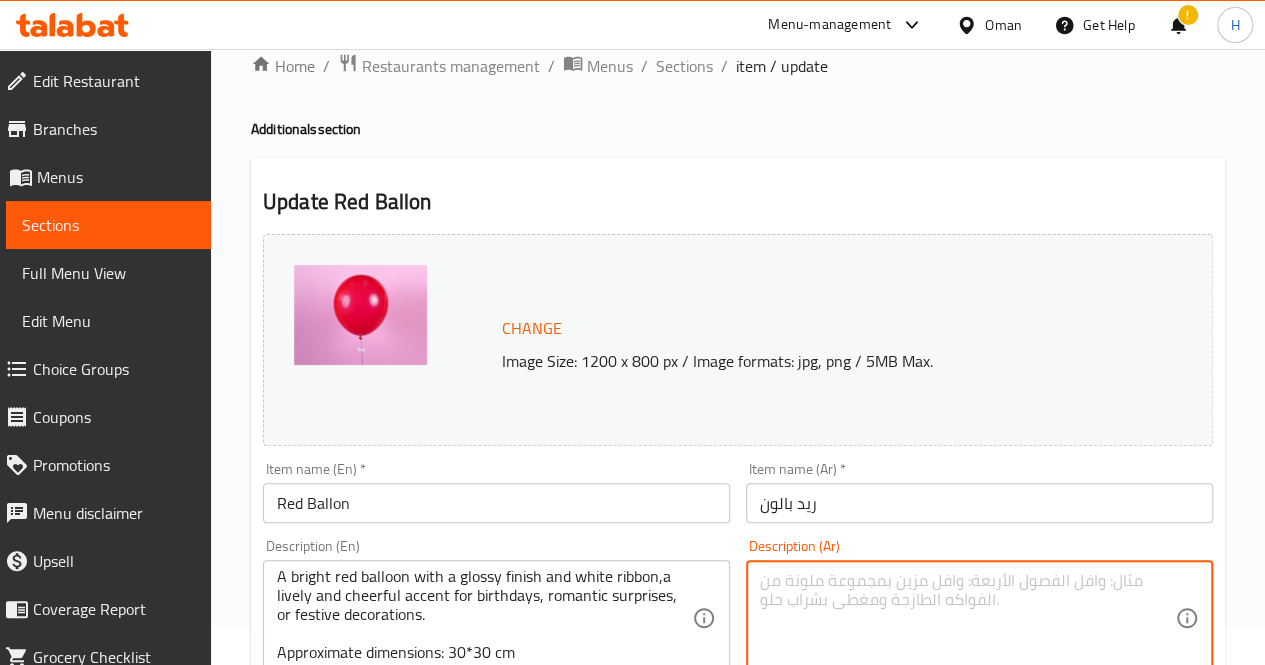 paste on "بالون أحمر لامع مزين بشريط أبيض، لمسة مرحة ومبهجة للمناسبات الرومانسية أو أعياد الميلاد أو الزينة الاحتفالية.
الأبعاد التقريبية: 30*30 سم" 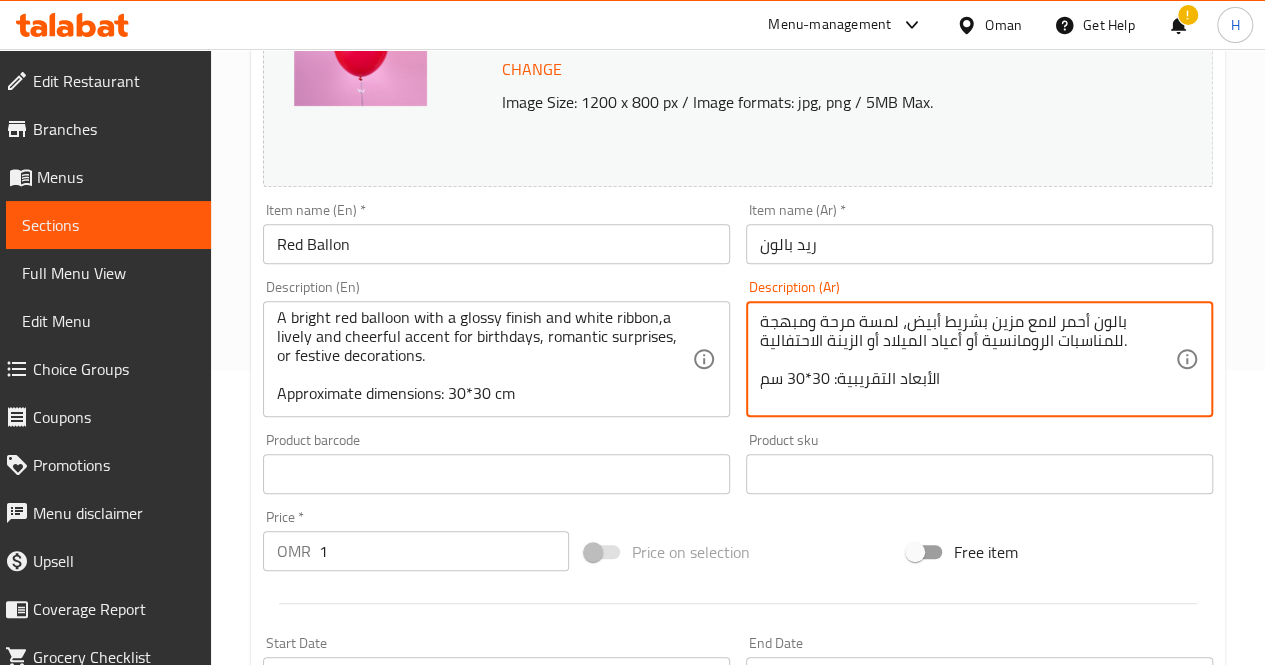 scroll, scrollTop: 777, scrollLeft: 0, axis: vertical 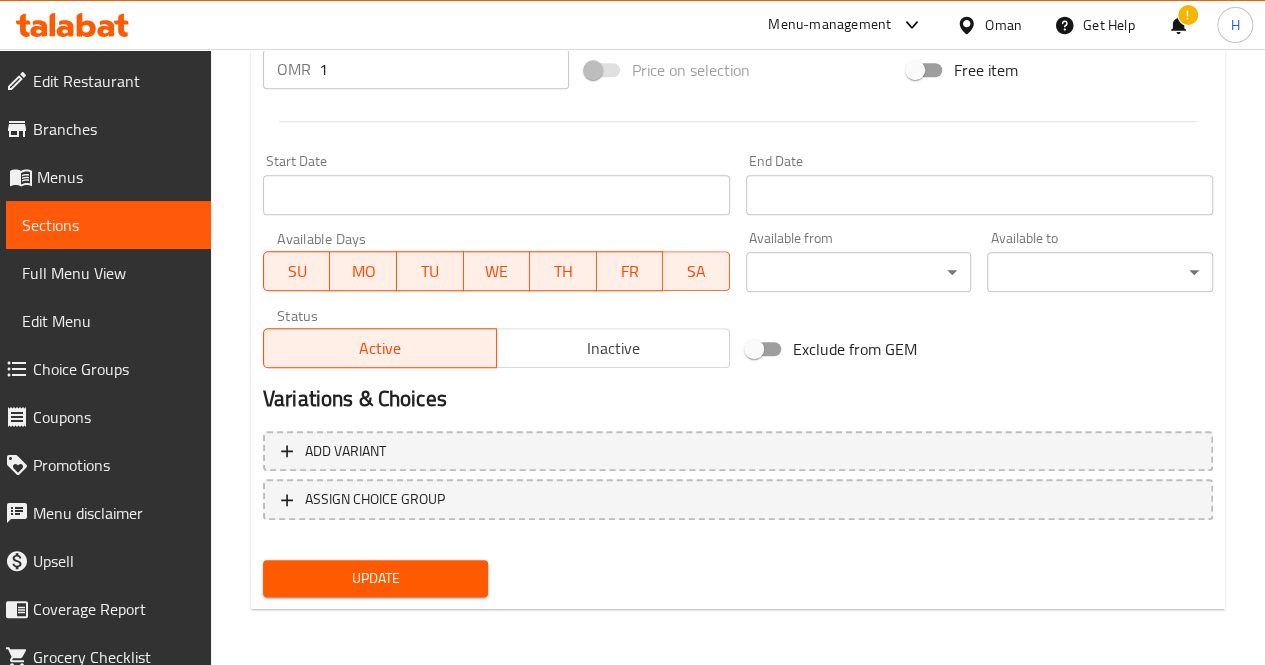 type on "بالون أحمر لامع مزين بشريط أبيض، لمسة مرحة ومبهجة للمناسبات الرومانسية أو أعياد الميلاد أو الزينة الاحتفالية.
الأبعاد التقريبية: 30*30 سم" 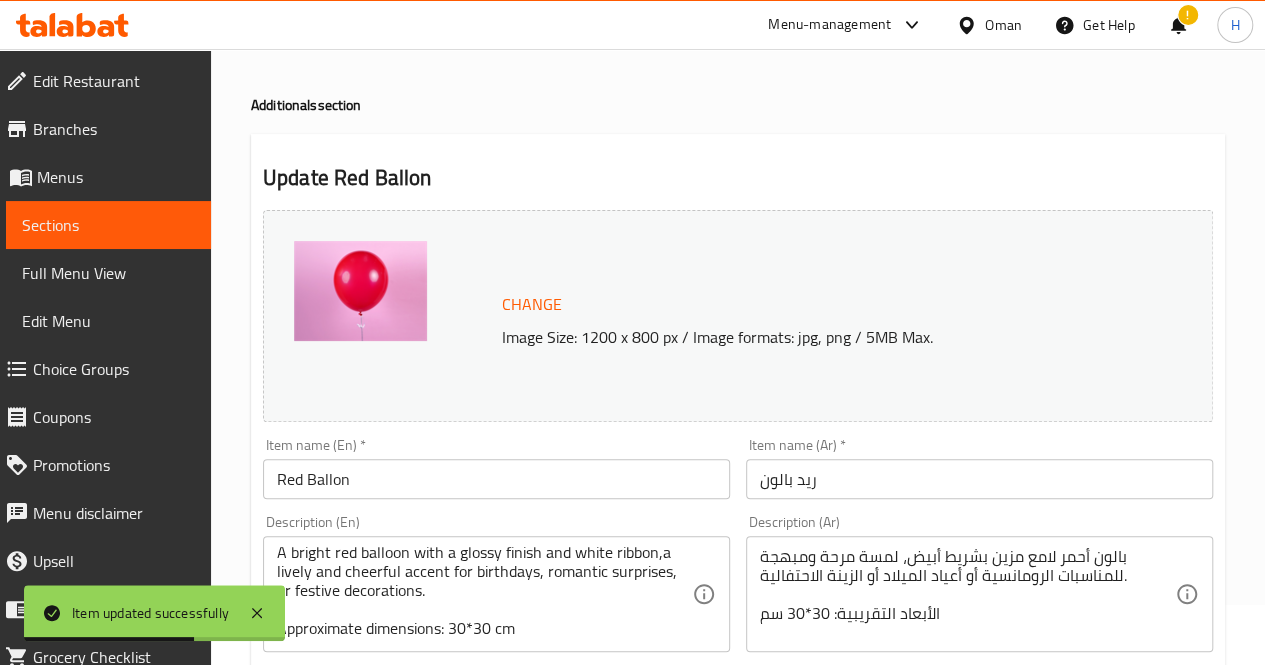 scroll, scrollTop: 0, scrollLeft: 0, axis: both 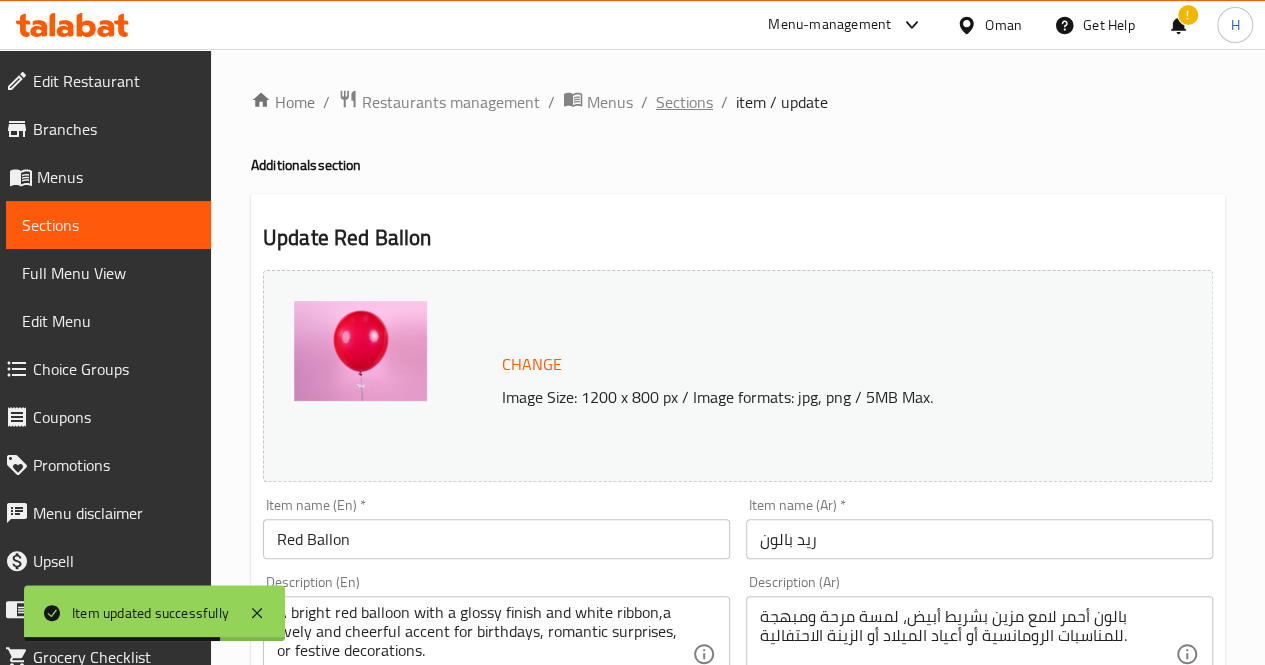 click on "Sections" at bounding box center [684, 102] 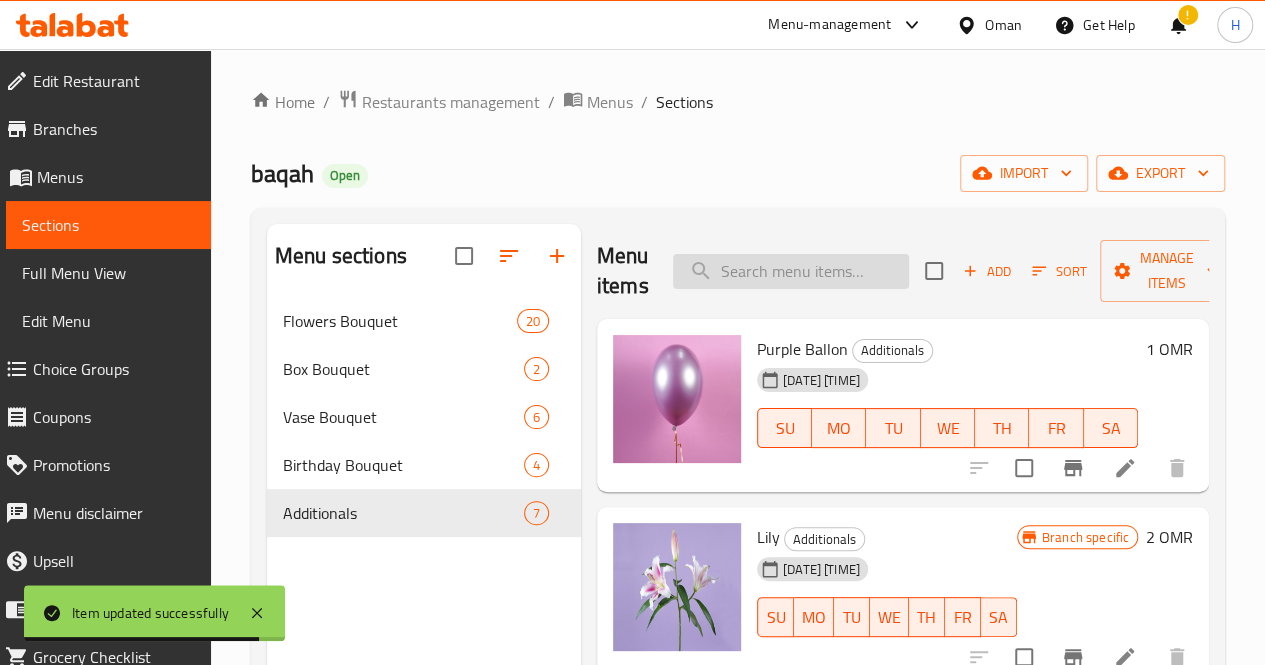 click at bounding box center (791, 271) 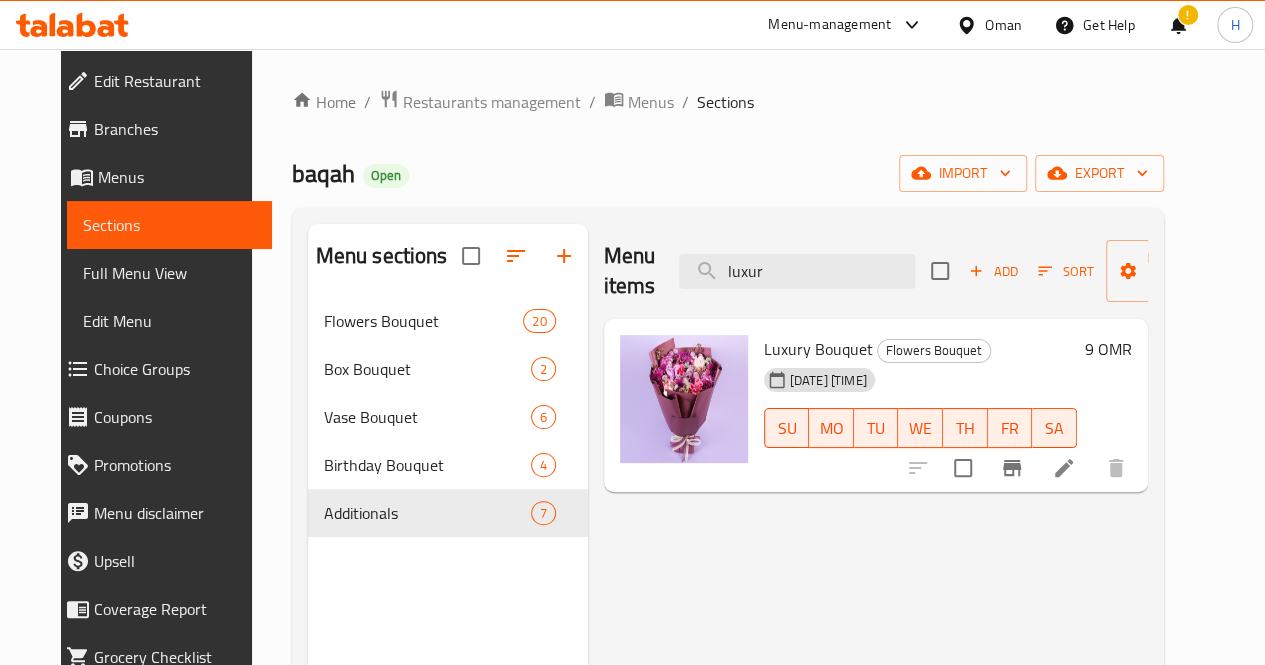 type on "luxur" 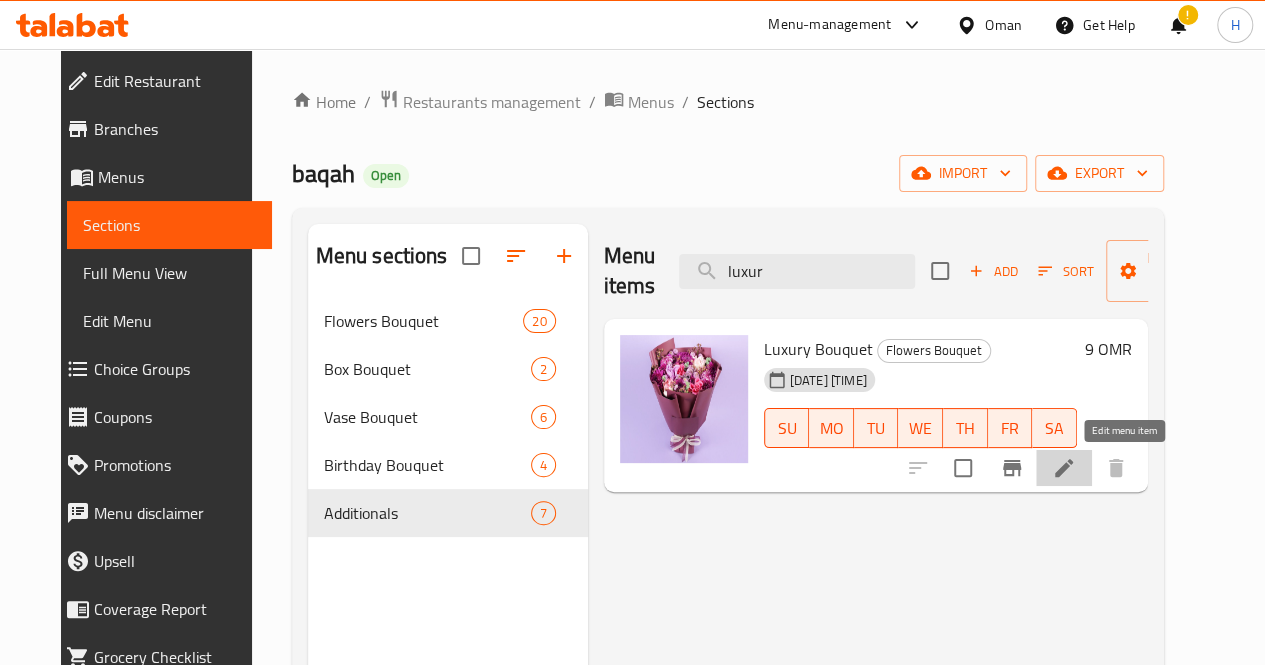 click 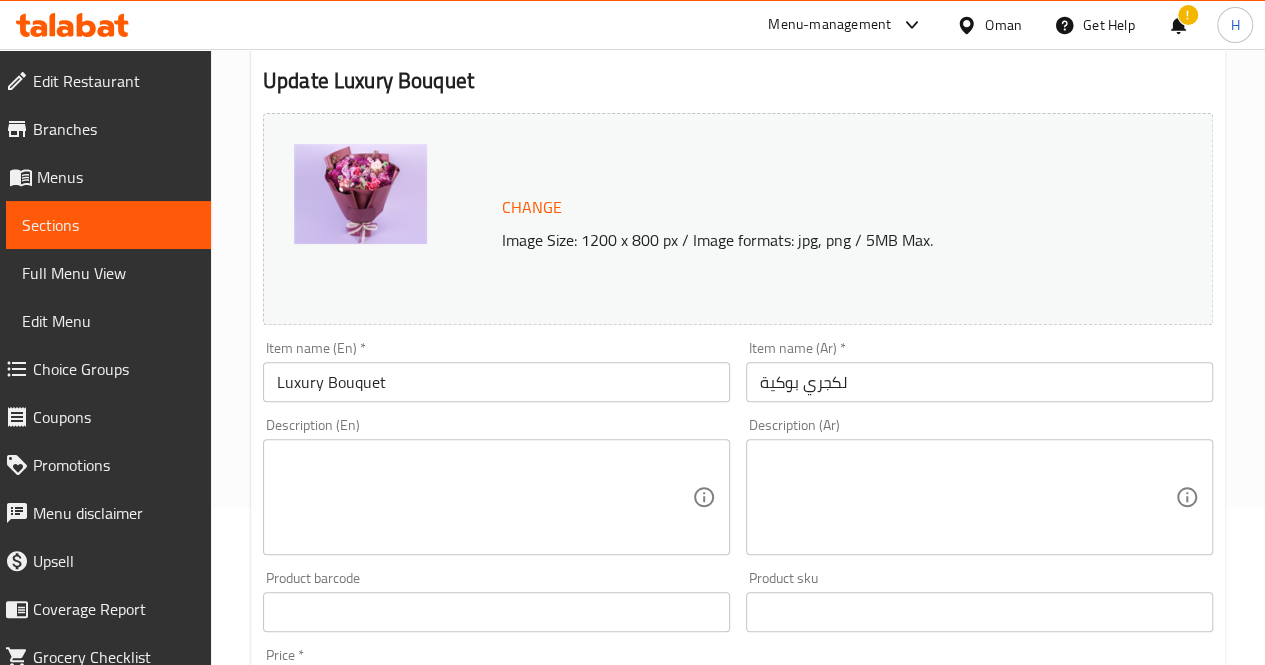scroll, scrollTop: 158, scrollLeft: 0, axis: vertical 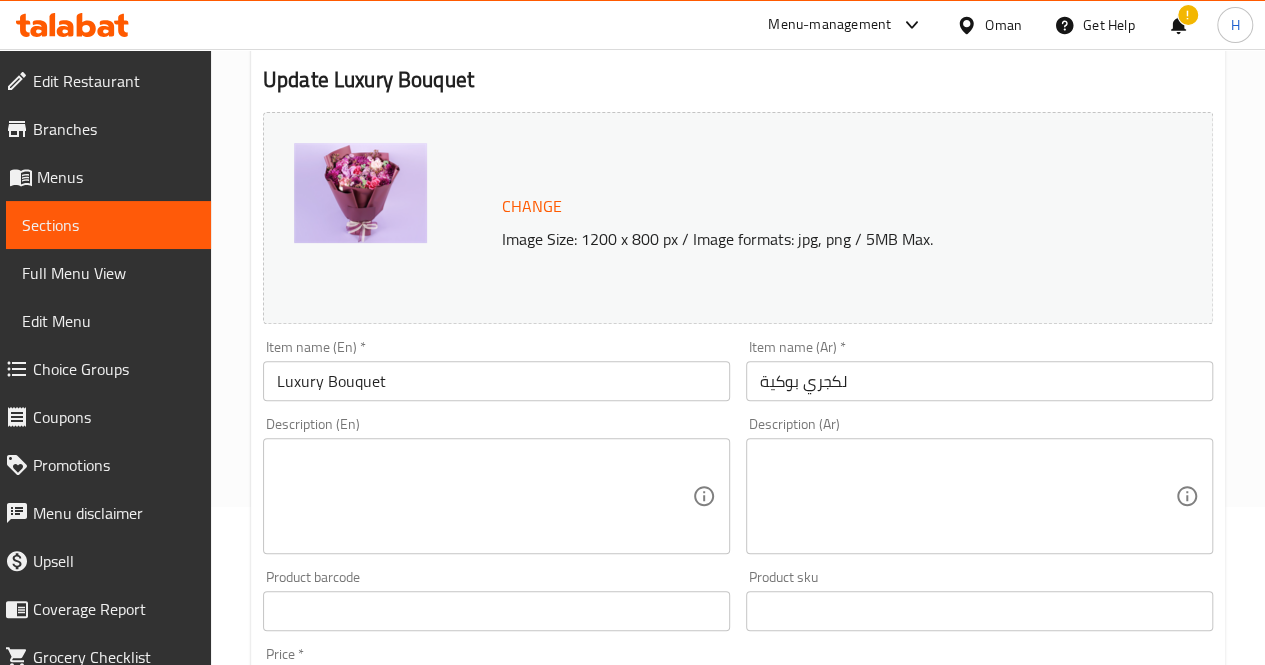 click at bounding box center [484, 496] 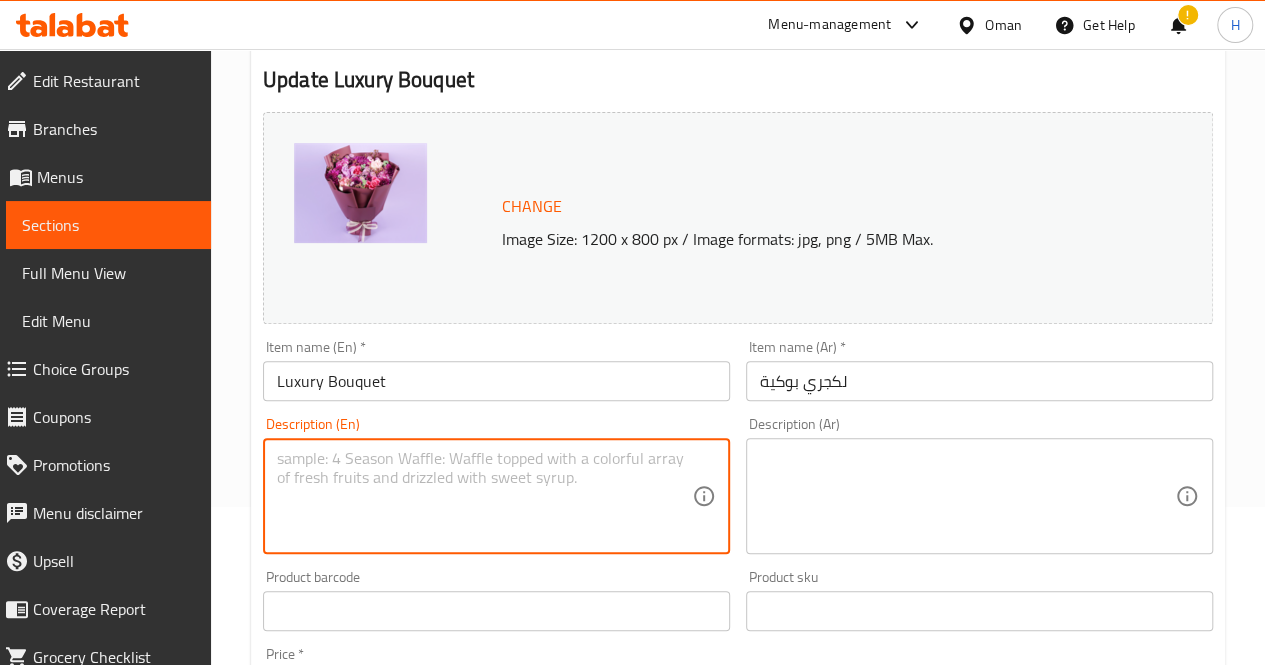 paste on "A rich and vibrant bouquet in hues of fuchsia, pink, and lavender, perfect for making a bold statement on birthdays or special occasions.
Includes: Pink roses, lavender roses, blush roses, fuchsia chrysanthemums, button chrysanthemums, statice
Approximate dimensions: 40*30 cm" 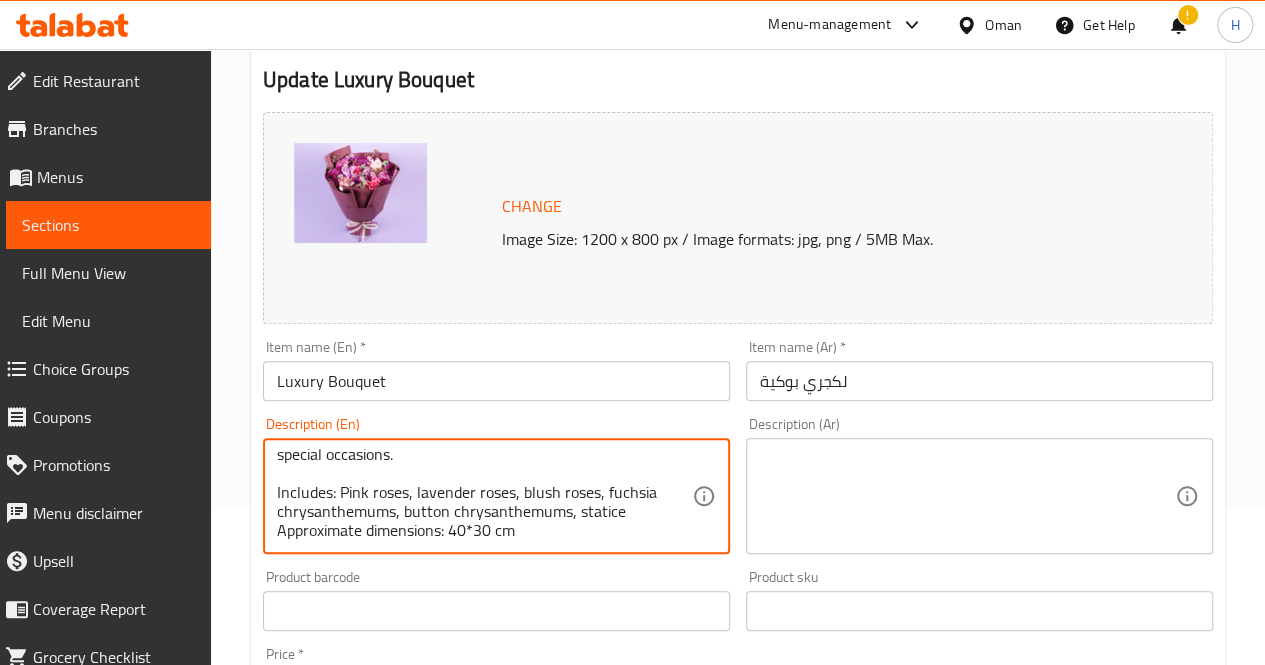 scroll, scrollTop: 0, scrollLeft: 0, axis: both 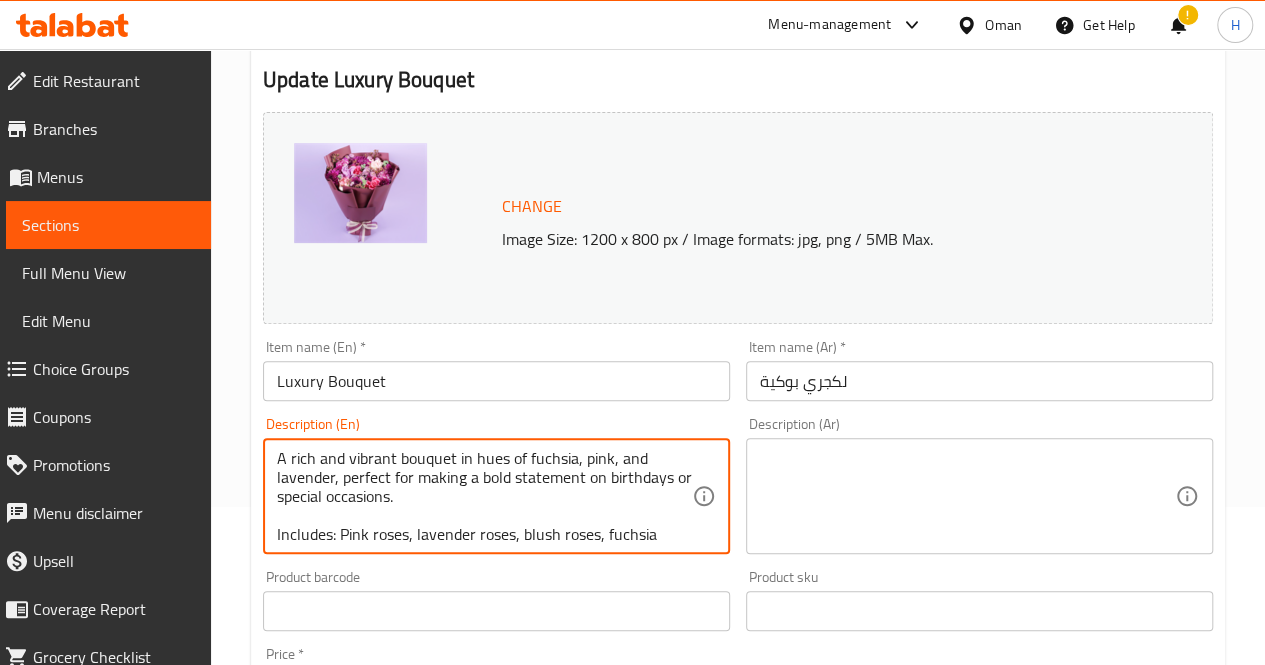 type on "A rich and vibrant bouquet in hues of fuchsia, pink, and lavender, perfect for making a bold statement on birthdays or special occasions.
Includes: Pink roses, lavender roses, blush roses, fuchsia chrysanthemums, button chrysanthemums, statice
Approximate dimensions: 40*30 cm" 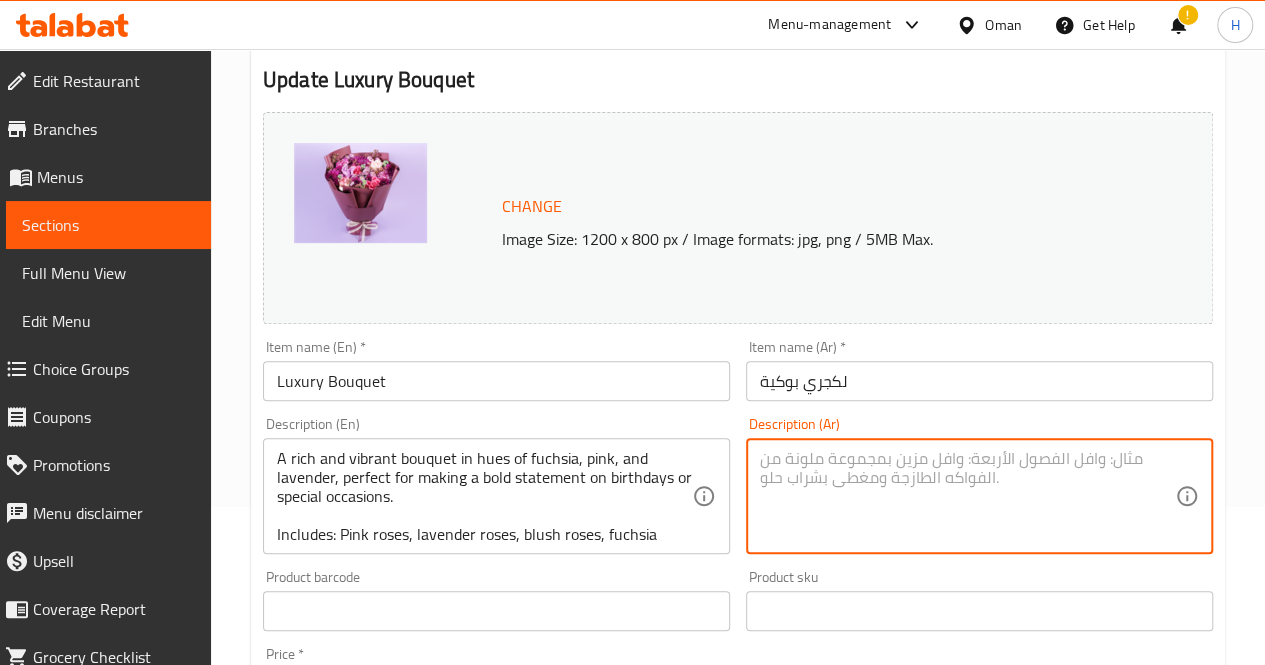 click at bounding box center [967, 496] 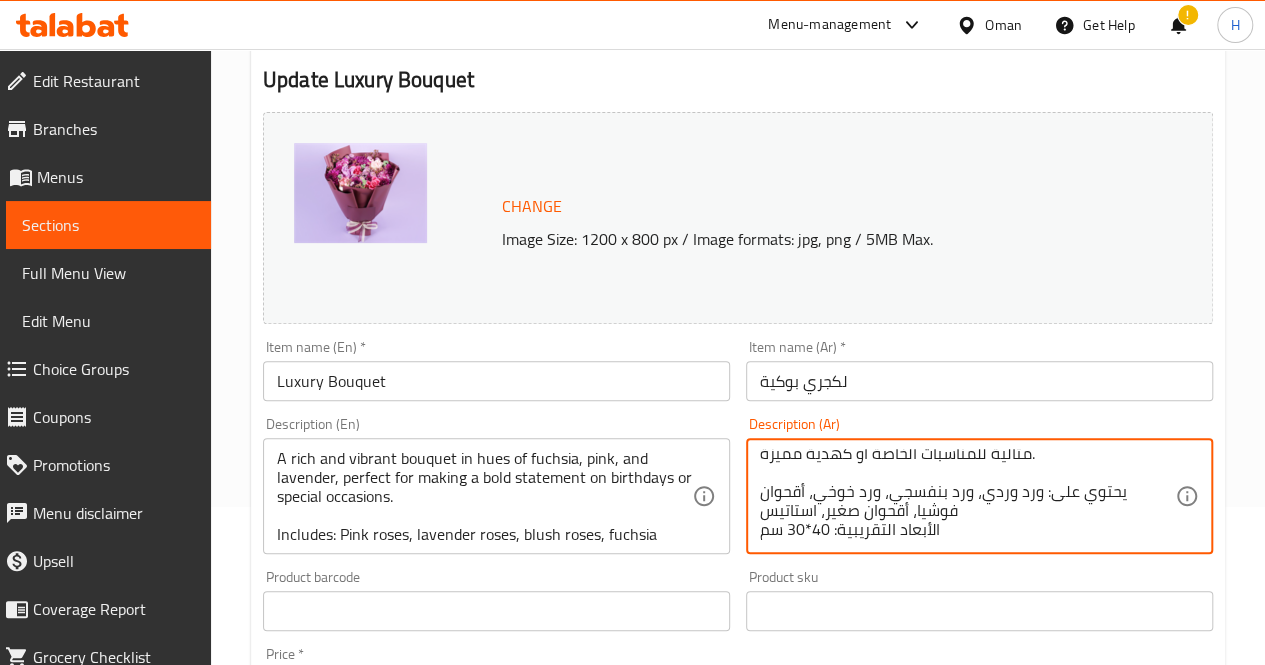 scroll, scrollTop: 0, scrollLeft: 0, axis: both 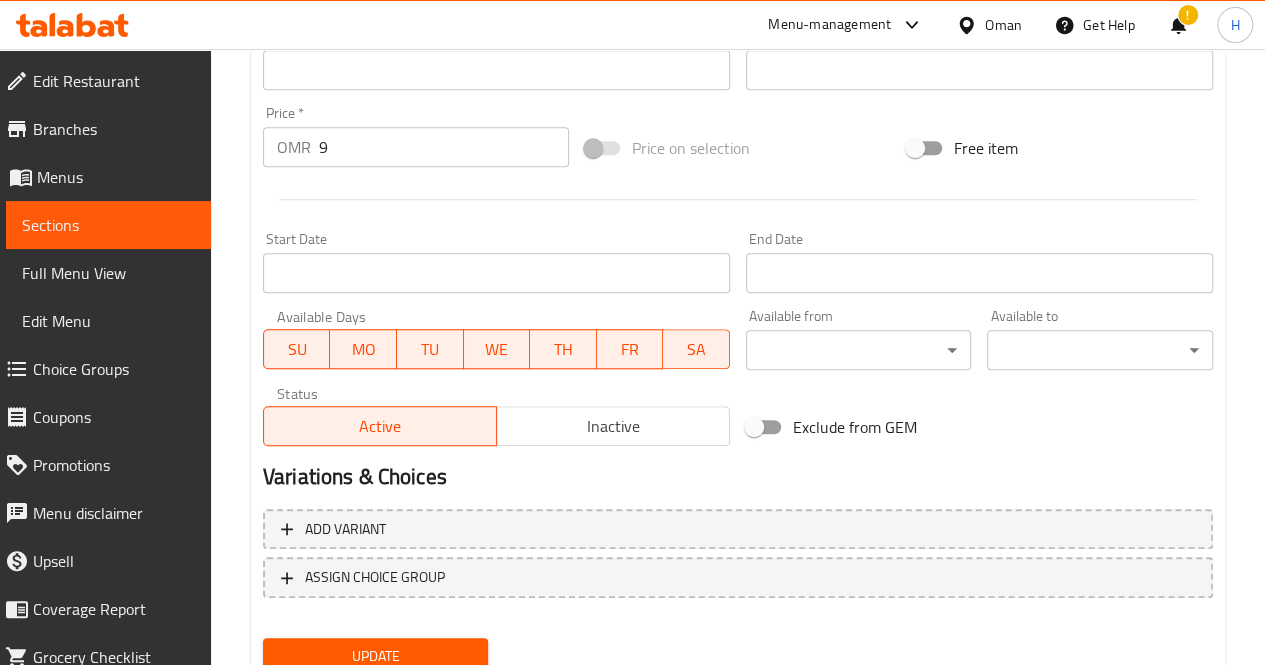 type on "باقة زهور غنية ومشرقة بتدرجات الفوشيا والوردي والبنفسجي، مثالية للمناسبات الخاصة أو كهدية مميزة.
يحتوي على: ورد وردي، ورد بنفسجي، ورد خوخي، أقحوان فوشيا، أقحوان صغير، استاتيس
الأبعاد التقريبية: 40*30 سم" 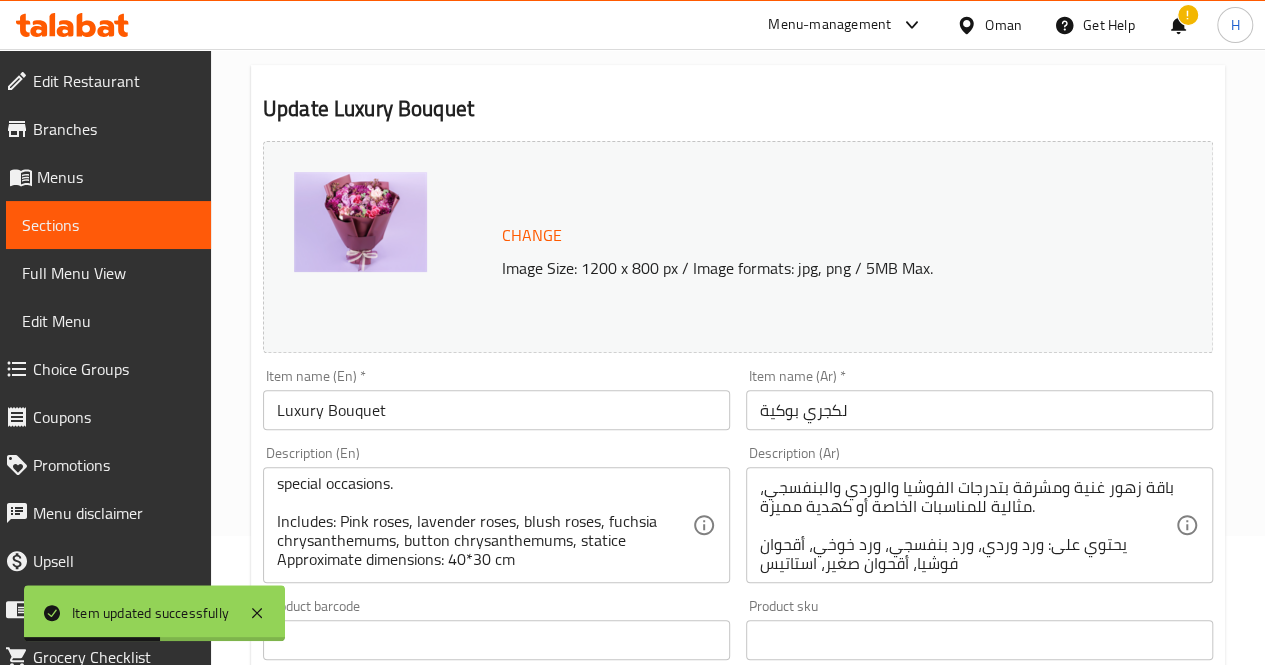 scroll, scrollTop: 0, scrollLeft: 0, axis: both 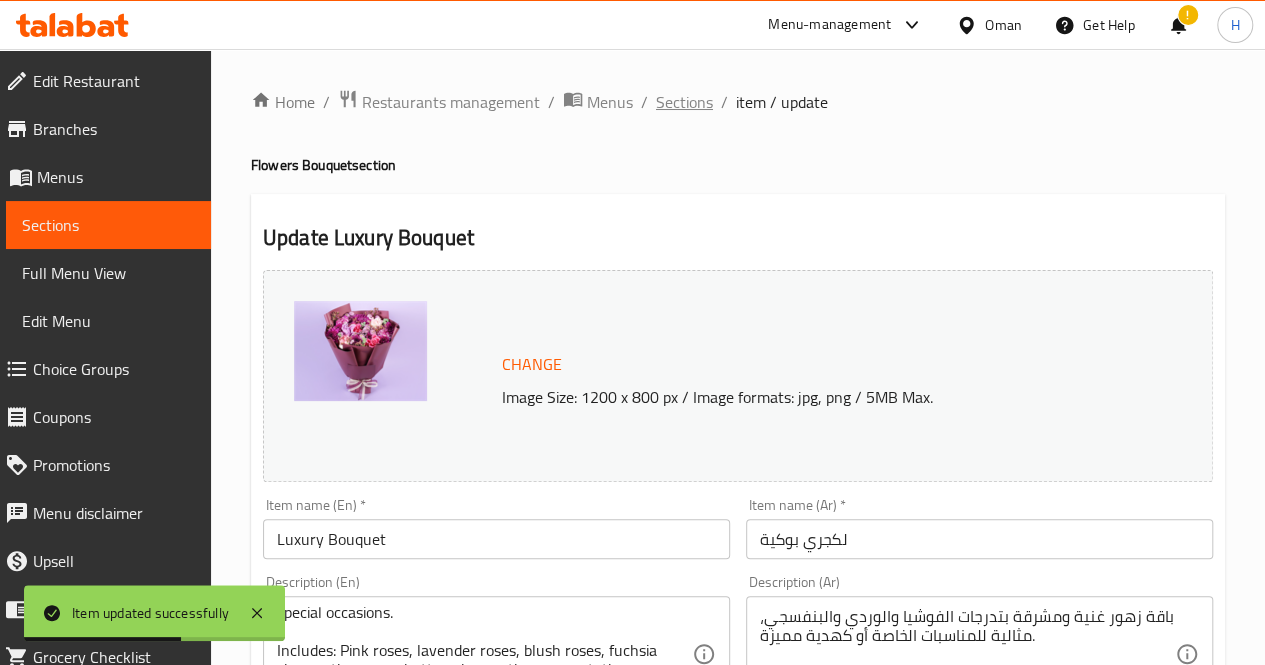 click on "Sections" at bounding box center (684, 102) 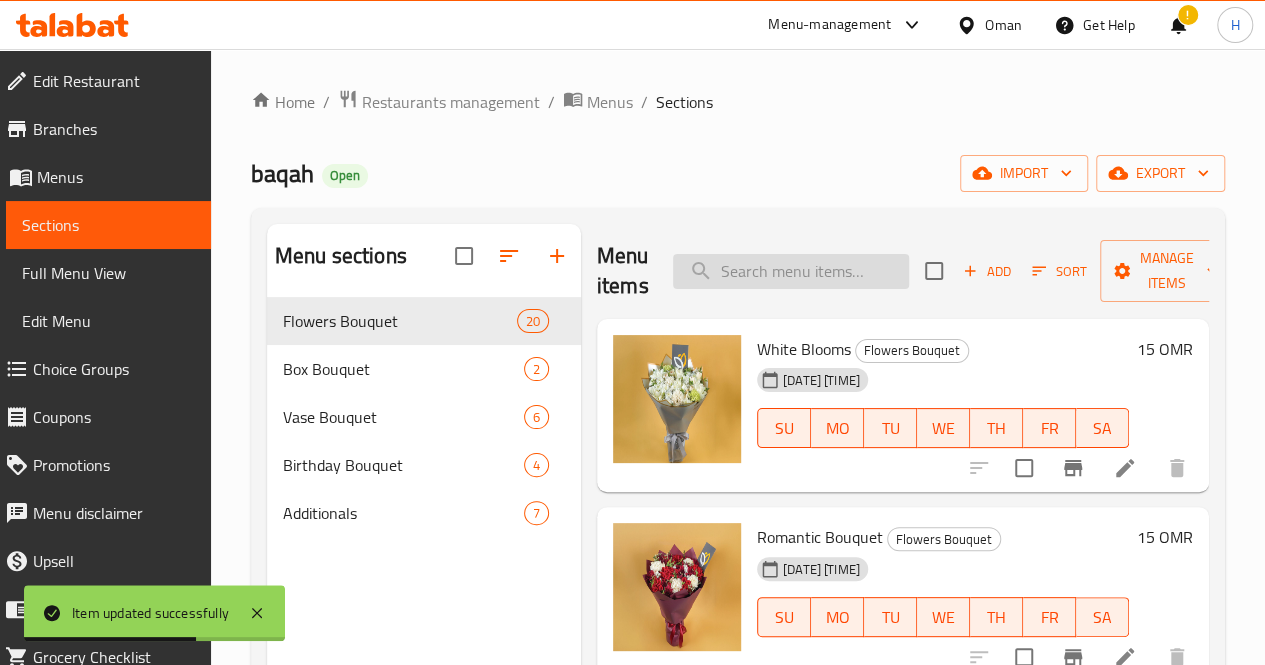 click at bounding box center [791, 271] 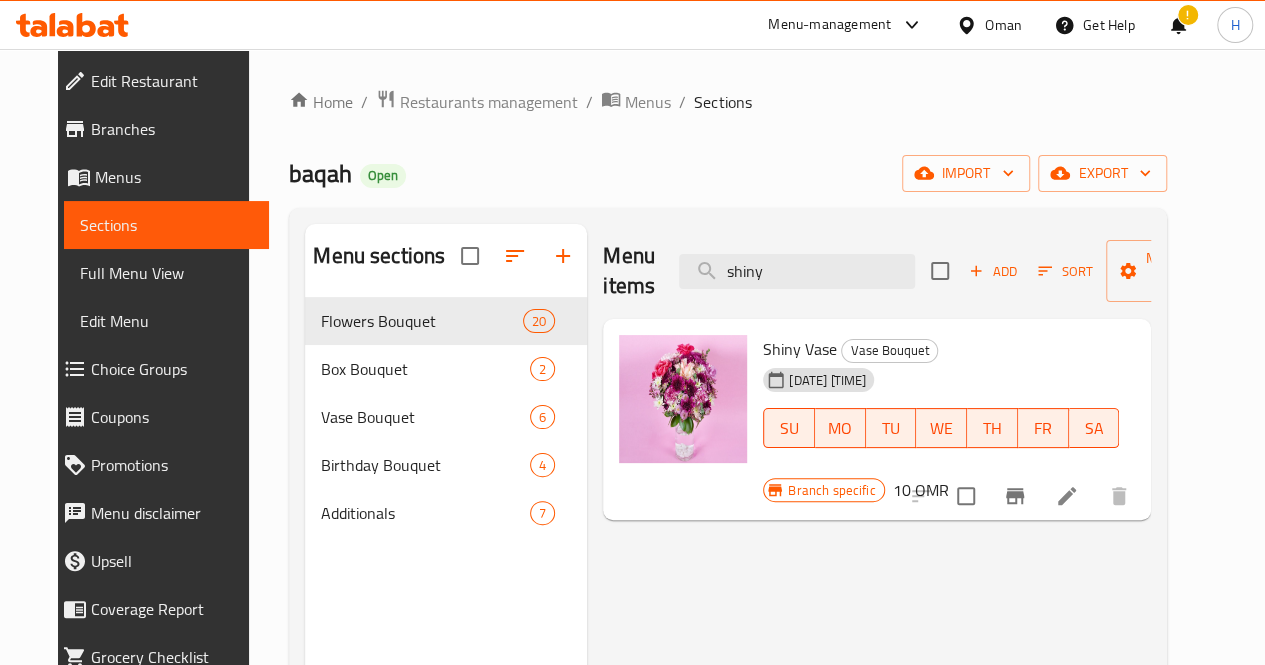 type on "shiny" 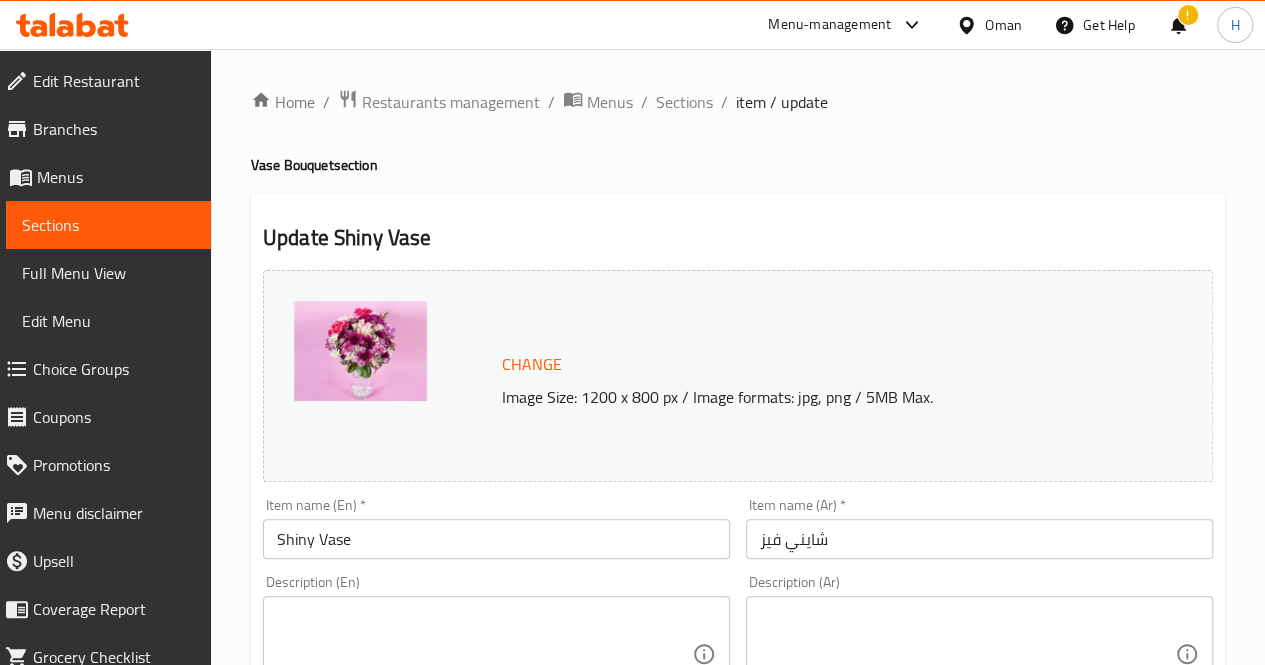 click at bounding box center (484, 654) 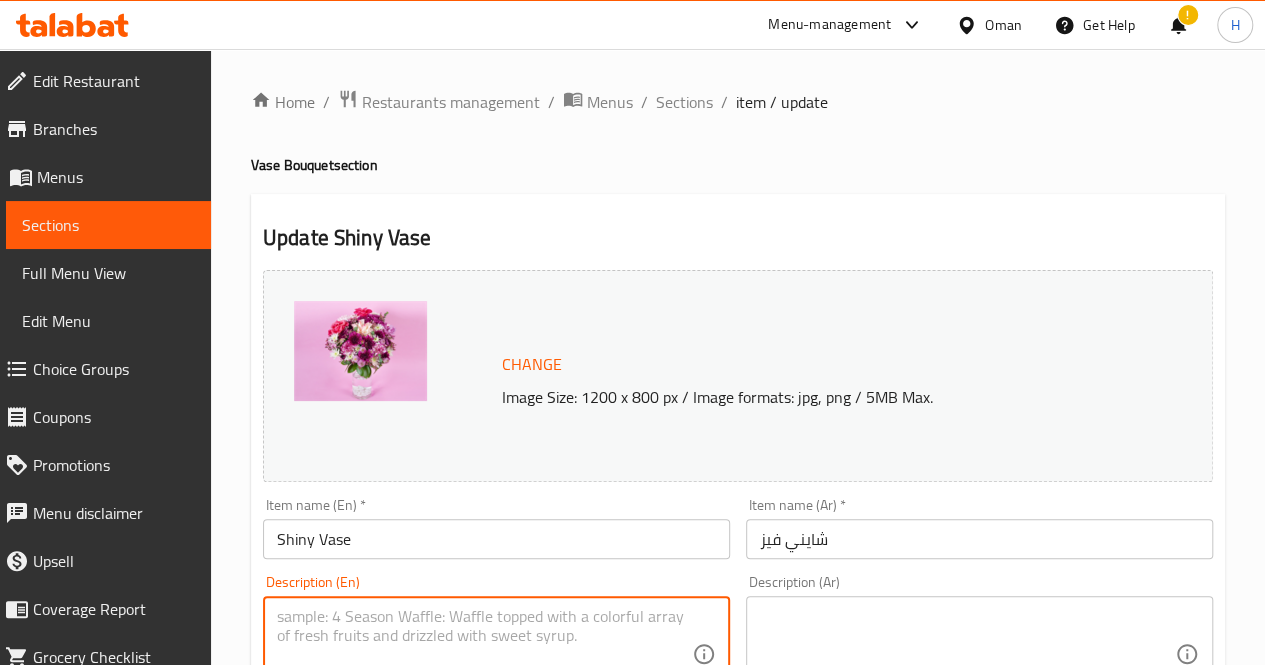 paste on "ترتيبة زهور نابضة بالحياة بتدرجات الفوشيا والوردي والبنفسجي، موضوعة في فازة زجاجية تحتوي على الماء والحصى الأبيض. مثالية لأعياد الميلاد أو المفاجآت المبهجة.
يحتوي على: ورد وردي، ورد بنفسجي فاتح، ورد خوخي، أقحوان فوشيا، أقحوان أبيض، استاتيس
الأبعاد التقريبية: 35*30 سم" 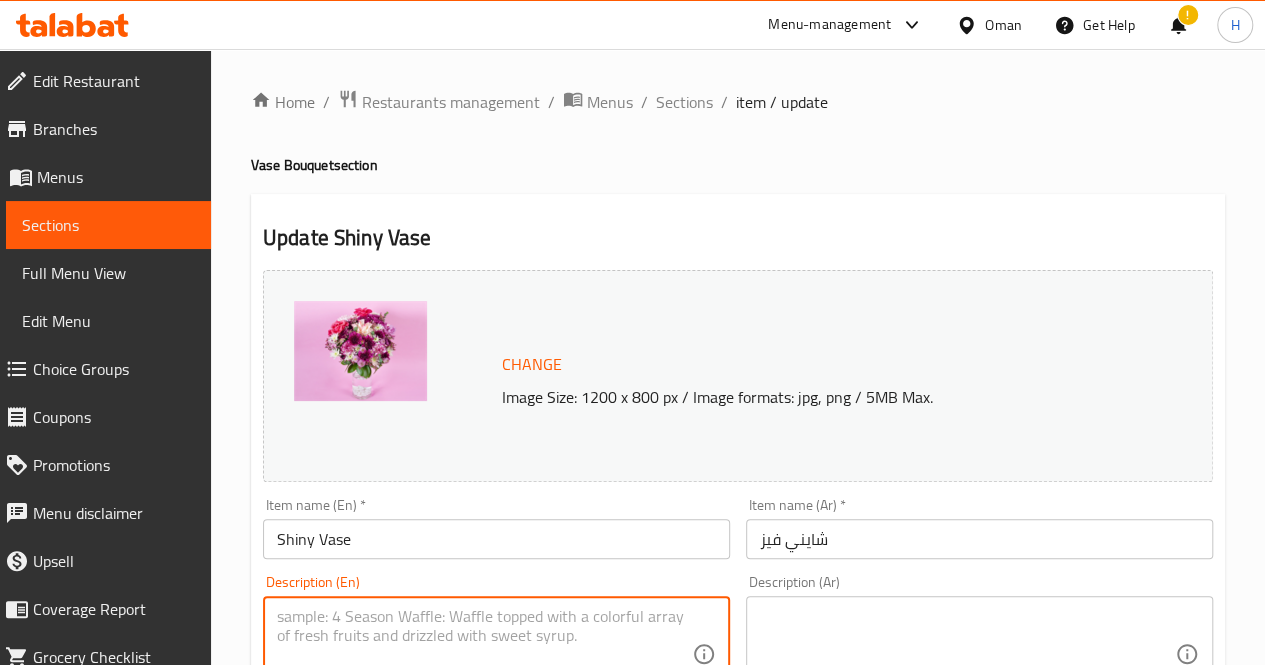 type on "ترتيبة زهور نابضة بالحياة بتدرجات الفوشيا والوردي والبنفسجي، موضوعة في فازة زجاجية تحتوي على الماء والحصى الأبيض. مثالية لأعياد الميلاد أو المفاجآت المبهجة.
يحتوي على: ورد وردي، ورد بنفسجي فاتح، ورد خوخي، أقحوان فوشيا، أقحوان أبيض، استاتيس
الأبعاد التقريبية: 35*30 سم" 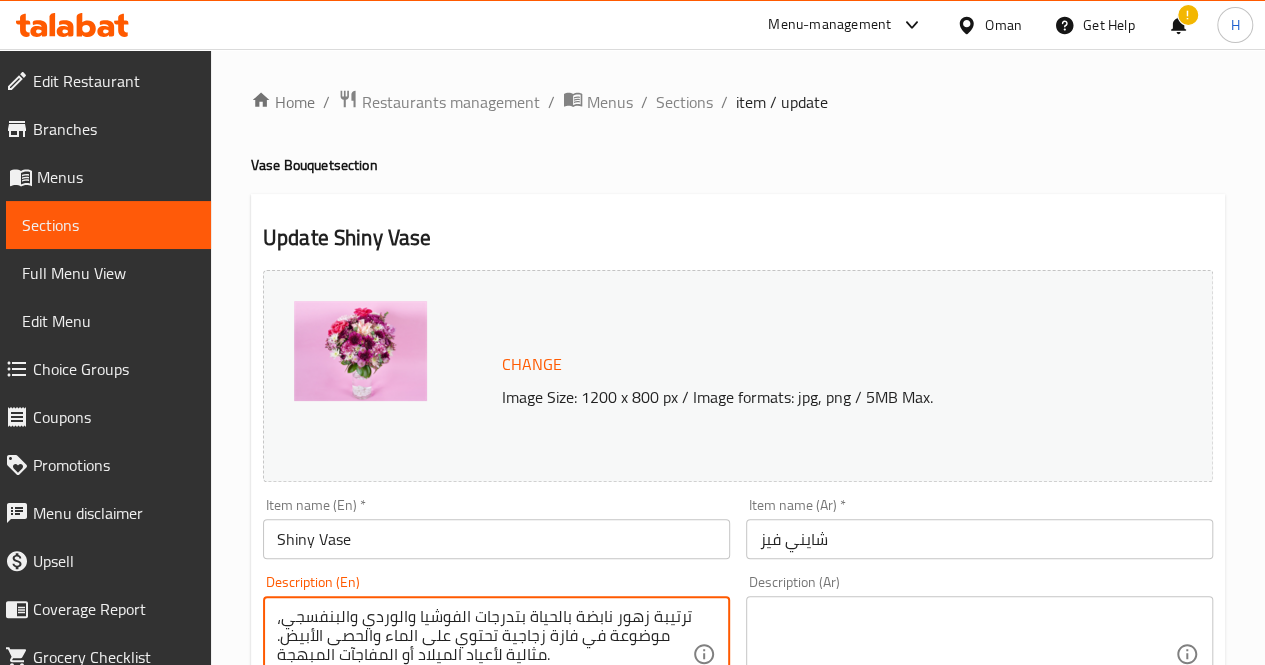 scroll, scrollTop: 36, scrollLeft: 0, axis: vertical 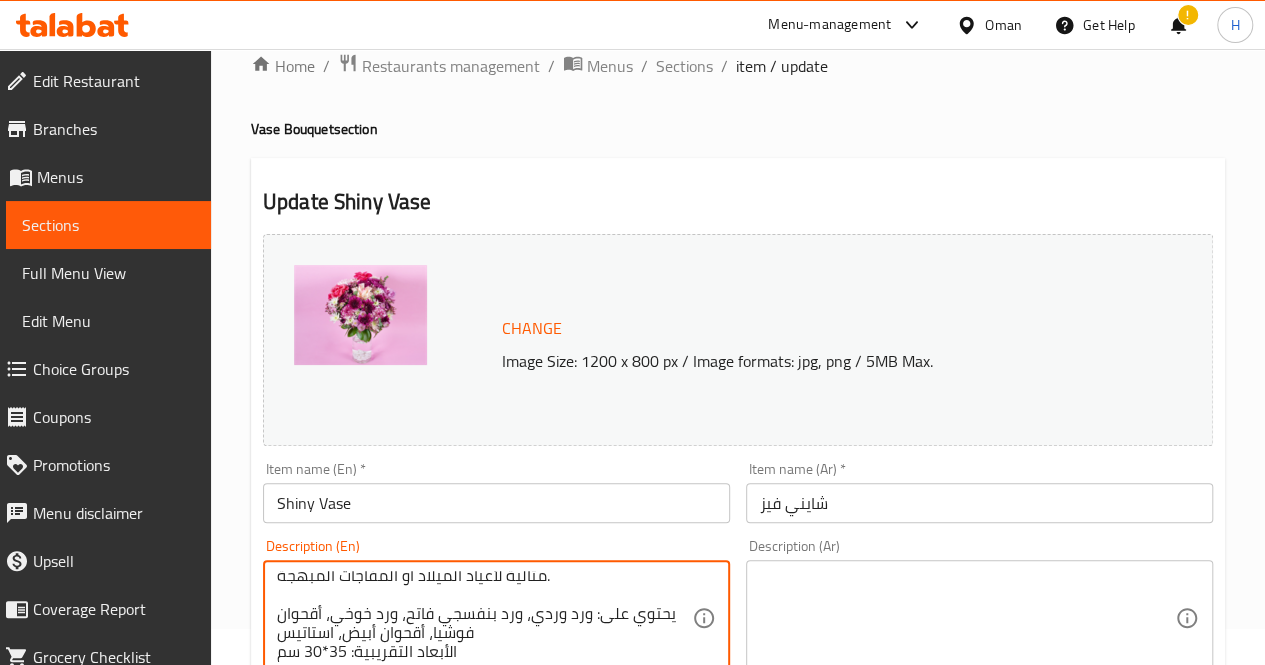 type 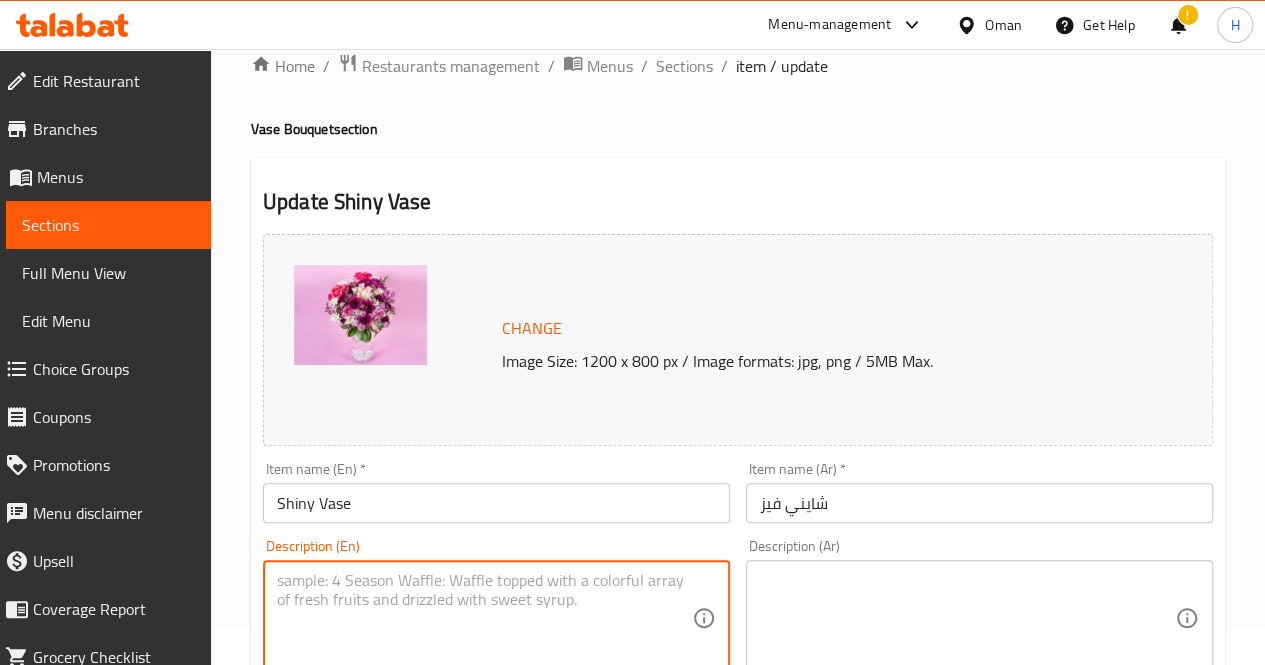 scroll, scrollTop: 0, scrollLeft: 0, axis: both 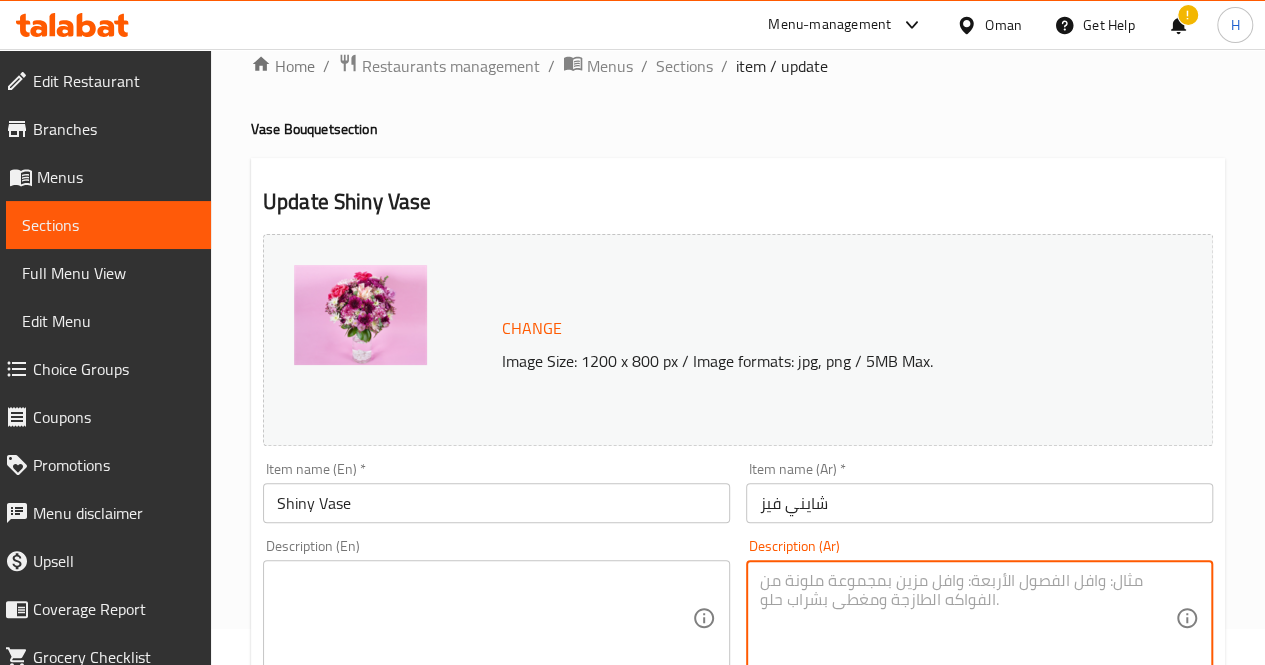 click at bounding box center [967, 618] 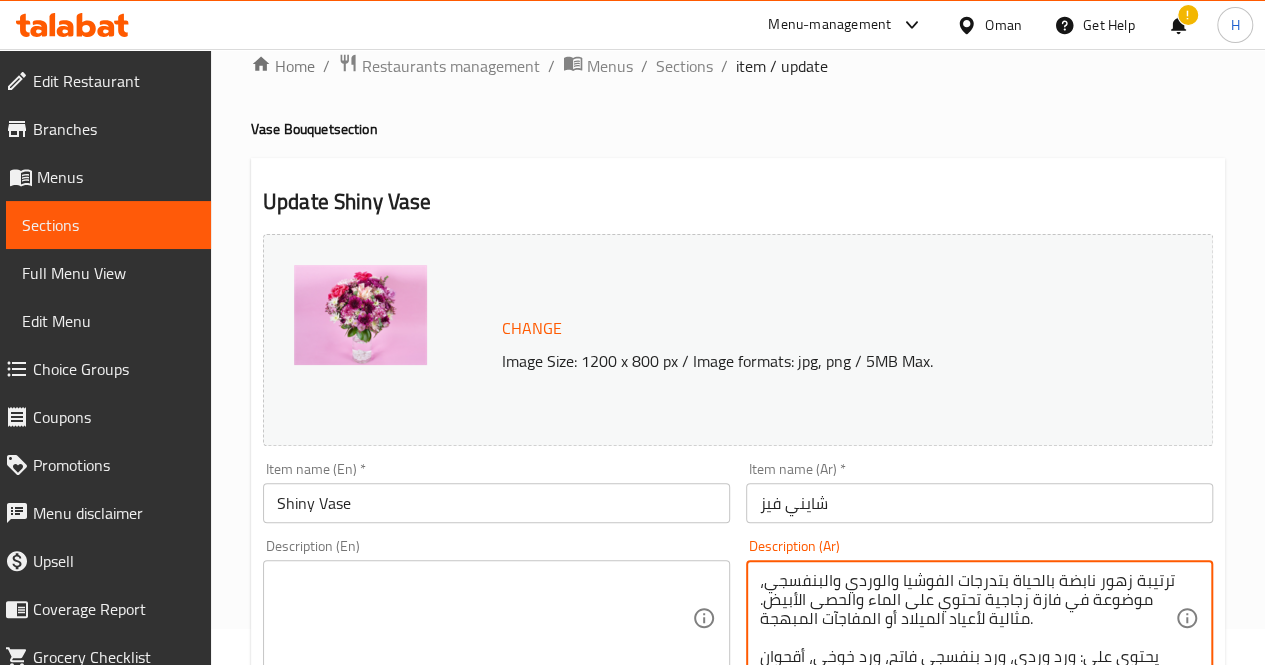 scroll, scrollTop: 56, scrollLeft: 0, axis: vertical 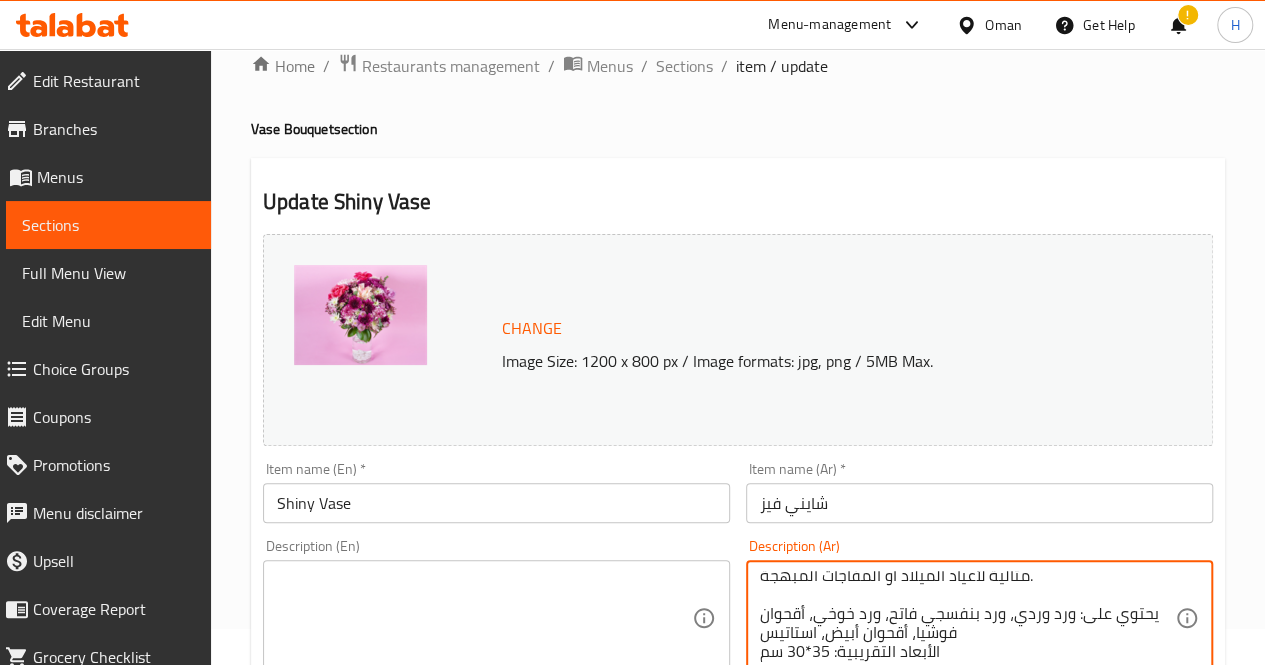 type on "ترتيبة زهور نابضة بالحياة بتدرجات الفوشيا والوردي والبنفسجي، موضوعة في فازة زجاجية تحتوي على الماء والحصى الأبيض. مثالية لأعياد الميلاد أو المفاجآت المبهجة.
يحتوي على: ورد وردي، ورد بنفسجي فاتح، ورد خوخي، أقحوان فوشيا، أقحوان أبيض، استاتيس
الأبعاد التقريبية: 35*30 سم" 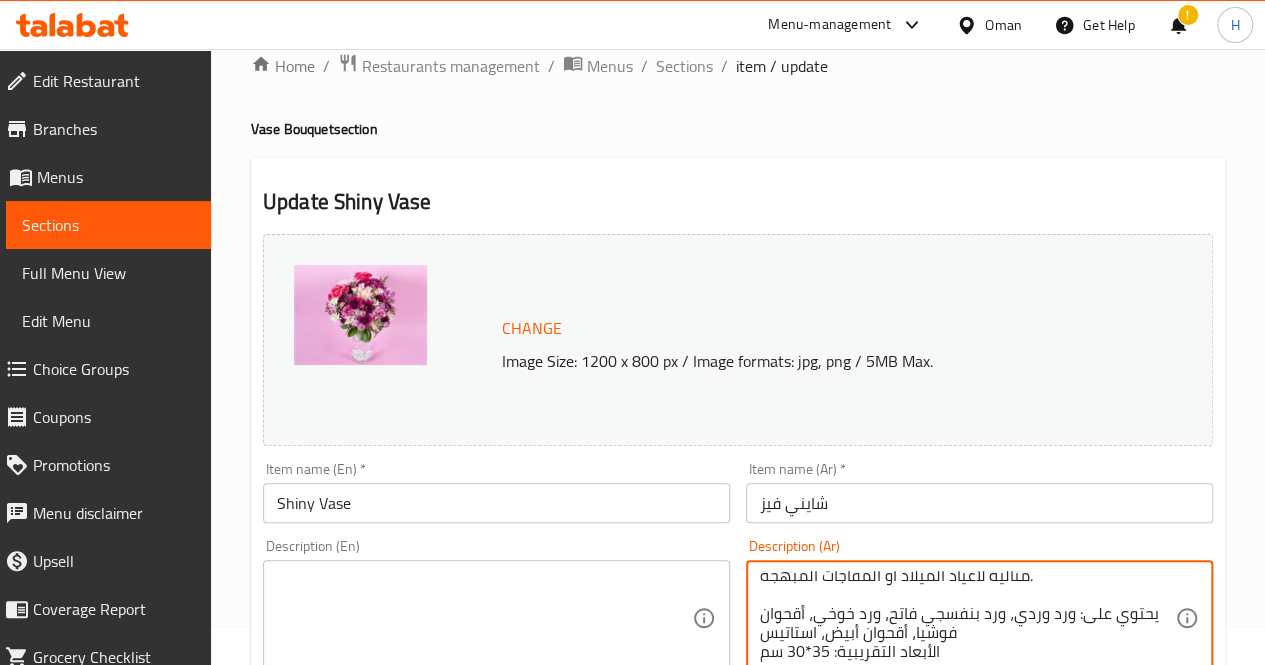 click at bounding box center [484, 618] 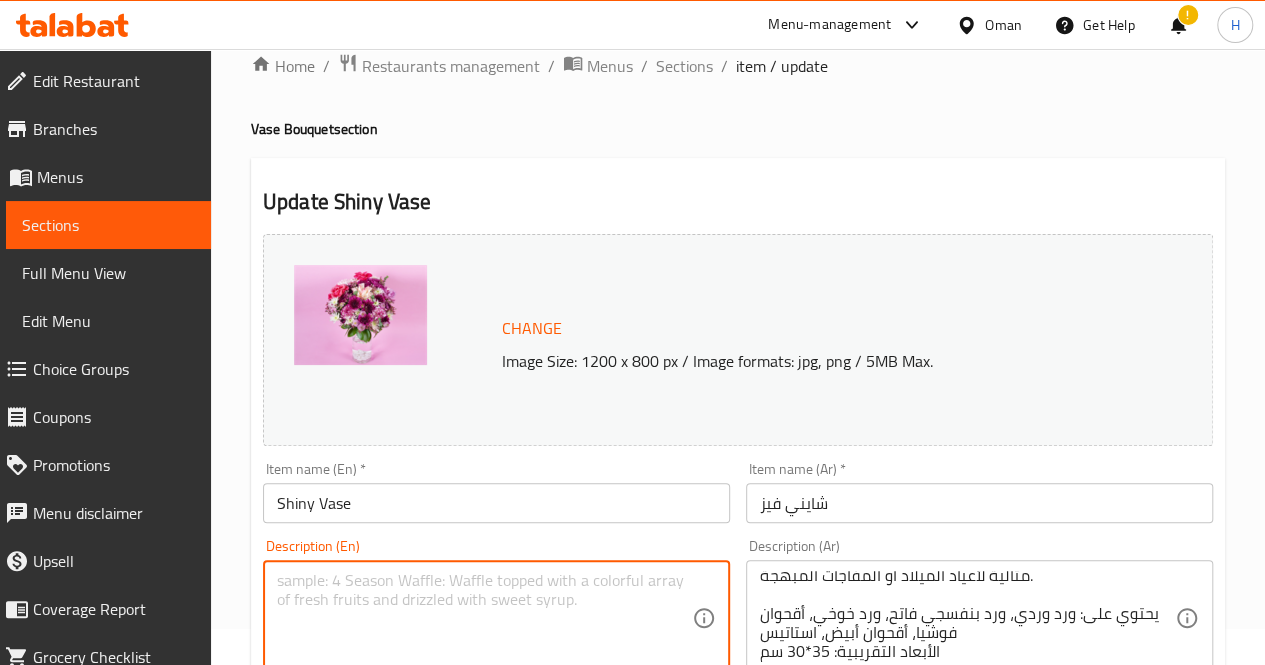 paste on "A vibrant floral arrangement in shades of fuchsia, blush, and lavender, beautifully presented in a clear vase with water and white pebbles. Ideal for birthdays, celebrations, or cheerful surprises.
Includes: Pink roses, lavender roses, blush roses, fuchsia chrysanthemums, white chrysanthemums, statice
Approximate dimensions: 35*30 cm" 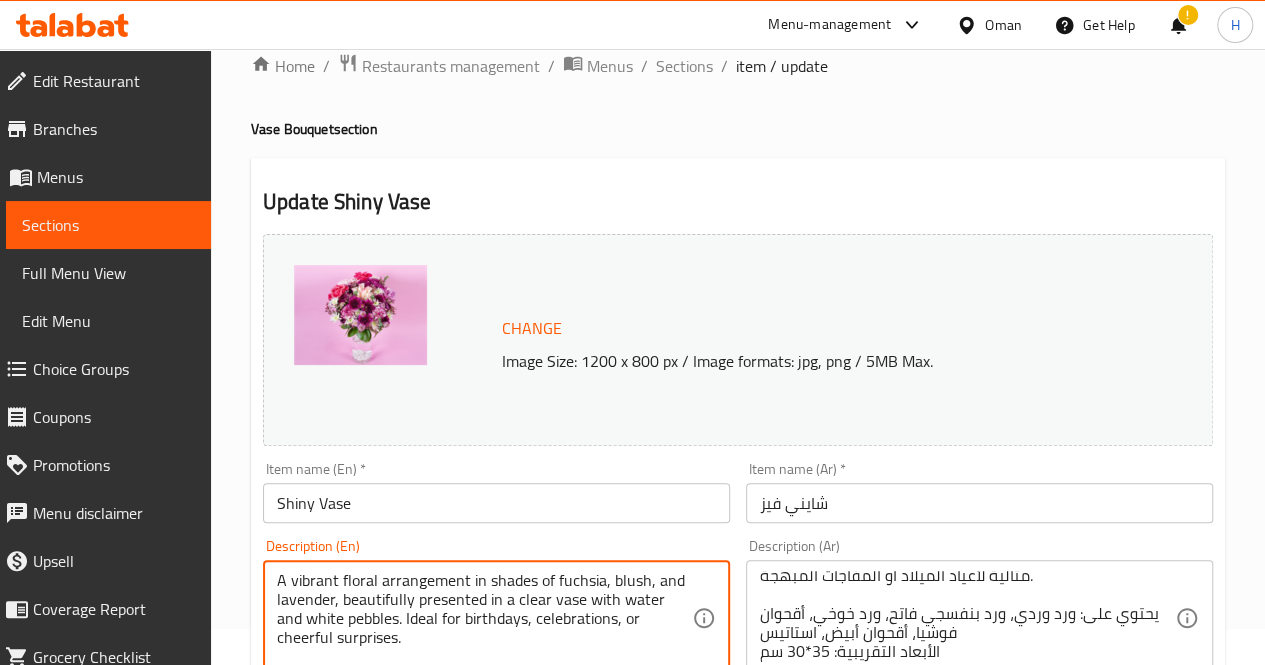scroll, scrollTop: 62, scrollLeft: 0, axis: vertical 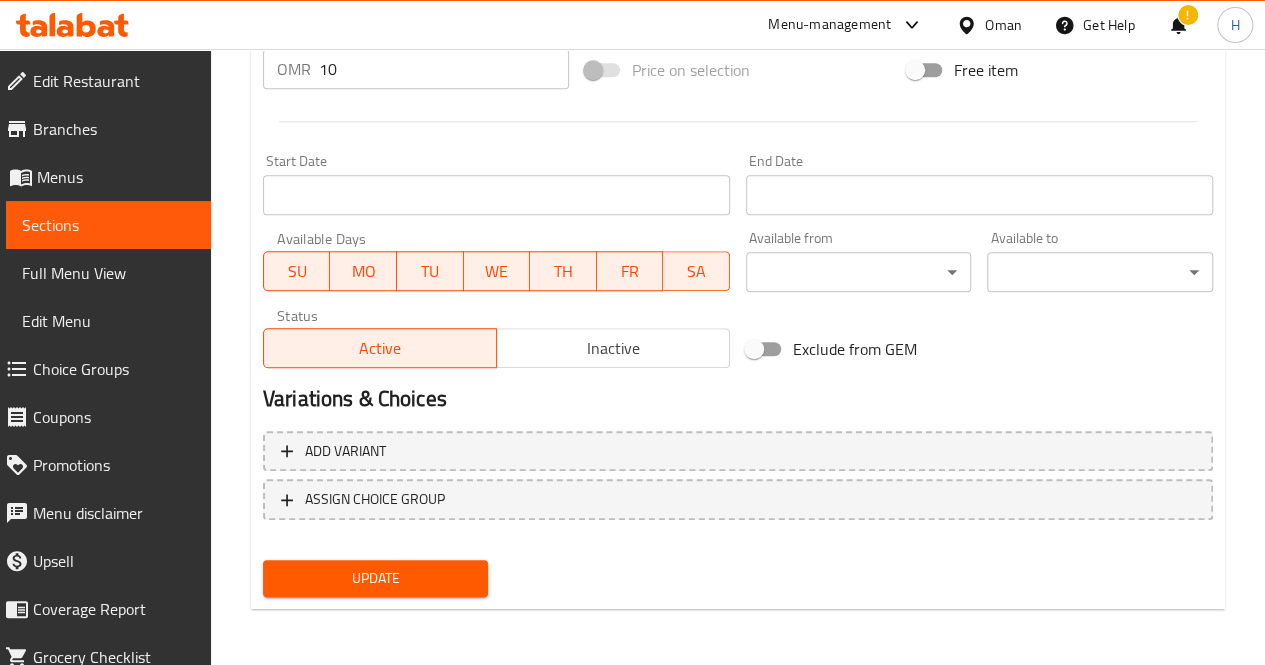 type on "A vibrant floral arrangement in shades of fuchsia, blush, and lavender, beautifully presented in a clear vase with water and white pebbles. Ideal for birthdays, celebrations, or cheerful surprises.
Includes: Pink roses, lavender roses, blush roses, fuchsia chrysanthemums, white chrysanthemums, statice
Approximate dimensions: 35*30 cm" 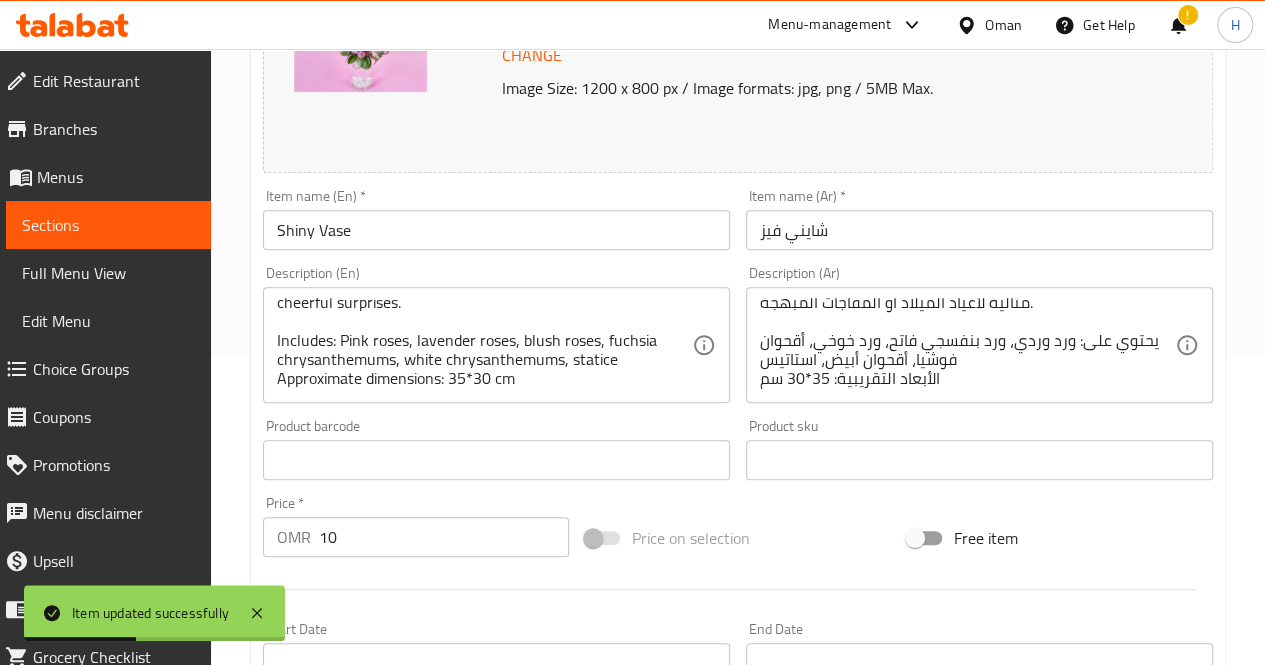 scroll, scrollTop: 0, scrollLeft: 0, axis: both 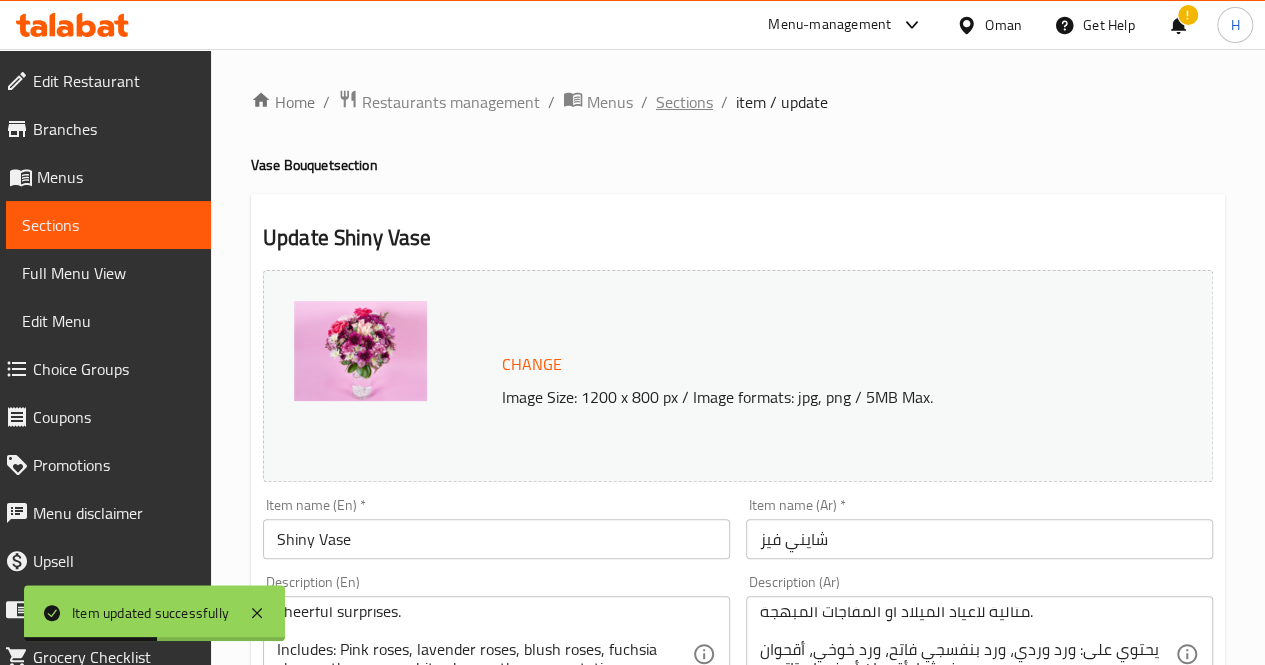 click on "Sections" at bounding box center (684, 102) 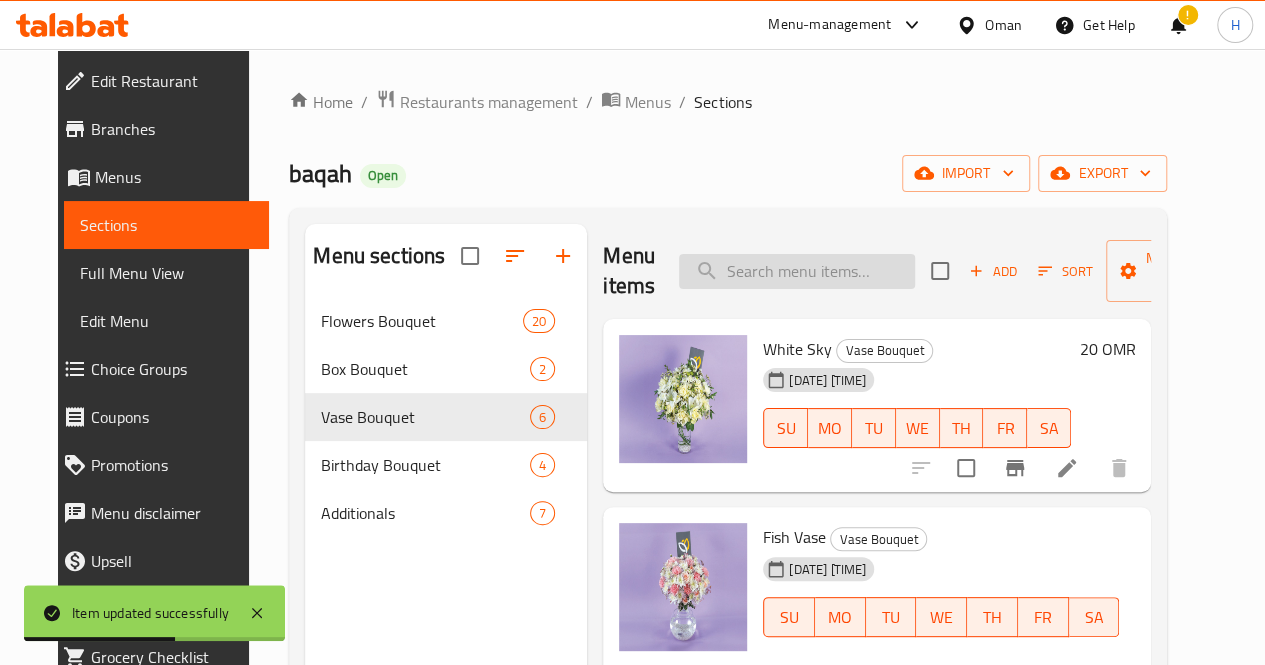 click at bounding box center [797, 271] 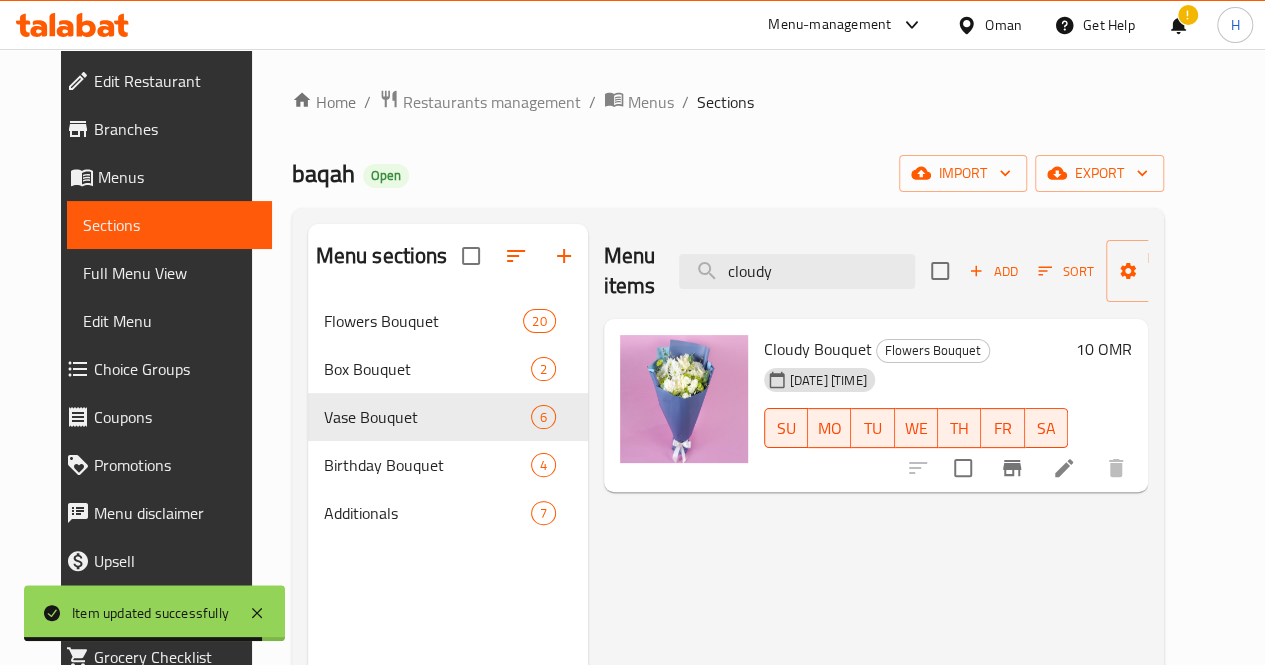 type on "cloudy" 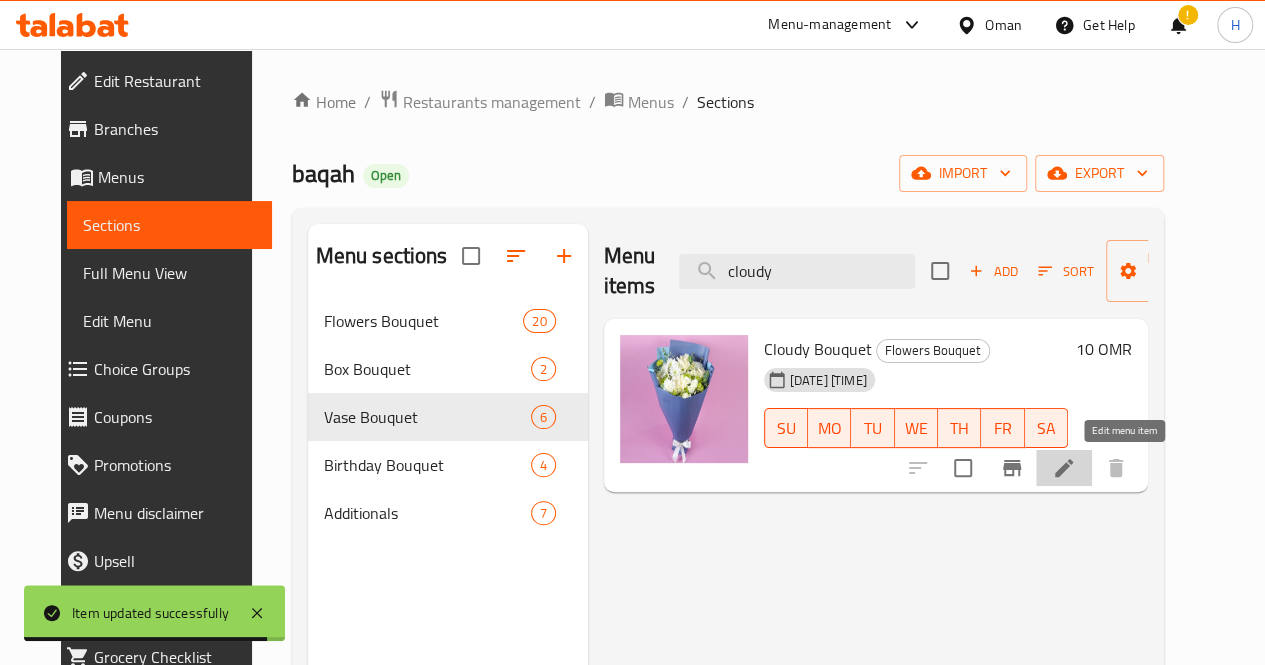 click 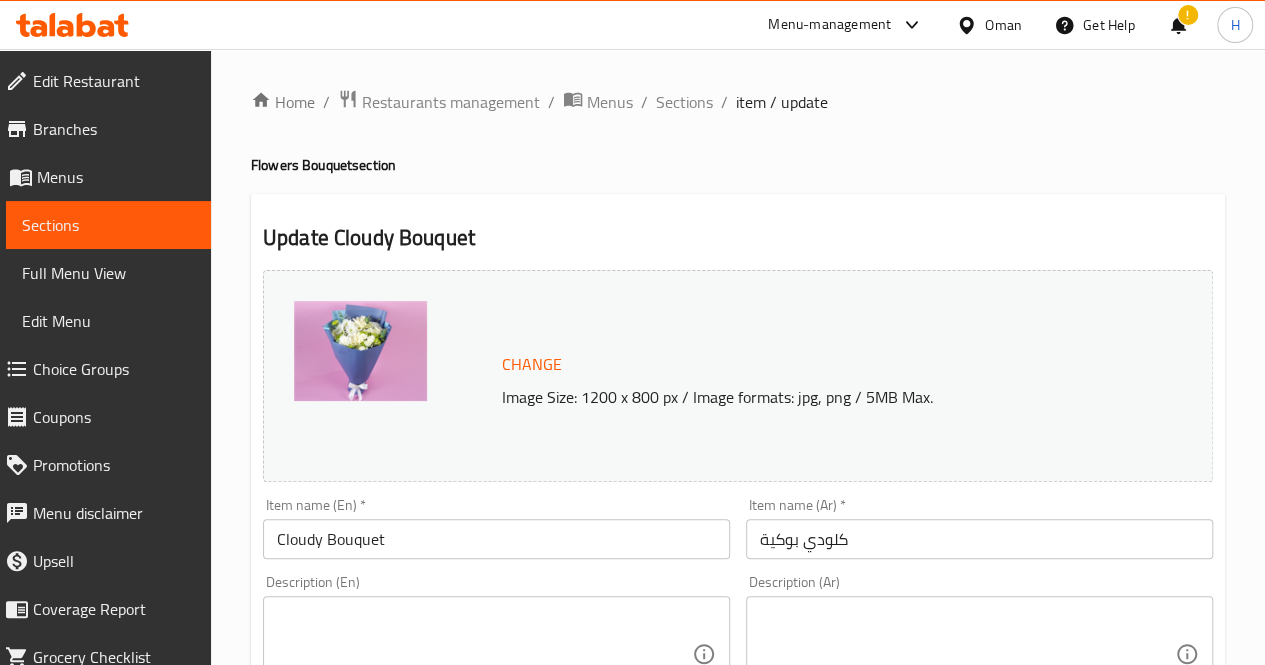 click at bounding box center [484, 654] 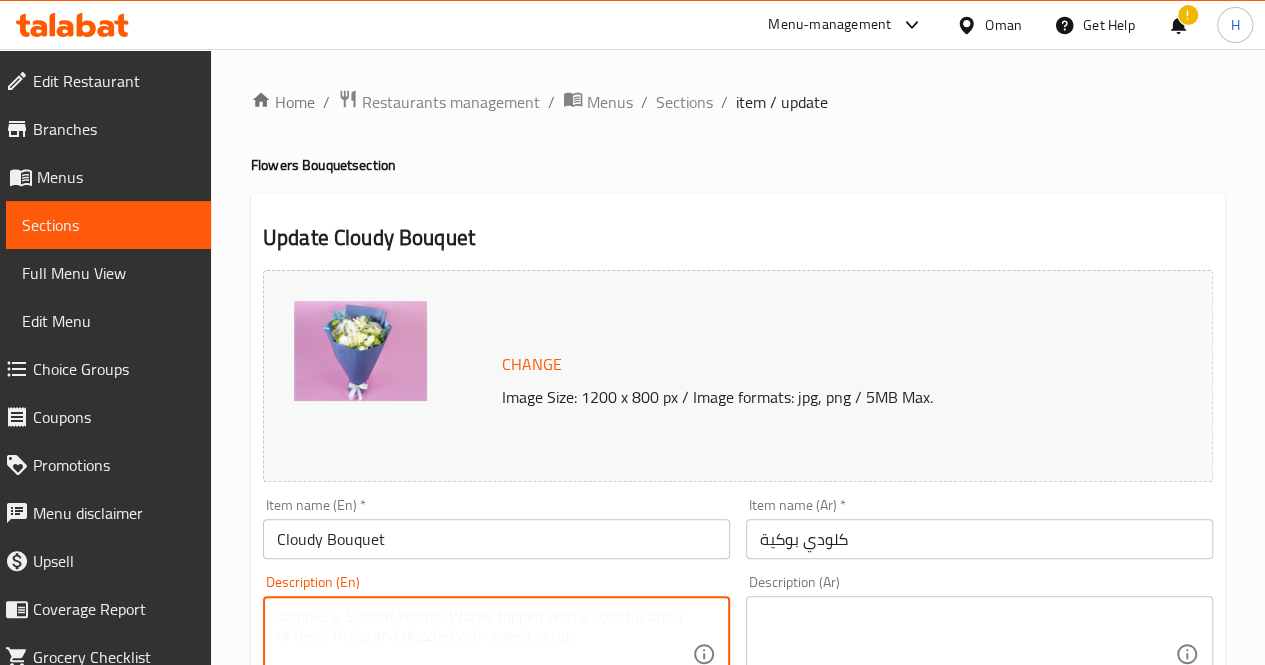paste on "A fresh and elegant bouquet in shades of white and green, perfect for congratulations, peaceful moments, or welcoming new beginnings.
Includes: White roses, white spray roses, white chrysanthemums, green button chrysanthemums, limonium, eucalyptus
Approximate dimensions: 40*30 cm" 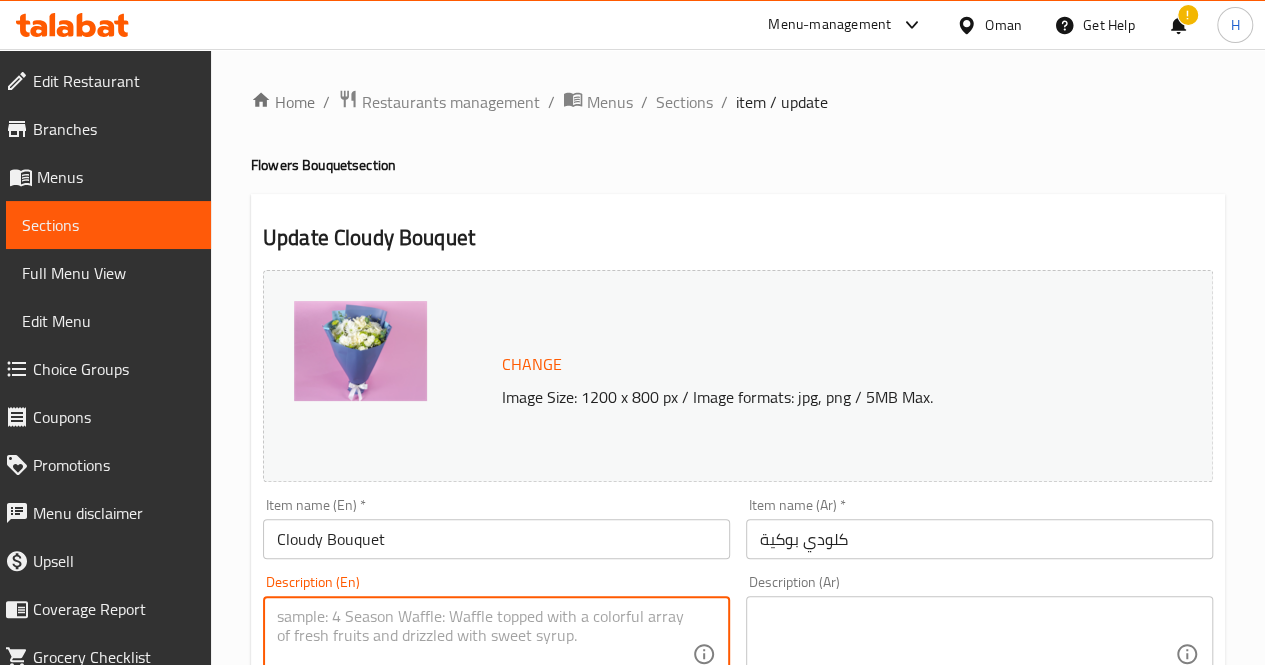 scroll, scrollTop: 36, scrollLeft: 0, axis: vertical 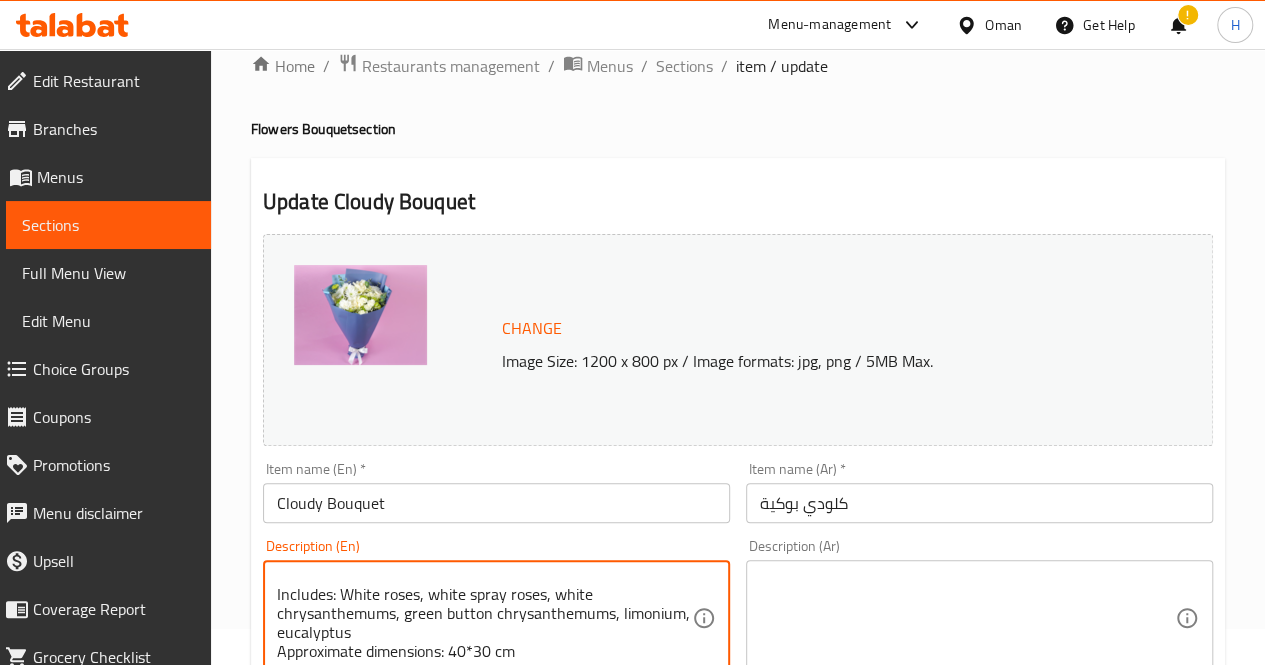 type on "A fresh and elegant bouquet in shades of white and green, perfect for congratulations, peaceful moments, or welcoming new beginnings.
Includes: White roses, white spray roses, white chrysanthemums, green button chrysanthemums, limonium, eucalyptus
Approximate dimensions: 40*30 cm" 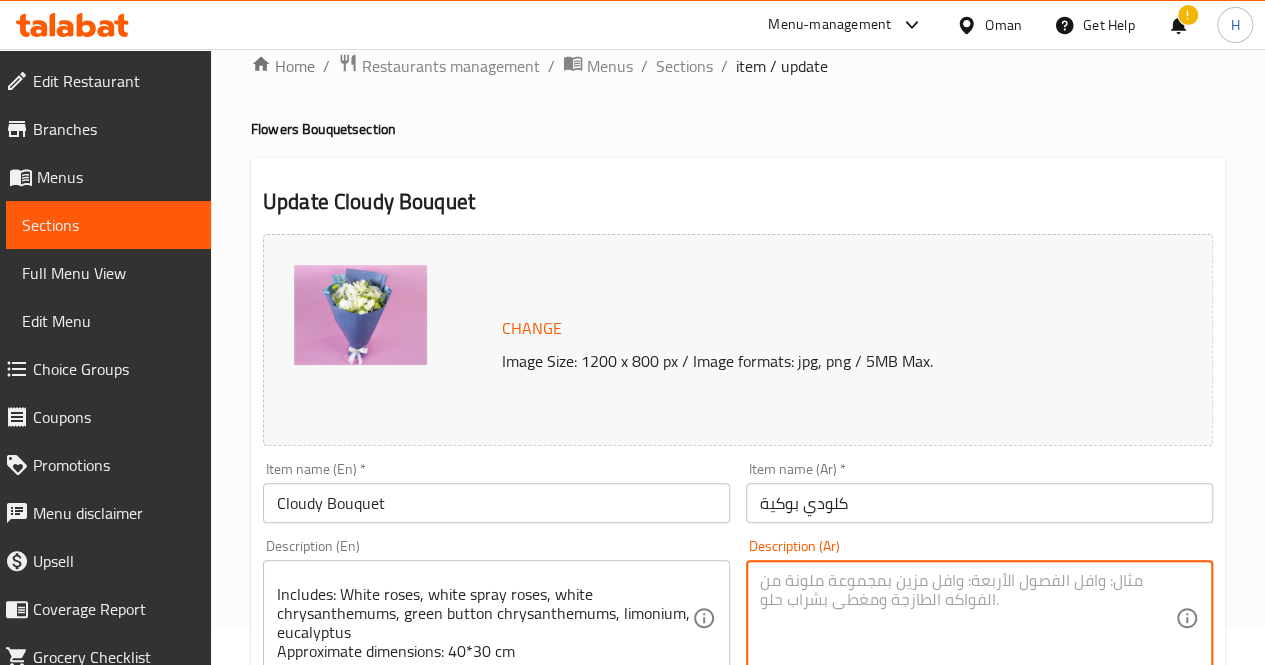click at bounding box center [967, 618] 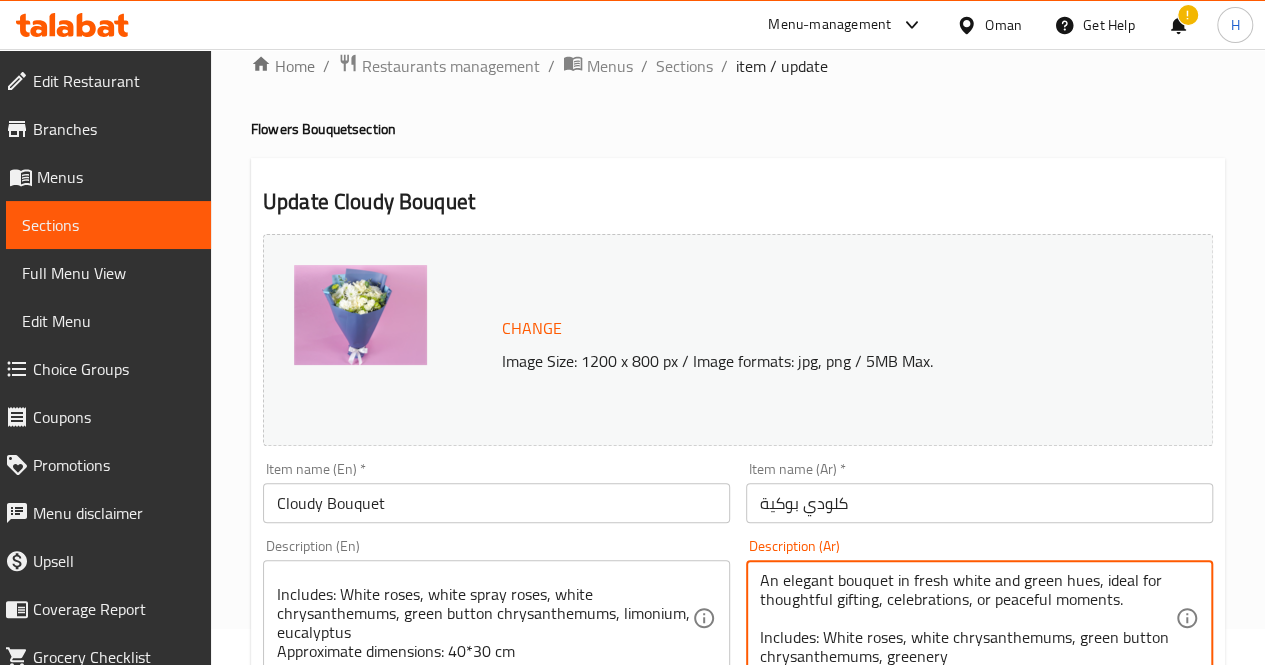 scroll, scrollTop: 38, scrollLeft: 0, axis: vertical 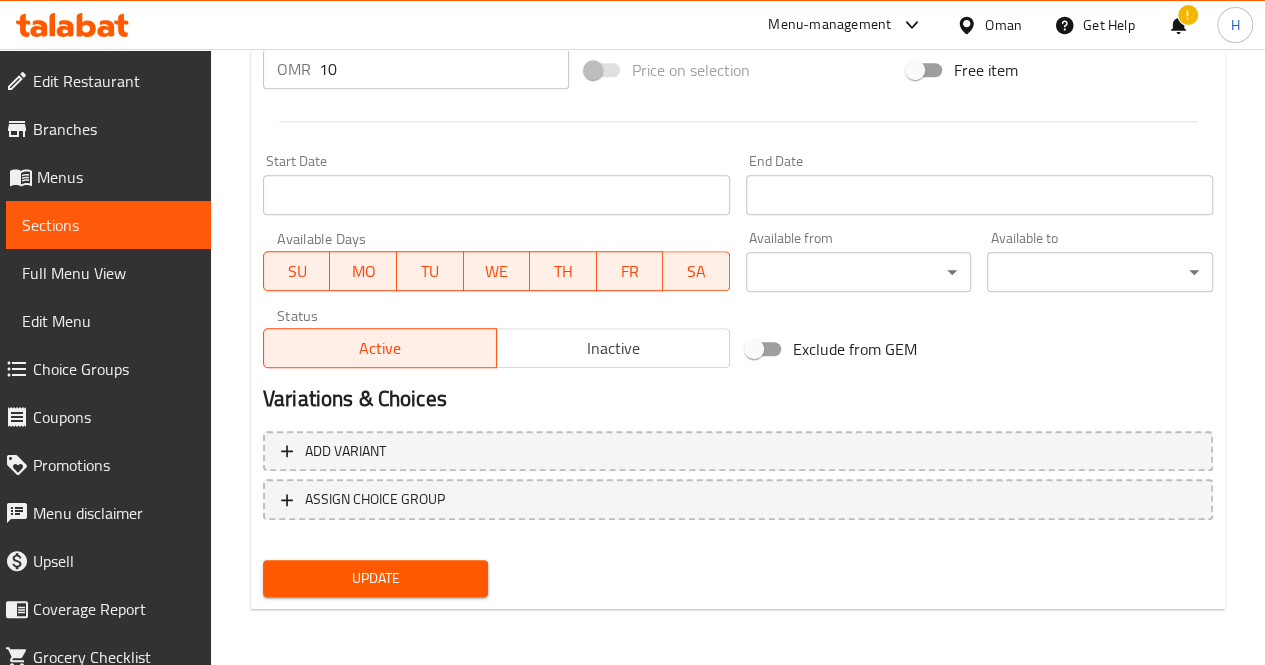 type on "An elegant bouquet in fresh white and green hues, ideal for thoughtful gifting, celebrations, or peaceful moments.
Includes: White roses, white chrysanthemums, green button chrysanthemums, greenery
Approximate dimensions: 40*30 cm" 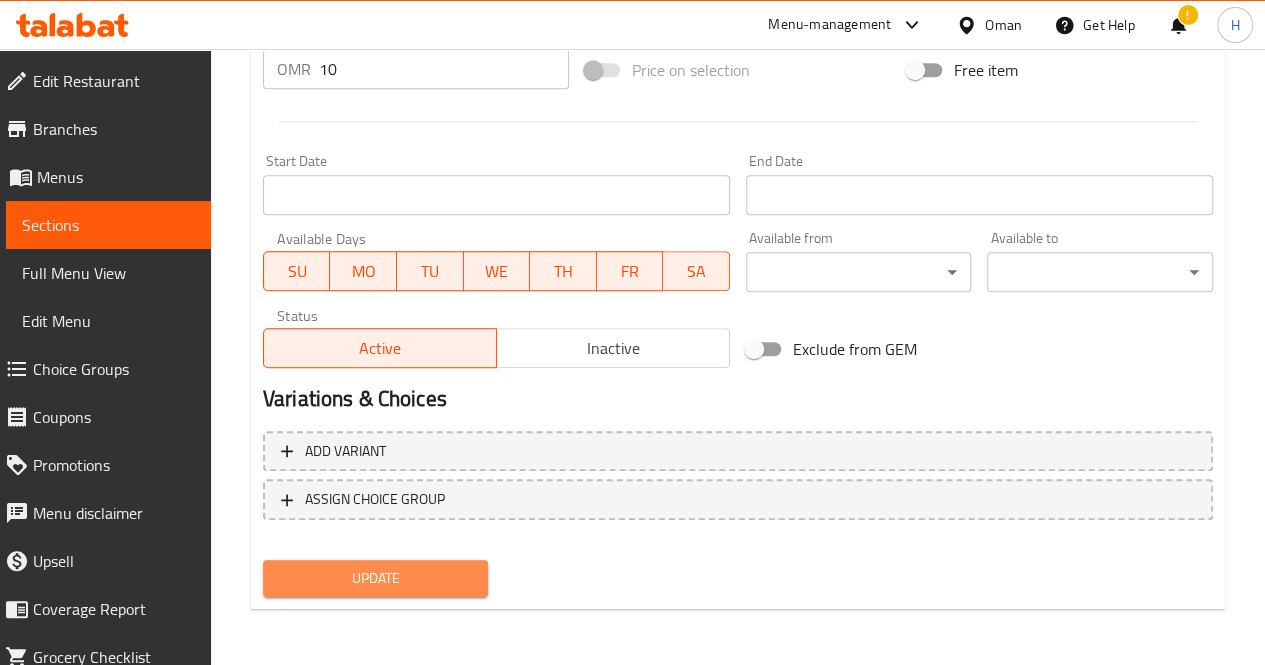 click on "Update" at bounding box center [376, 578] 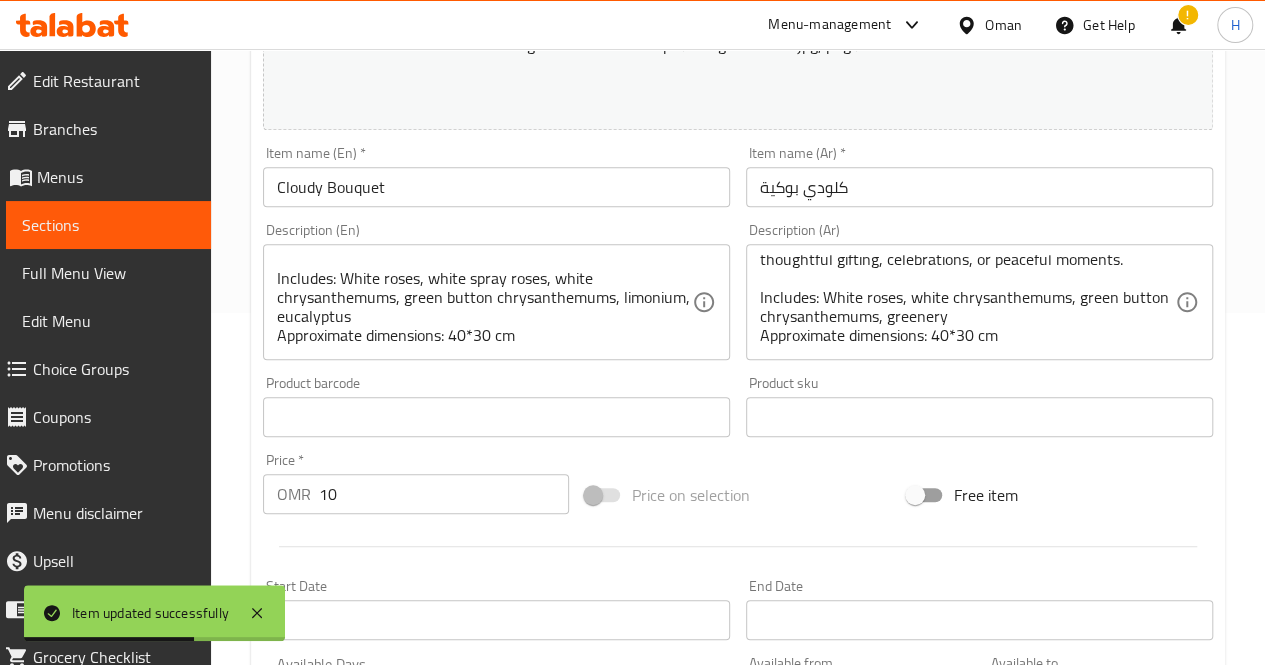 scroll, scrollTop: 0, scrollLeft: 0, axis: both 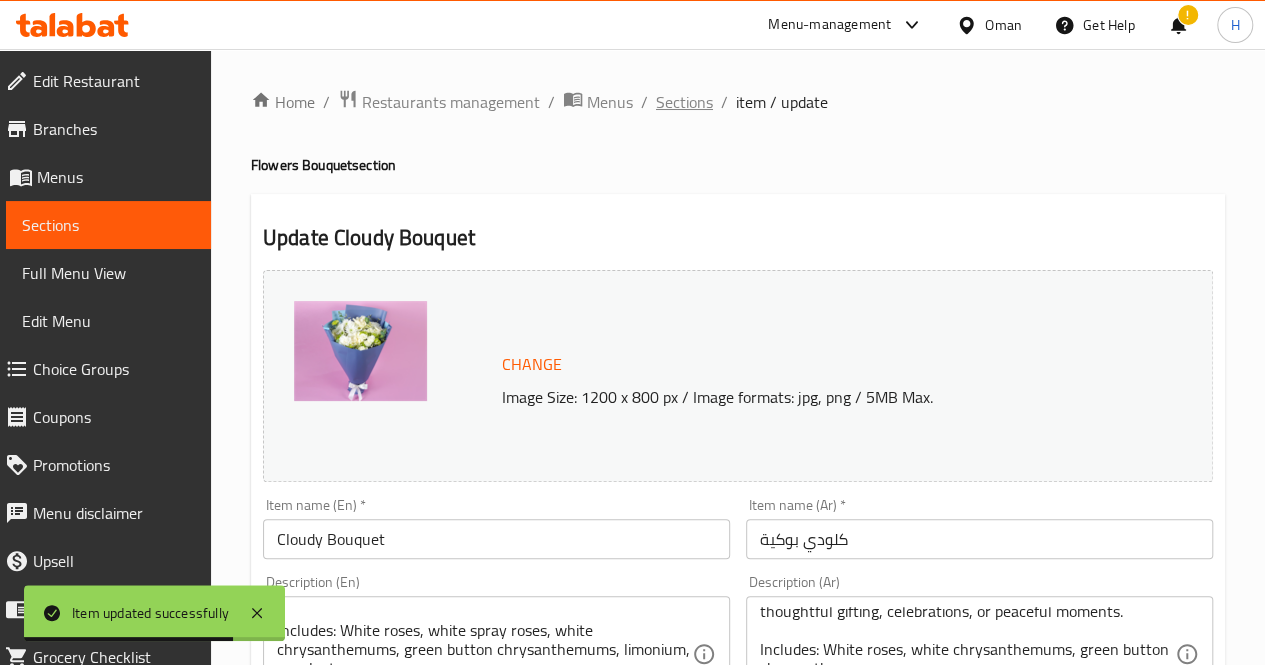 click on "Sections" at bounding box center [684, 102] 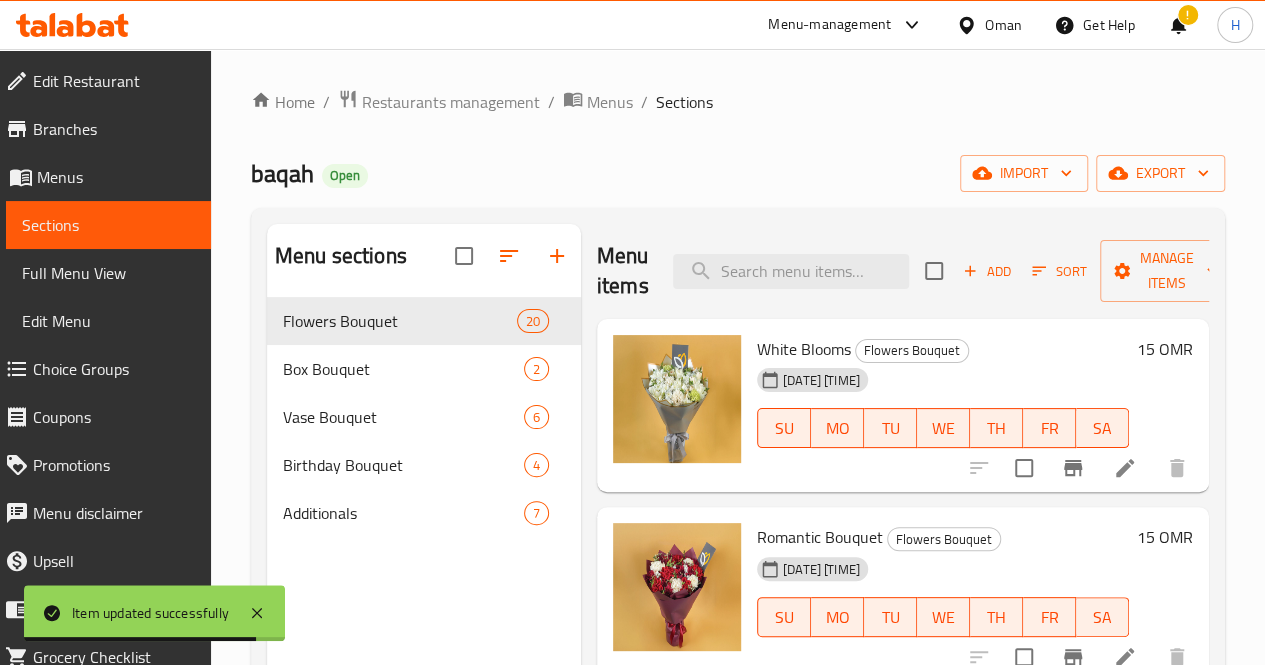 click on "Menu items Add Sort Manage items" at bounding box center (903, 271) 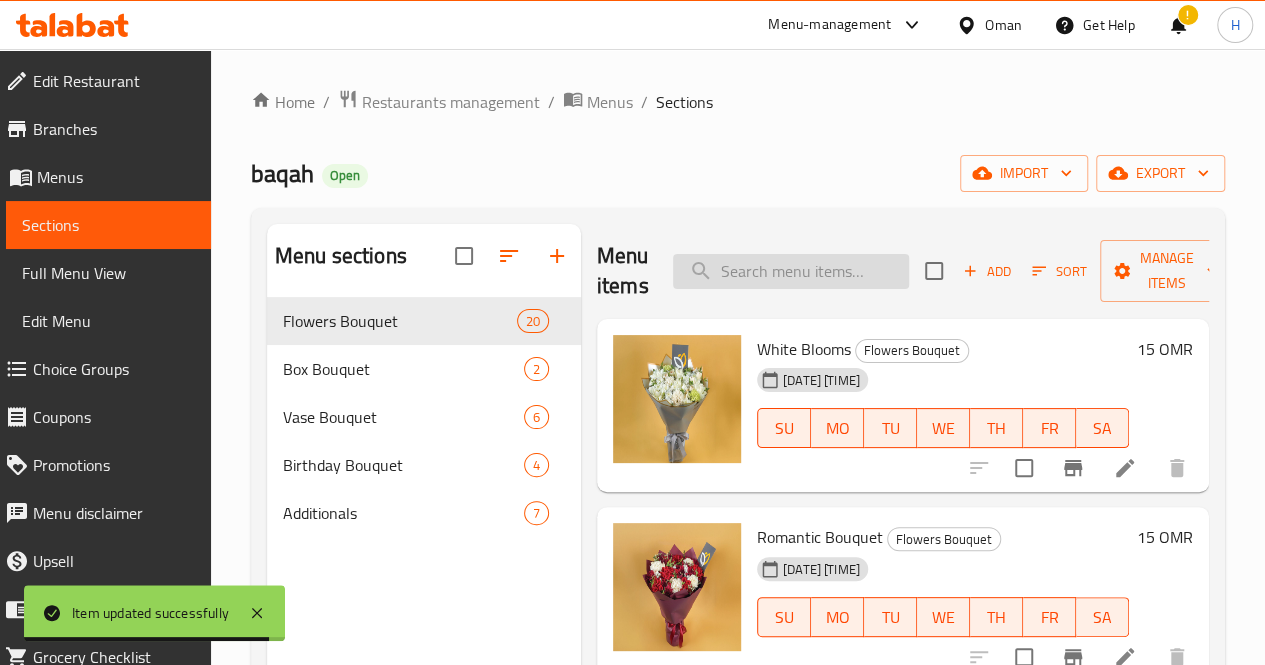 click at bounding box center [791, 271] 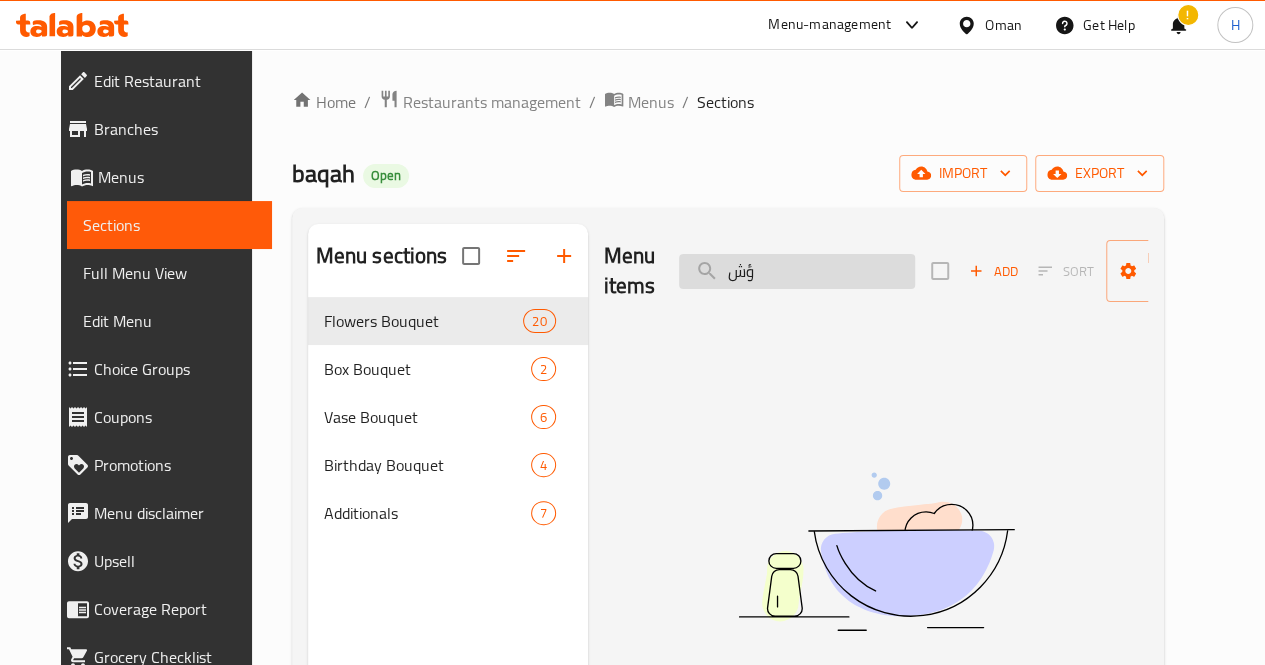 type on "ؤ" 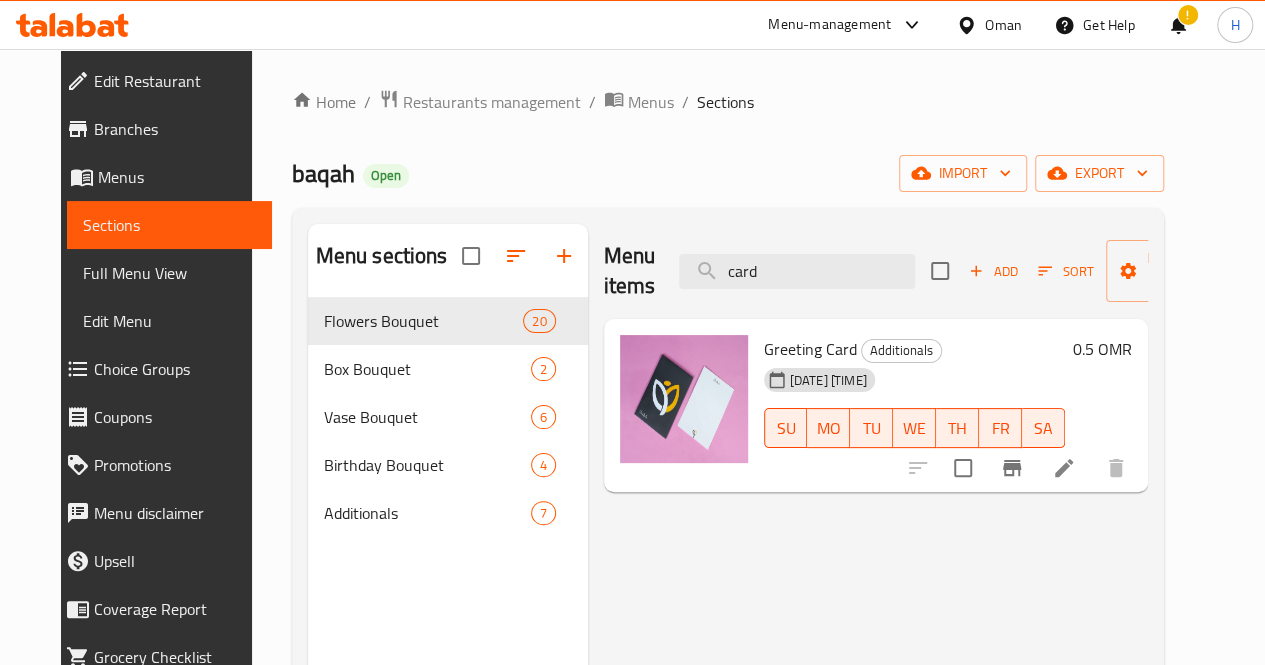 type on "card" 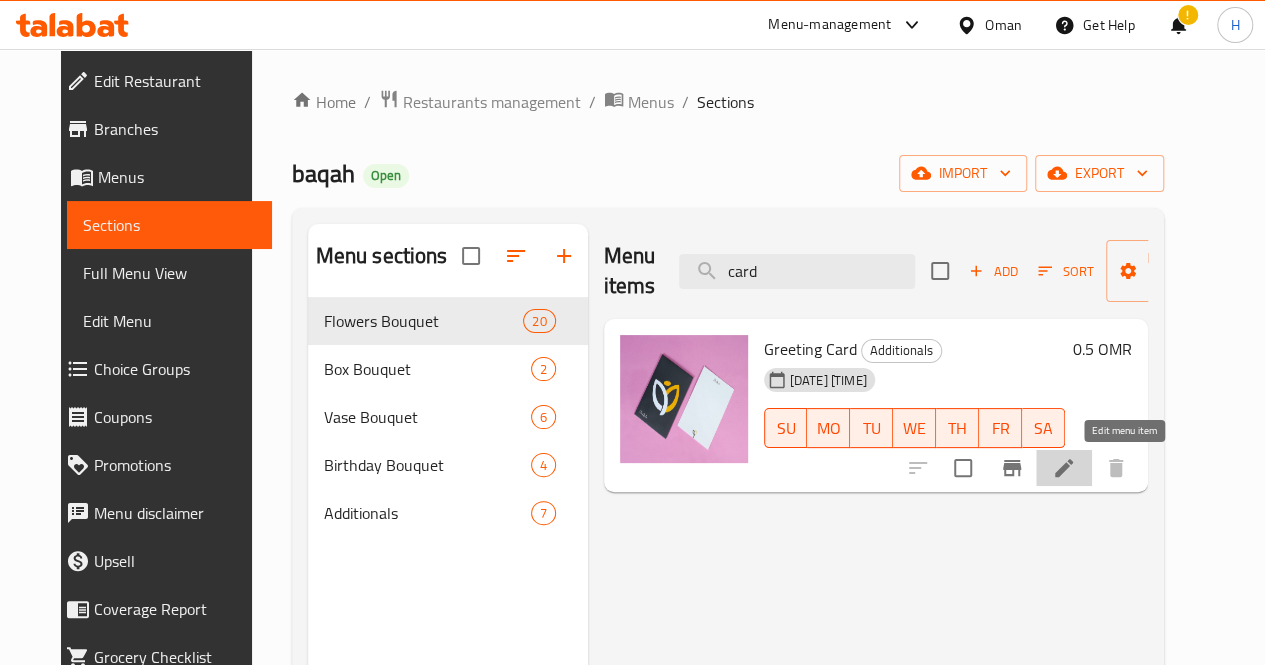 click 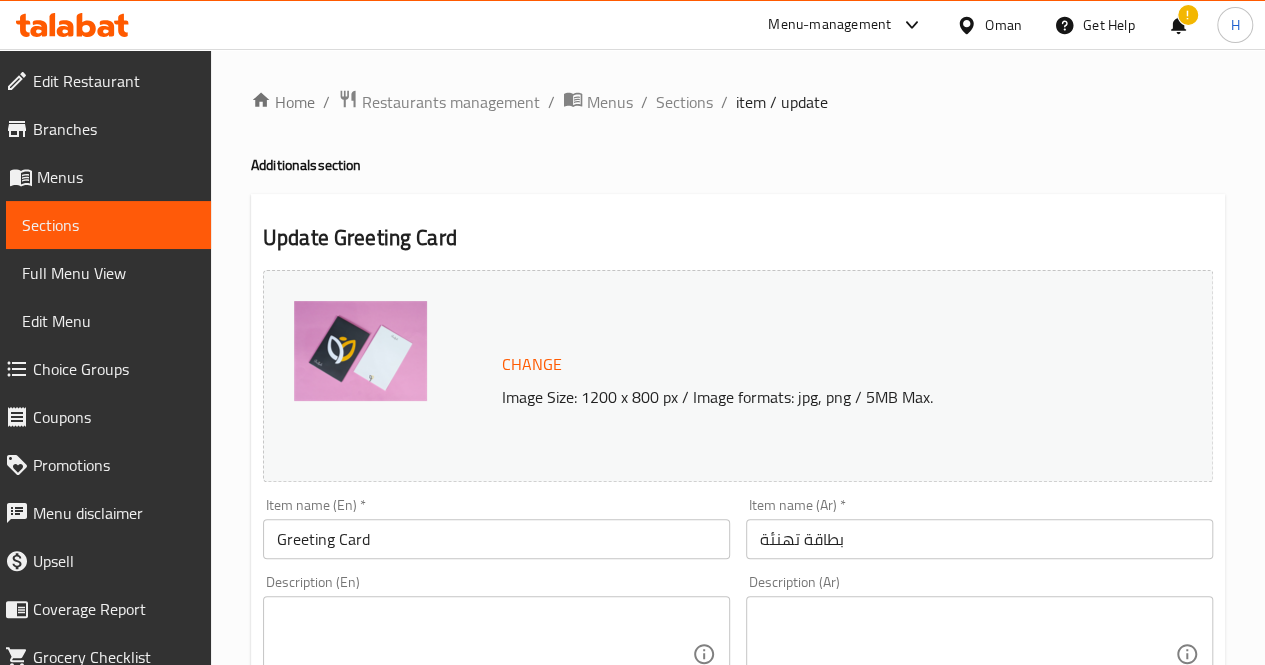 click at bounding box center (967, 654) 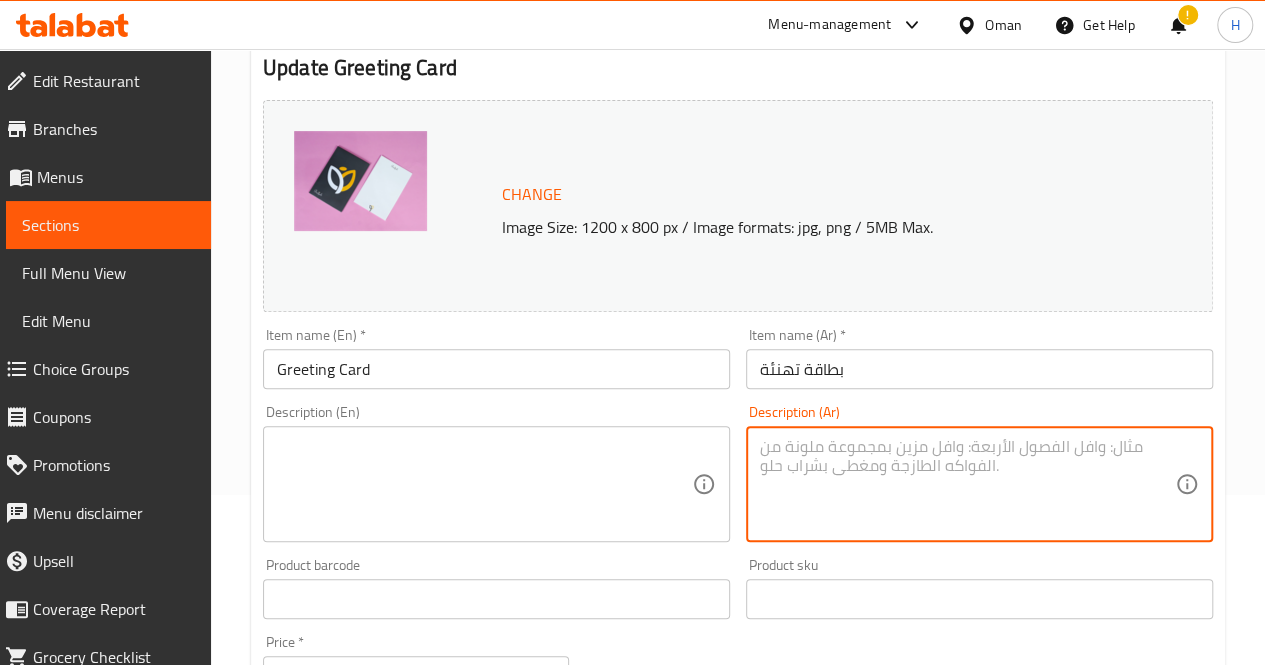 scroll, scrollTop: 169, scrollLeft: 0, axis: vertical 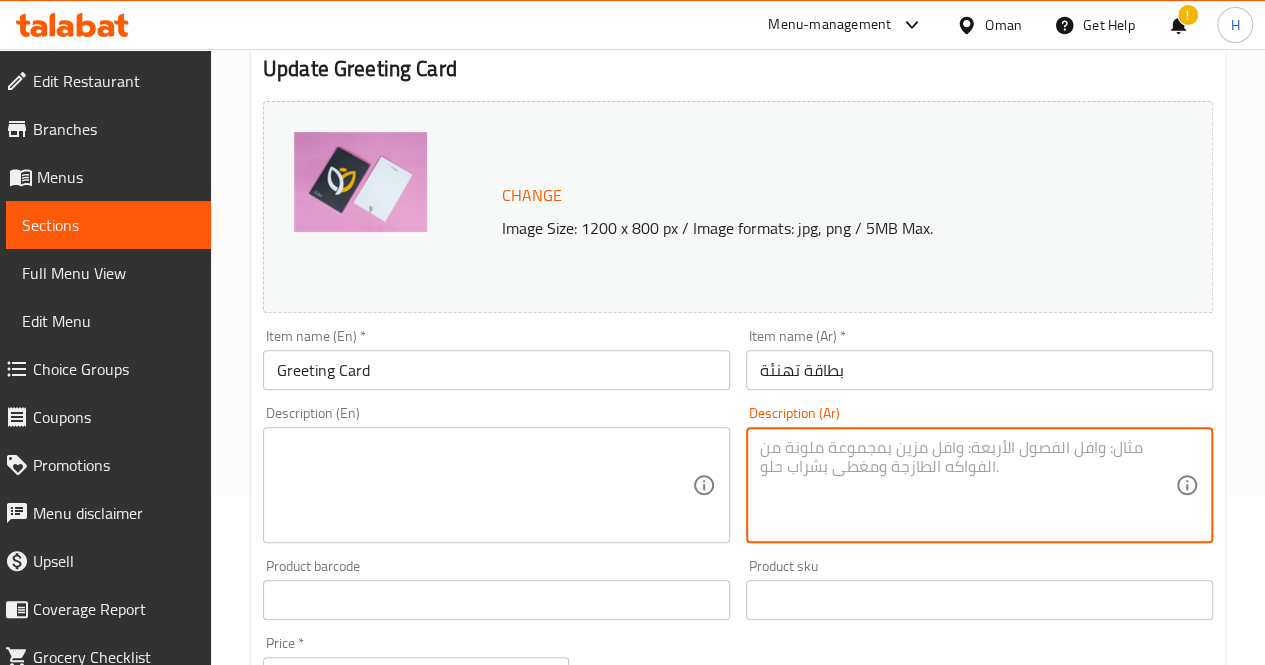 click at bounding box center (967, 485) 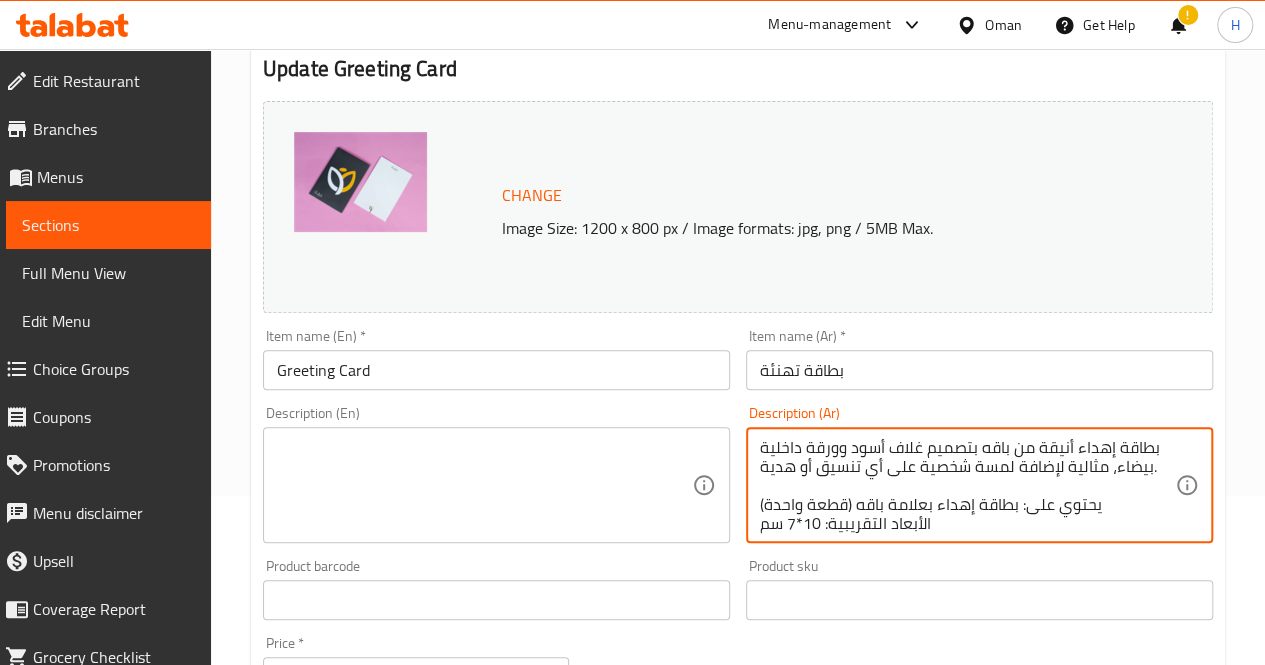 scroll, scrollTop: 18, scrollLeft: 0, axis: vertical 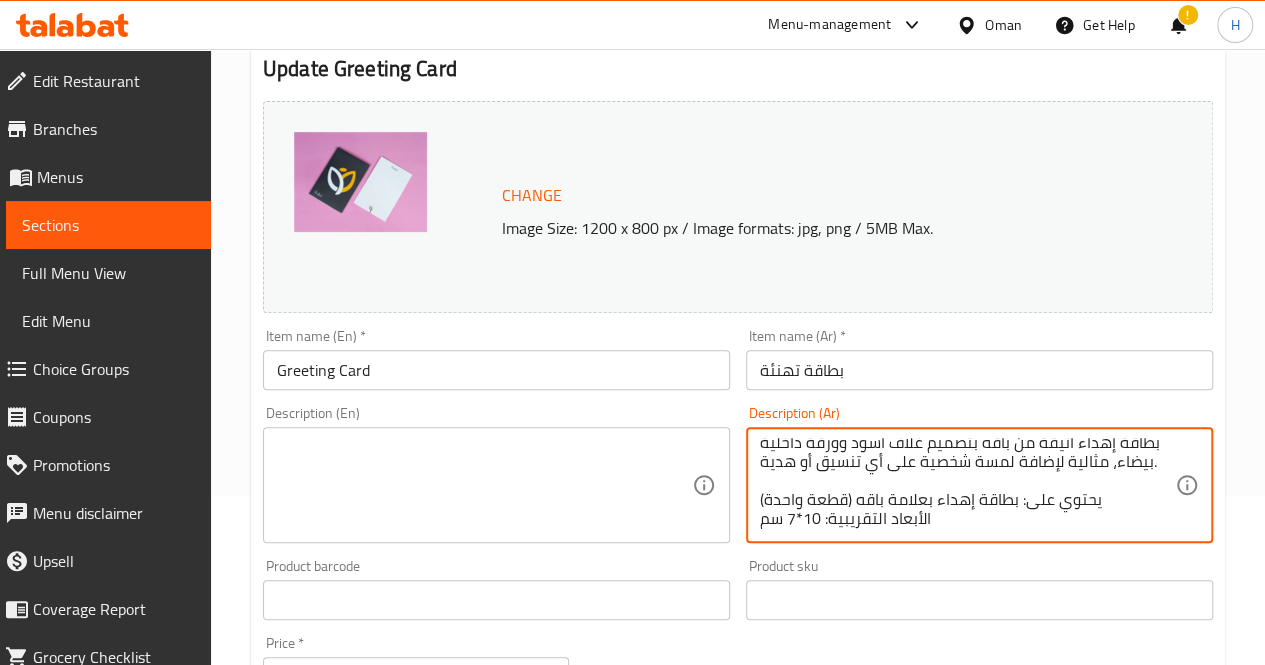 type on "بطاقة إهداء أنيقة من باقه بتصميم غلاف أسود وورقة داخلية بيضاء، مثالية لإضافة لمسة شخصية على أي تنسيق أو هدية.
يحتوي على: بطاقة إهداء بعلامة باقه (قطعة واحدة)
الأبعاد التقريبية: 10*7 سم" 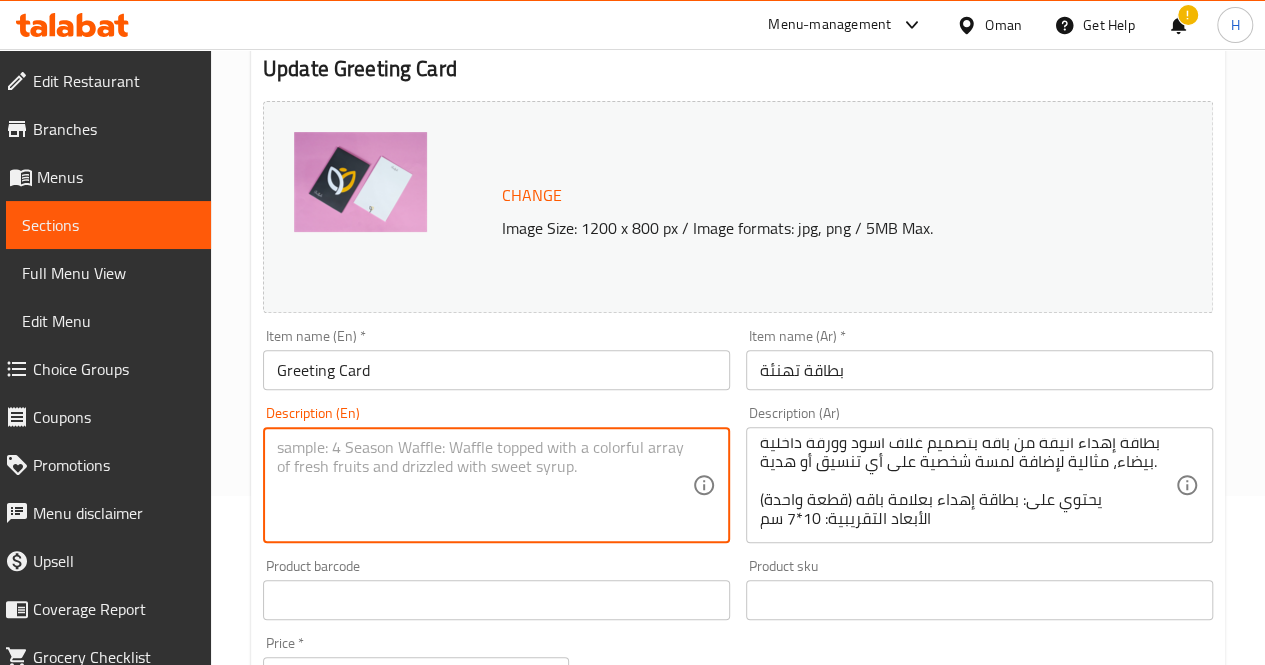 click at bounding box center (484, 485) 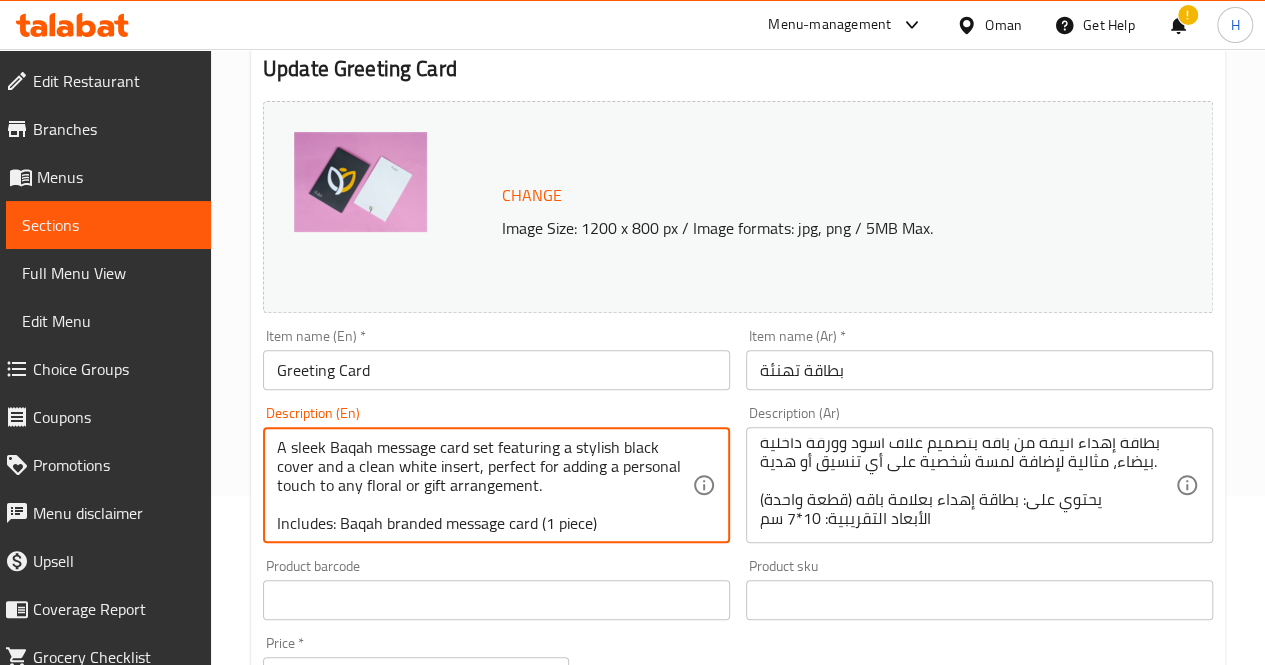 scroll, scrollTop: 24, scrollLeft: 0, axis: vertical 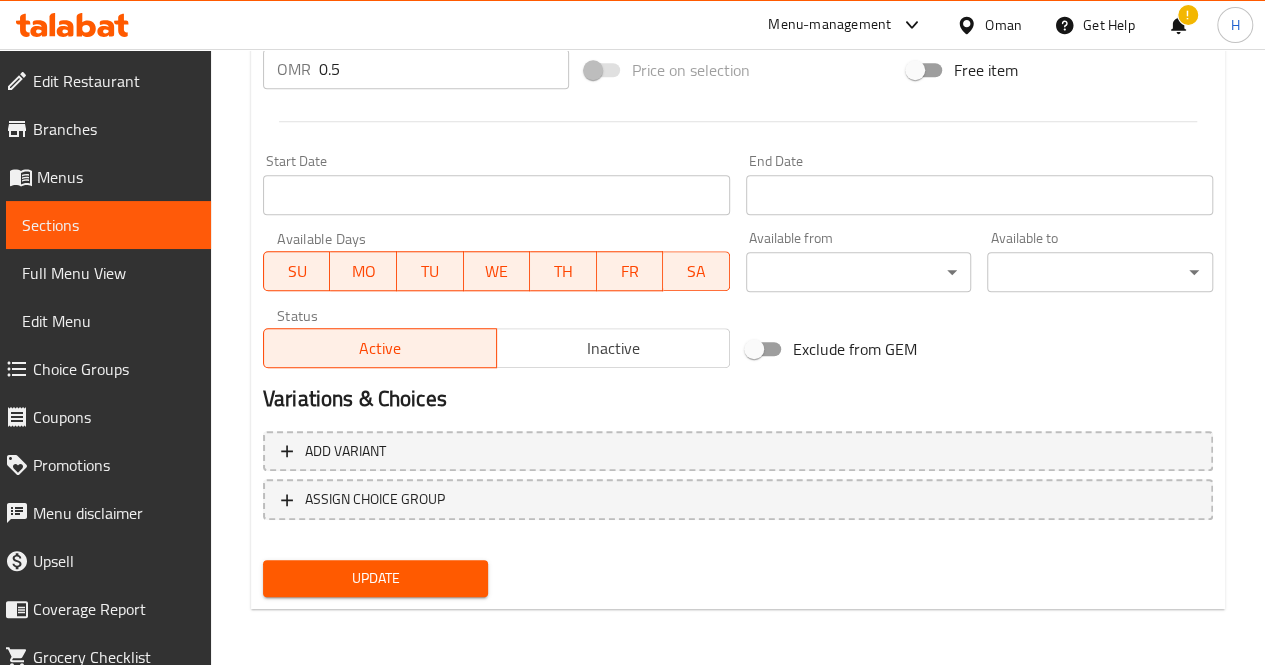 type on "A sleek Baqah message card set featuring a stylish black cover and a clean white insert, perfect for adding a personal touch to any floral or gift arrangement.
Includes: Baqah branded message card (1 piece)
Approximate dimensions: 10*7 cm" 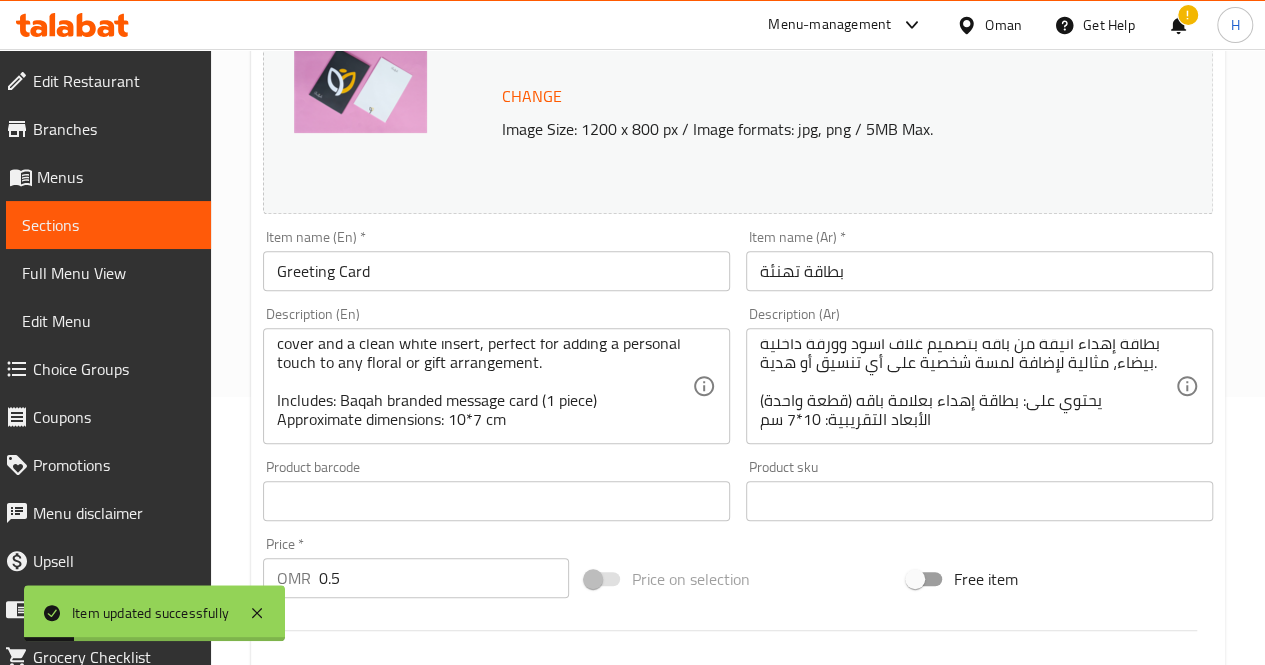 scroll, scrollTop: 0, scrollLeft: 0, axis: both 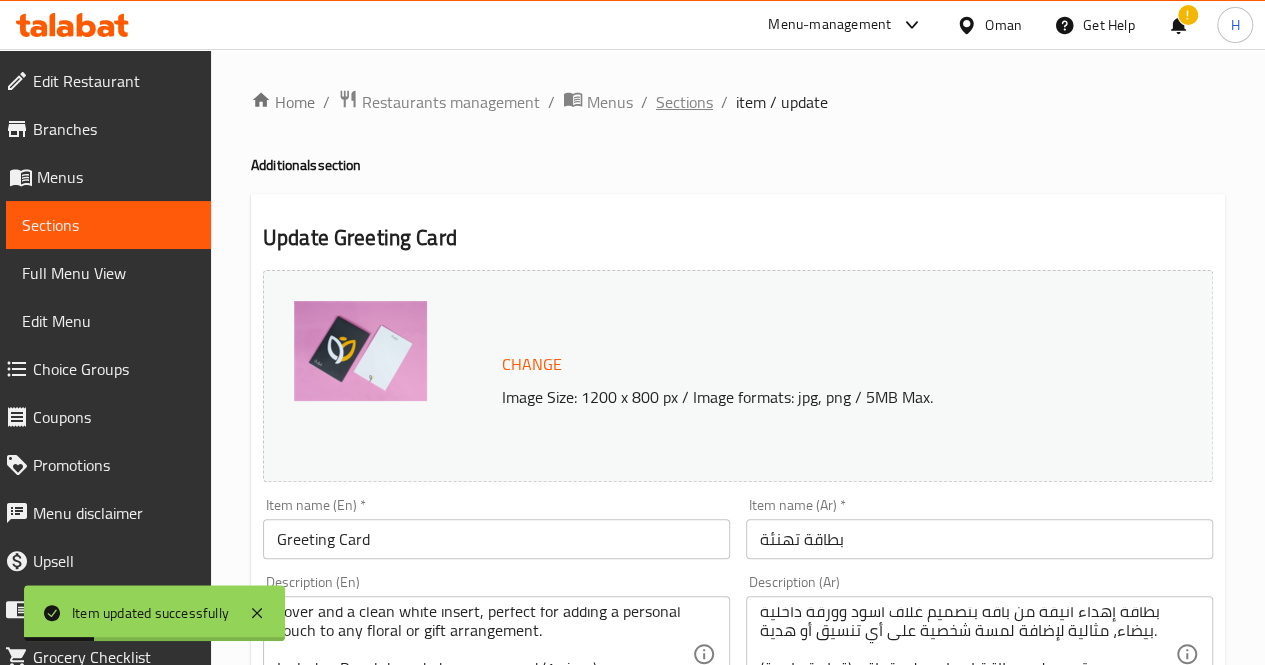 click on "Sections" at bounding box center (684, 102) 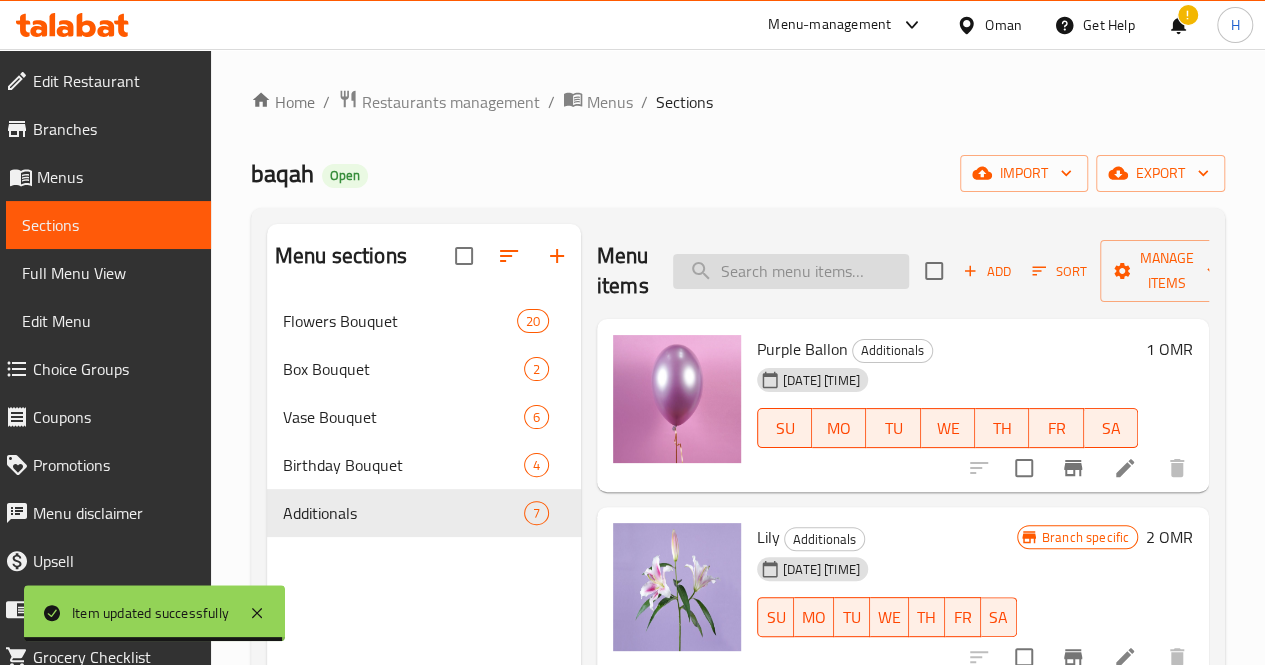 click at bounding box center [791, 271] 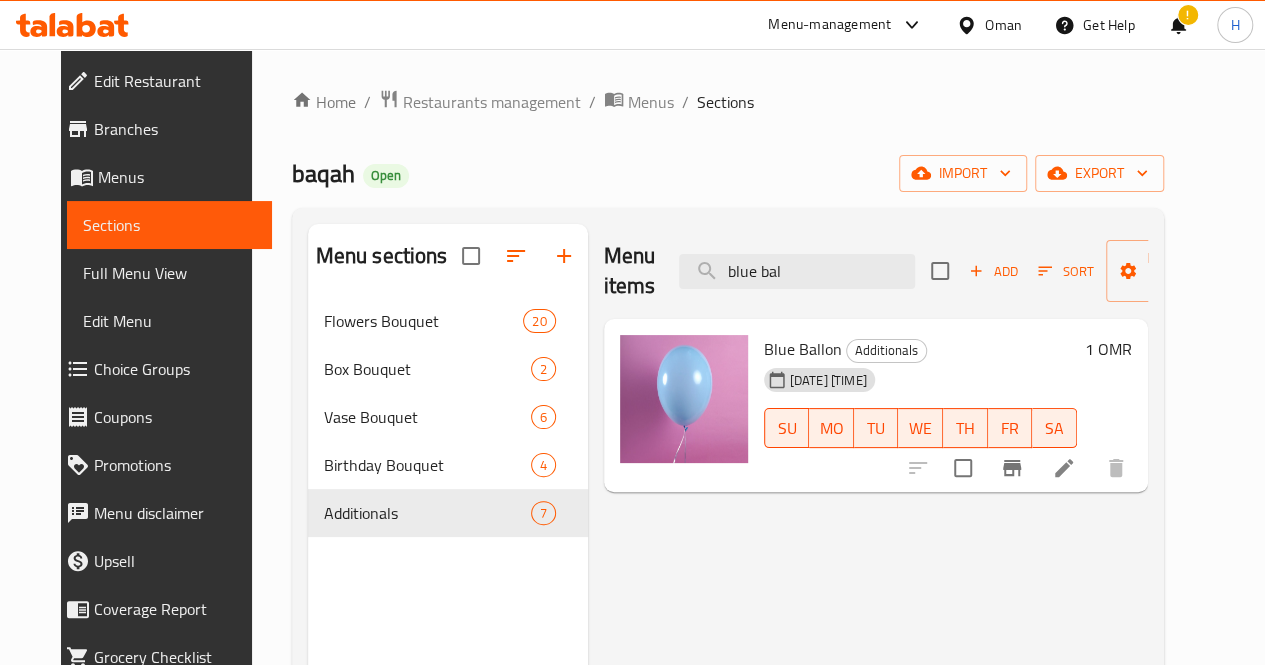 type on "blue bal" 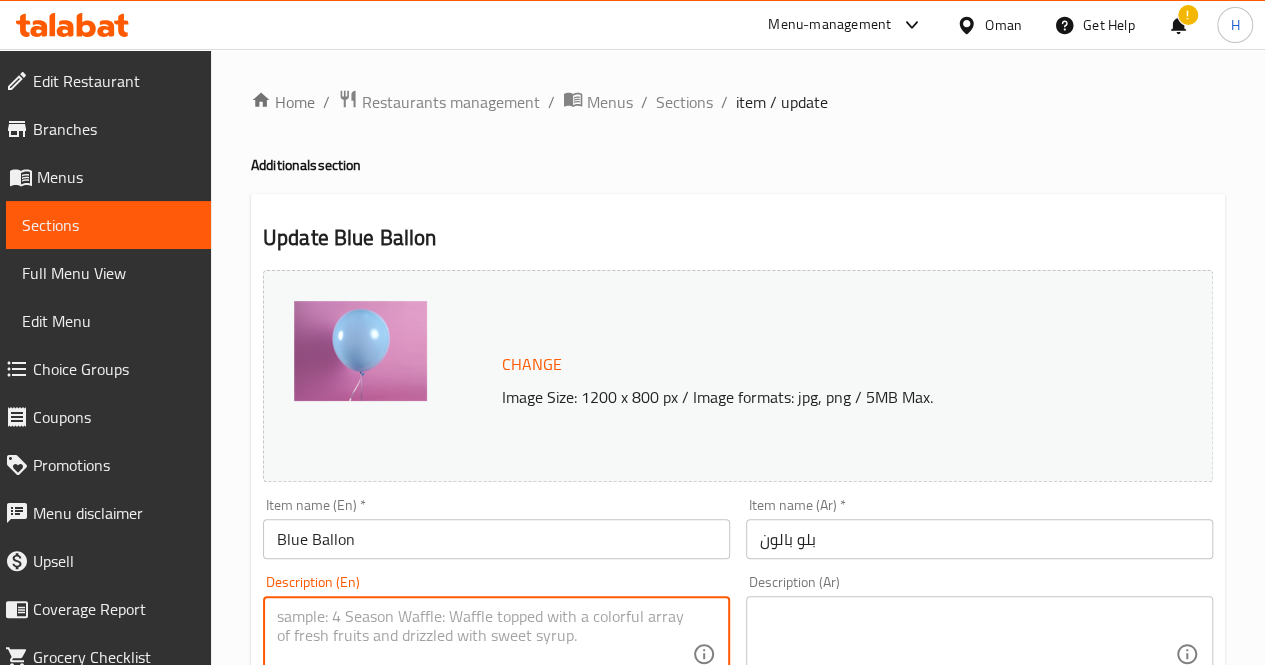 click at bounding box center (484, 654) 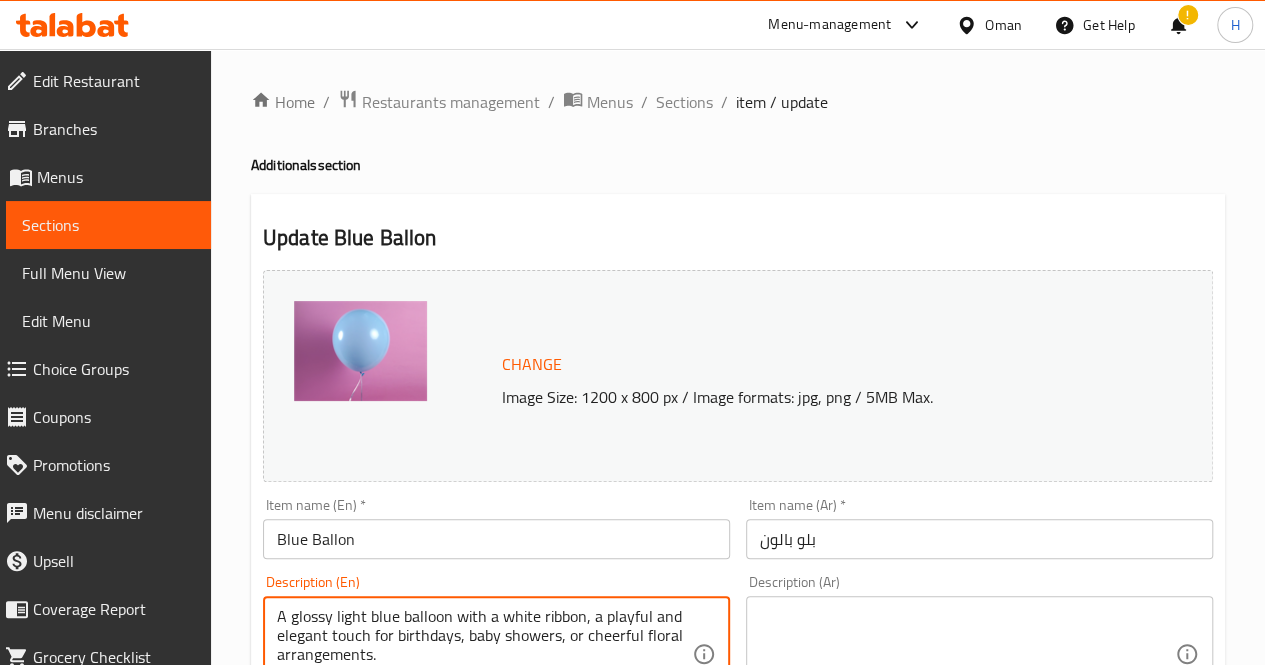 scroll, scrollTop: 36, scrollLeft: 0, axis: vertical 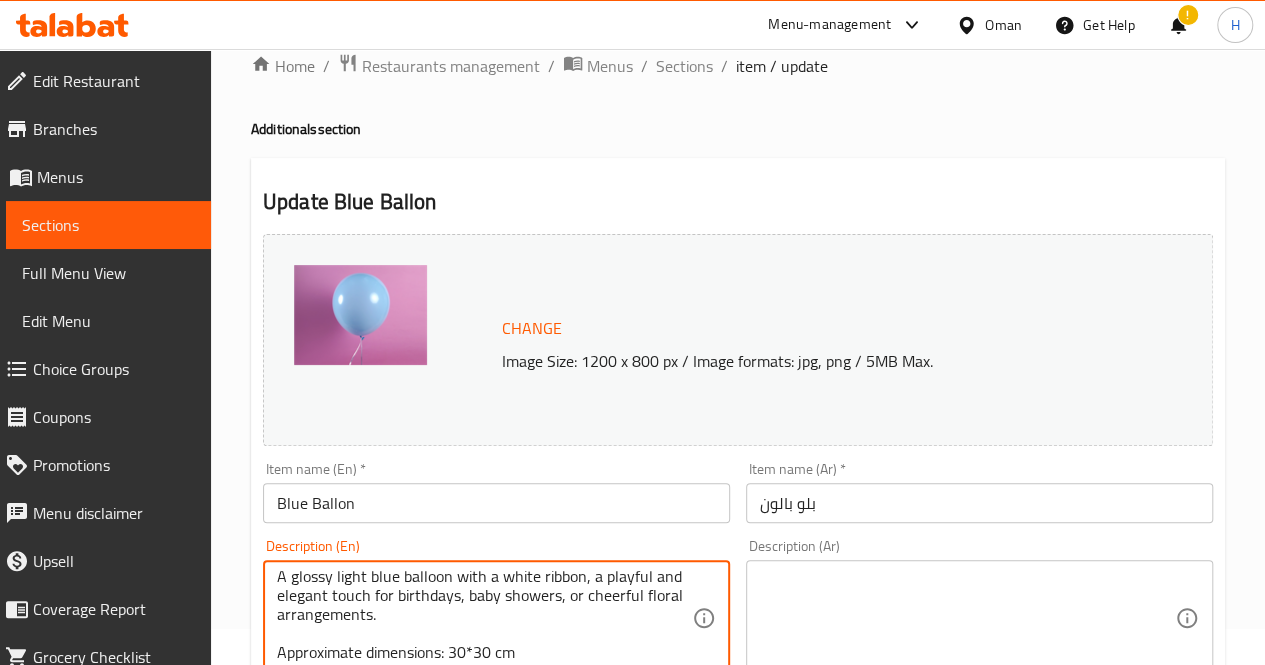 type on "A glossy light blue balloon with a white ribbon, a playful and elegant touch for birthdays, baby showers, or cheerful floral arrangements.
Approximate dimensions: 30*30 cm" 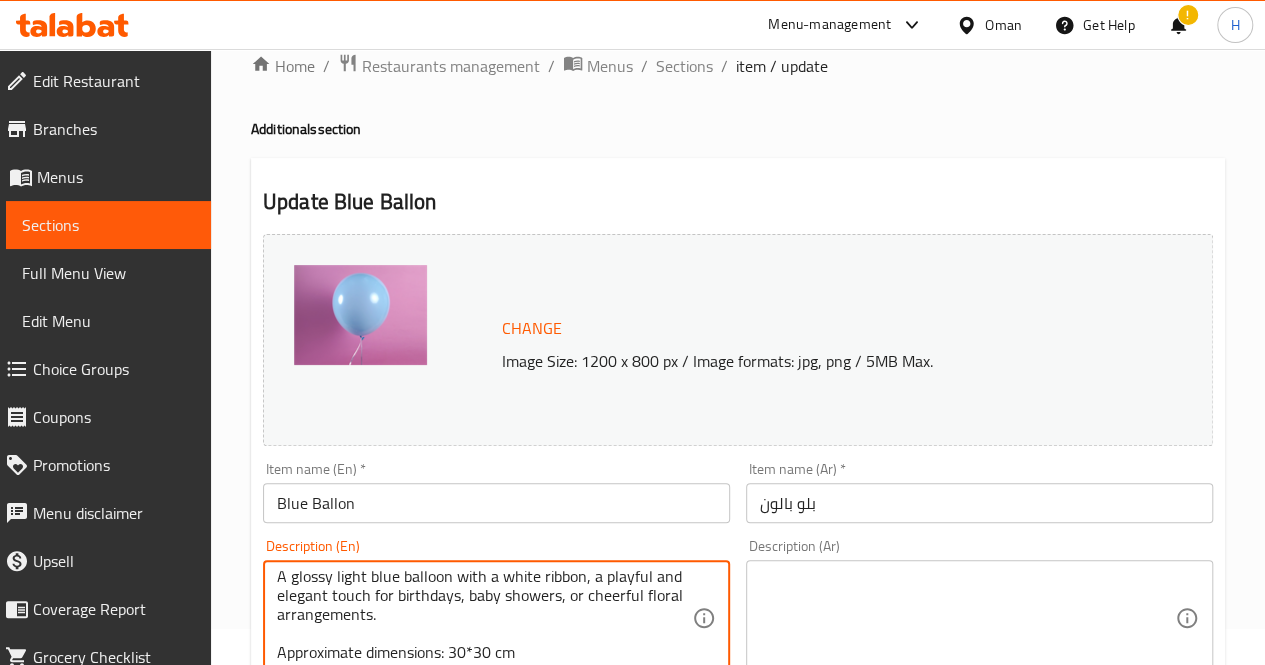 click at bounding box center [967, 618] 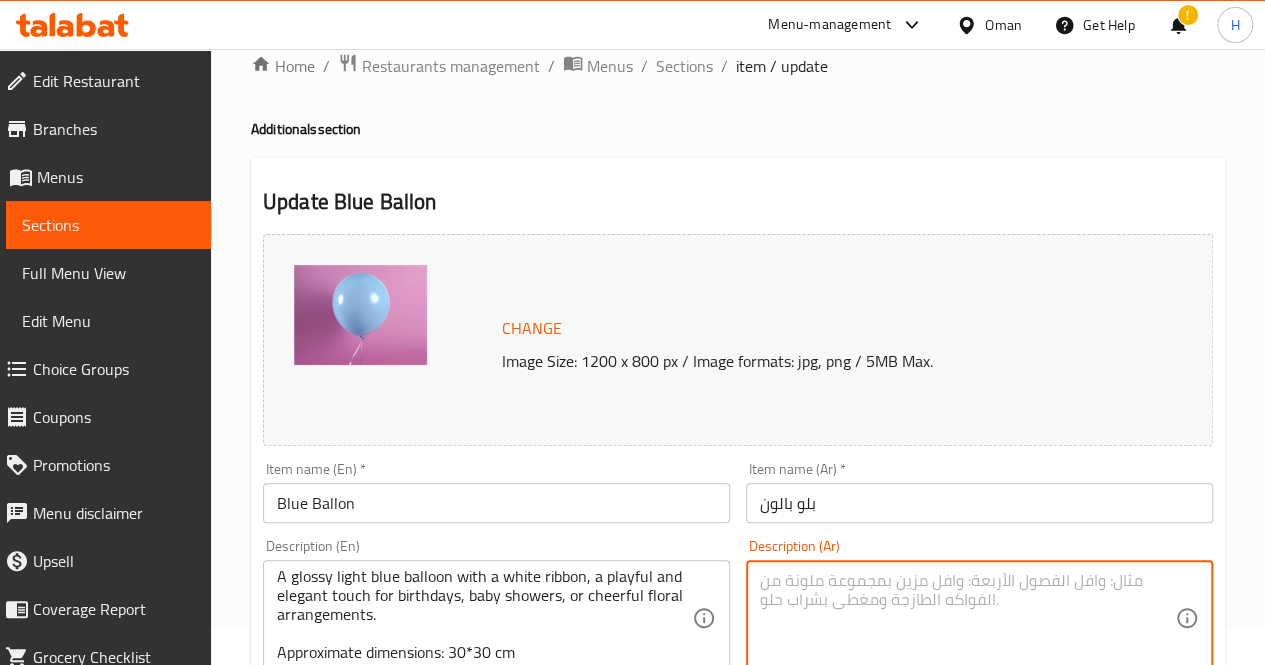 paste on "بالون أزرق فاتح لامع مزين بشريط أبيض، لمسة مرحة وأنيقة لأعياد الميلاد أو حفلات المواليد أو تنسيقات الزهور المبهجة.
الأبعاد التقريبية: 30*30 سم" 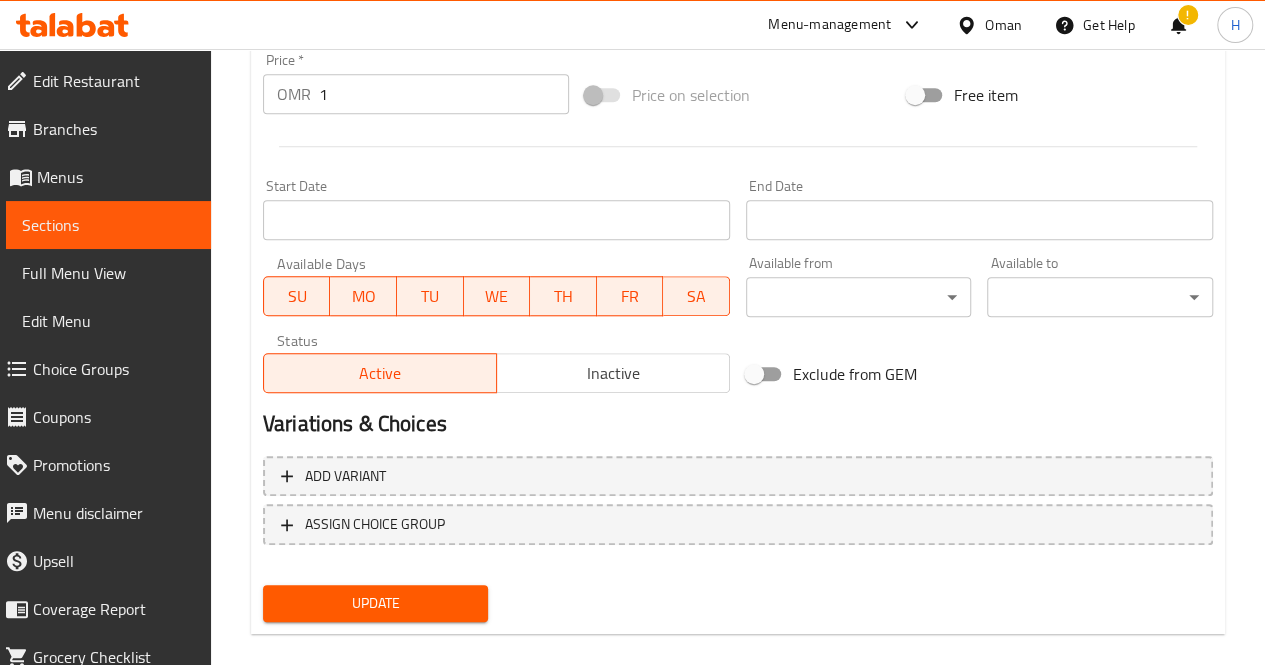 scroll, scrollTop: 777, scrollLeft: 0, axis: vertical 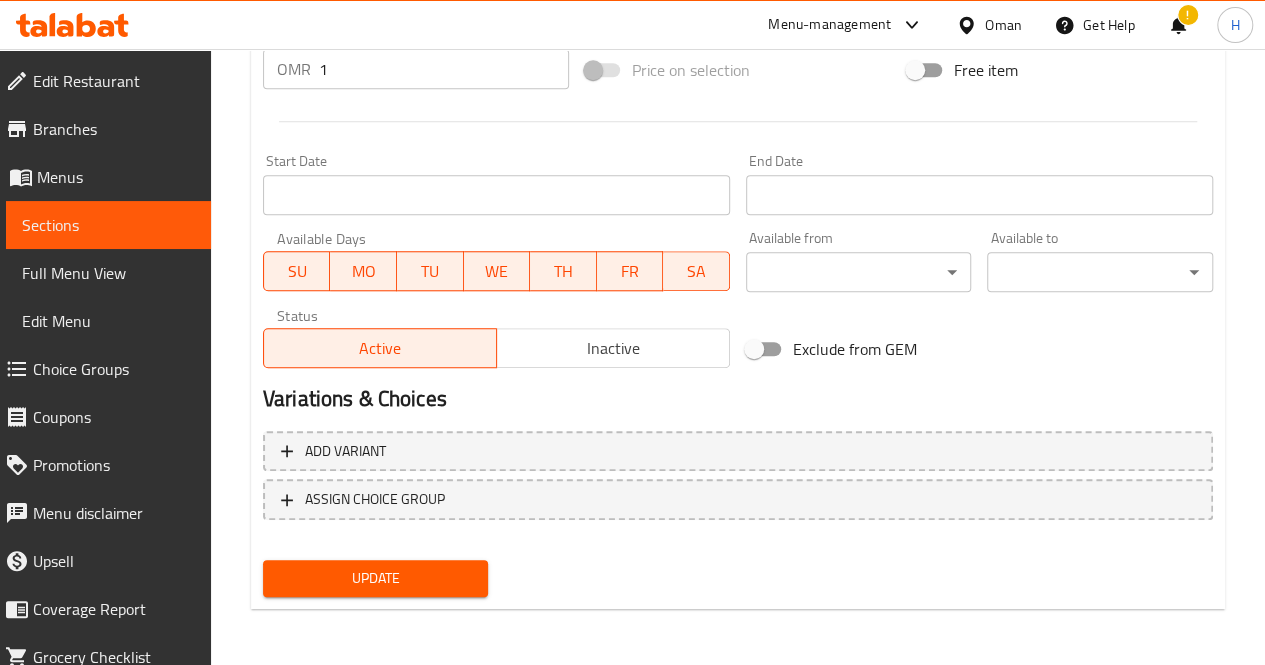 type on "بالون أزرق فاتح لامع مزين بشريط أبيض، لمسة مرحة وأنيقة لأعياد الميلاد أو حفلات المواليد أو تنسيقات الزهور المبهجة.
الأبعاد التقريبية: 30*30 سم" 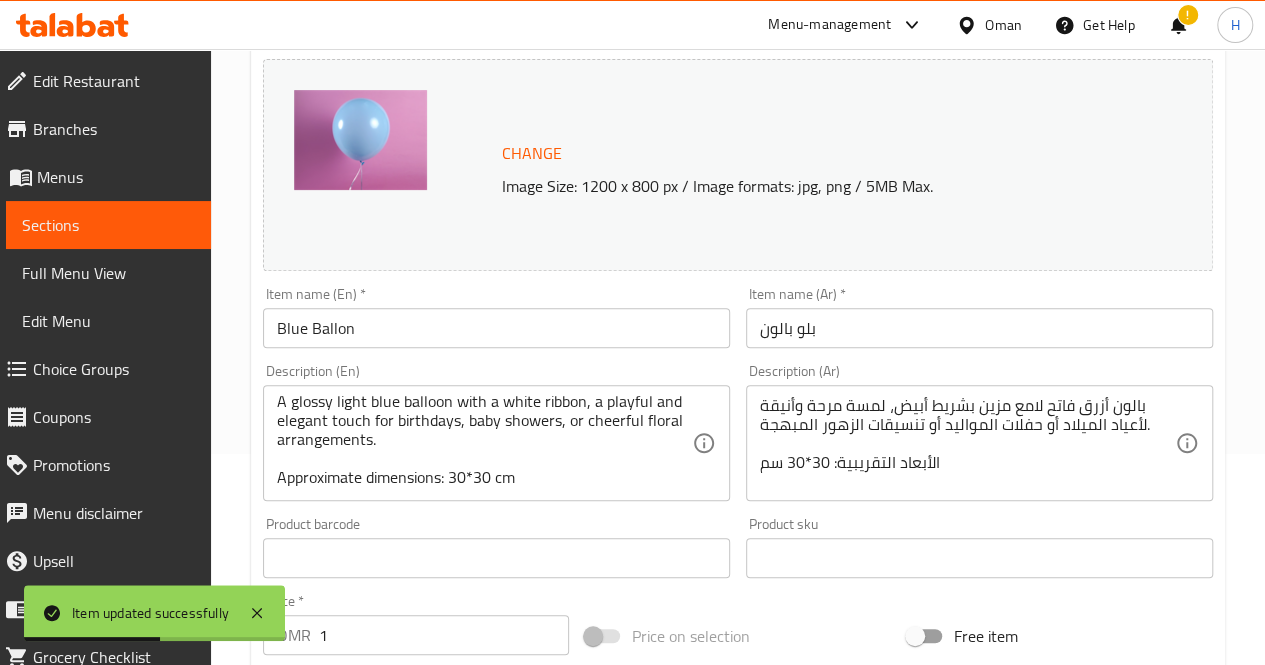 scroll, scrollTop: 0, scrollLeft: 0, axis: both 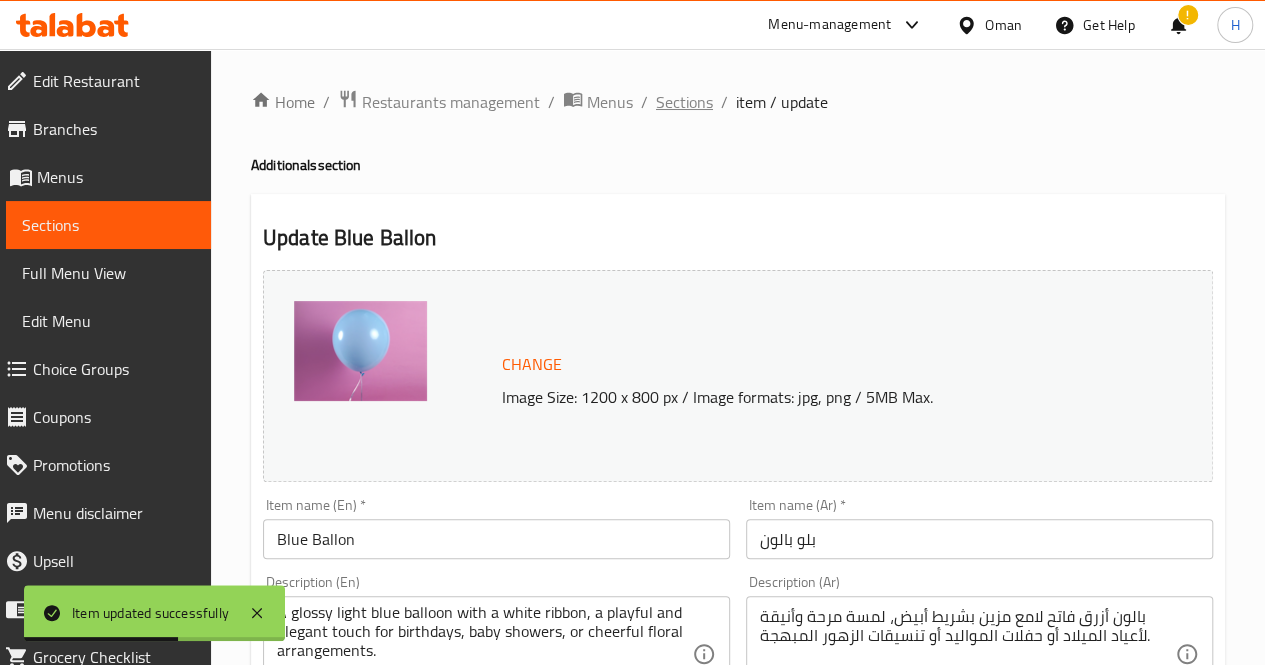 click on "Sections" at bounding box center (684, 102) 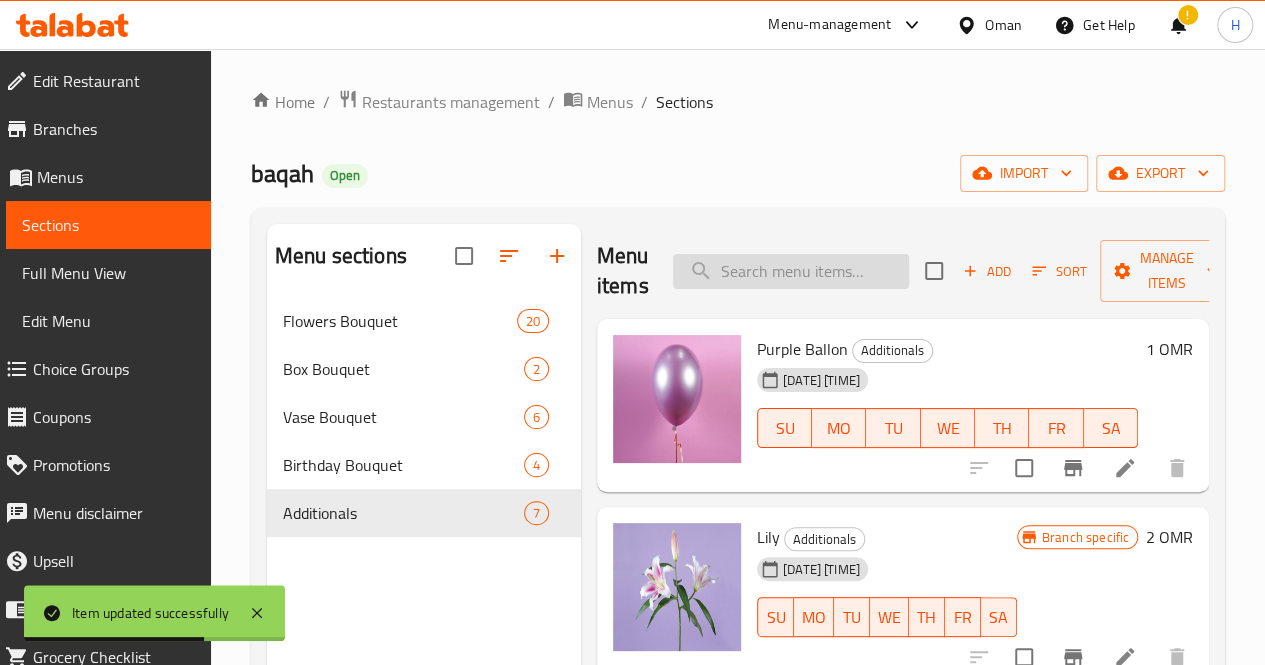 click at bounding box center [791, 271] 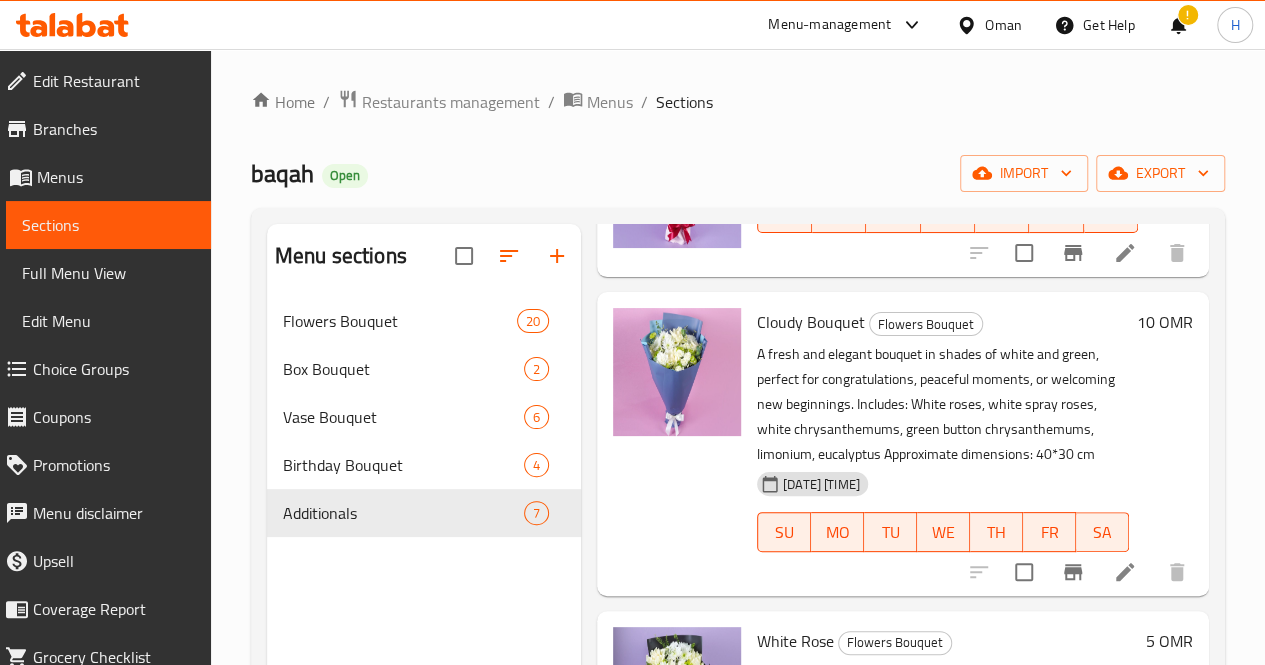 scroll, scrollTop: 0, scrollLeft: 0, axis: both 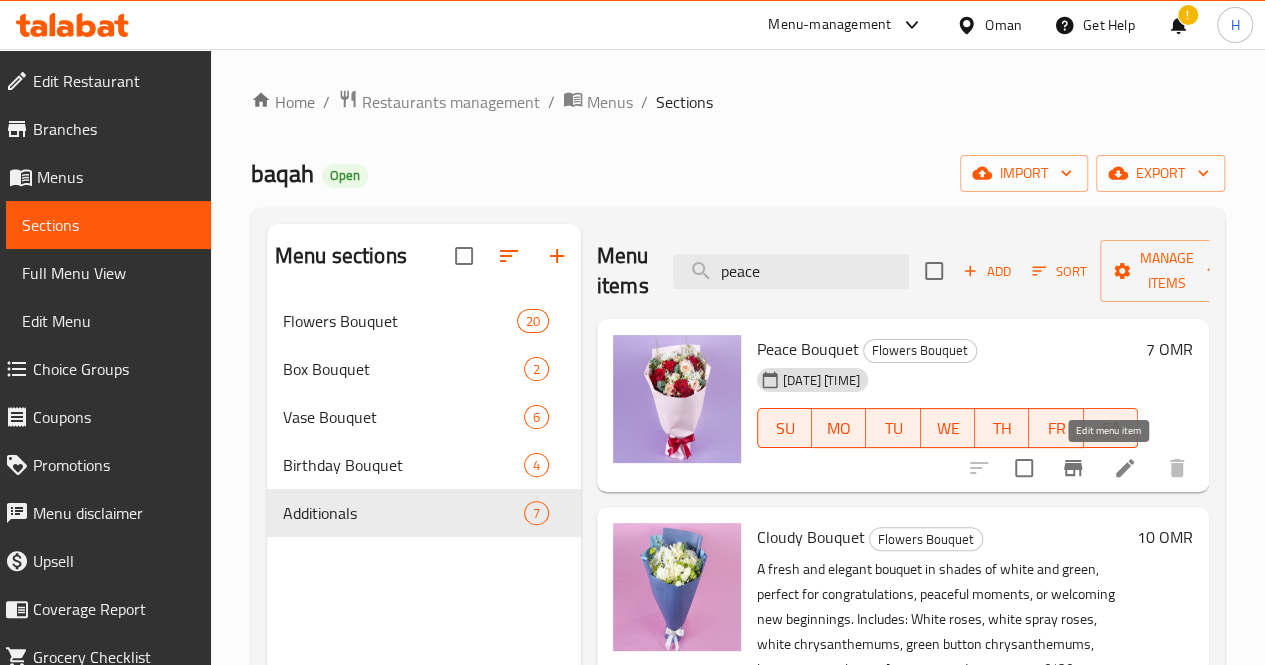 type on "peace" 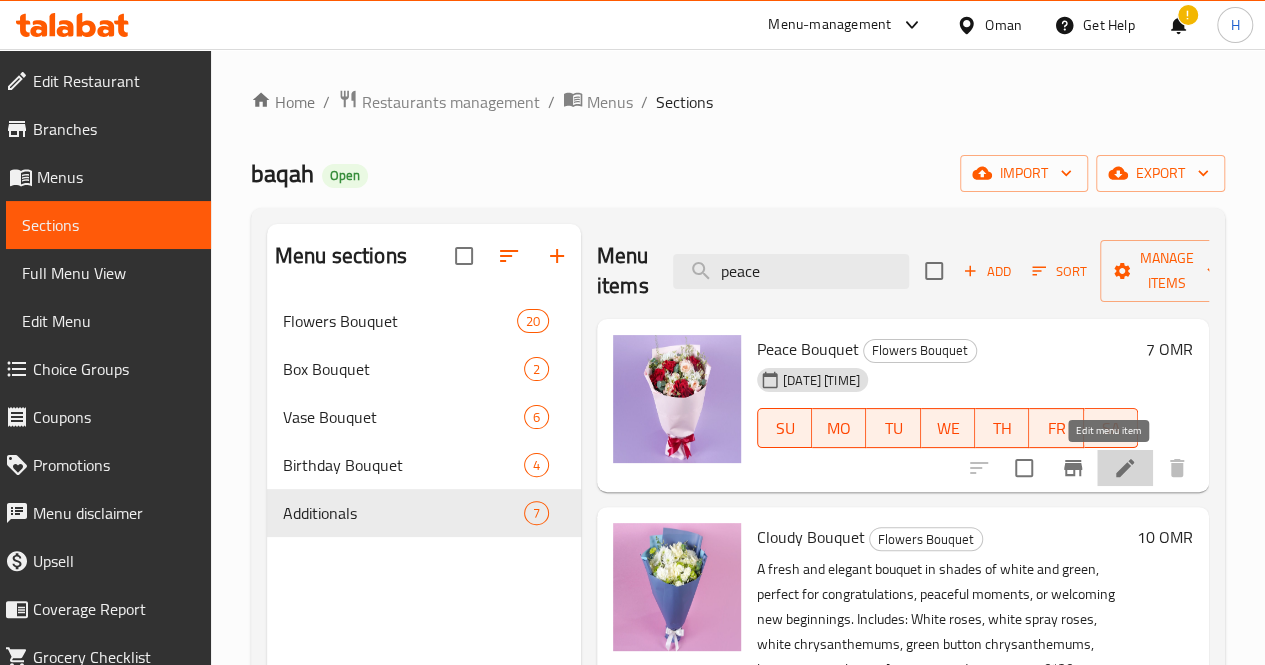 click 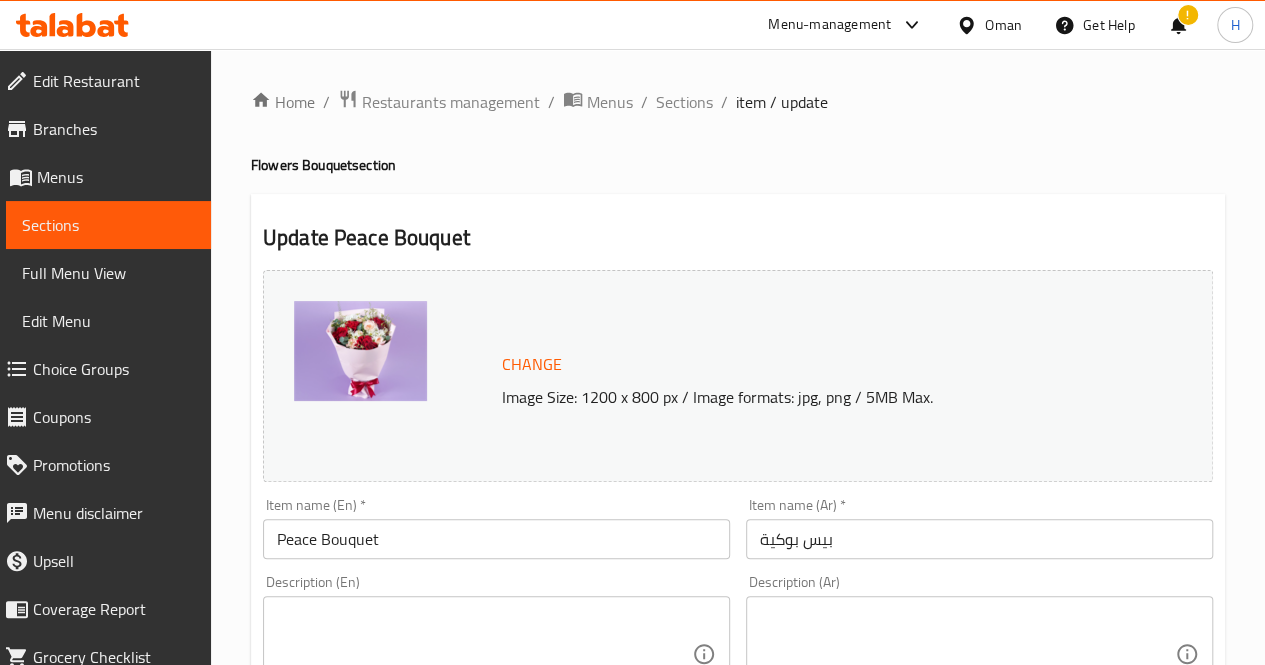 click at bounding box center [484, 654] 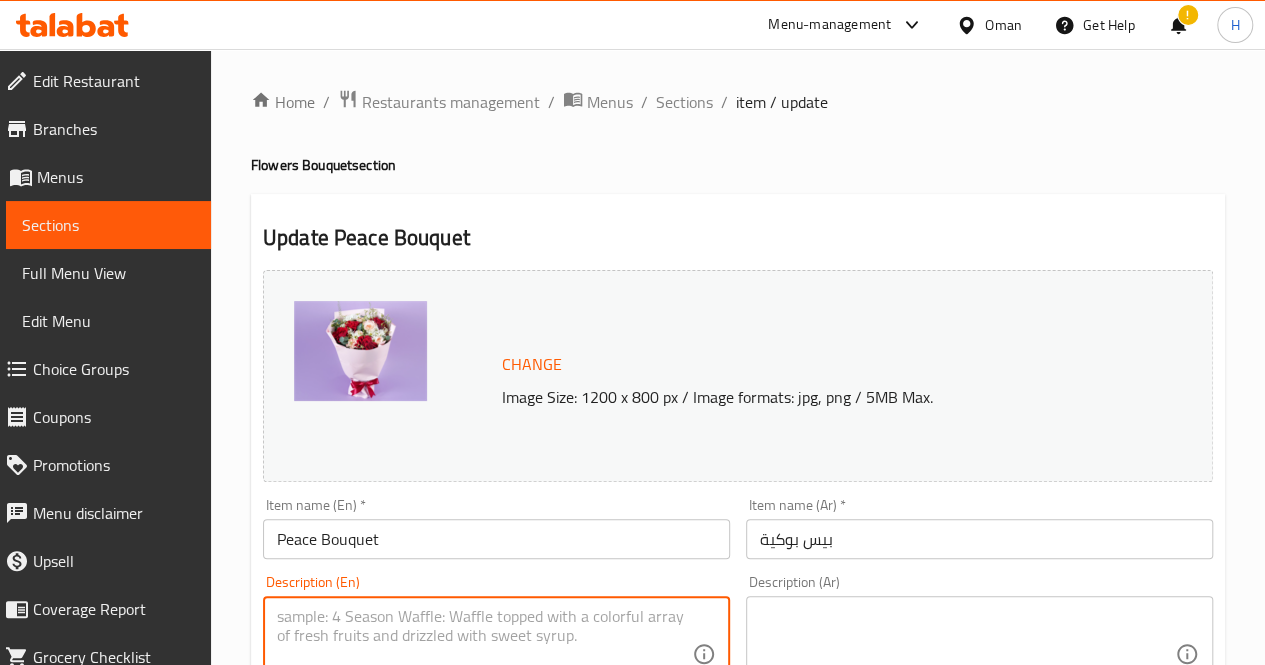 paste on "A romantic bouquet in soft blush and deep red tones, a graceful gift for love, appreciation, or special celebrations.
Includes: Red roses, blush spray roses, white chrysanthemums, eucalyptus, limonium
Approximate dimensions: 40*30 cm" 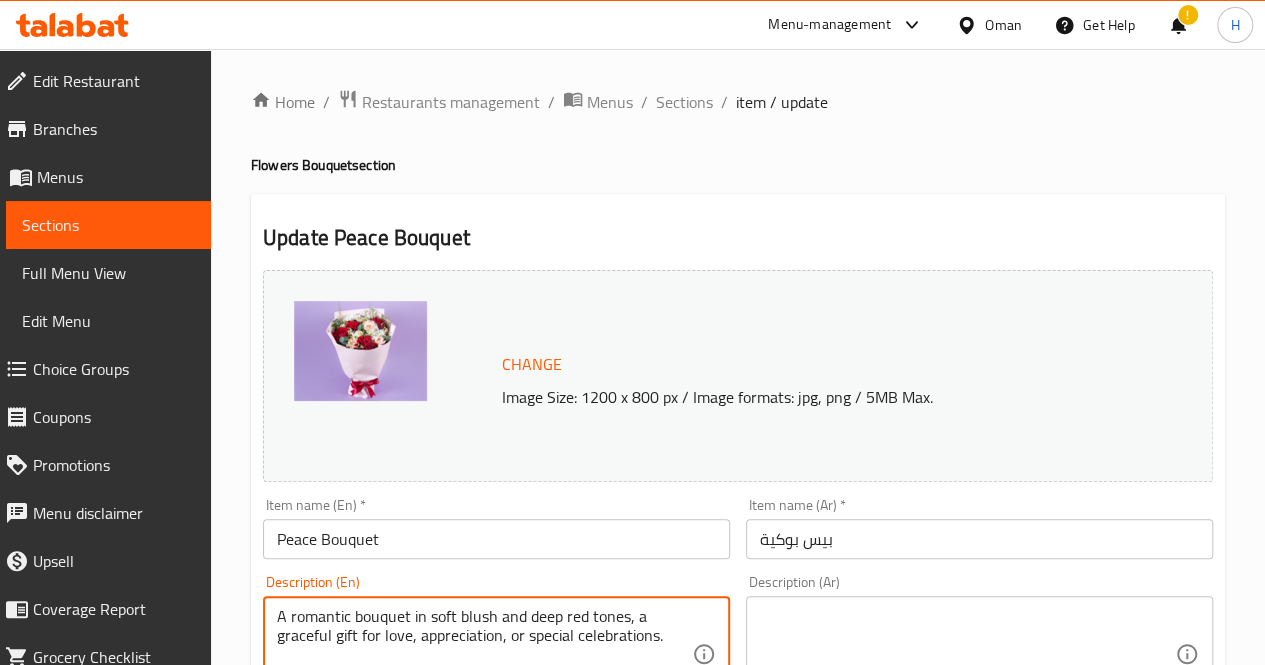 scroll, scrollTop: 36, scrollLeft: 0, axis: vertical 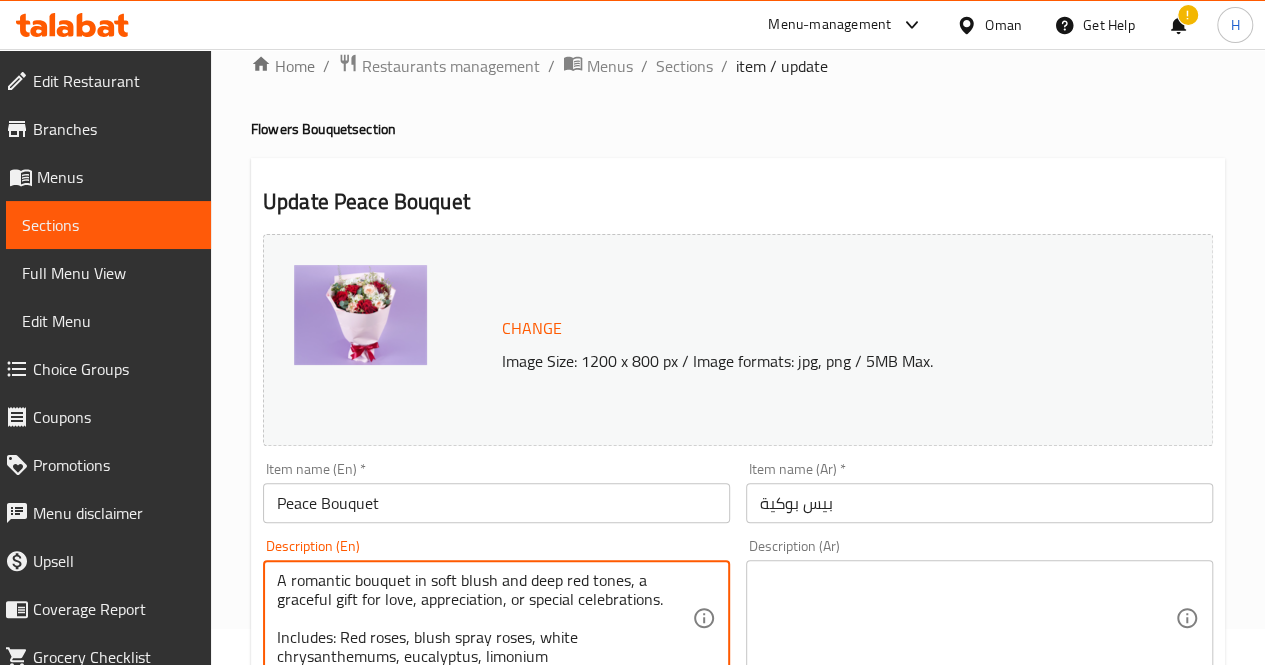 type on "A romantic bouquet in soft blush and deep red tones, a graceful gift for love, appreciation, or special celebrations.
Includes: Red roses, blush spray roses, white chrysanthemums, eucalyptus, limonium
Approximate dimensions: 40*30 cm" 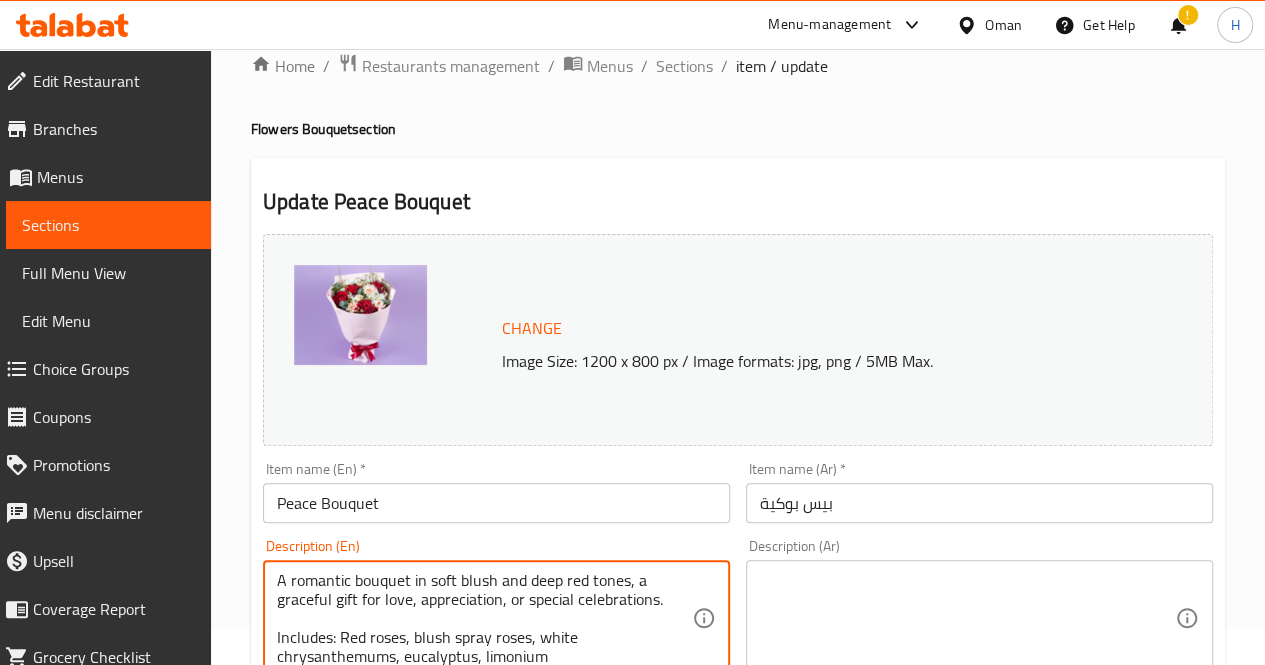 click at bounding box center [967, 618] 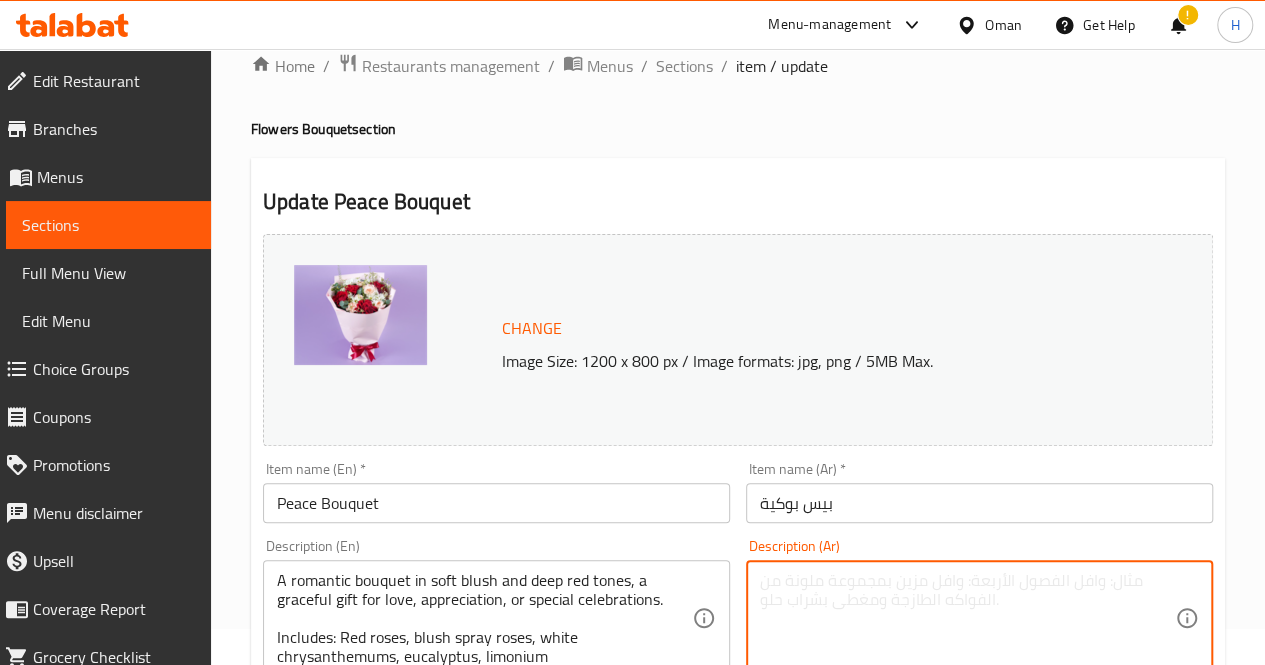 paste on "A romantic bouquet in deep red and soft pink tones, an elegant gift for expressing love, appreciation, or for special occasions.
Includes: Red roses, light pink spray roses, white chrysanthemums, eucalyptus, limonium
Approximate dimensions: 40*30 cm" 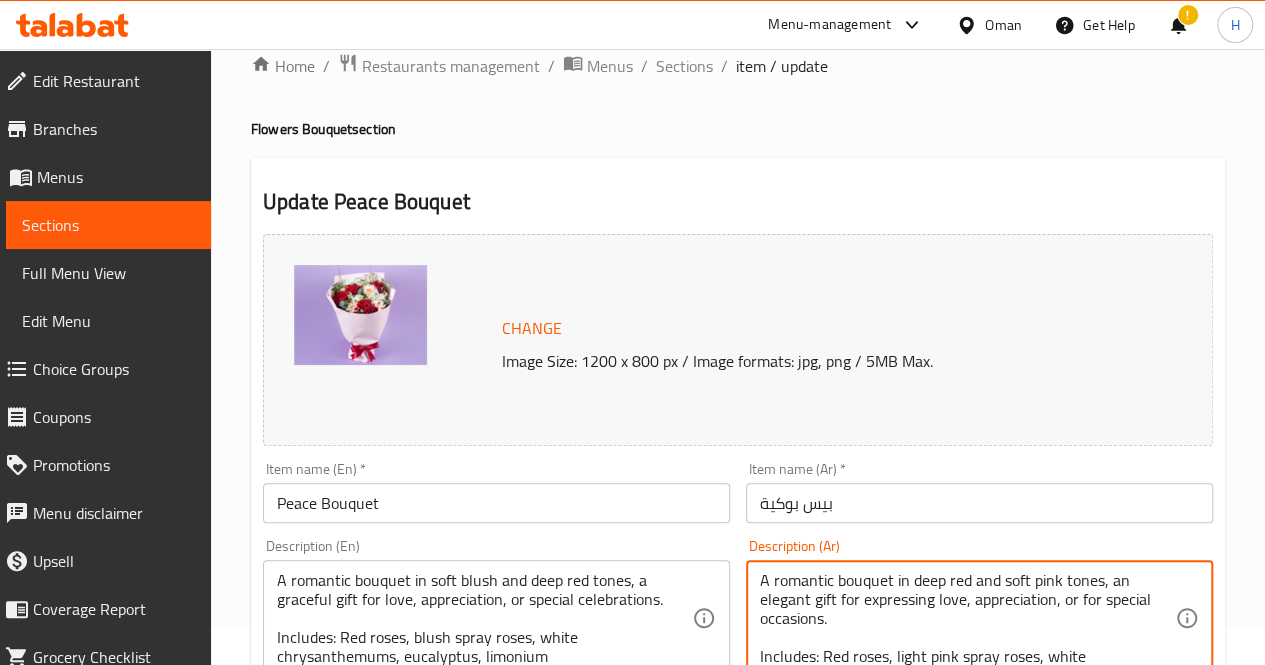 scroll, scrollTop: 38, scrollLeft: 0, axis: vertical 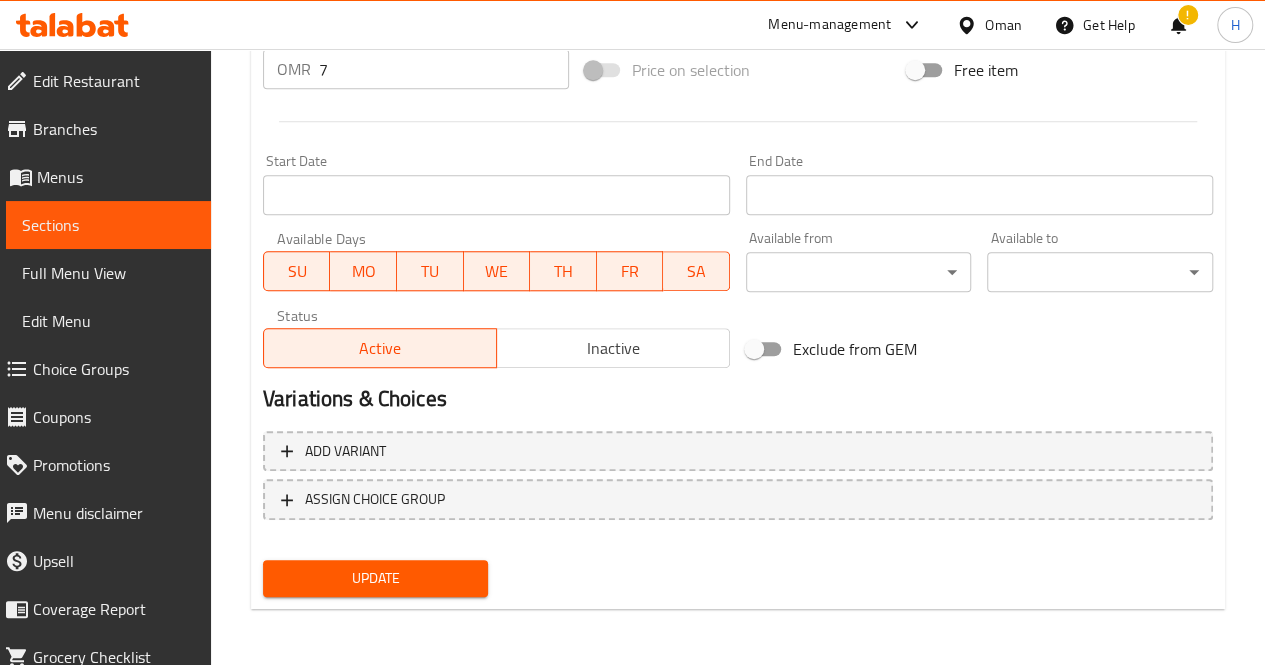 type on "A romantic bouquet in deep red and soft pink tones, an elegant gift for expressing love, appreciation, or for special occasions.
Includes: Red roses, light pink spray roses, white chrysanthemums, eucalyptus, limonium
Approximate dimensions: 40*30 cm" 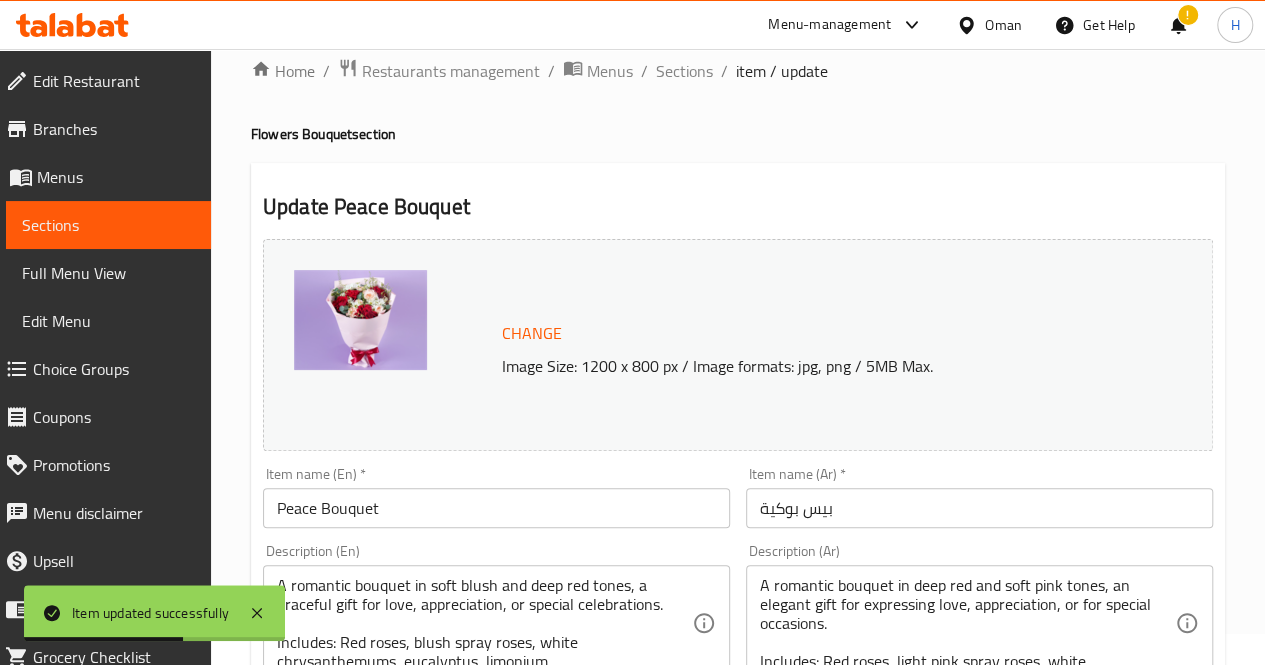 scroll, scrollTop: 0, scrollLeft: 0, axis: both 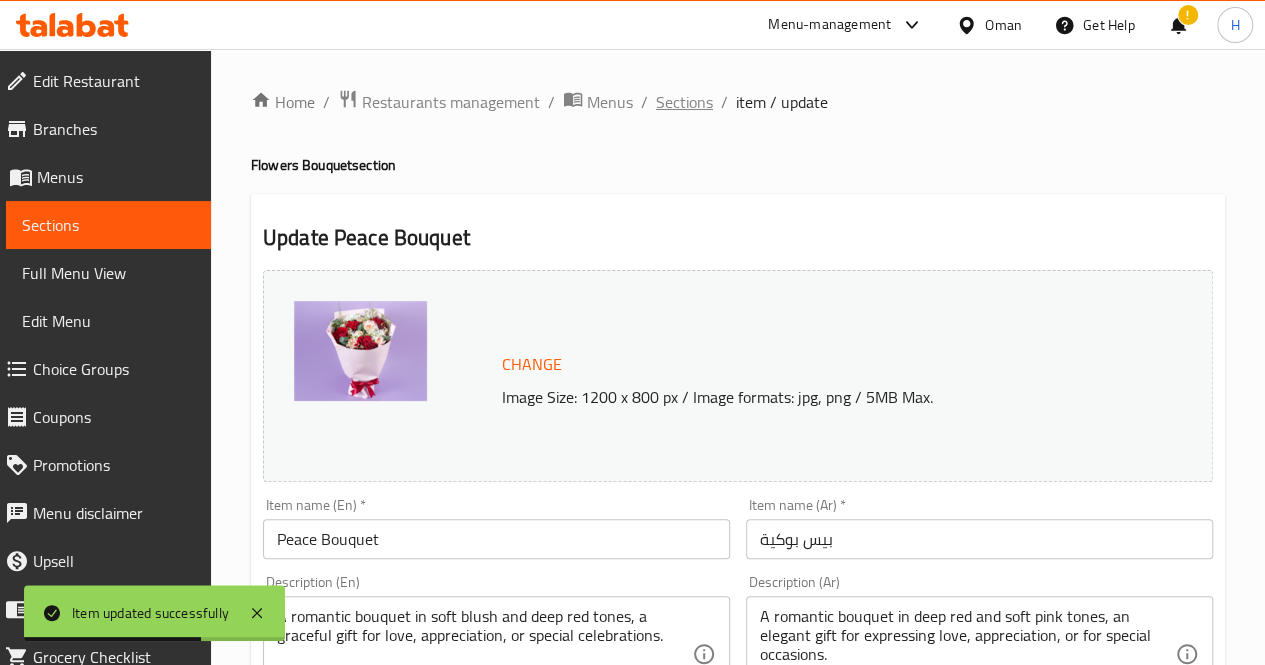 click on "Sections" at bounding box center (684, 102) 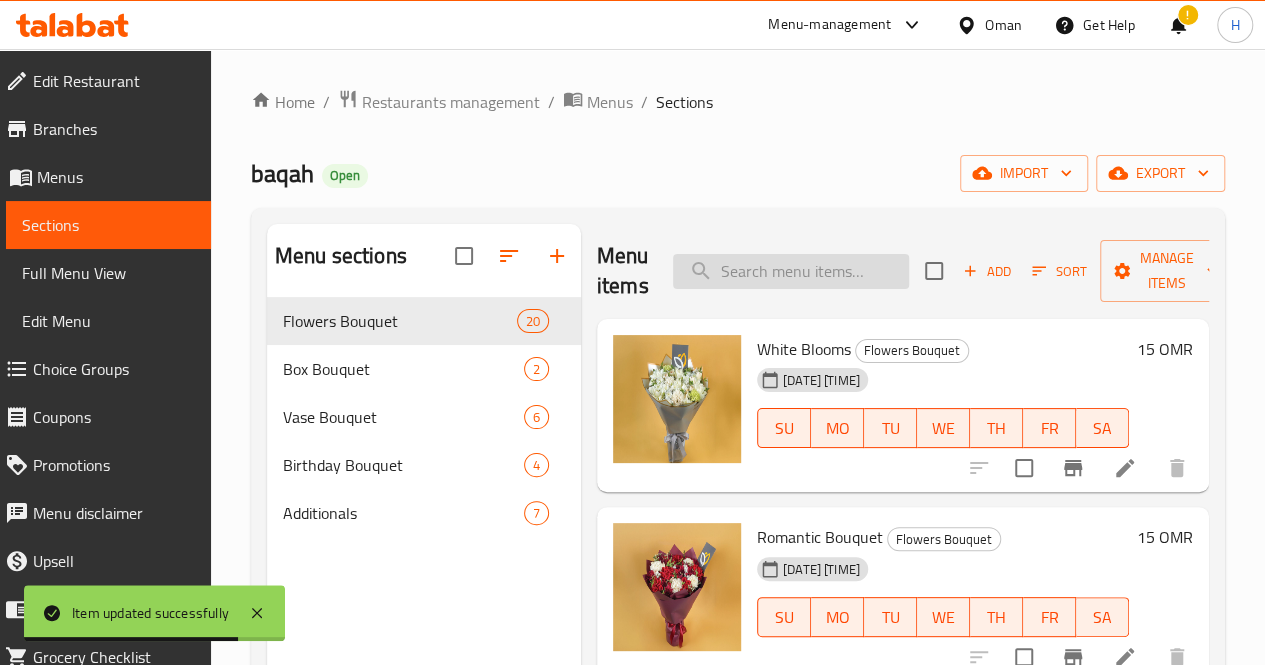 click at bounding box center (791, 271) 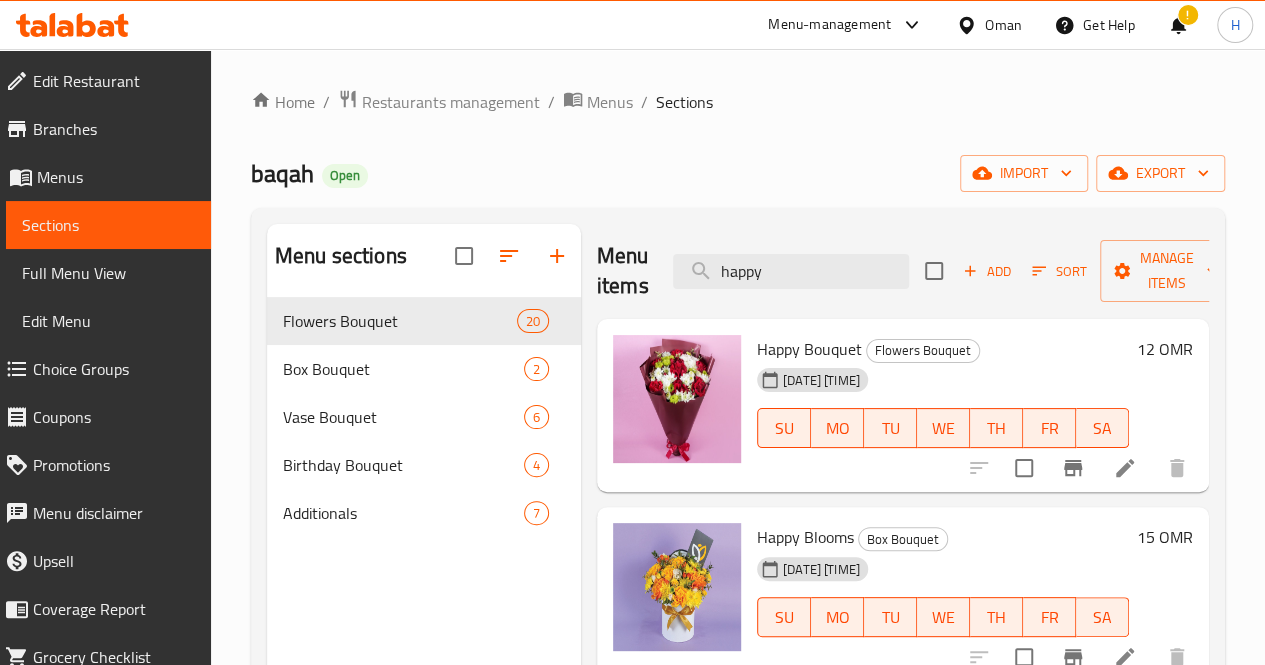scroll, scrollTop: 60, scrollLeft: 0, axis: vertical 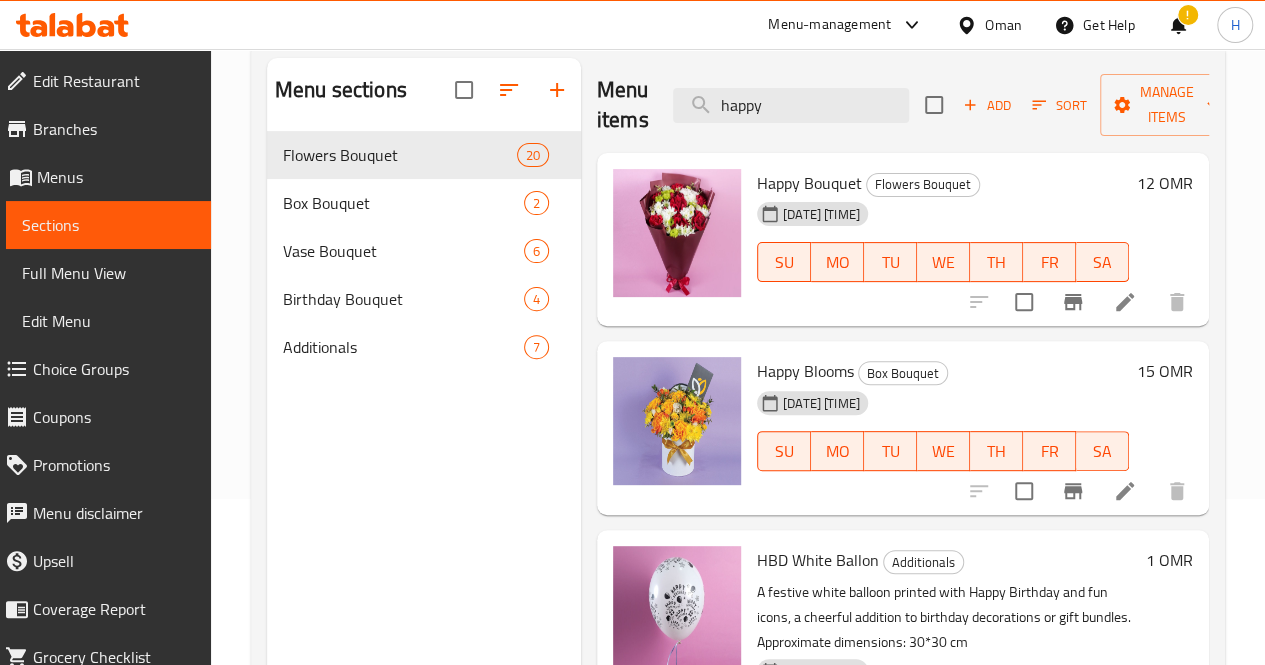 type on "happy" 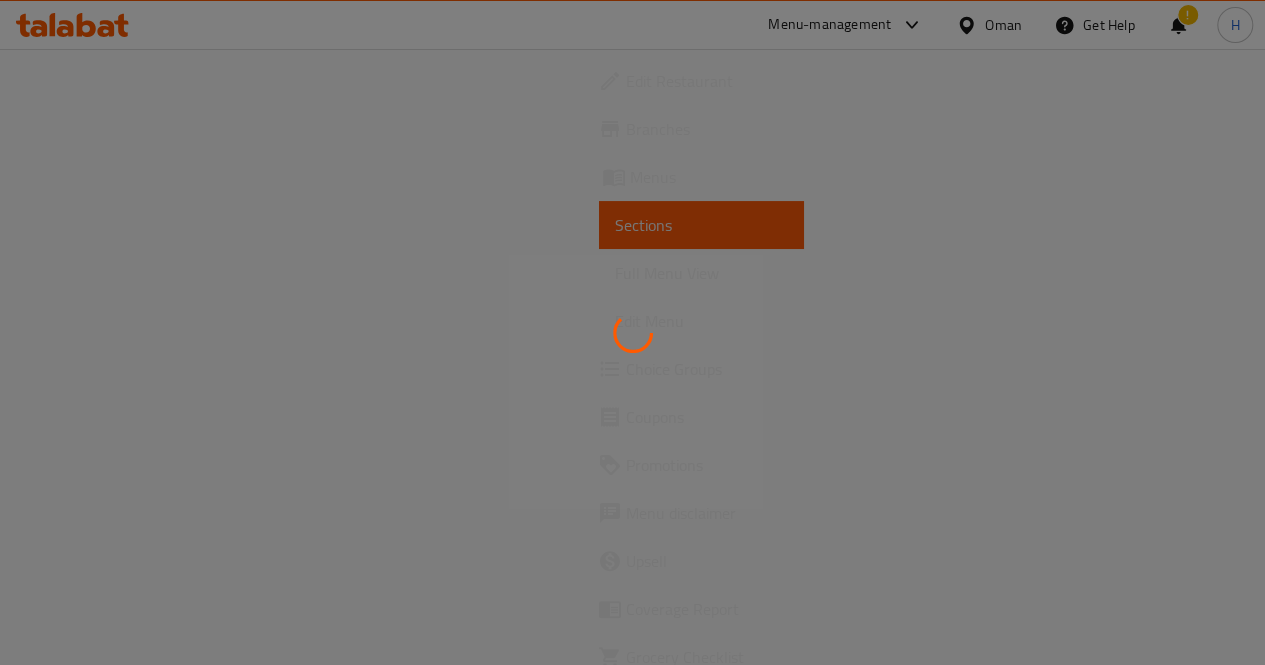 scroll, scrollTop: 0, scrollLeft: 0, axis: both 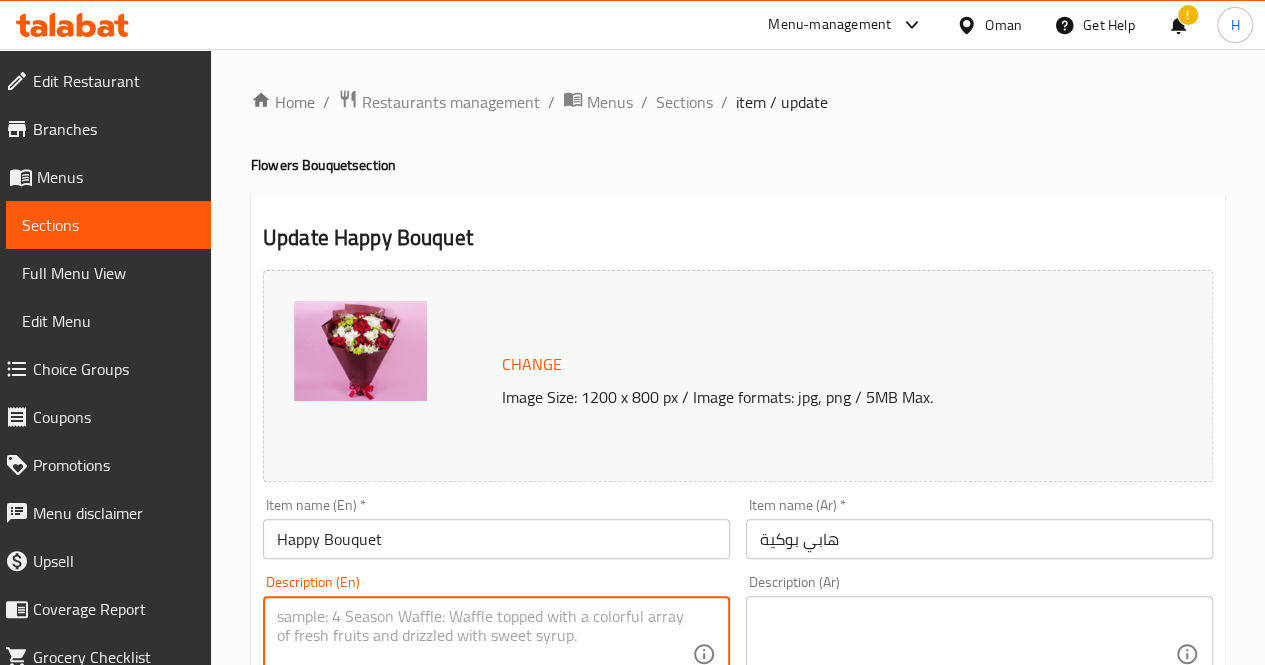 click at bounding box center [484, 654] 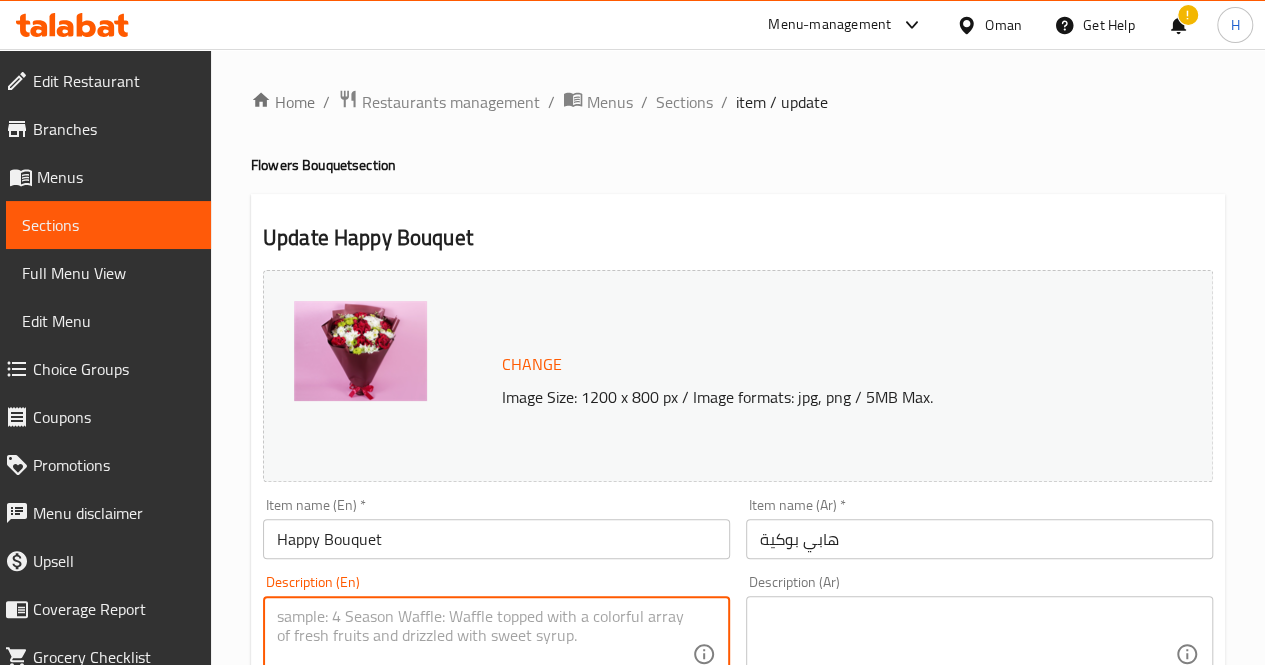 paste on "A bold and elegant bouquet in shades of red, white, and green, ideal for romantic occasions or meaningful celebrations.
Includes: Red roses, white chrysanthemums, green button chrysanthemums, wax flowers
Approximate dimensions: 40*30 cm" 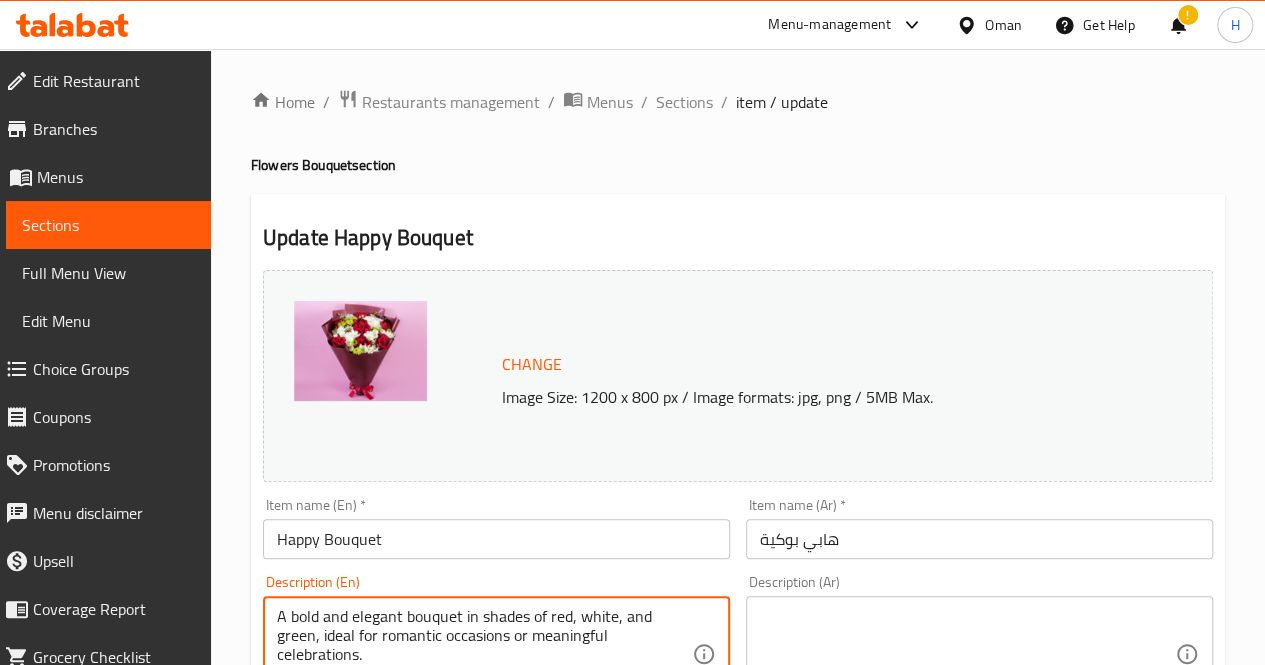 scroll, scrollTop: 42, scrollLeft: 0, axis: vertical 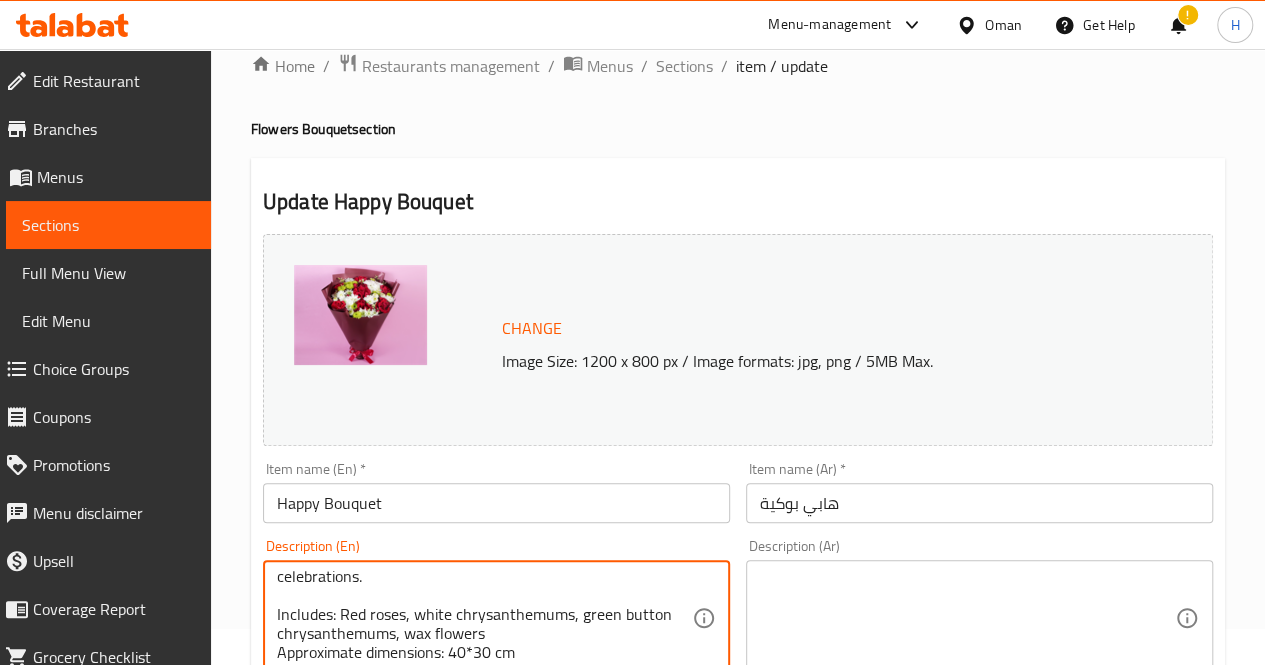 type on "A bold and elegant bouquet in shades of red, white, and green, ideal for romantic occasions or meaningful celebrations.
Includes: Red roses, white chrysanthemums, green button chrysanthemums, wax flowers
Approximate dimensions: 40*30 cm" 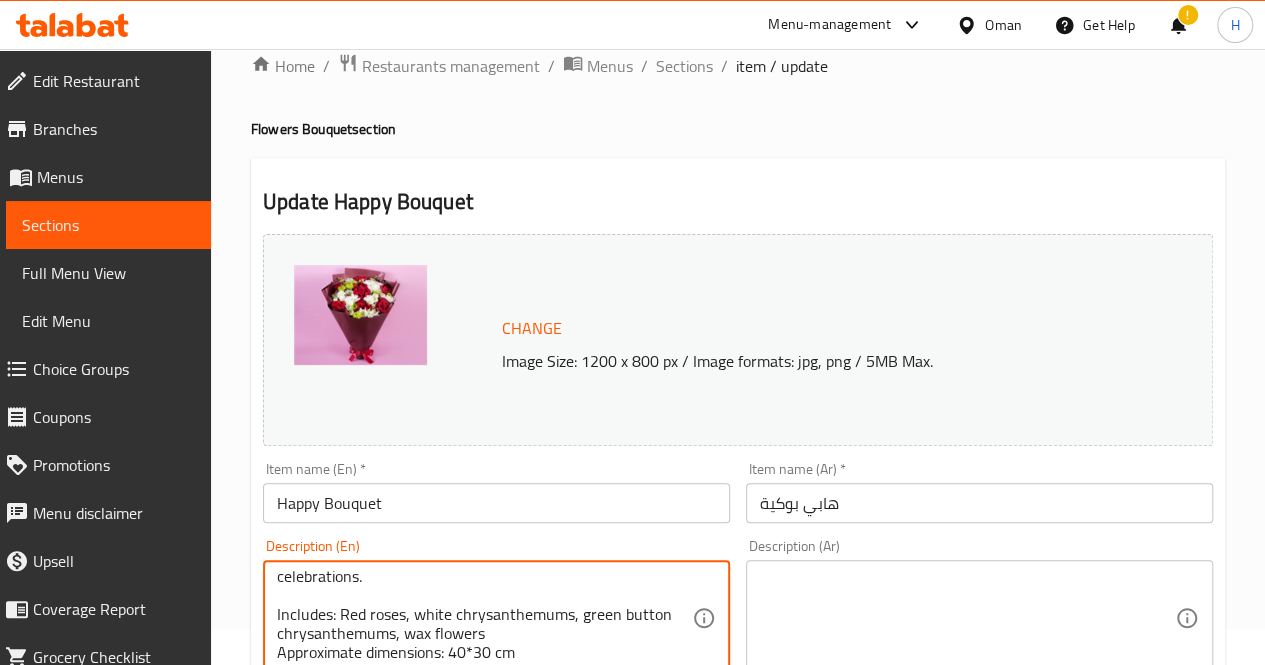 click at bounding box center (967, 618) 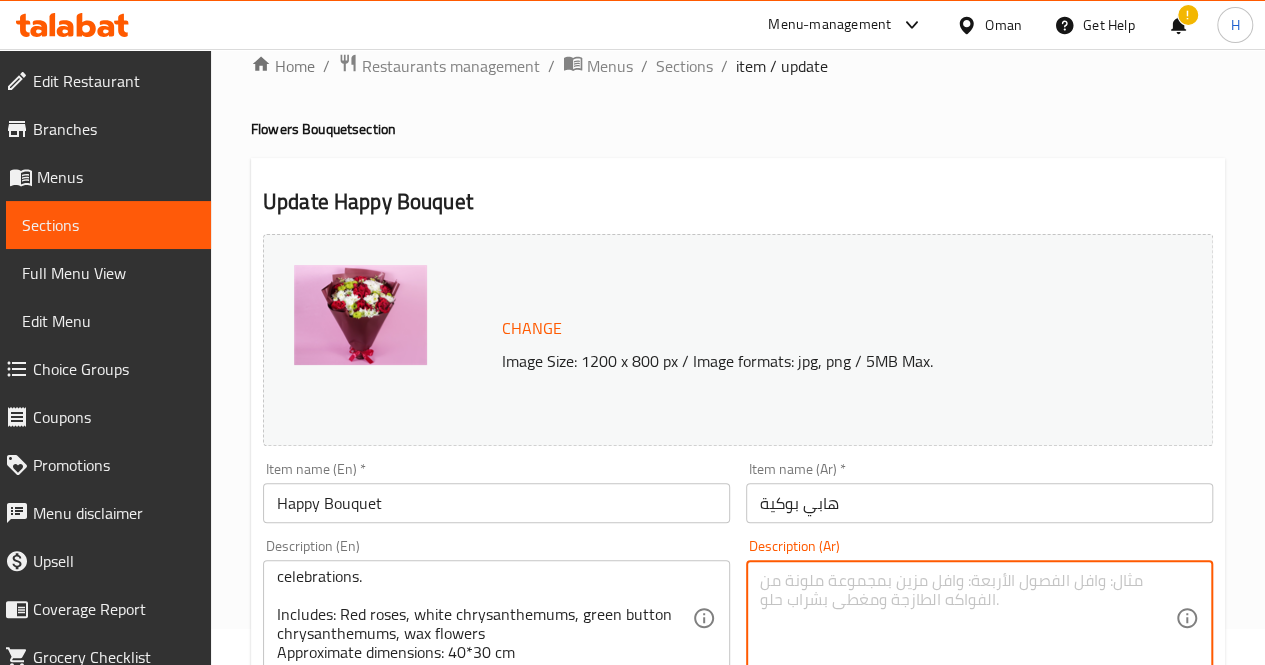 paste on "باقة أنيقة وجذابة بدرجات الأحمر والأبيض والأخضر، مثالية للمناسبات الرومانسية أو الاحتفالات ذات الطابع الخاص.
يحتوي على: ورد أحمر، أقحوان أبيض، أقحوان أخضر صغير، واكس فلوور
الأبعاد التقريبية: 40*30 سم" 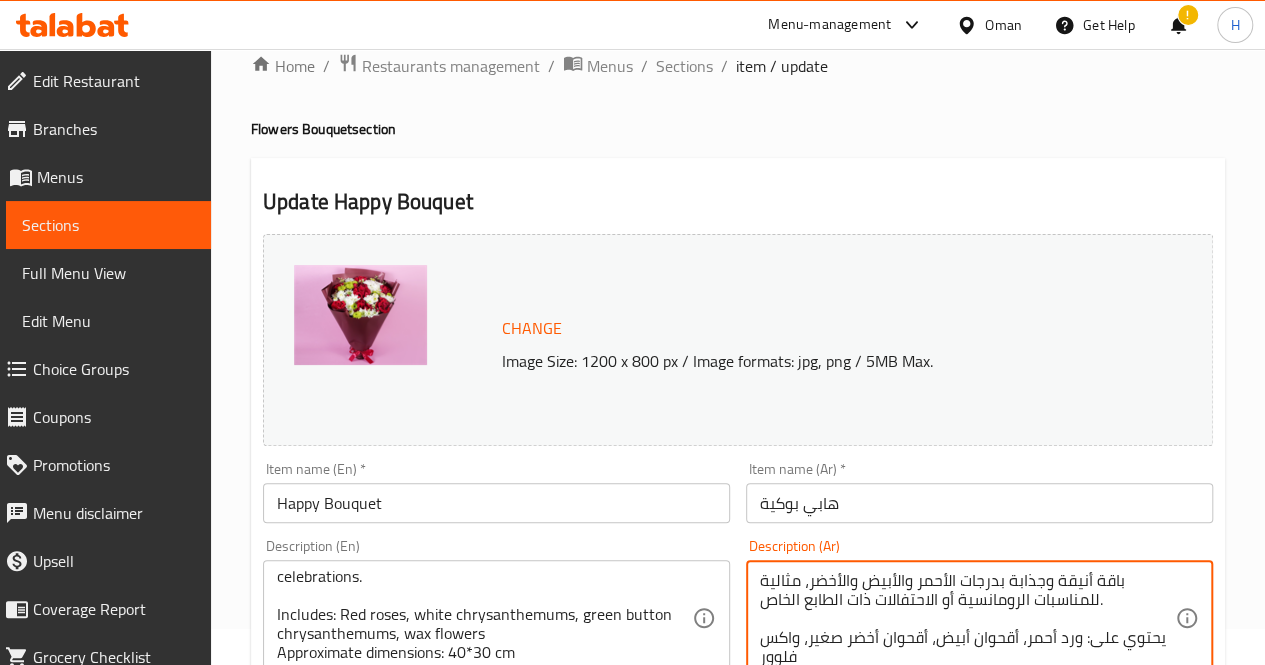 scroll, scrollTop: 38, scrollLeft: 0, axis: vertical 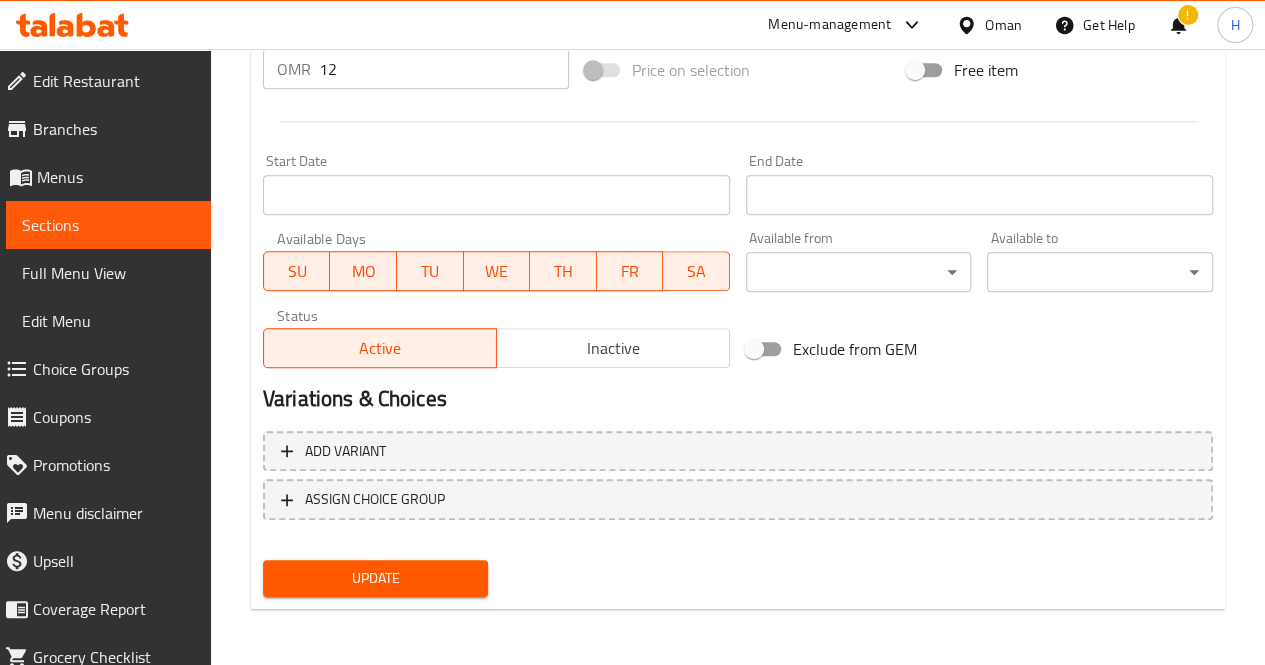 type on "باقة أنيقة وجذابة بدرجات الأحمر والأبيض والأخضر، مثالية للمناسبات الرومانسية أو الاحتفالات ذات الطابع الخاص.
يحتوي على: ورد أحمر، أقحوان أبيض، أقحوان أخضر صغير، واكس فلوور
الأبعاد التقريبية: 40*30 سم" 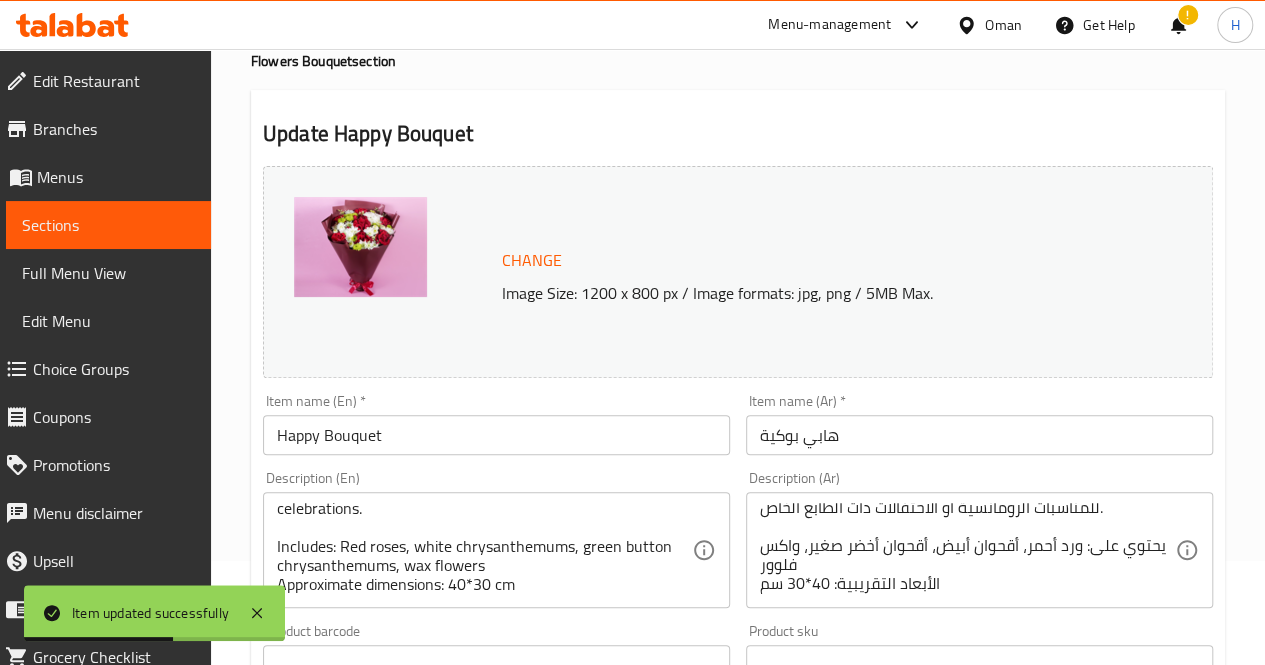 scroll, scrollTop: 0, scrollLeft: 0, axis: both 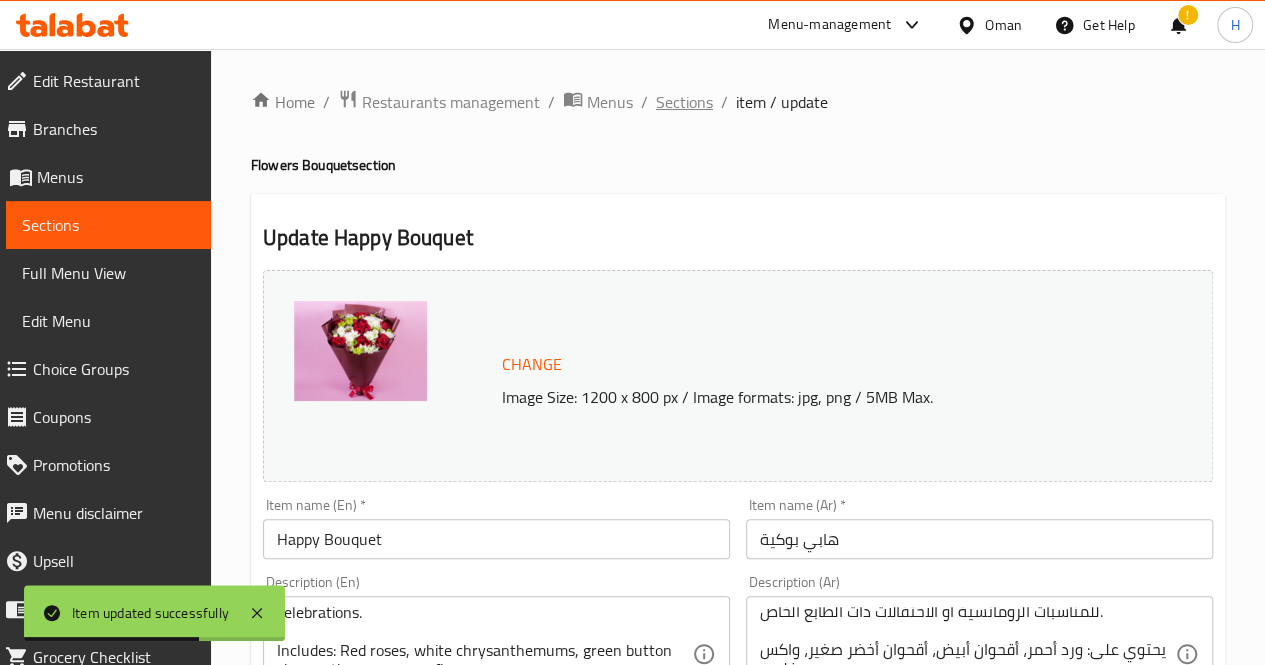 click on "Sections" at bounding box center [684, 102] 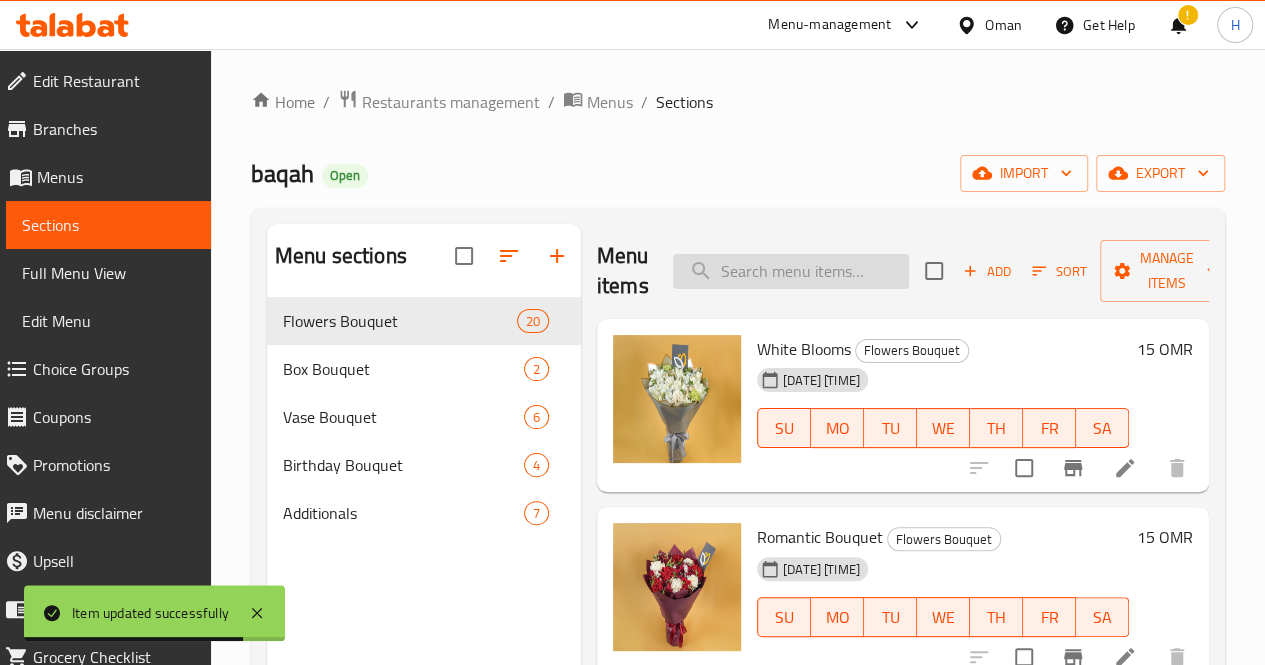 click at bounding box center (791, 271) 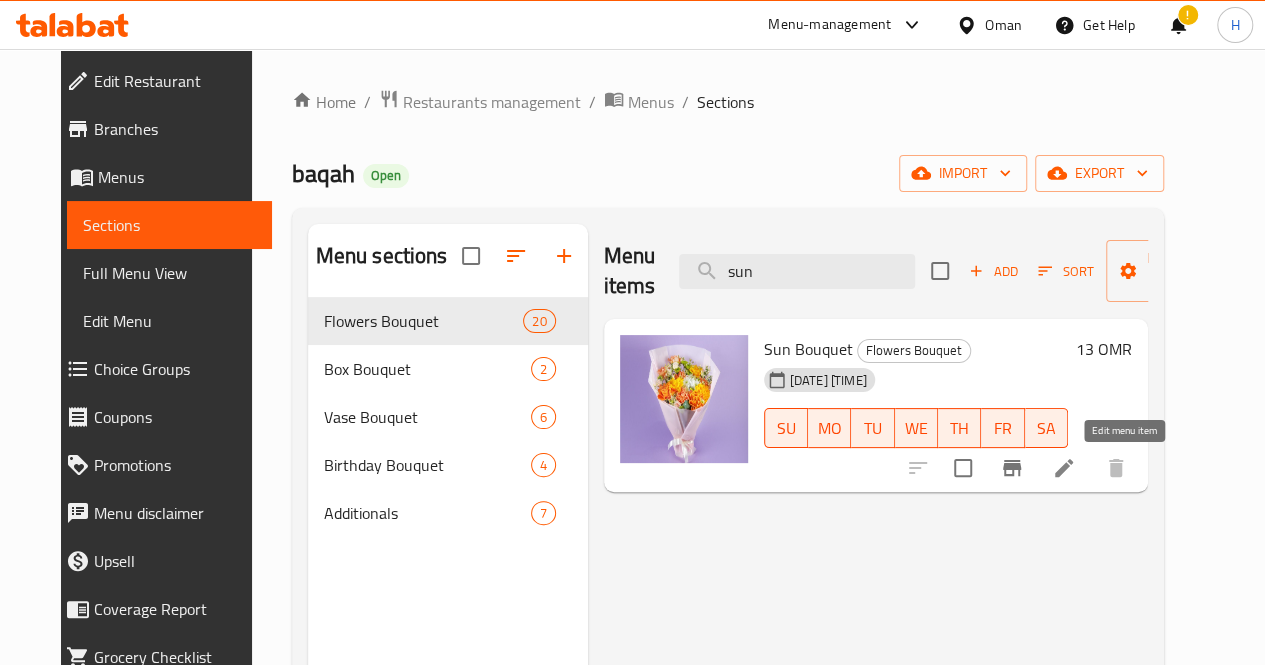 type on "sun" 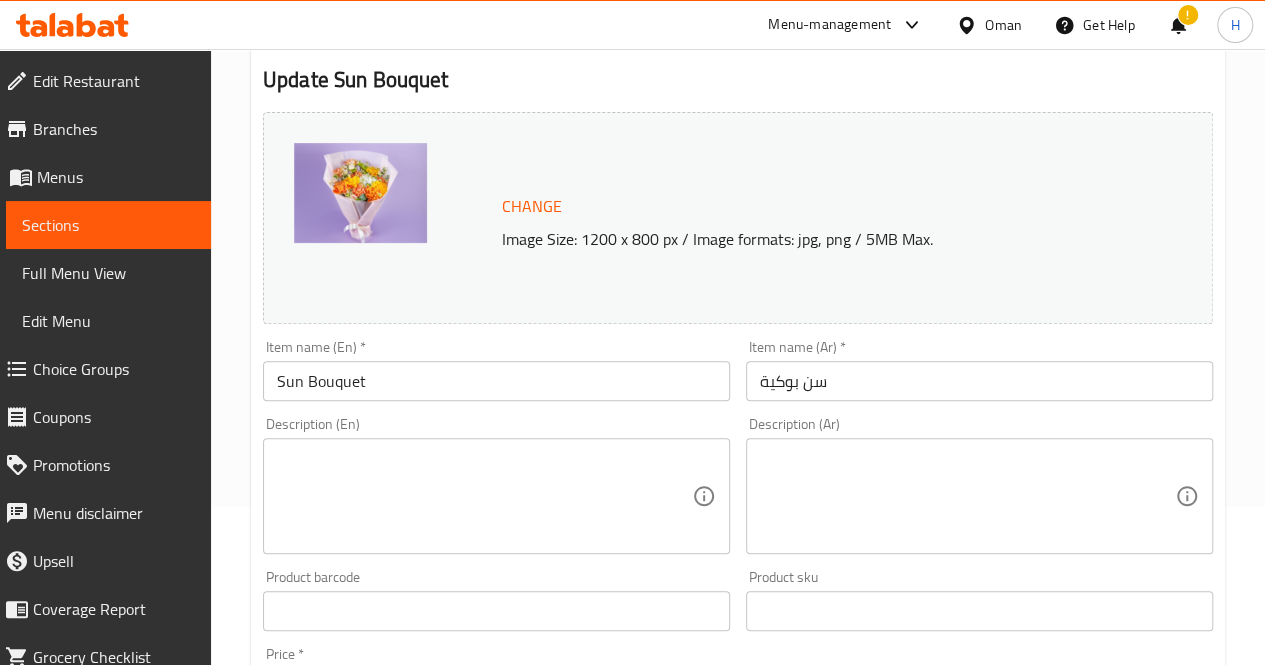 scroll, scrollTop: 161, scrollLeft: 0, axis: vertical 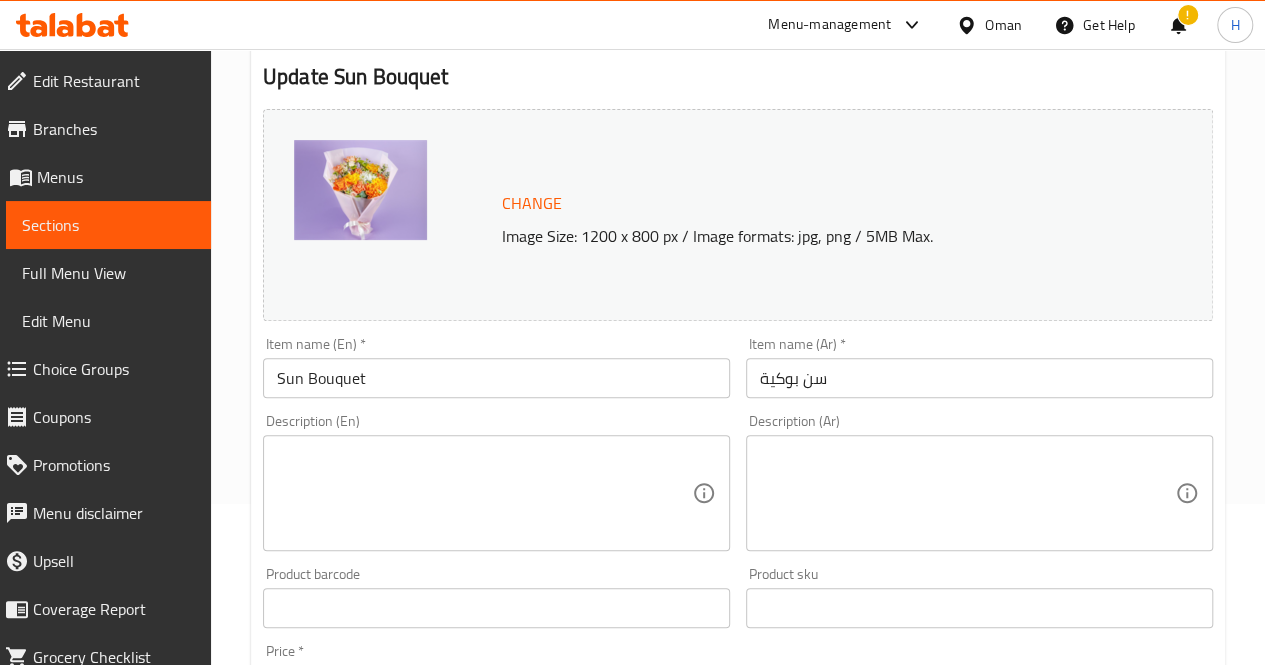 click at bounding box center (484, 493) 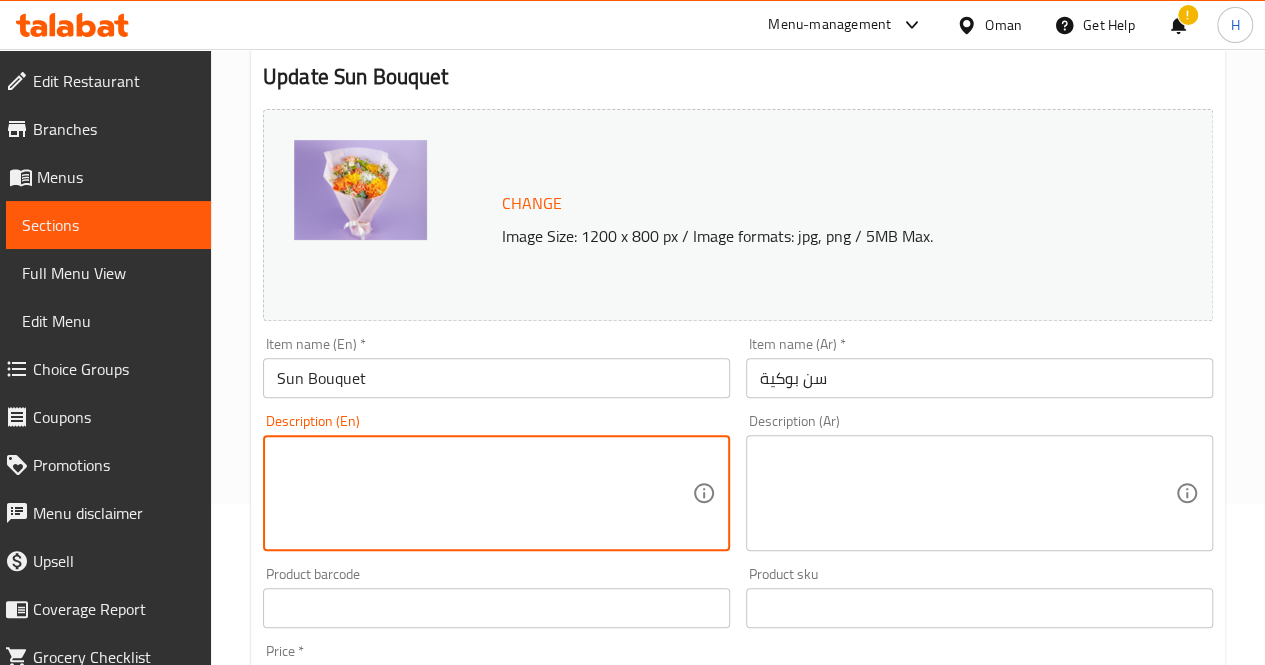 paste on "A vibrant bouquet in joyful tones of yellow, orange, and white,  a perfect choice to celebrate happy moments or brighten someone’s day.
Includes: Yellow roses, orange roses, peach spray roses, white chrysanthemums, wax flowers, greenery
Approximate dimensions: 40*30 cm" 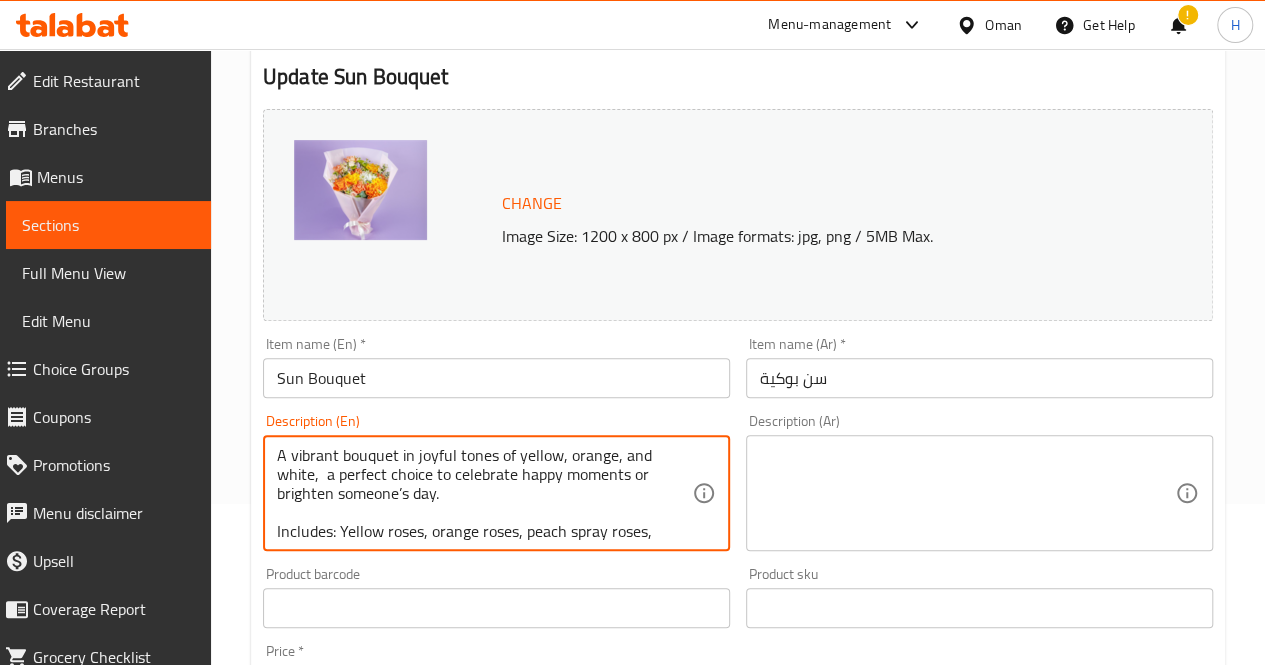scroll, scrollTop: 42, scrollLeft: 0, axis: vertical 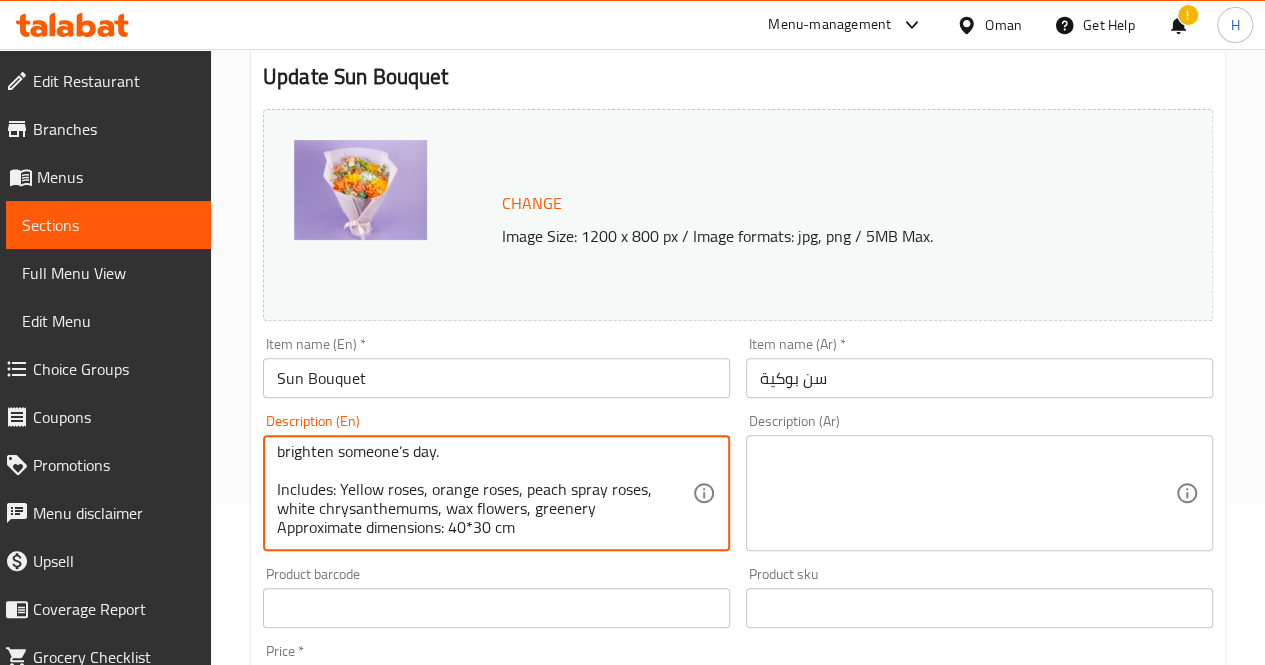 type on "A vibrant bouquet in joyful tones of yellow, orange, and white,  a perfect choice to celebrate happy moments or brighten someone’s day.
Includes: Yellow roses, orange roses, peach spray roses, white chrysanthemums, wax flowers, greenery
Approximate dimensions: 40*30 cm" 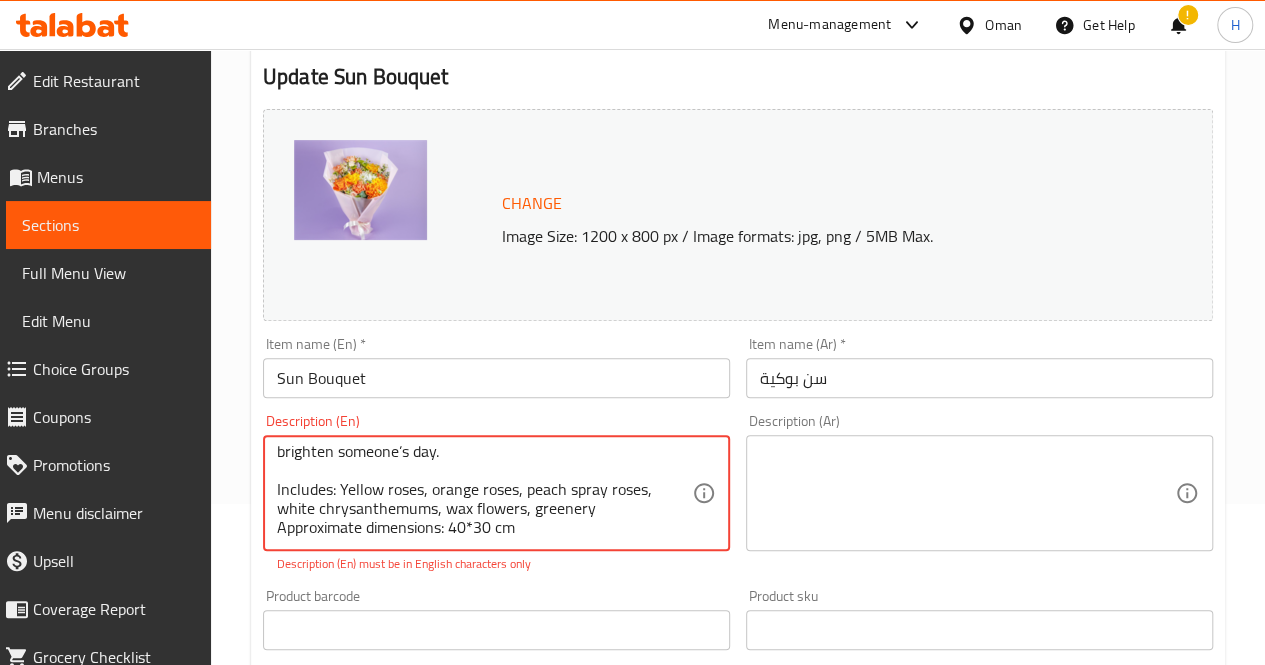 click at bounding box center [967, 493] 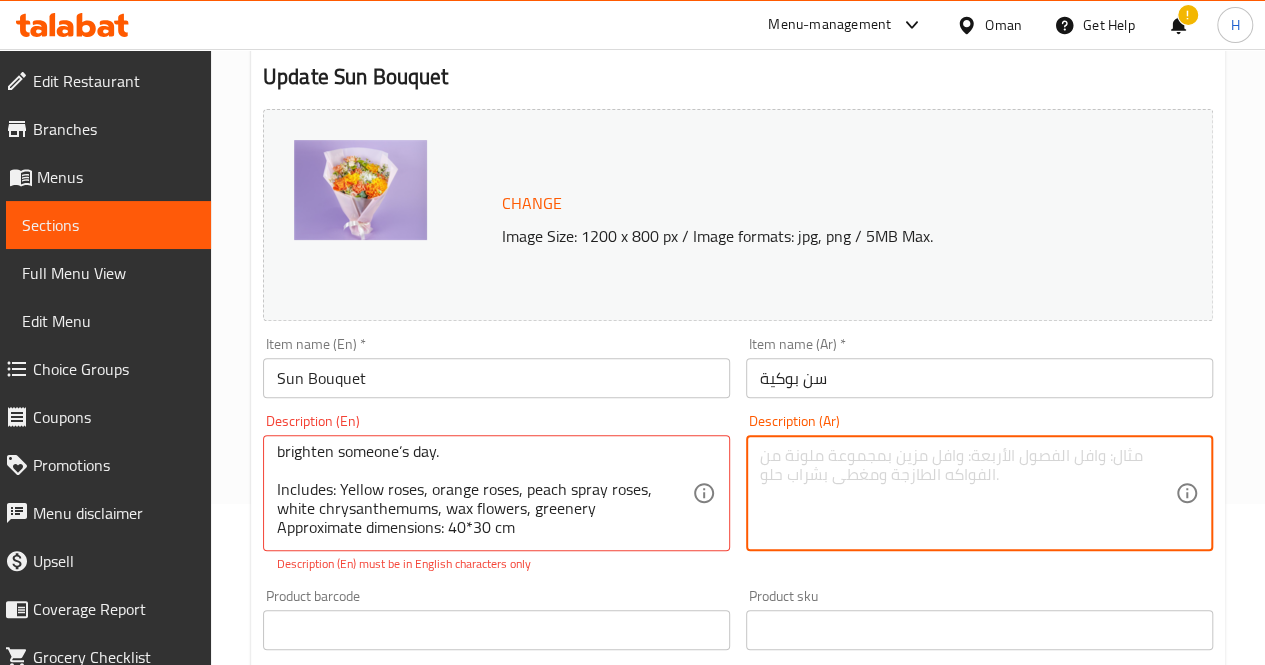 paste on "A vibrant floral arrangement in shades of yellow, orange, and white, perfect for celebrating happy occasions or bringing joy to someone's day.
Includes: Yellow roses, orange roses, peach spray roses, white chrysanthemums, waxflower, greenery
Approximate dimensions: 40*30 cm" 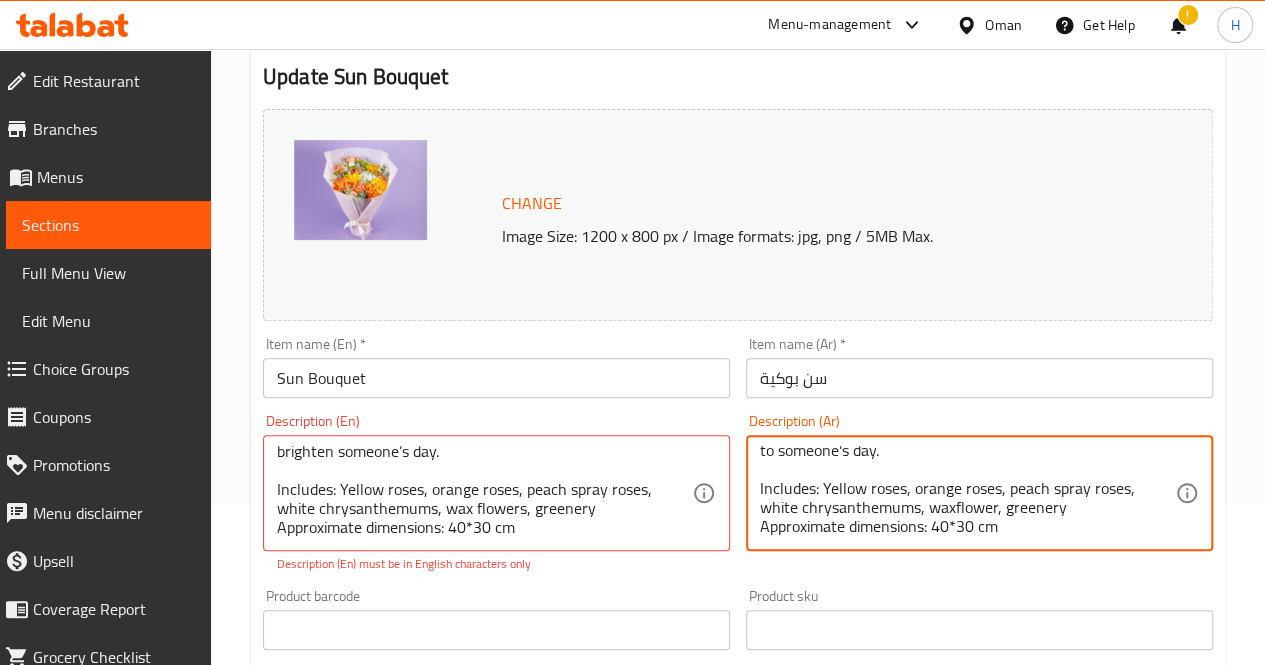 scroll, scrollTop: 0, scrollLeft: 0, axis: both 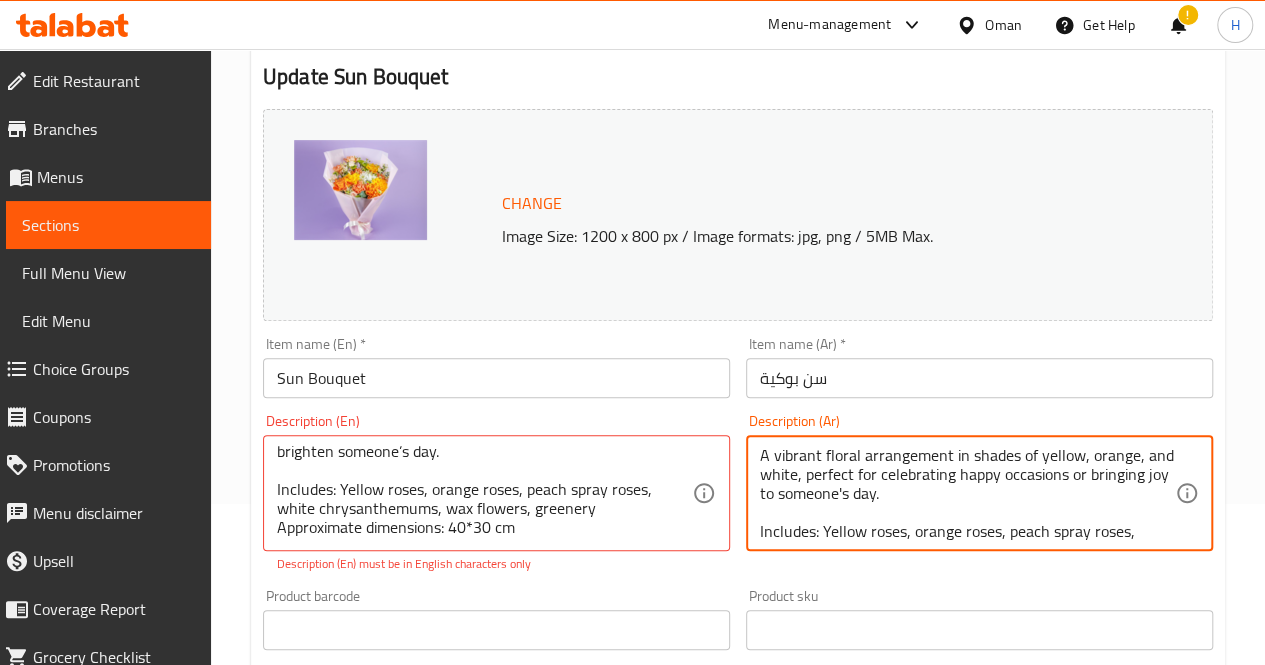 type on "A vibrant floral arrangement in shades of yellow, orange, and white, perfect for celebrating happy occasions or bringing joy to someone's day.
Includes: Yellow roses, orange roses, peach spray roses, white chrysanthemums, waxflower, greenery
Approximate dimensions: 40*30 cm" 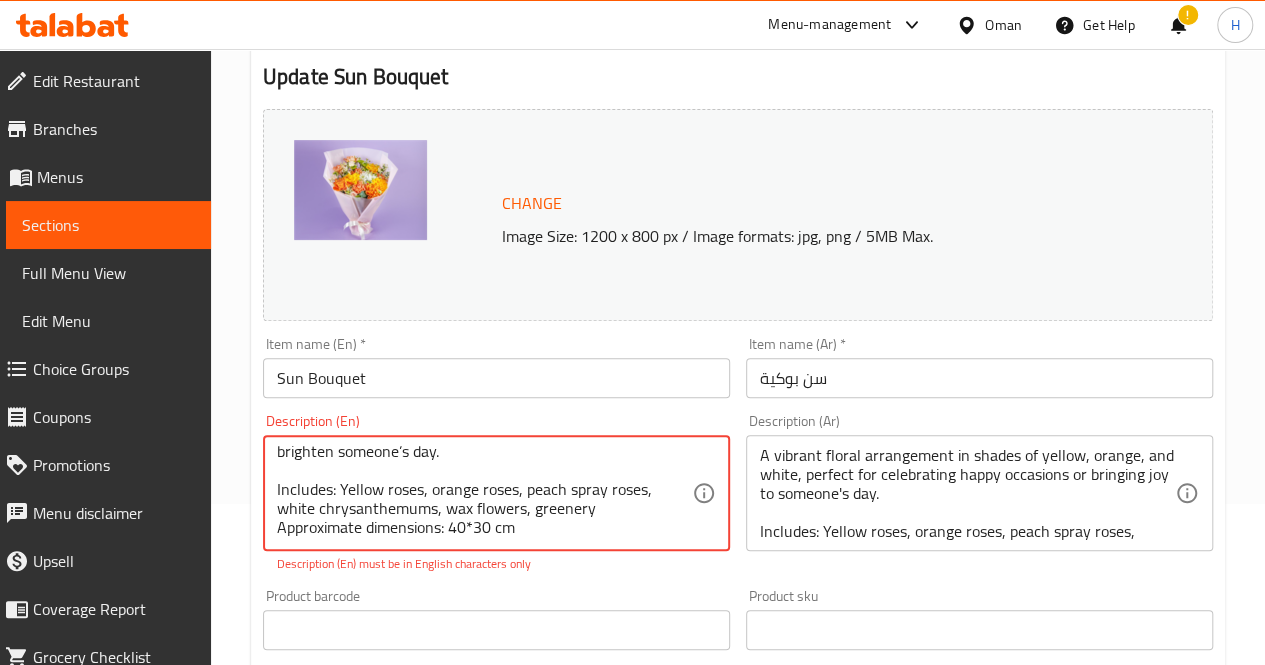 click on "A vibrant bouquet in joyful tones of yellow, orange, and white,  a perfect choice to celebrate happy moments or brighten someone’s day.
Includes: Yellow roses, orange roses, peach spray roses, white chrysanthemums, wax flowers, greenery
Approximate dimensions: 40*30 cm" at bounding box center [484, 493] 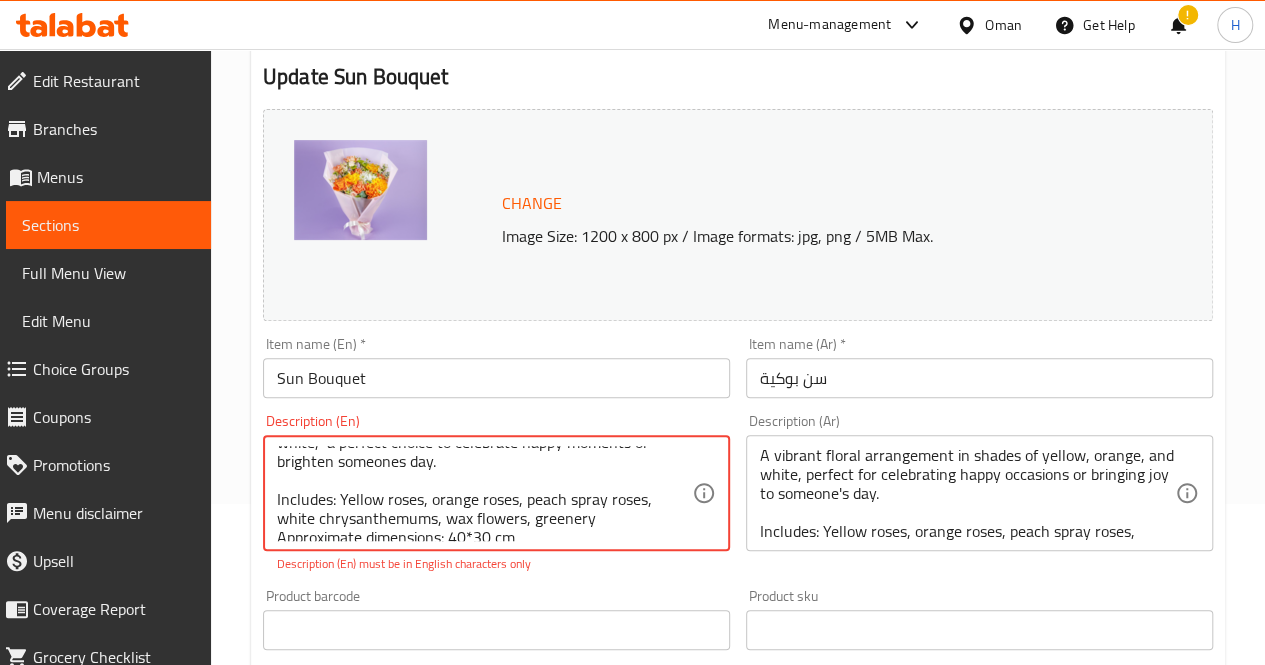 scroll, scrollTop: 0, scrollLeft: 0, axis: both 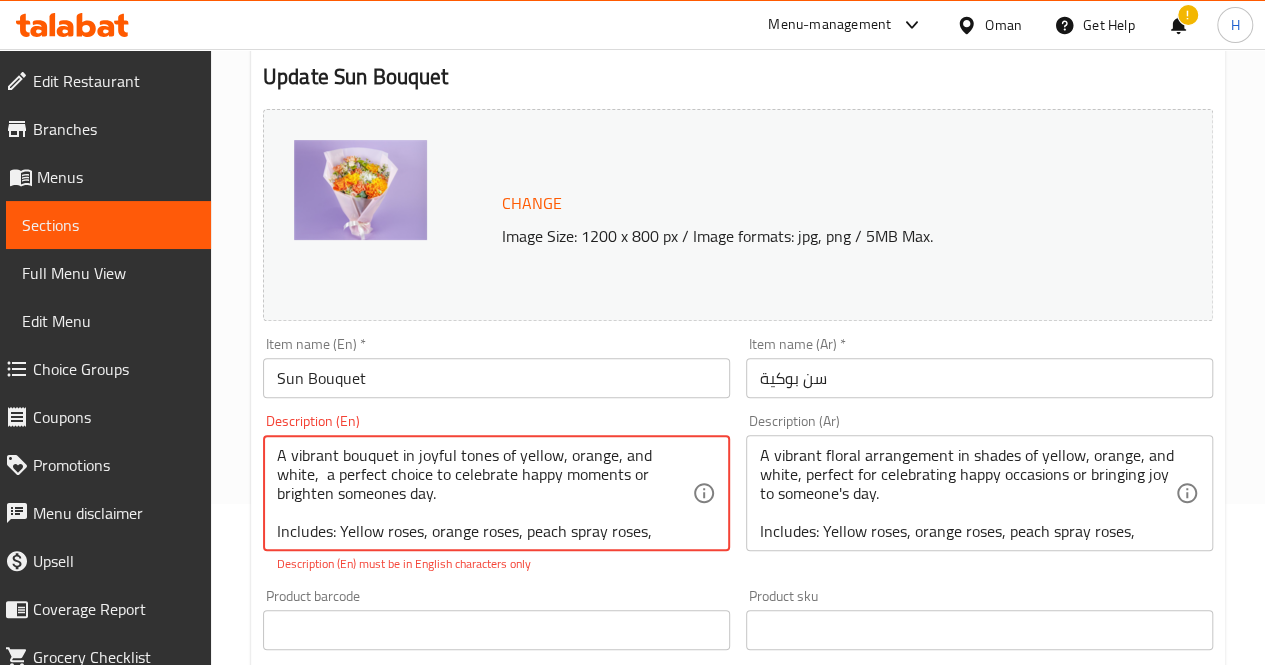 drag, startPoint x: 407, startPoint y: 535, endPoint x: 662, endPoint y: 489, distance: 259.1158 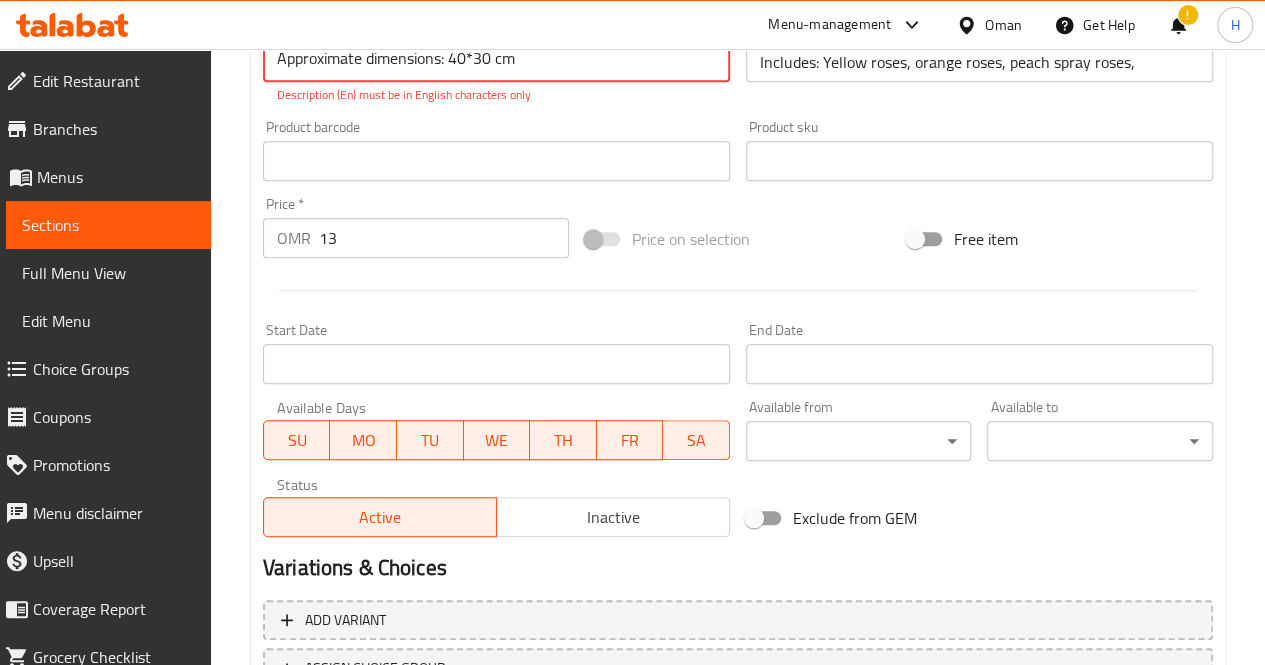 scroll, scrollTop: 726, scrollLeft: 0, axis: vertical 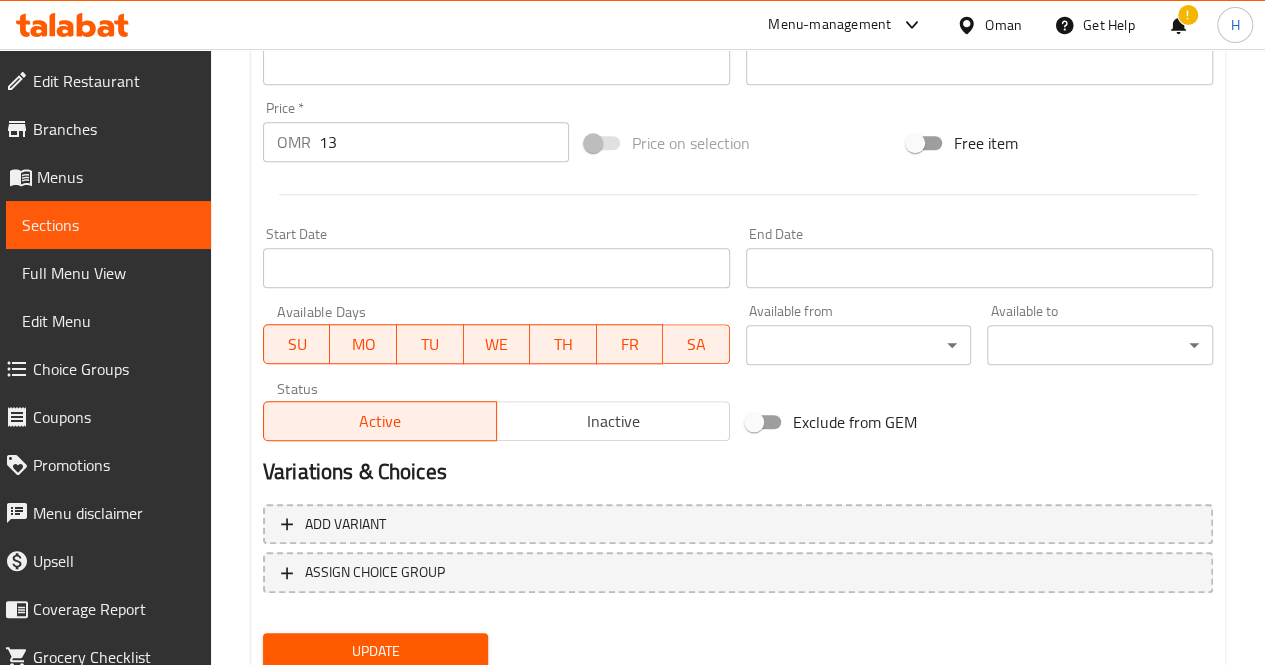 type on "A vibrant bouquet in joyful tones of yellow, orange, and white,  a perfect choice to celebrate happy moments or brighten someones day.
Includes: Yellow roses, orange roses, peach spray roses, white chrysanthemums, wax flowers, greenery
Approximate dimensions: 40*30 cm" 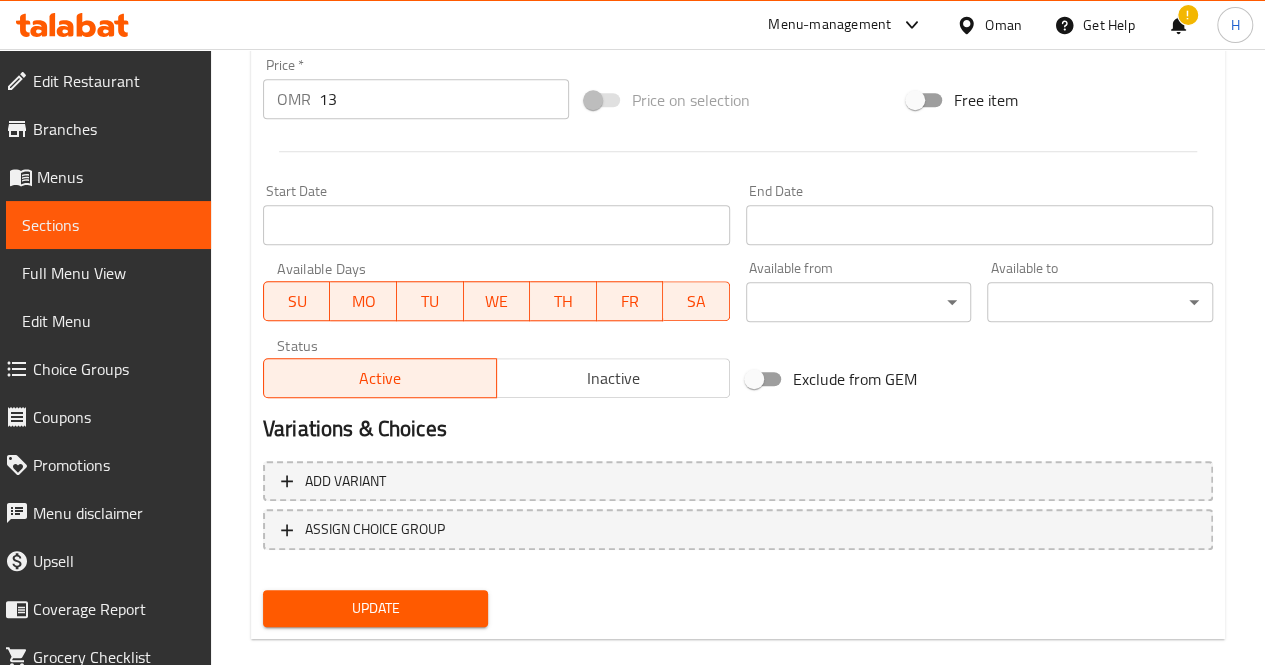 scroll, scrollTop: 777, scrollLeft: 0, axis: vertical 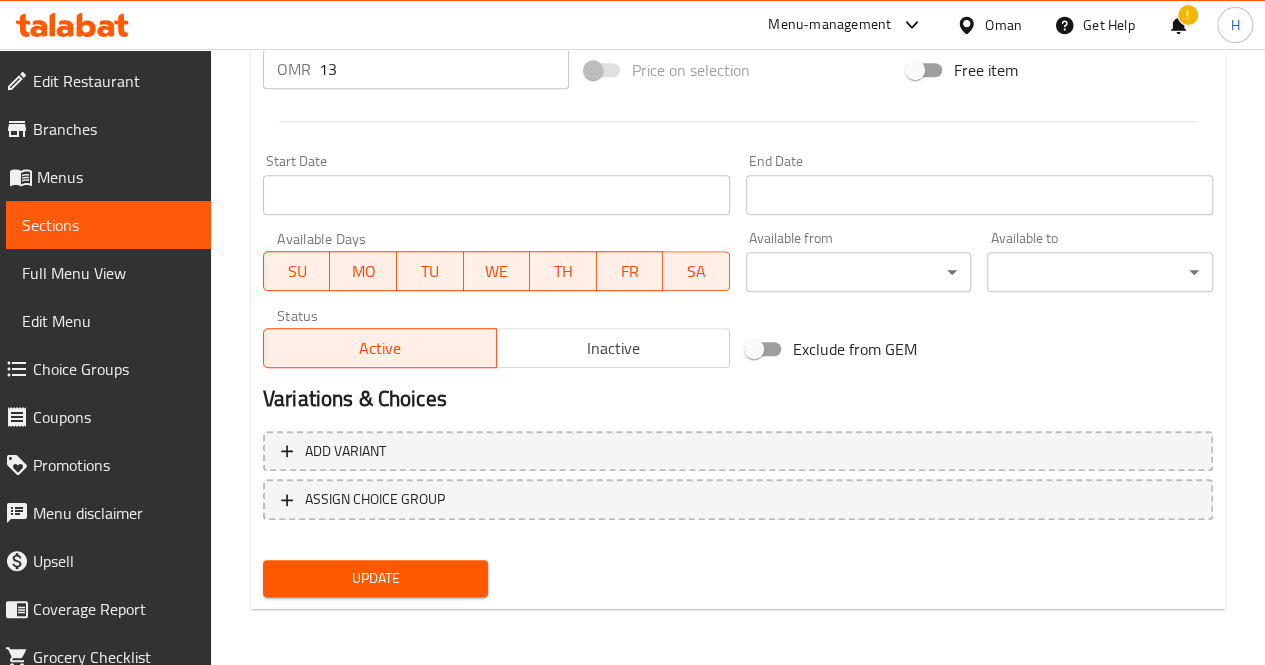 click on "Update" at bounding box center (376, 578) 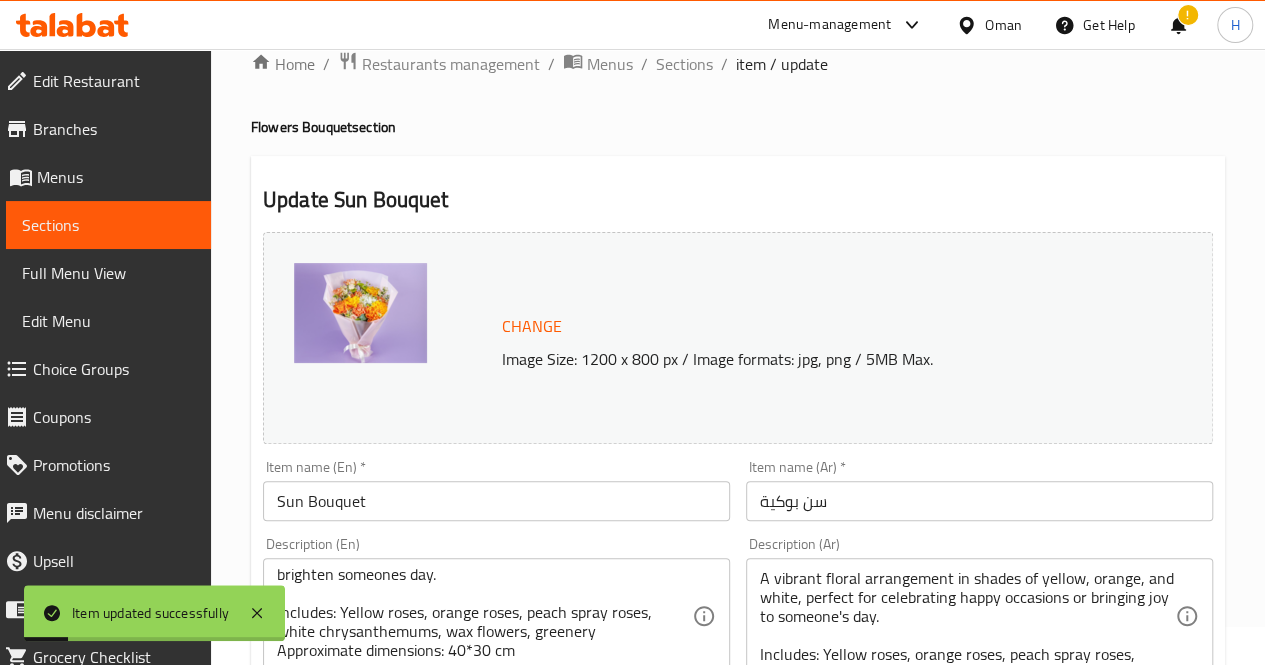 scroll, scrollTop: 0, scrollLeft: 0, axis: both 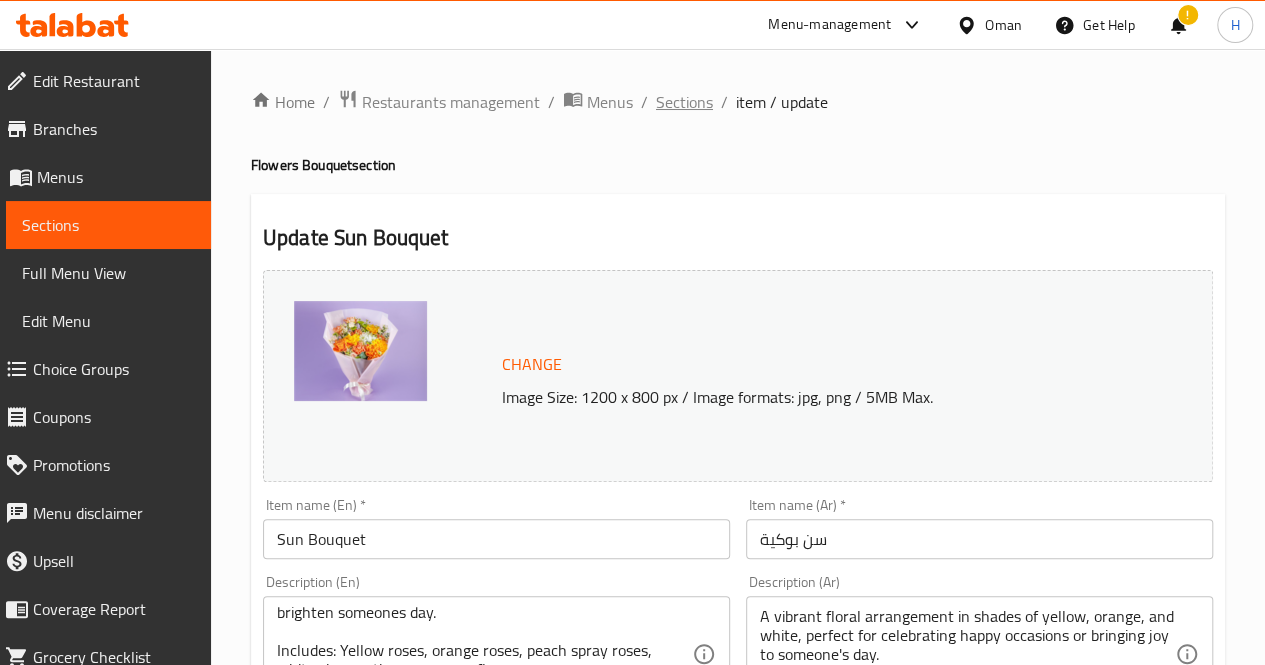 click on "Sections" at bounding box center (684, 102) 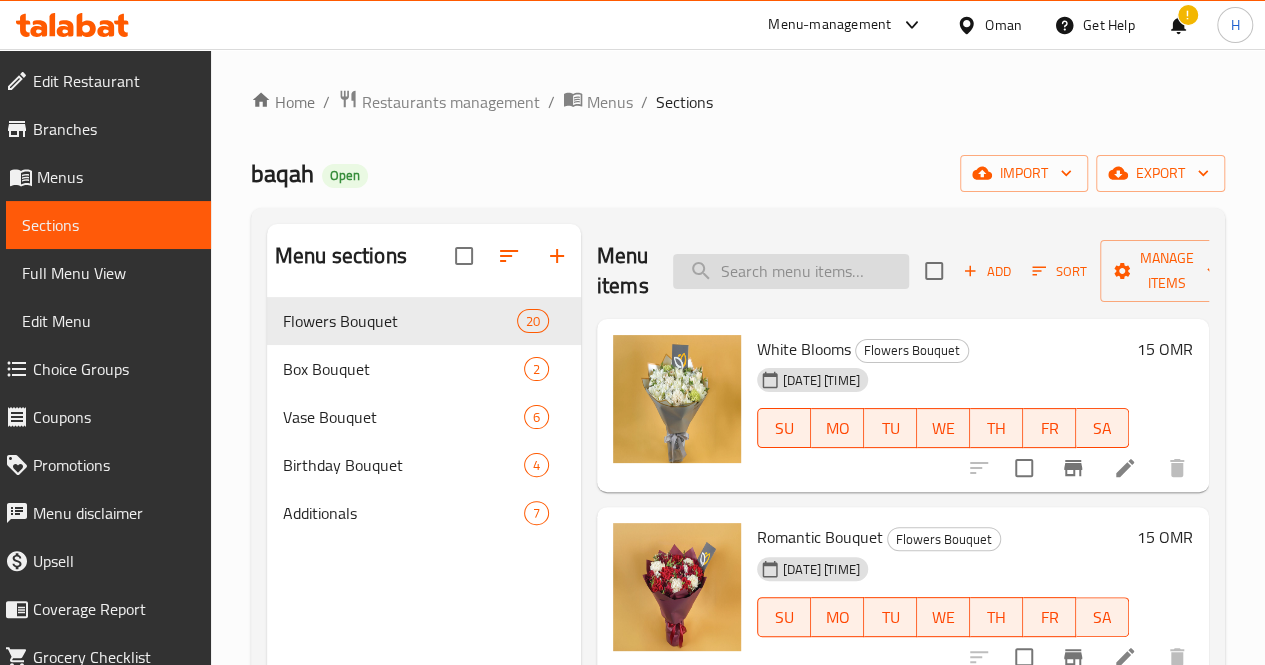 click at bounding box center [791, 271] 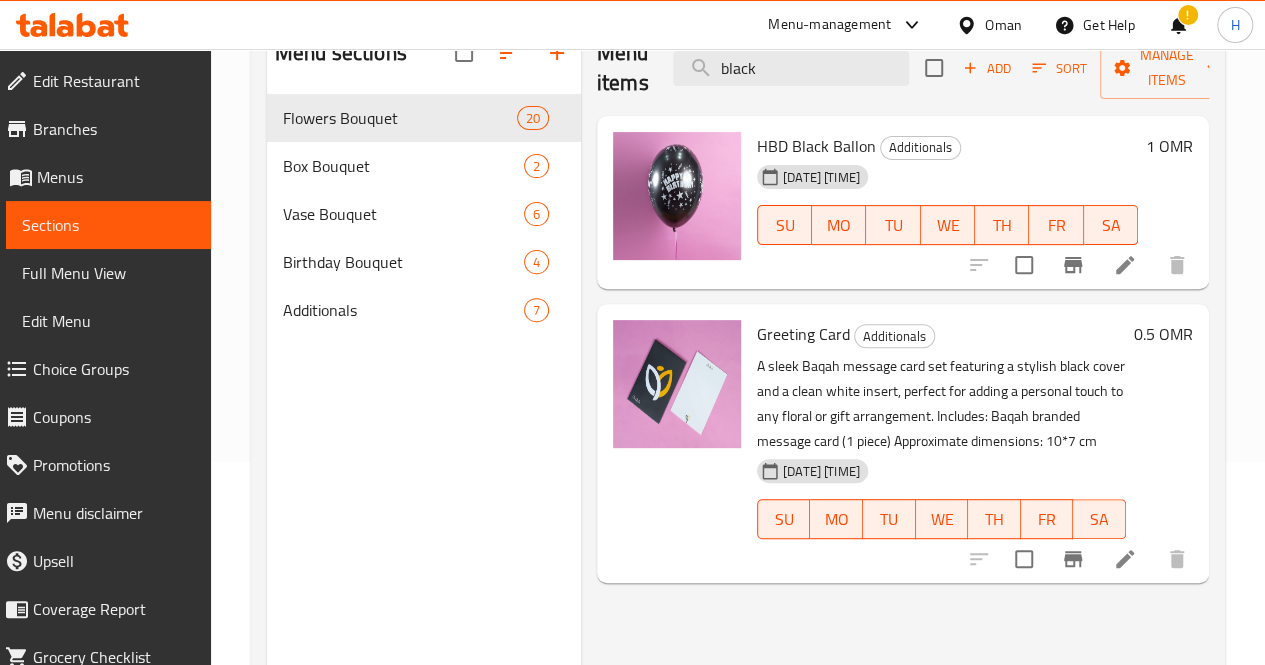 scroll, scrollTop: 196, scrollLeft: 0, axis: vertical 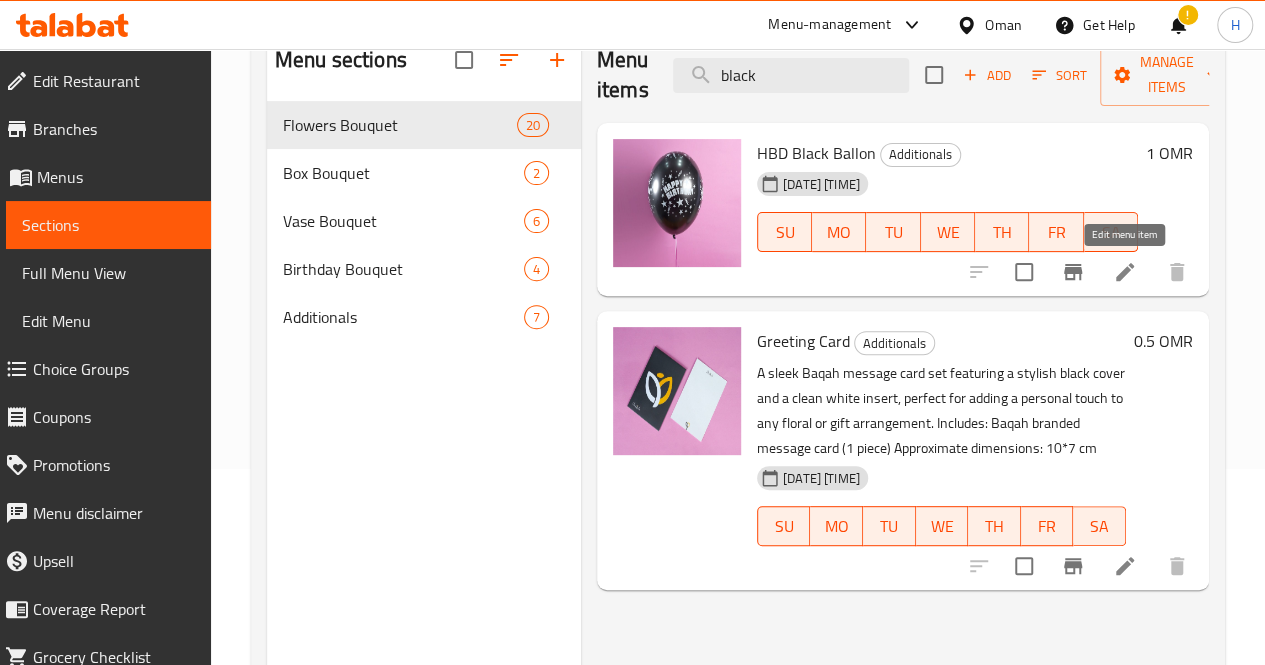 type on "black" 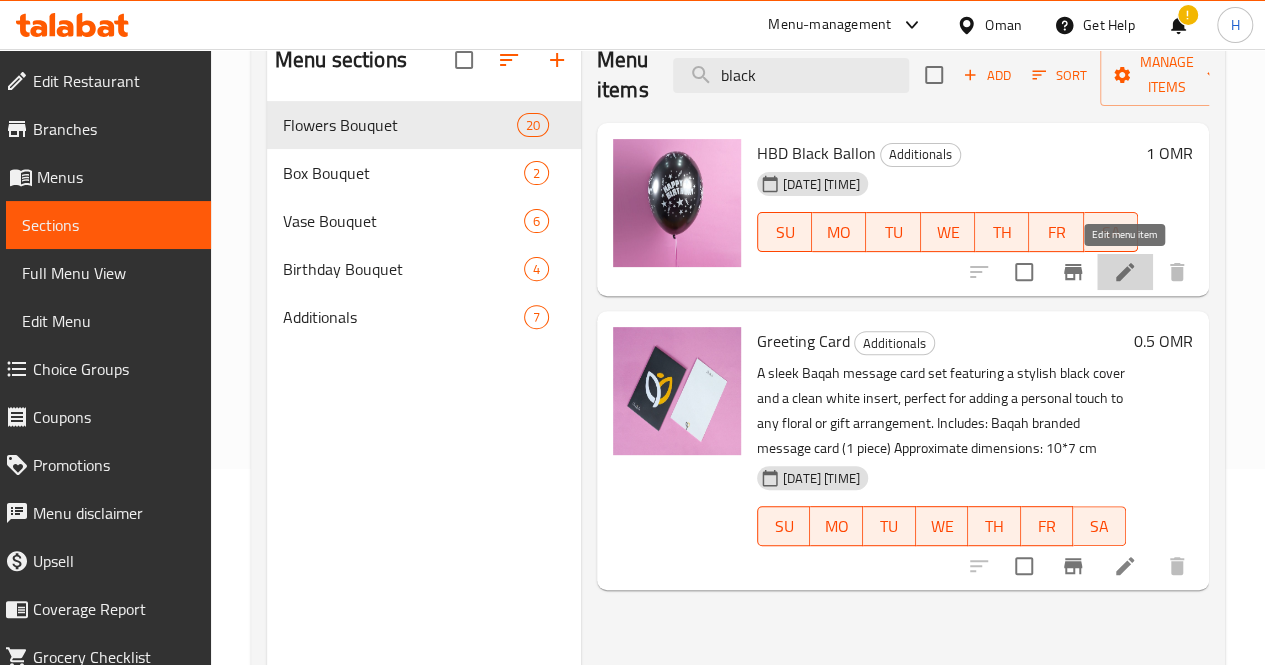 click 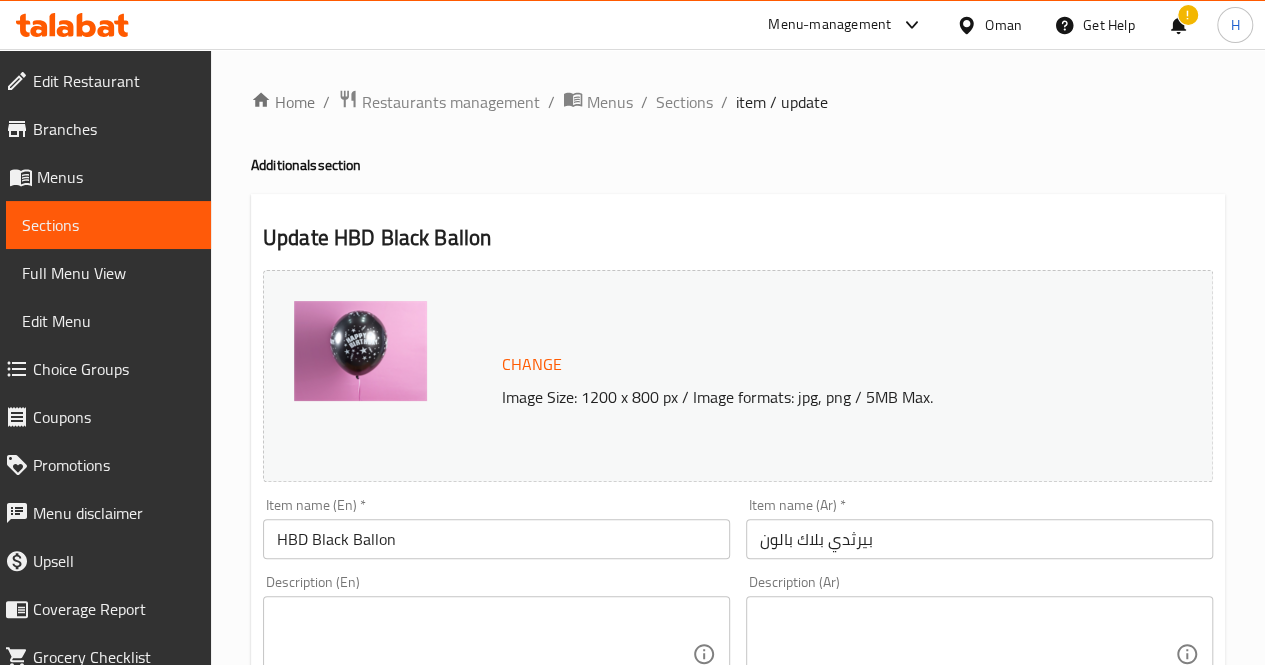 click at bounding box center (484, 654) 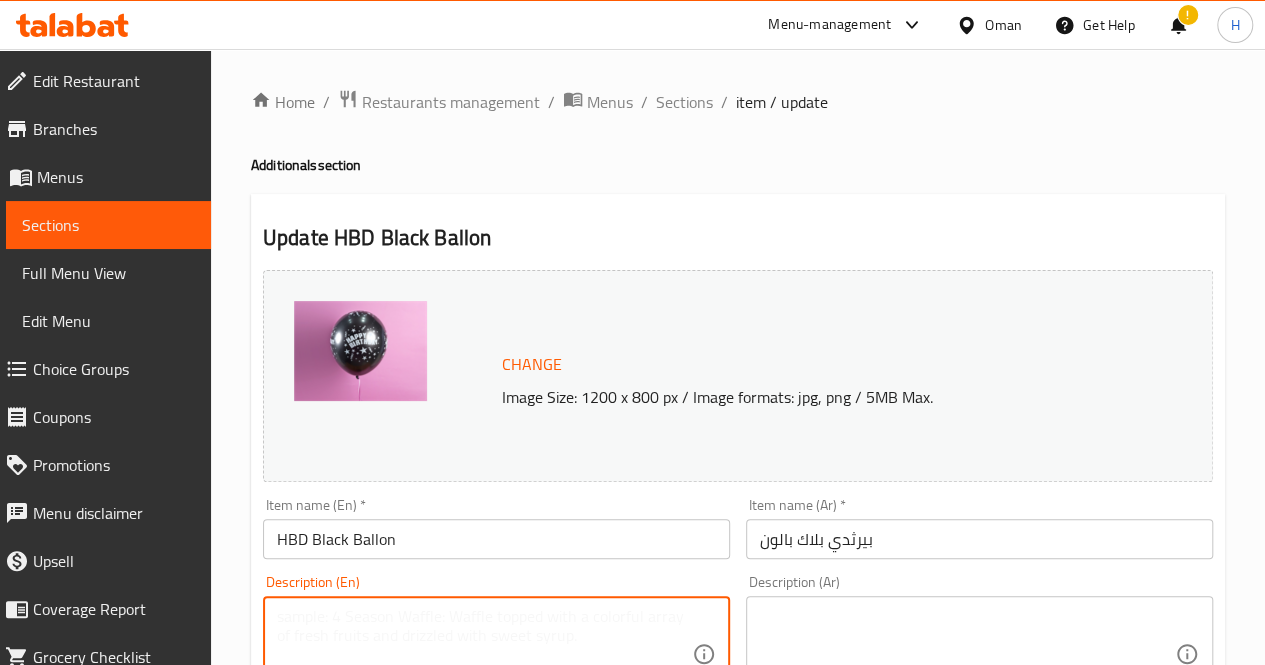 paste on "A bold black balloon with Happy Birthday and star prints, a fun and stylish addition to birthday surprises.
Approximate dimensions: 30*30 cm" 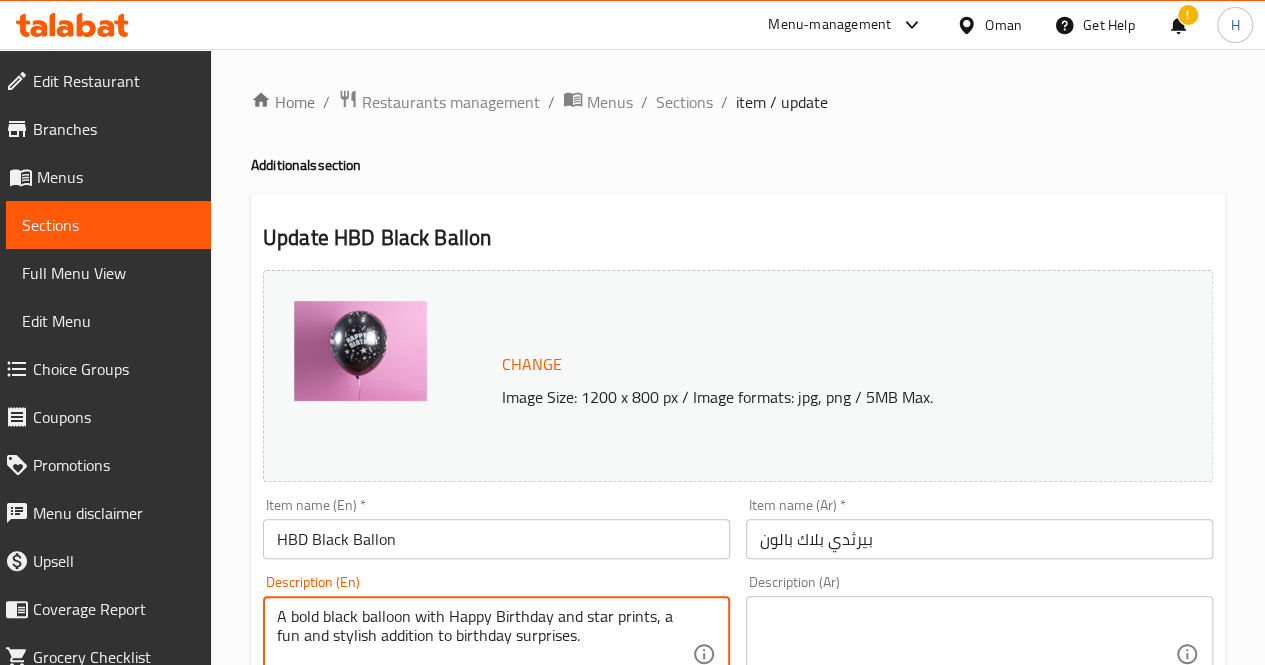 scroll, scrollTop: 22, scrollLeft: 0, axis: vertical 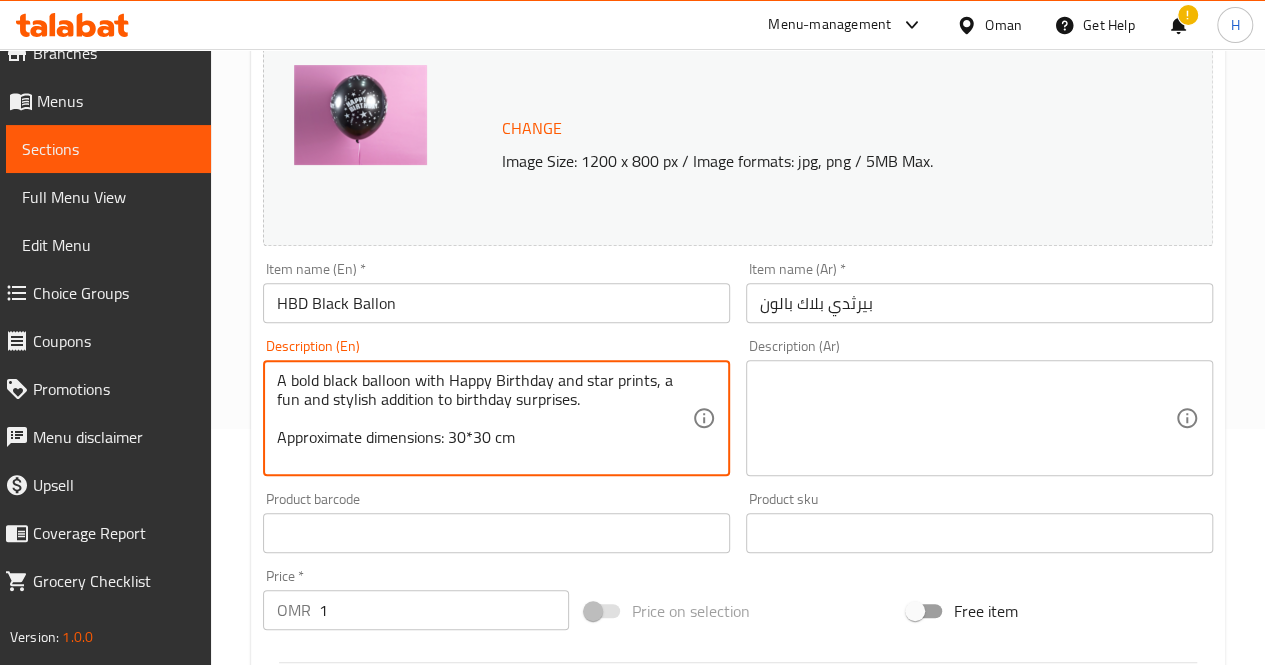 type on "A bold black balloon with Happy Birthday and star prints, a fun and stylish addition to birthday surprises.
Approximate dimensions: 30*30 cm" 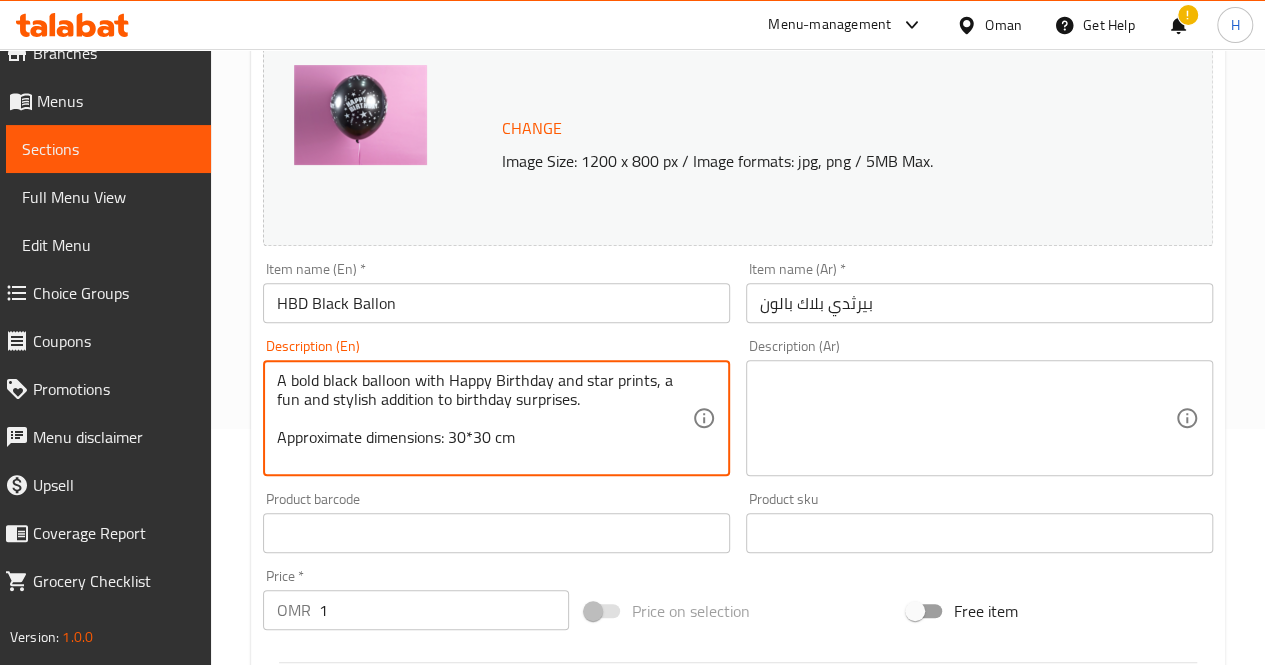 click at bounding box center (967, 418) 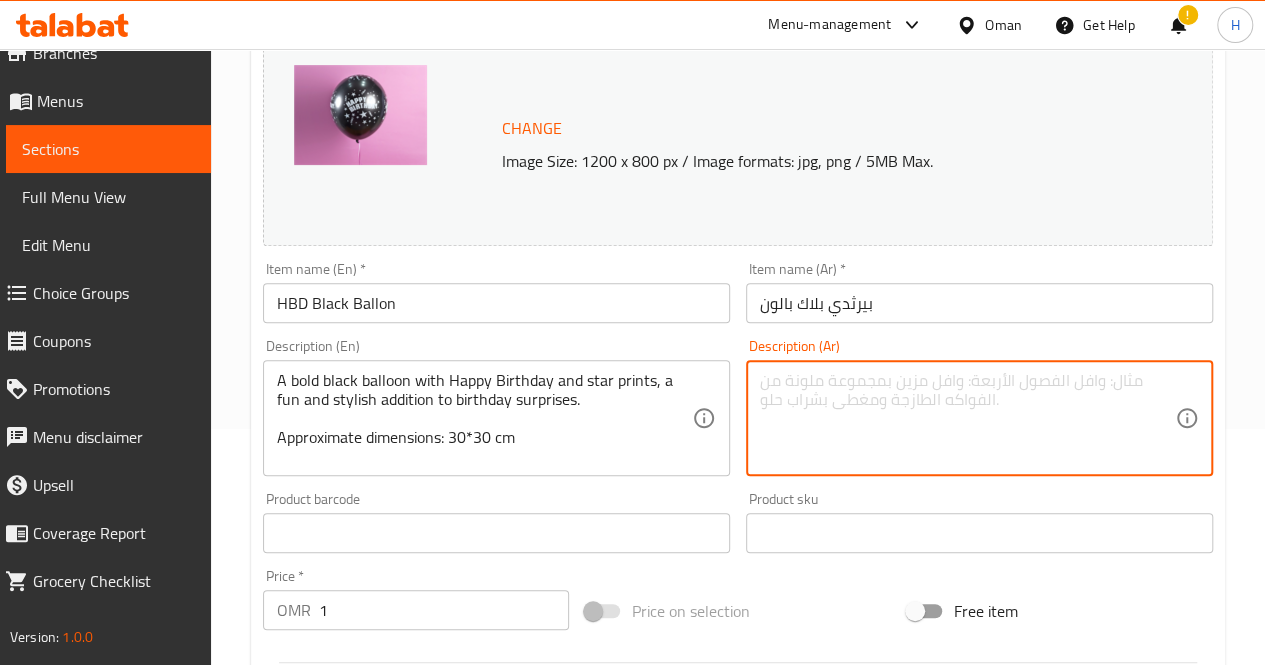 paste on "بالون أسود أنيق مزين بعبارة ونقش نجوم، إضا فة مرحة ومميزة لهدايا أعياد الميلاد.
الأبعاد التقريبية: 30*30 سم" 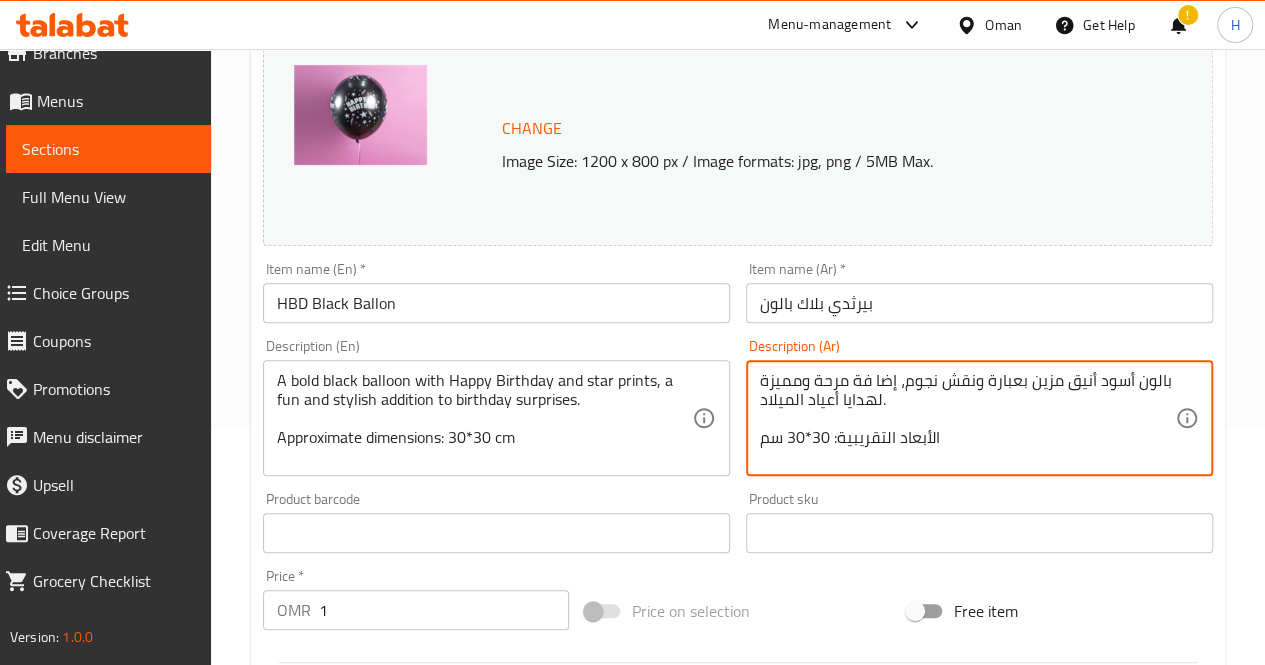 click on "بالون أسود أنيق مزين بعبارة ونقش نجوم، إضا فة مرحة ومميزة لهدايا أعياد الميلاد.
الأبعاد التقريبية: 30*30 سم" at bounding box center [967, 418] 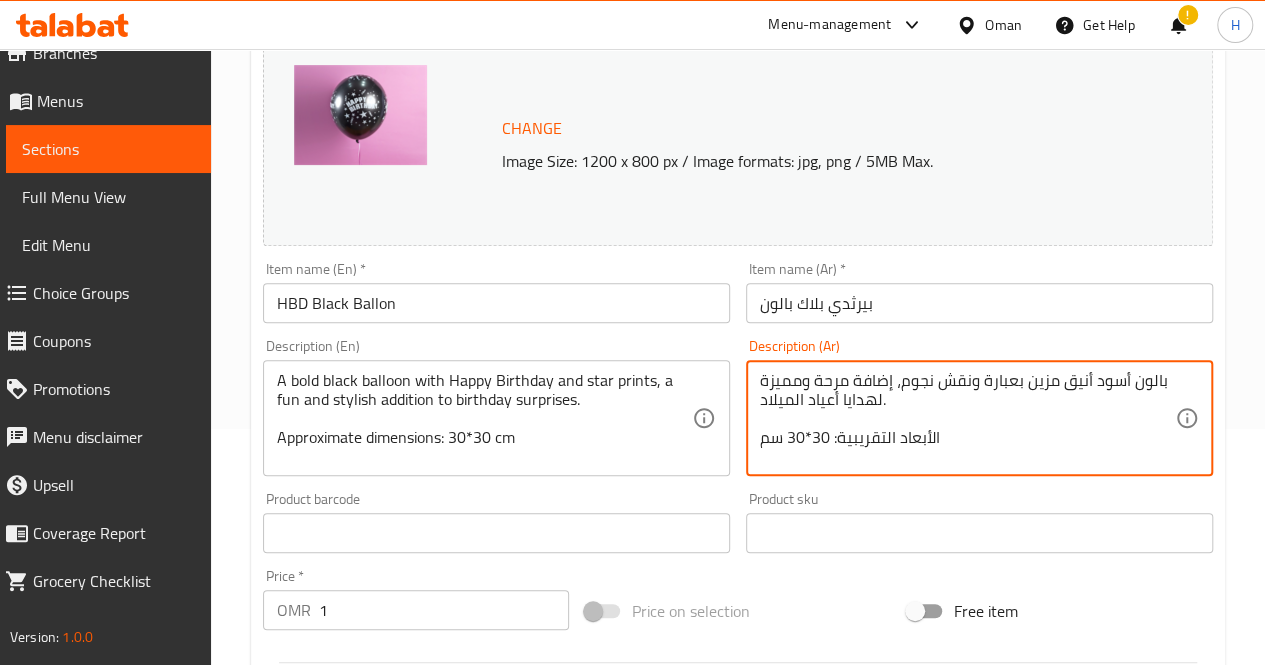 scroll, scrollTop: 777, scrollLeft: 0, axis: vertical 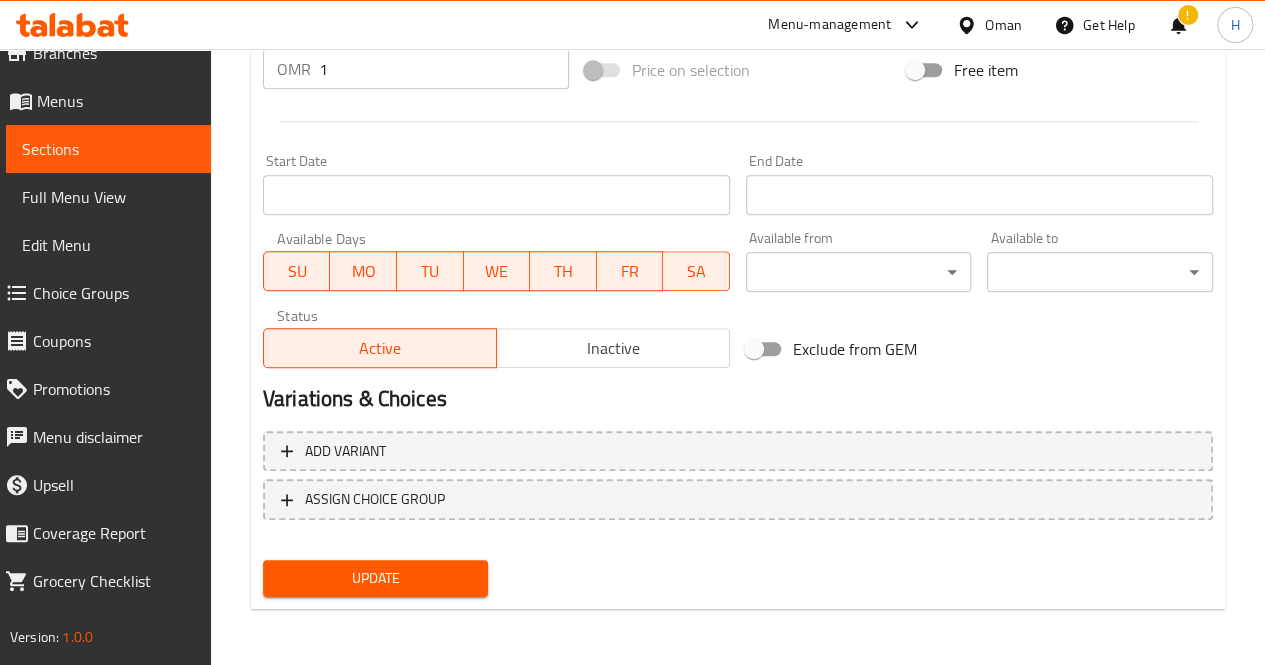 type on "بالون أسود أنيق مزين بعبارة ونقش نجوم، إضافة مرحة ومميزة لهدايا أعياد الميلاد.
الأبعاد التقريبية: 30*30 سم" 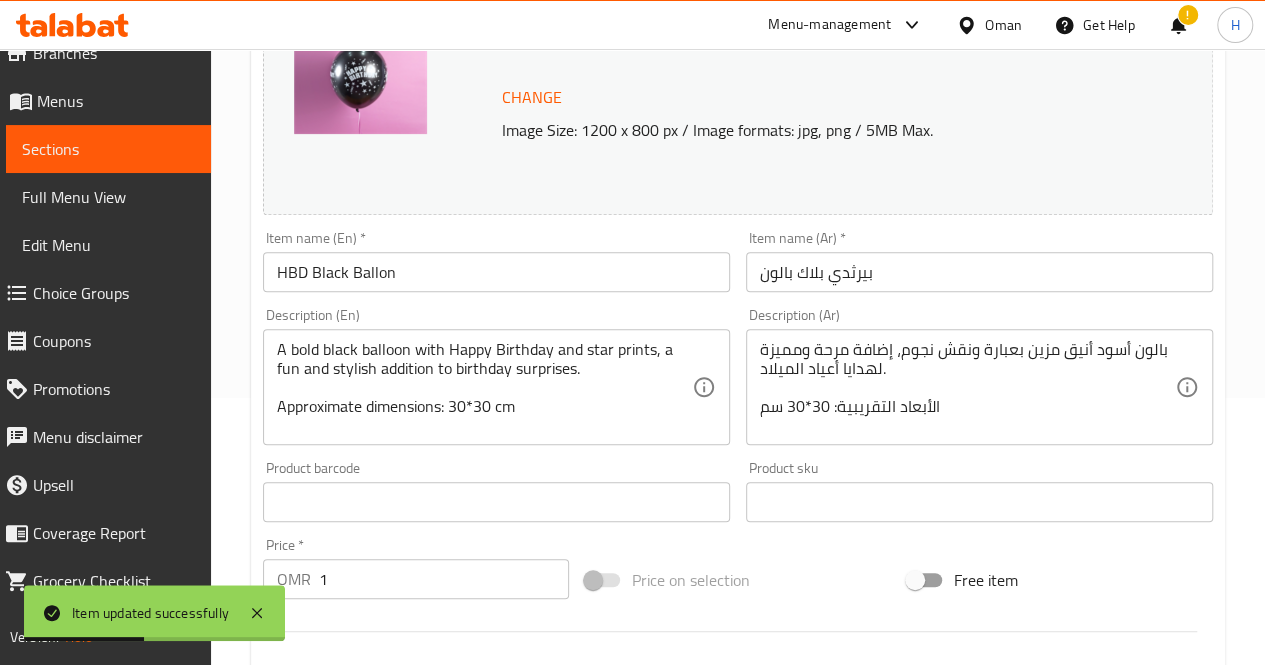 scroll, scrollTop: 0, scrollLeft: 0, axis: both 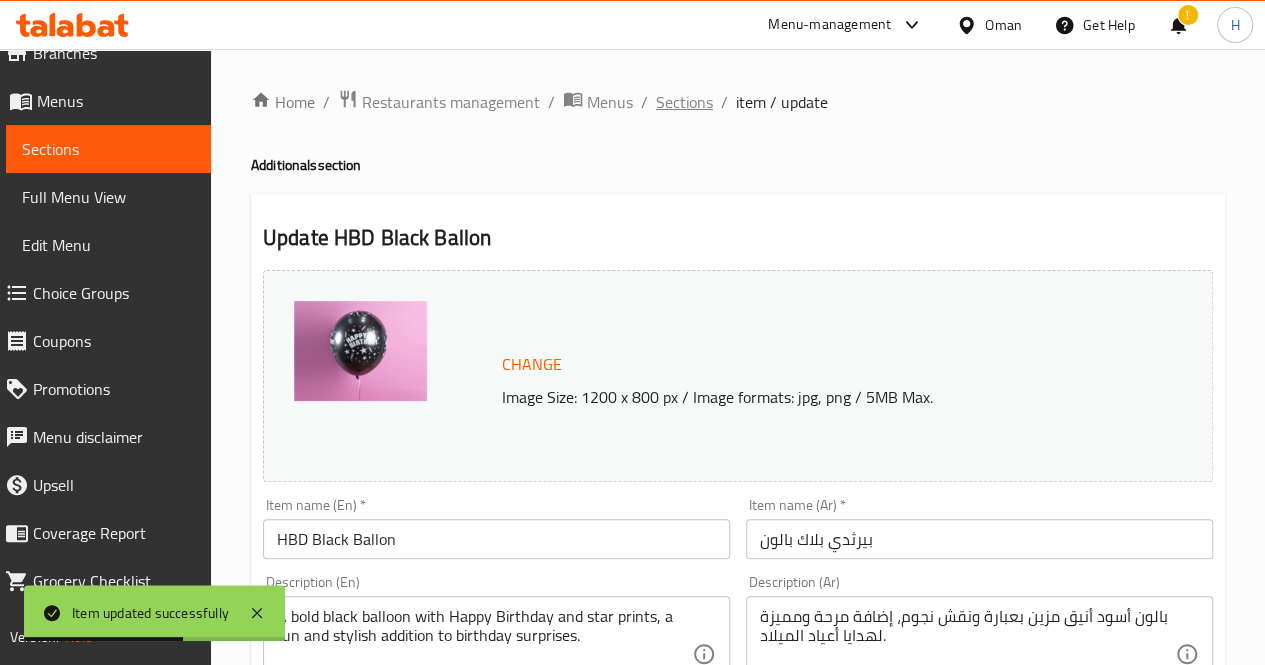 click on "Sections" at bounding box center (684, 102) 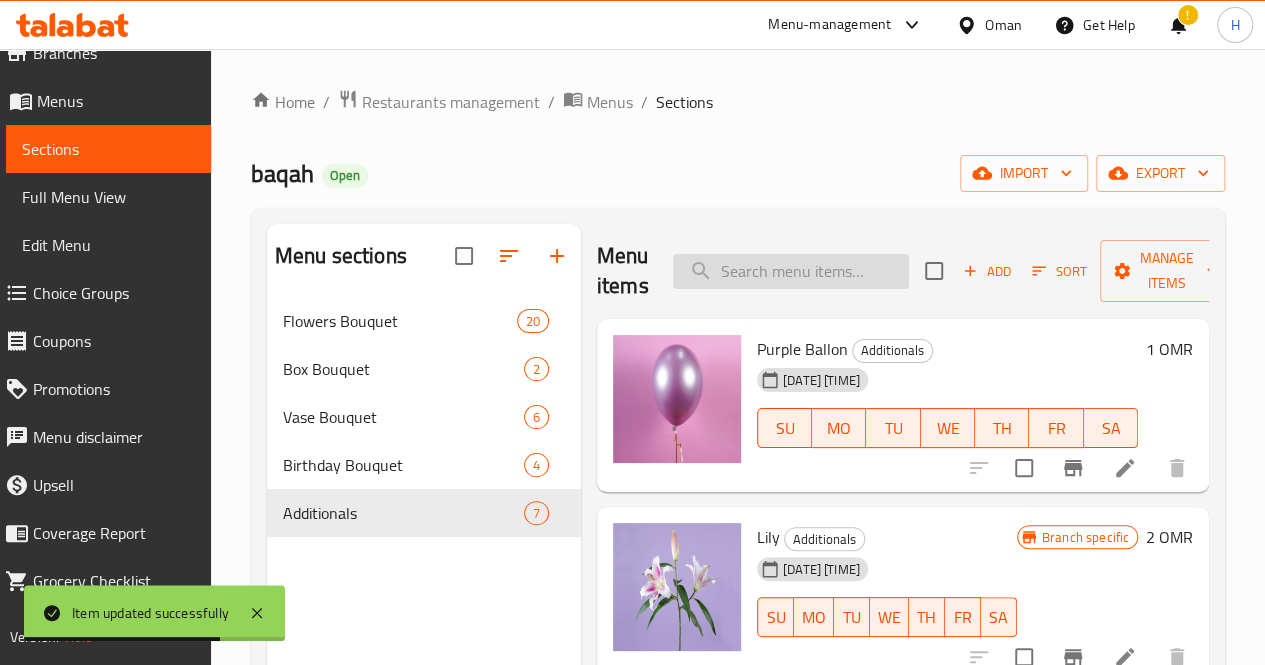 click at bounding box center (791, 271) 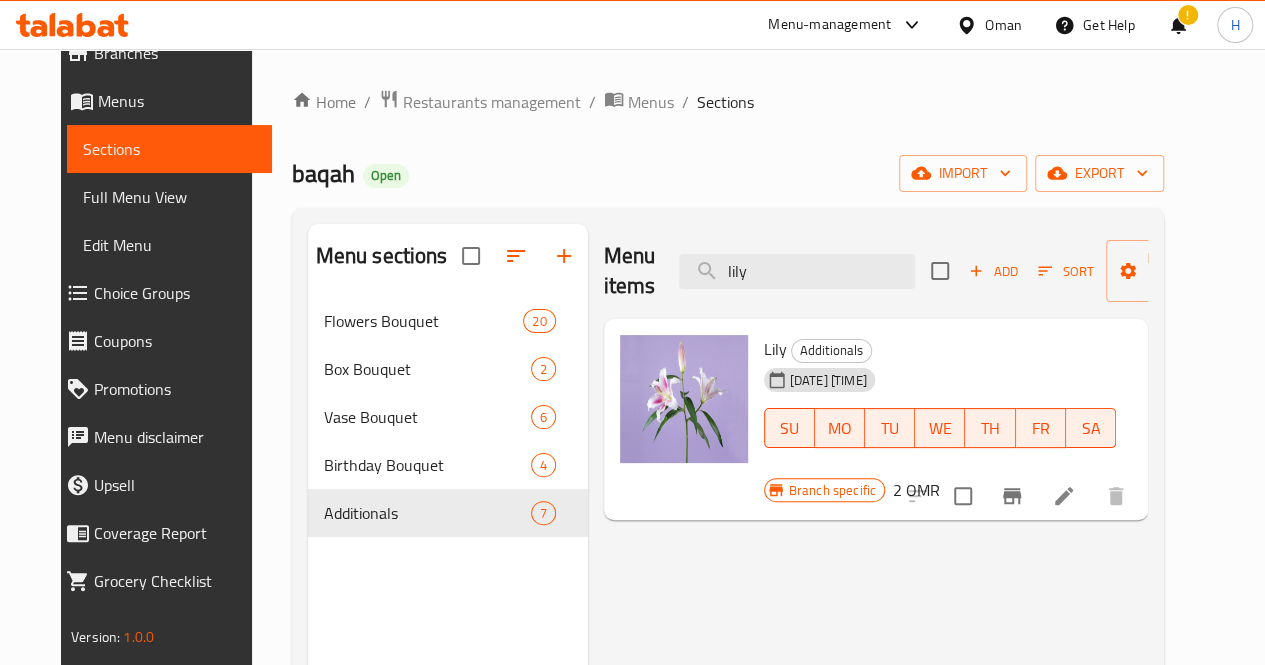 type on "lily" 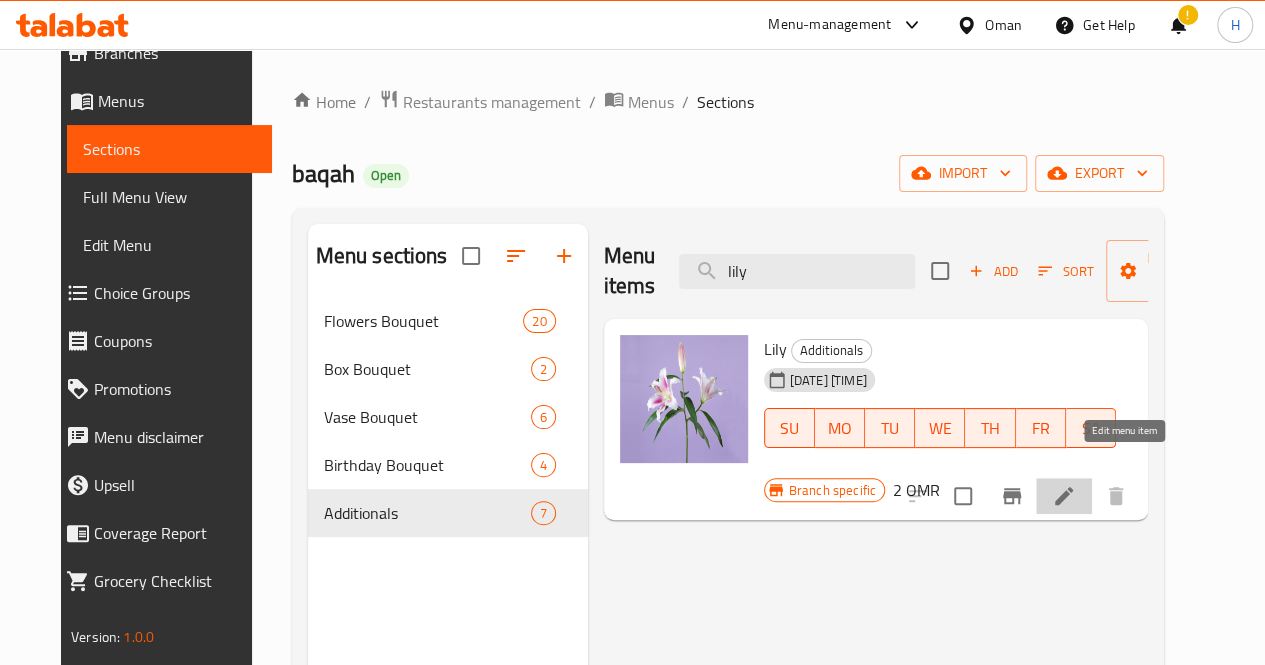 click 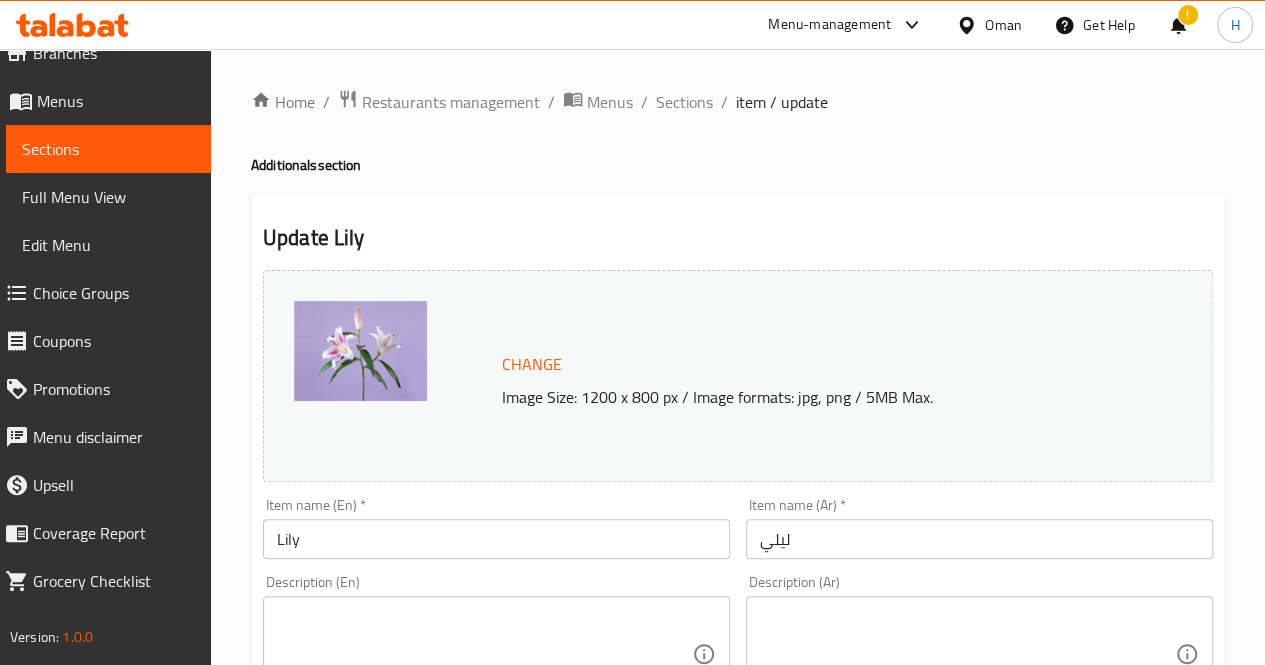 click at bounding box center (484, 654) 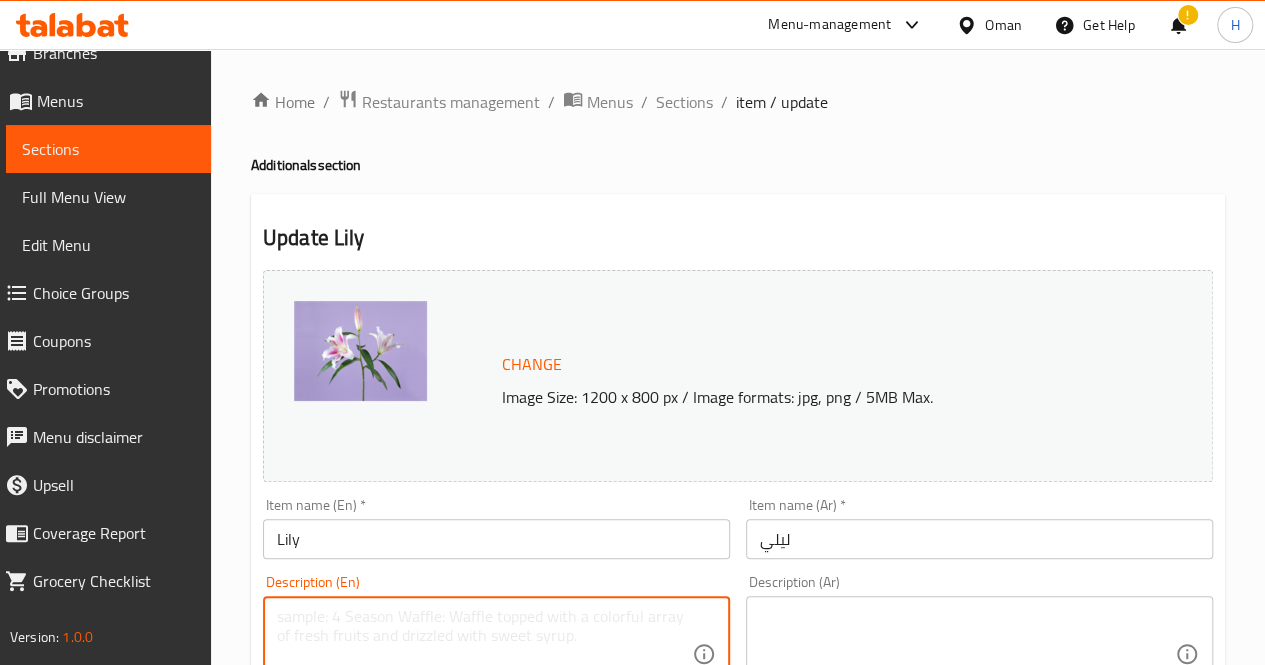 paste on "A single stem of pink oriental lily, elegant and fragrant, ideal for floral arrangements or as a simple, graceful gift.
Includes: Pink oriental lily
Approximate dimensions: 60*20 cm" 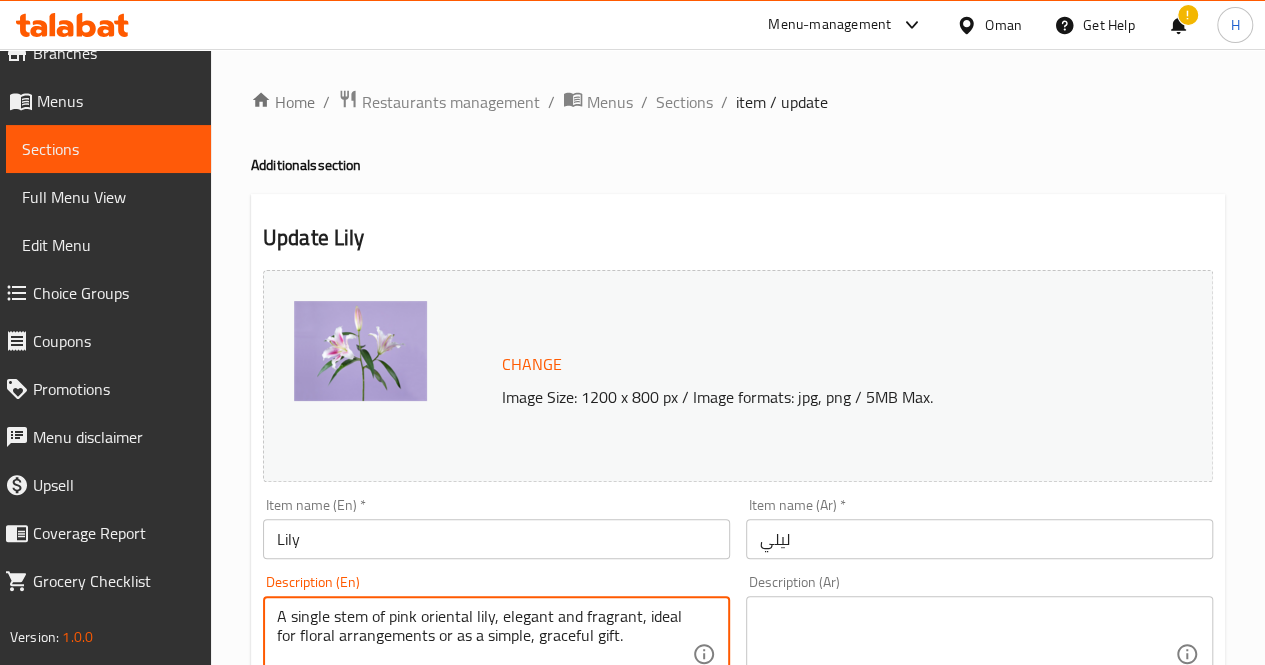 scroll, scrollTop: 4, scrollLeft: 0, axis: vertical 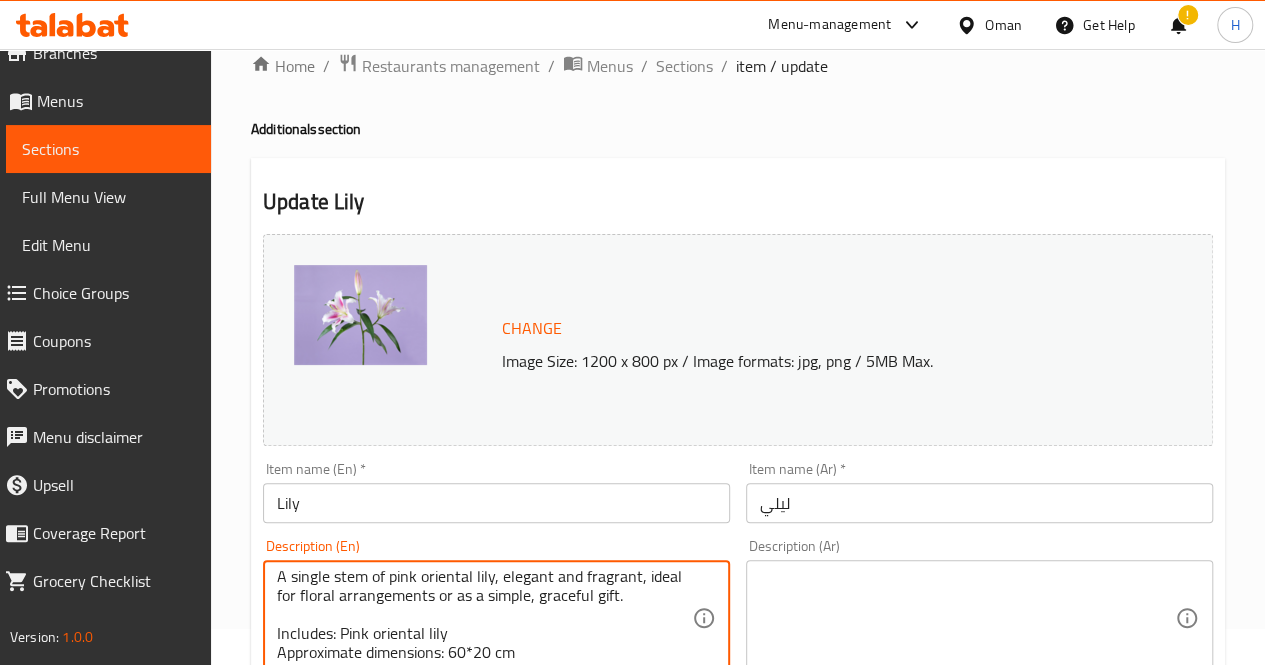 type on "A single stem of pink oriental lily, elegant and fragrant, ideal for floral arrangements or as a simple, graceful gift.
Includes: Pink oriental lily
Approximate dimensions: 60*20 cm" 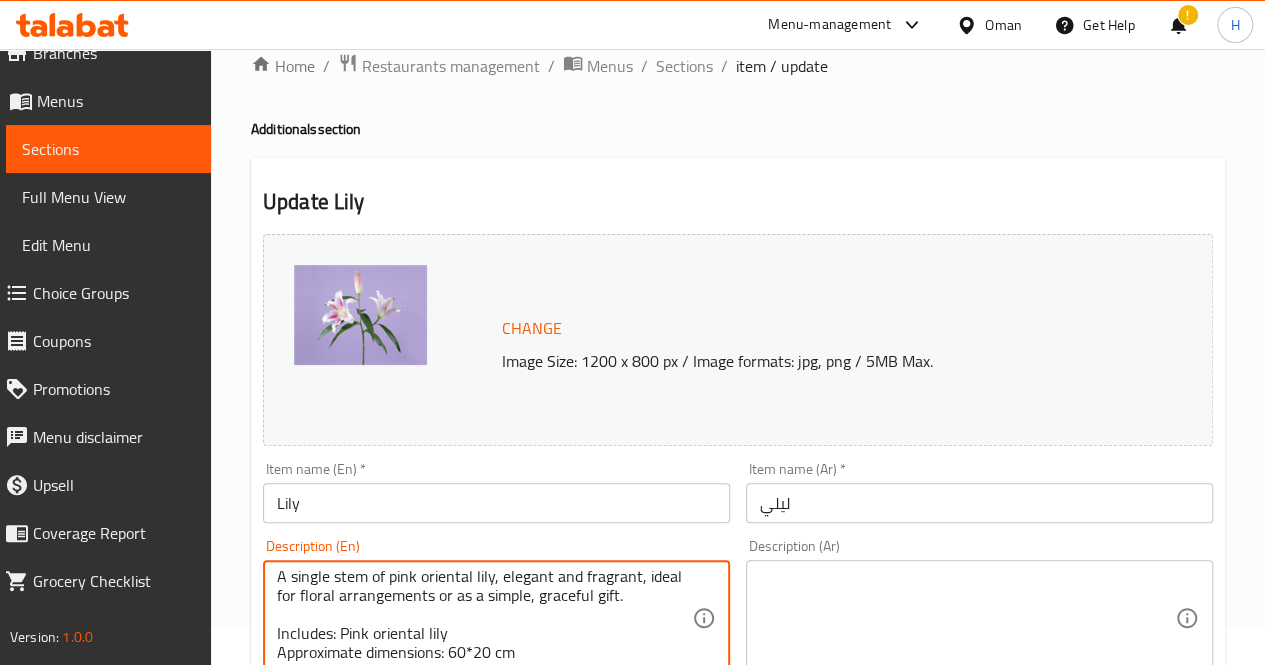 click at bounding box center [967, 618] 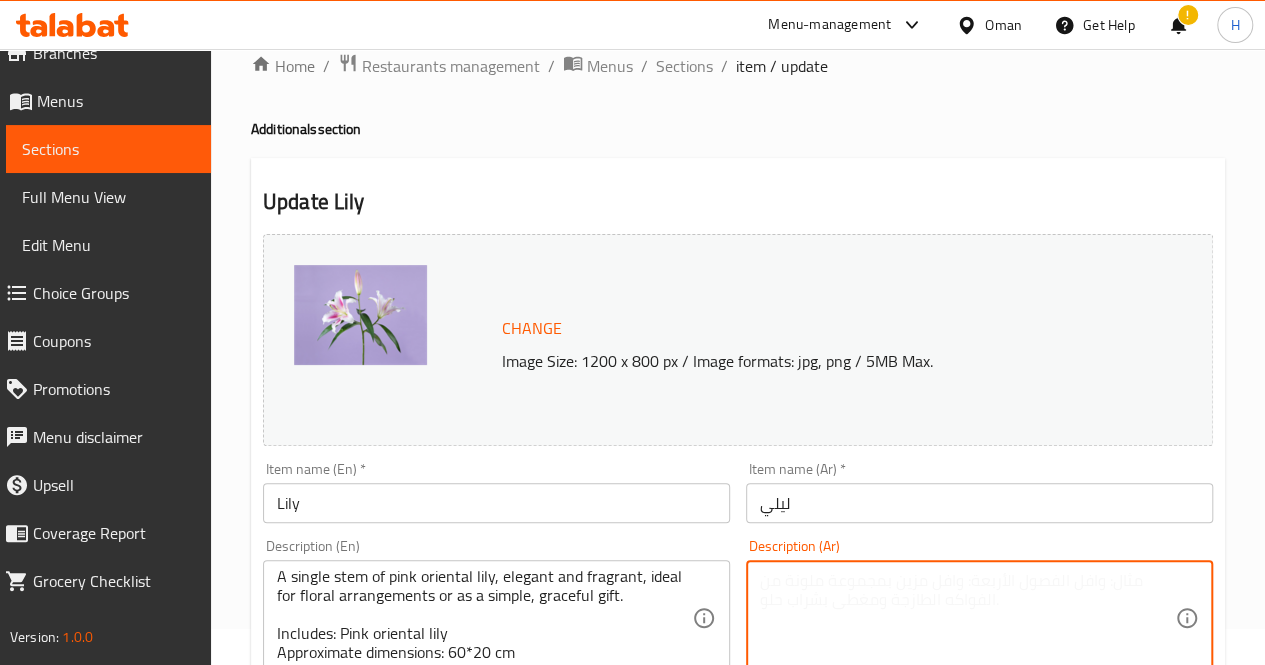 paste on "ساق واحدة من زنبق الأورينتال الوردي. زهرة أنيقة وعطرية، مثالية للتنسيقات أو كهدية راقية وبسيطة.
يحتوي على: زنبق أورينتال وردي
الأبعاد التقريبية: 60*20 سم" 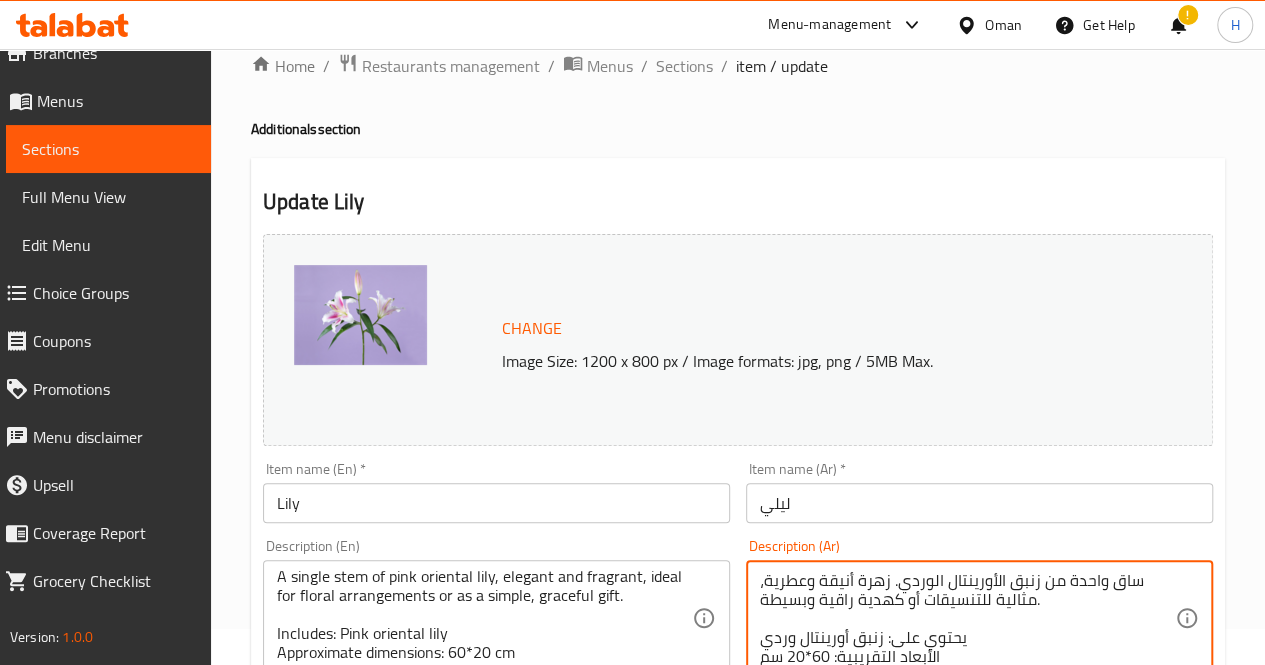 scroll, scrollTop: 18, scrollLeft: 0, axis: vertical 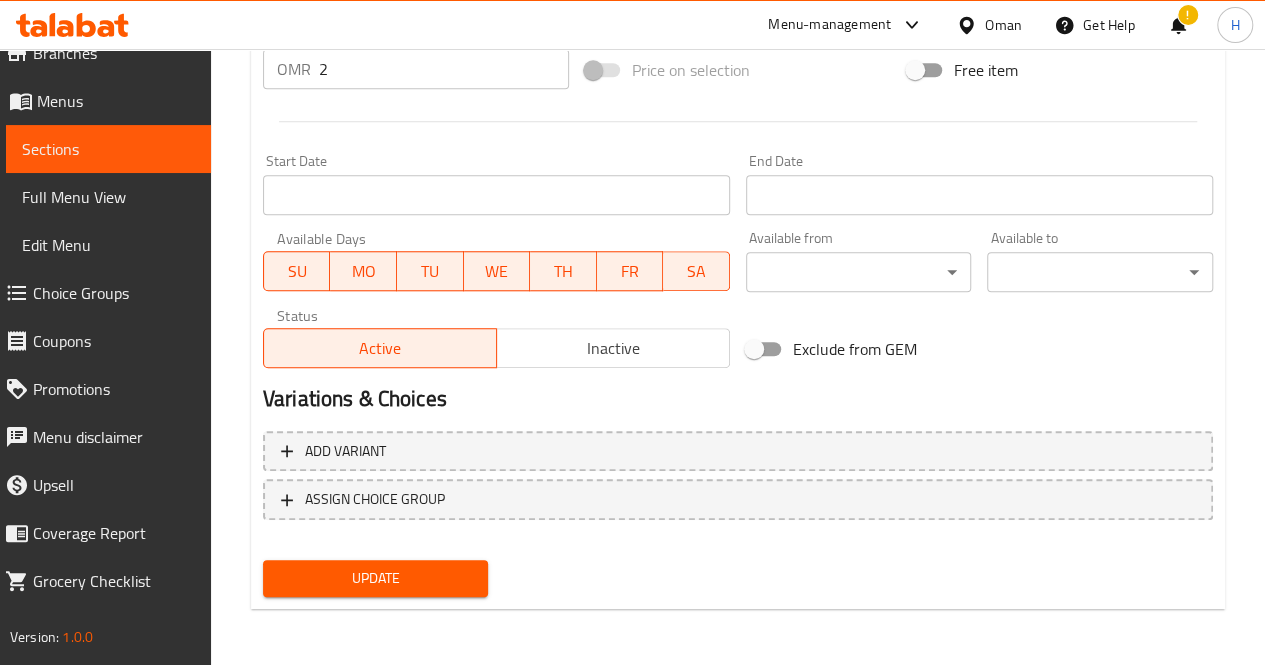 type on "ساق واحدة من زنبق الأورينتال الوردي. زهرة أنيقة وعطرية، مثالية للتنسيقات أو كهدية راقية وبسيطة.
يحتوي على: زنبق أورينتال وردي
الأبعاد التقريبية: 60*20 سم" 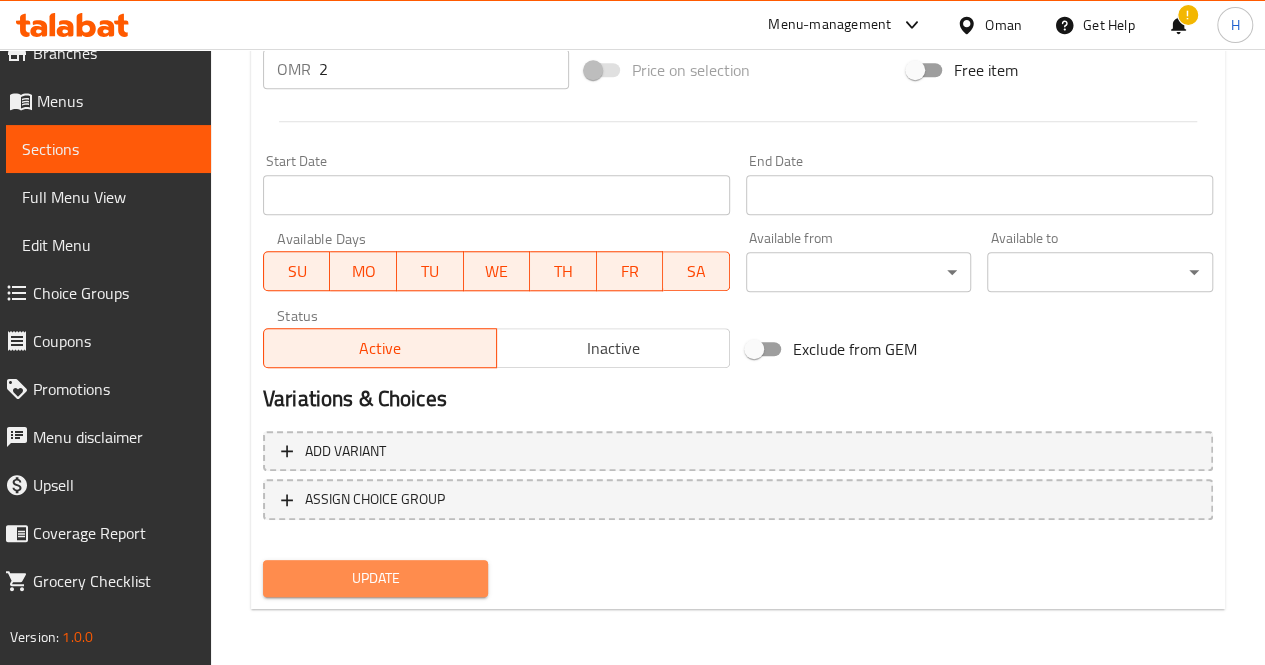 click on "Update" at bounding box center [376, 578] 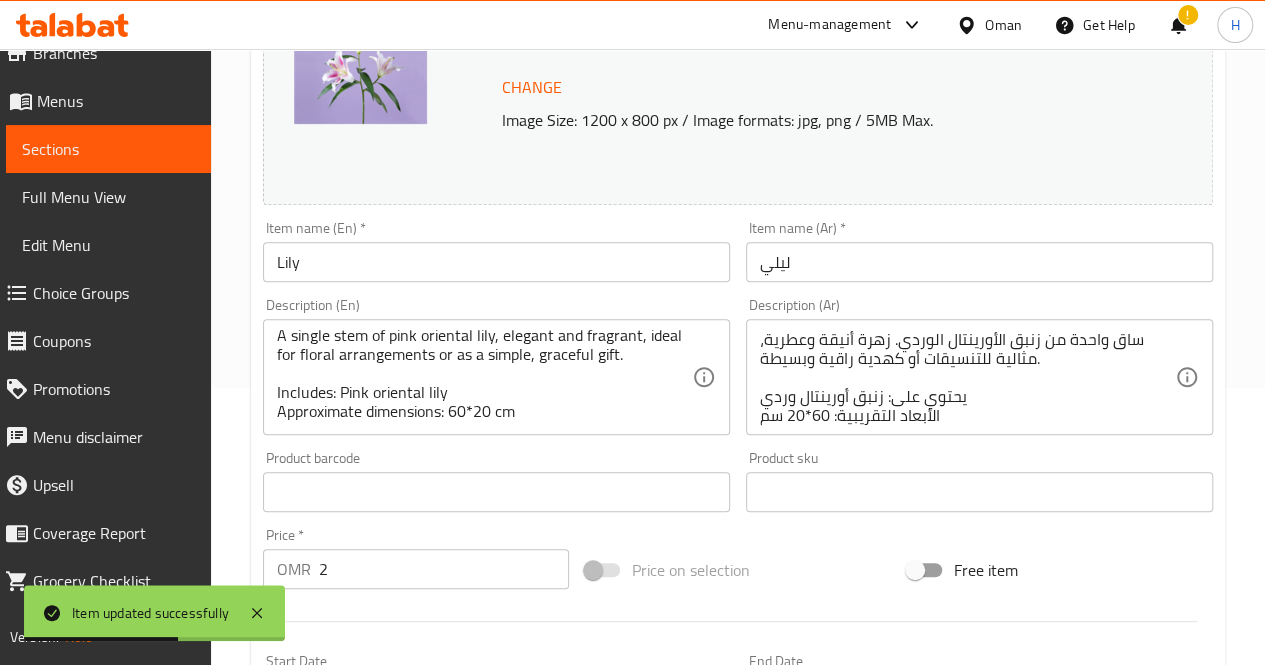 scroll, scrollTop: 0, scrollLeft: 0, axis: both 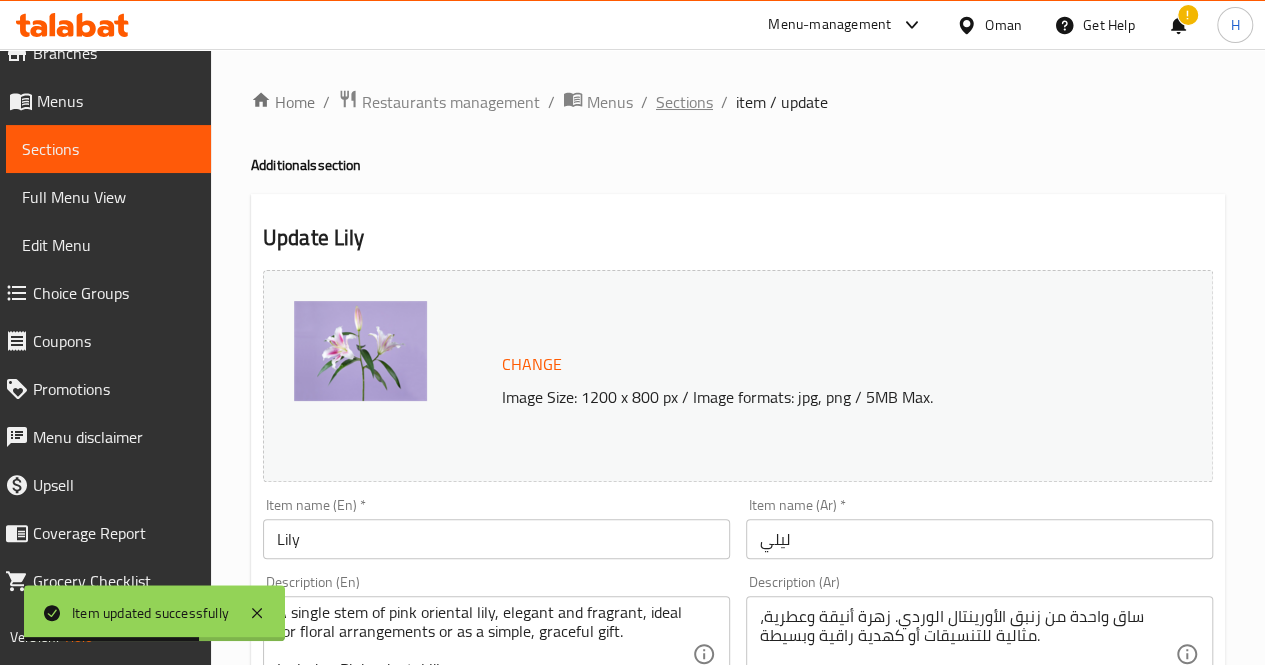 click on "Sections" at bounding box center [684, 102] 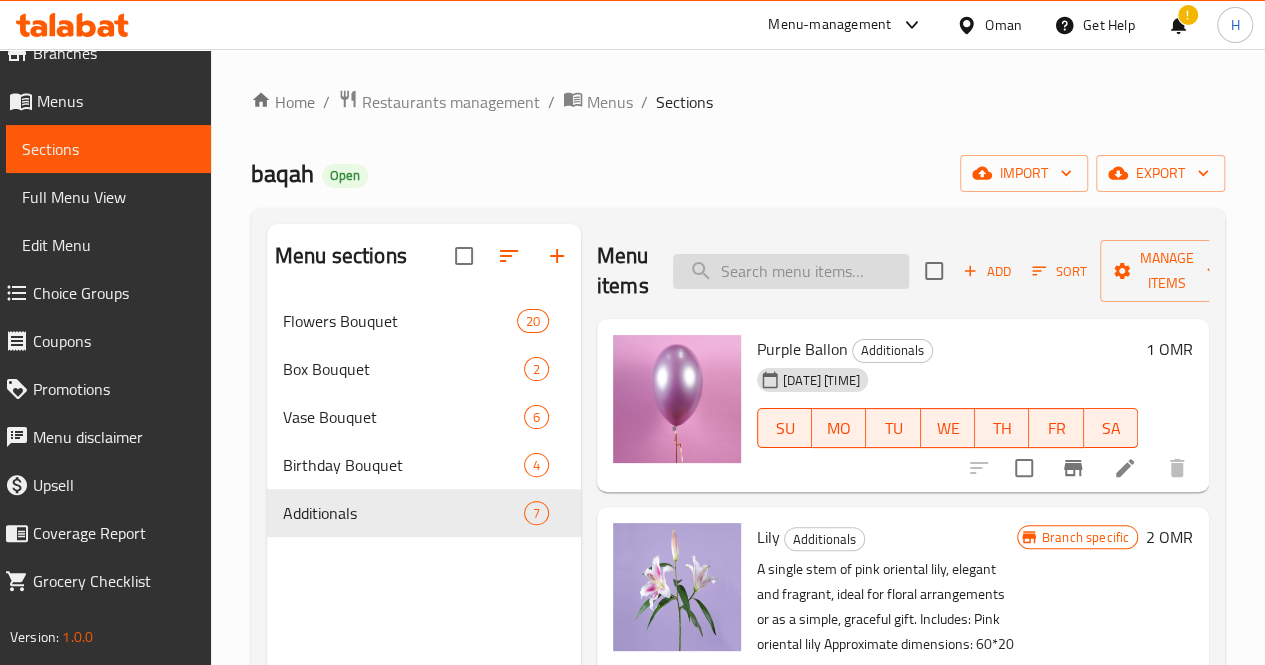 click at bounding box center [791, 271] 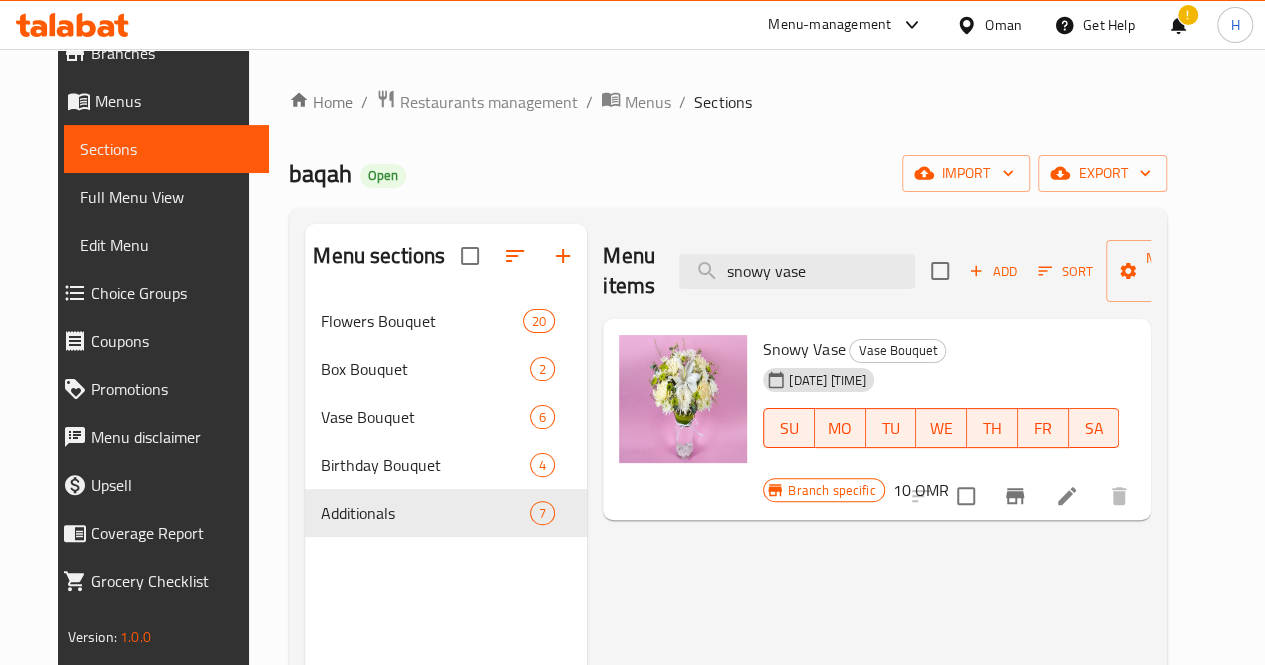 type on "snowy vase" 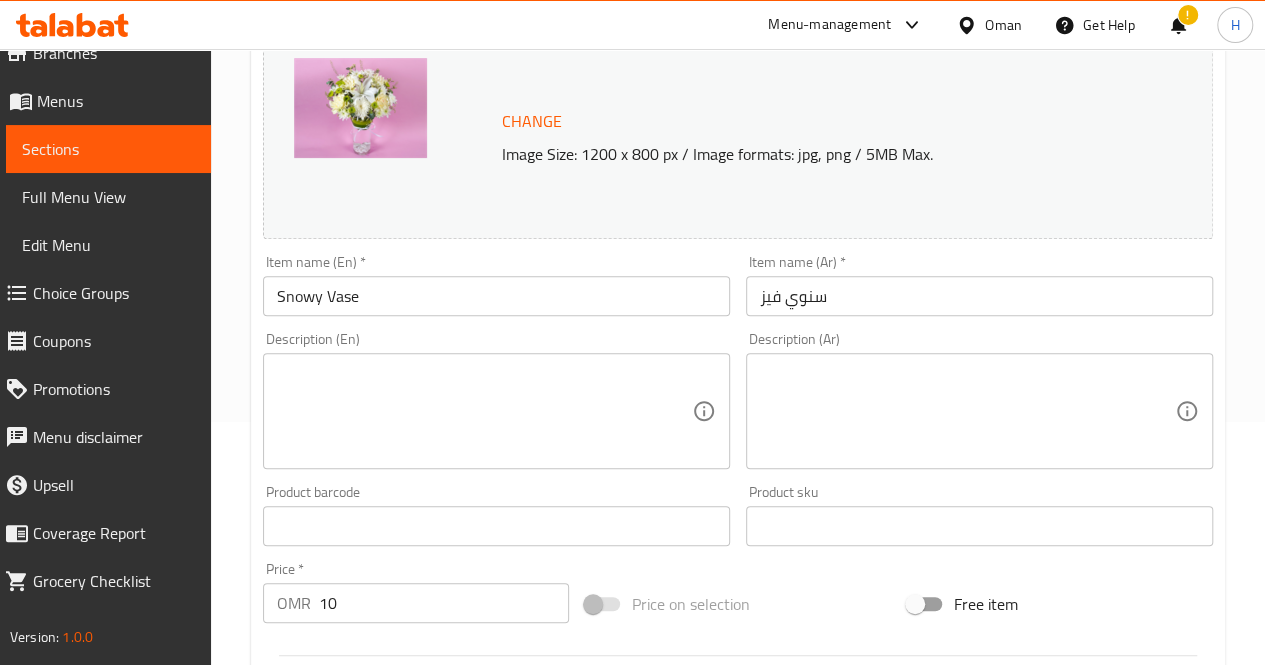 scroll, scrollTop: 244, scrollLeft: 0, axis: vertical 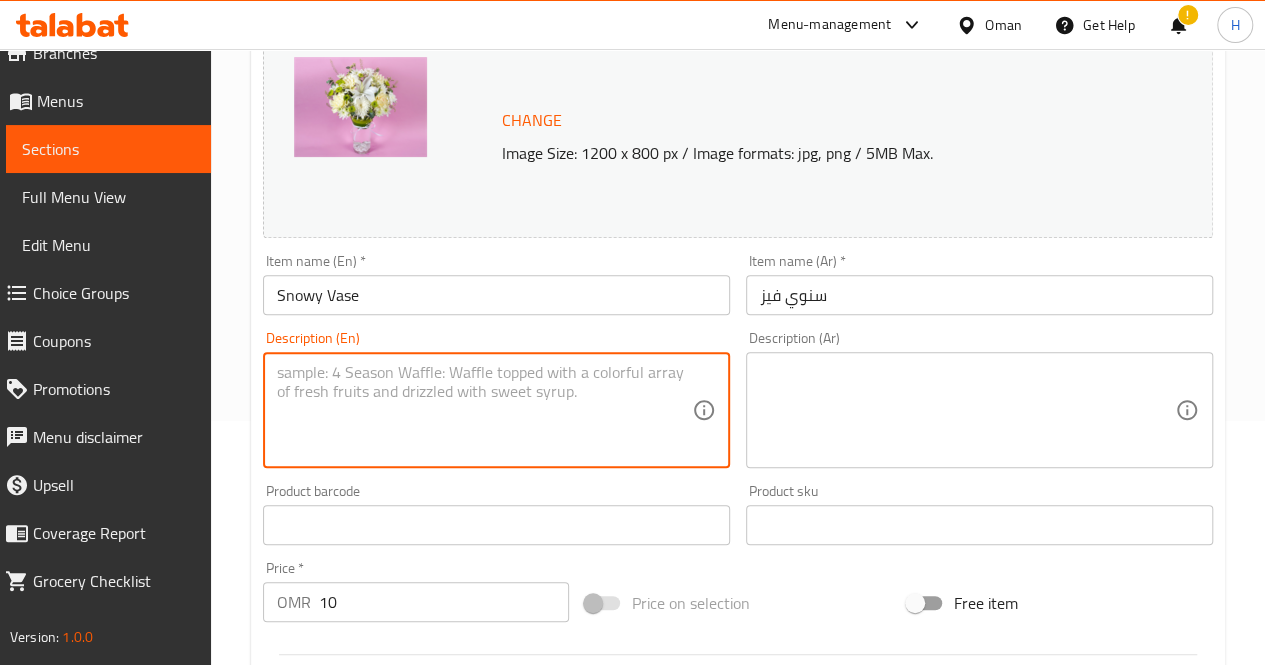 click at bounding box center (484, 410) 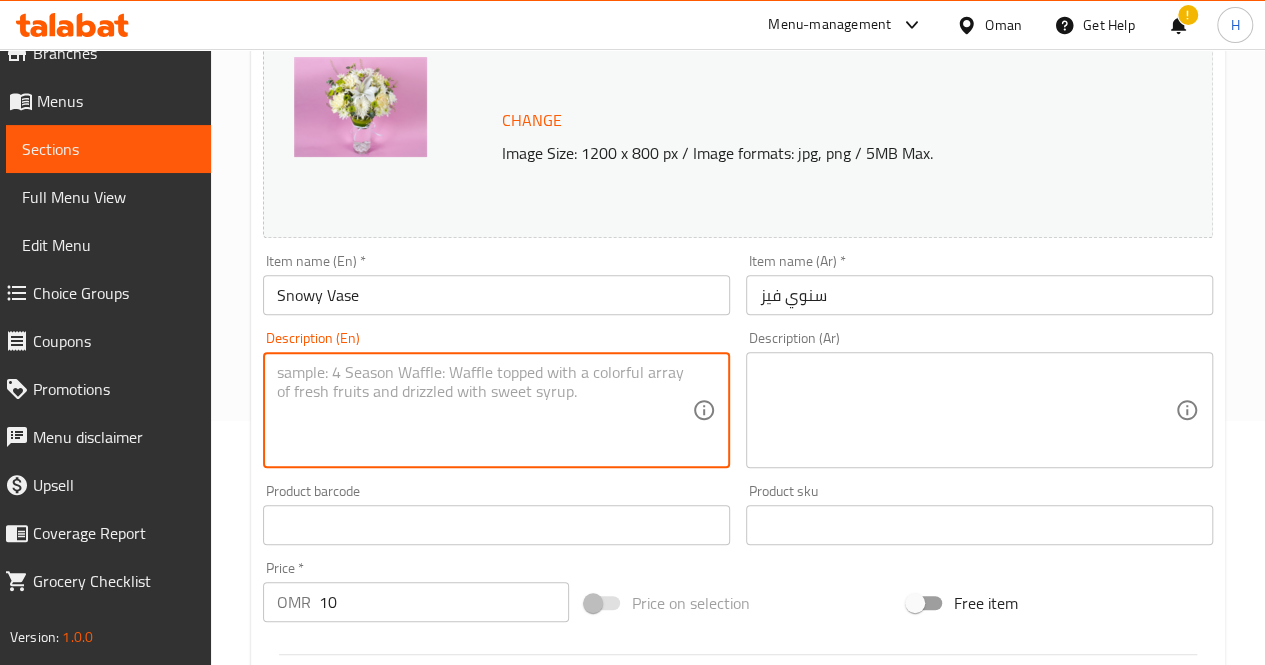 paste on "An elegant arrangement in fresh white and green hues, beautifully presented in a clear vase with white pebbles, perfect for congratulations, new beginnings, or peaceful moments.
Includes: White lilies, white chrysanthemums, cream roses, green button chrysanthemums, limonium
Approximate dimensions: 35*40 cm" 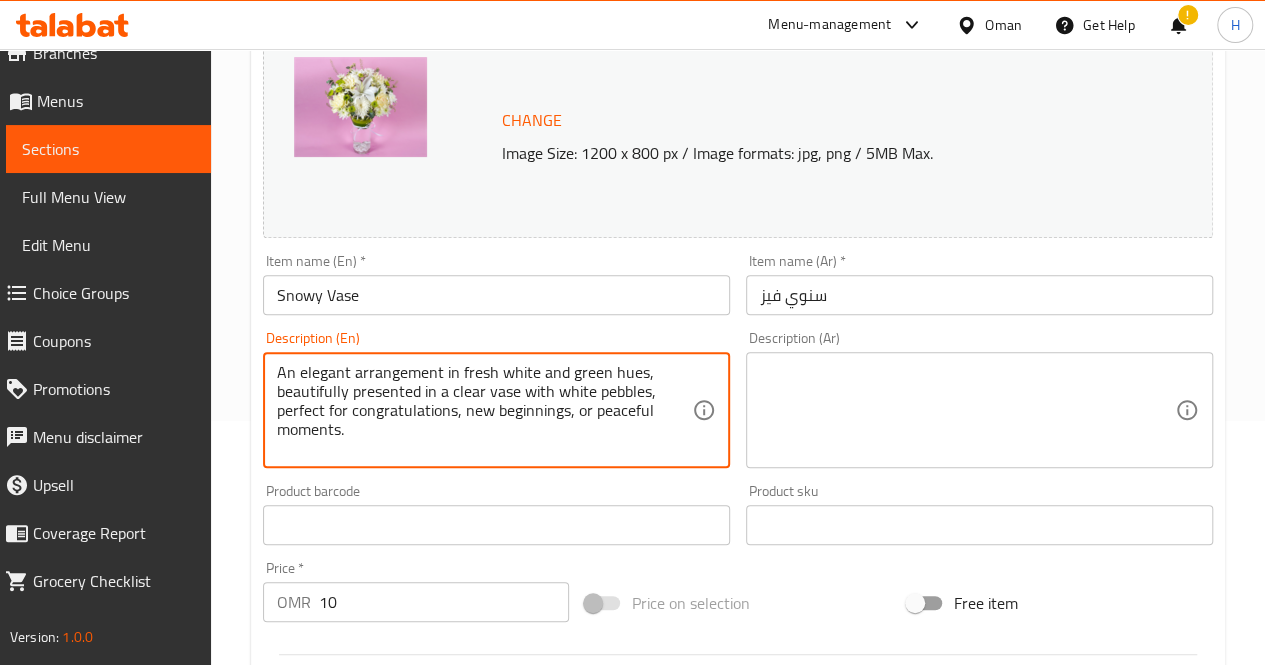 scroll, scrollTop: 62, scrollLeft: 0, axis: vertical 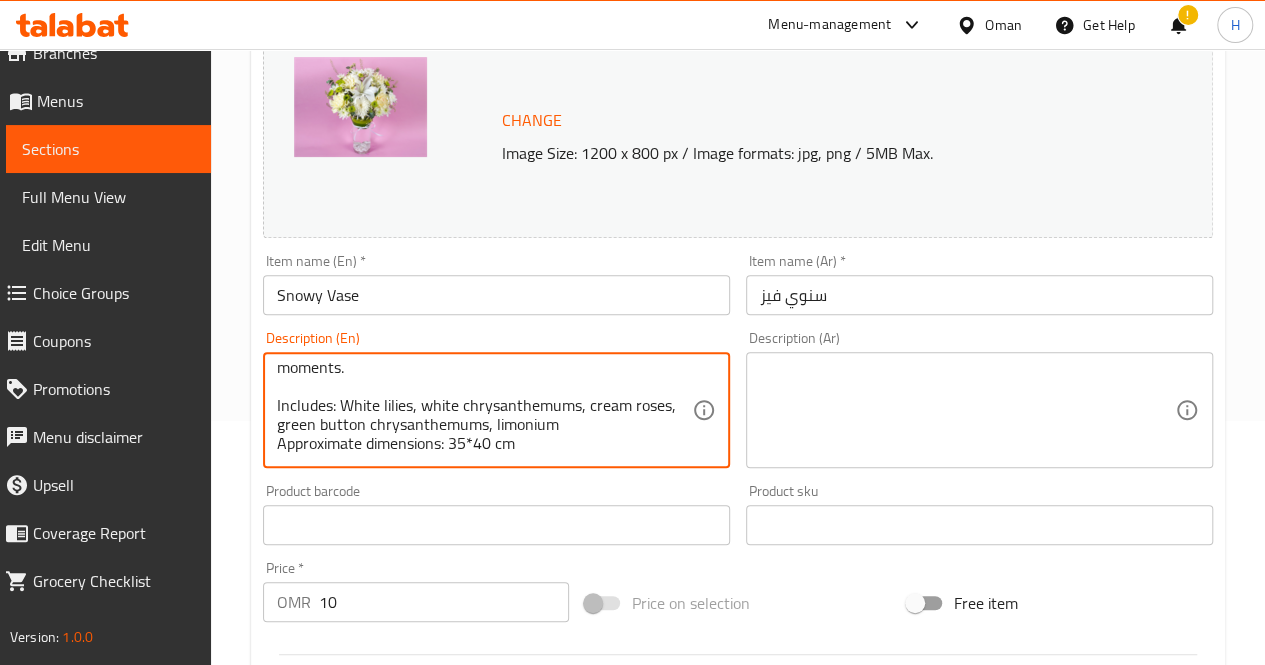 type on "An elegant arrangement in fresh white and green hues, beautifully presented in a clear vase with white pebbles, perfect for congratulations, new beginnings, or peaceful moments.
Includes: White lilies, white chrysanthemums, cream roses, green button chrysanthemums, limonium
Approximate dimensions: 35*40 cm" 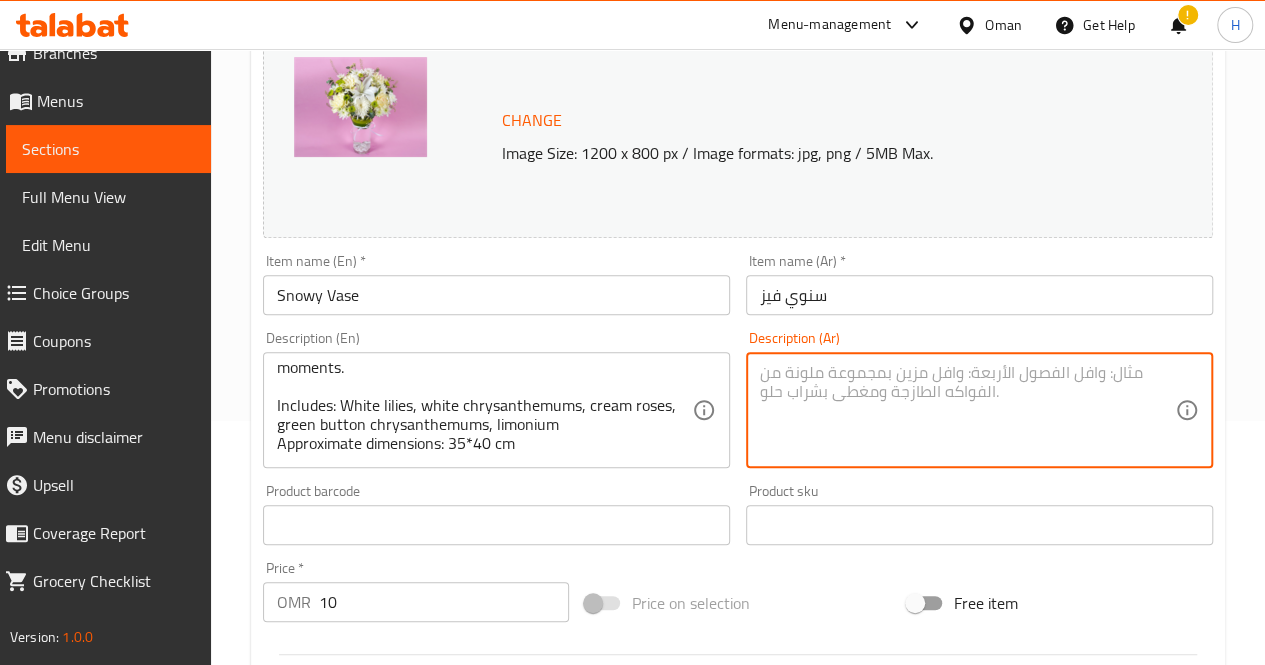 click at bounding box center (967, 410) 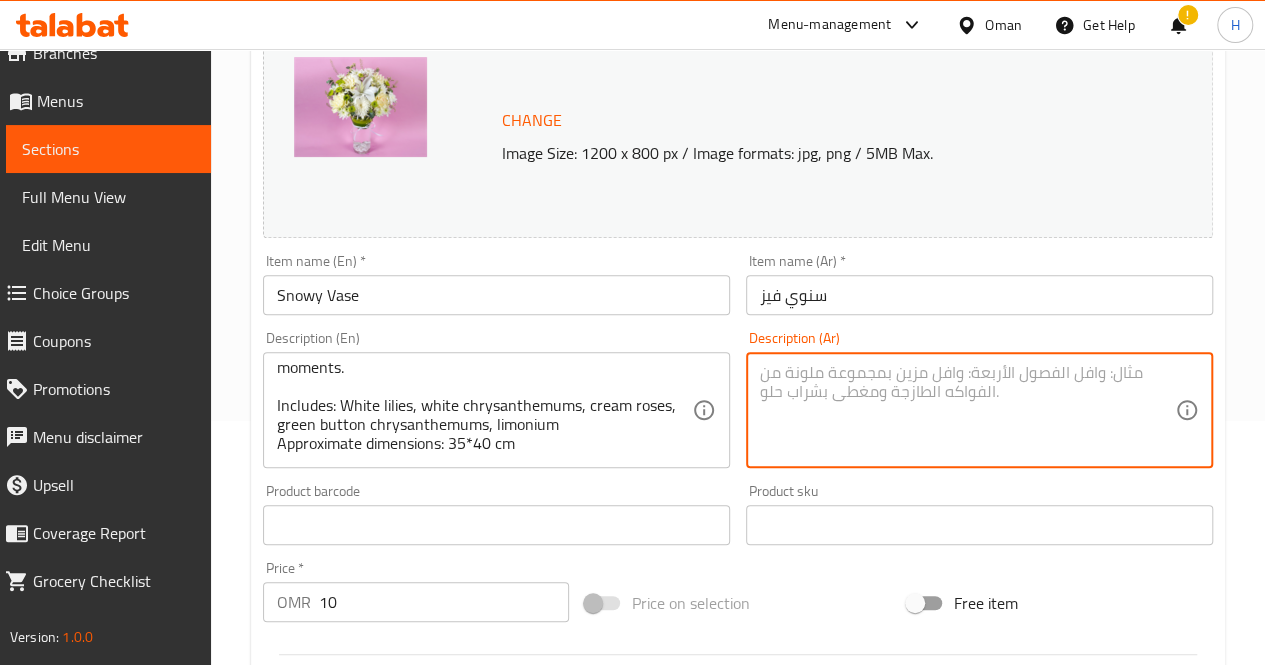 paste on "An elegant arrangement in fresh white and green hues, beautifully presented in a clear vase with white pebbles, perfect for congratulations, new beginnings, or peaceful moments.
Includes: White lilies, white chrysanthemums, cream roses, green button chrysanthemums, limonium
Approximate dimensions: 35*40 cm" 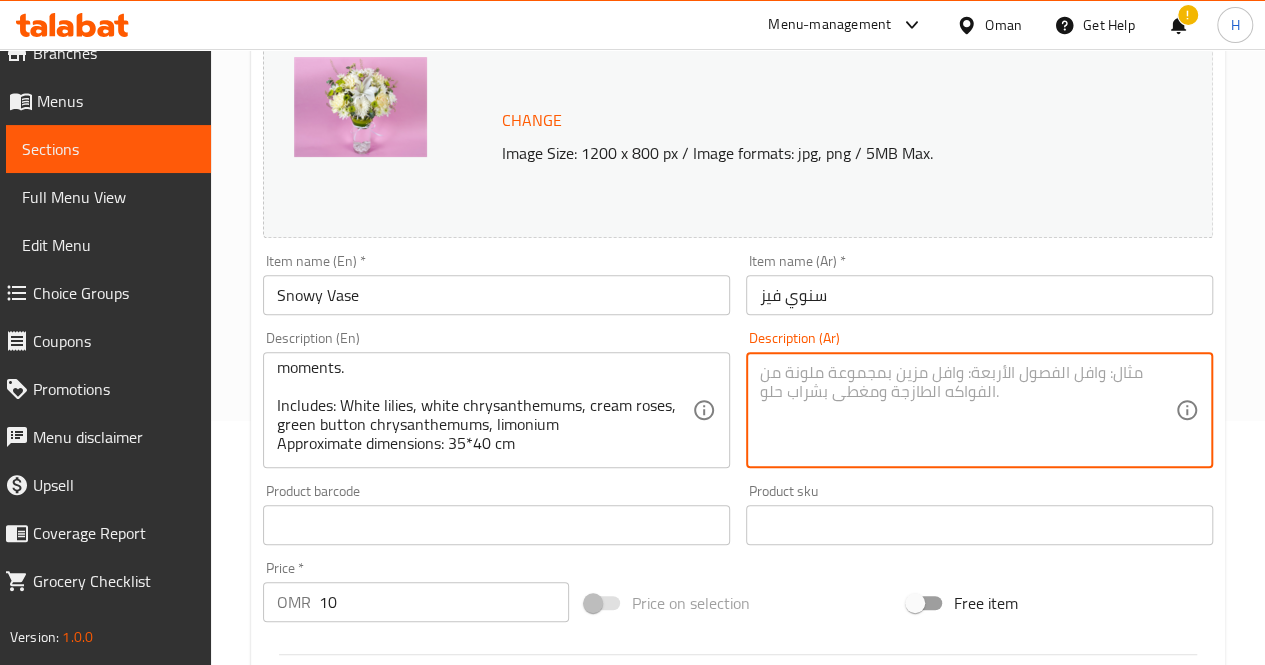 type on "An elegant arrangement in fresh white and green hues, beautifully presented in a clear vase with white pebbles, perfect for congratulations, new beginnings, or peaceful moments.
Includes: White lilies, white chrysanthemums, cream roses, green button chrysanthemums, limonium
Approximate dimensions: 35*40 cm" 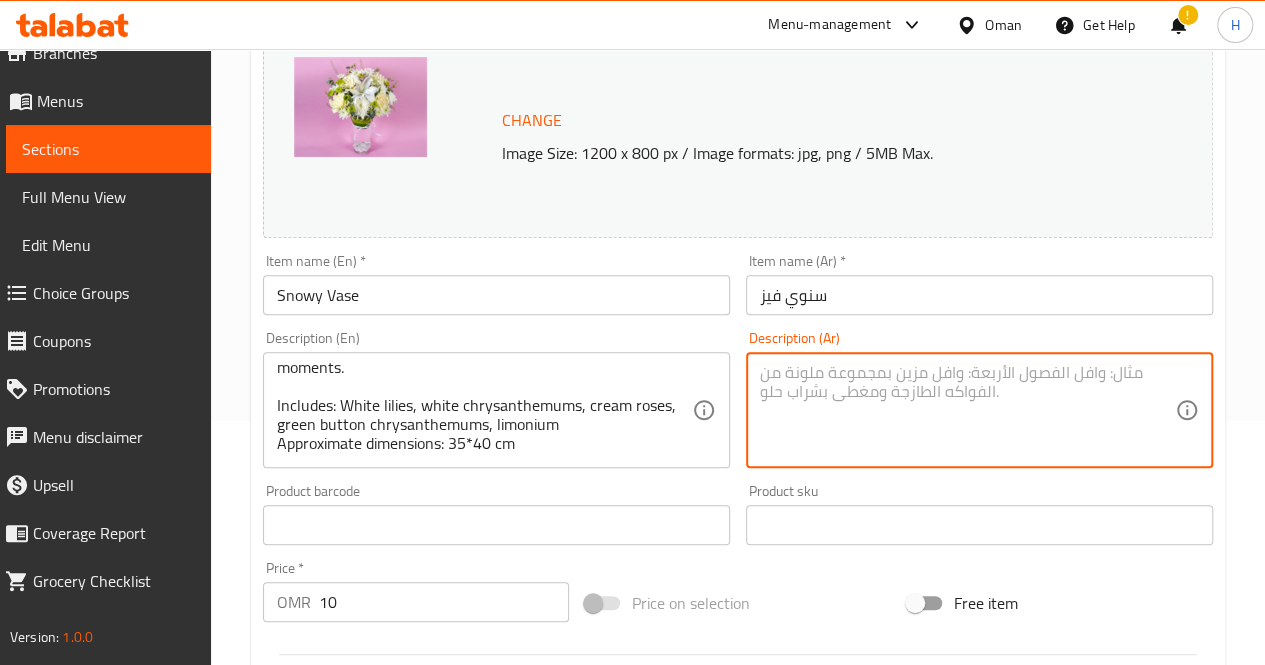scroll, scrollTop: 0, scrollLeft: 0, axis: both 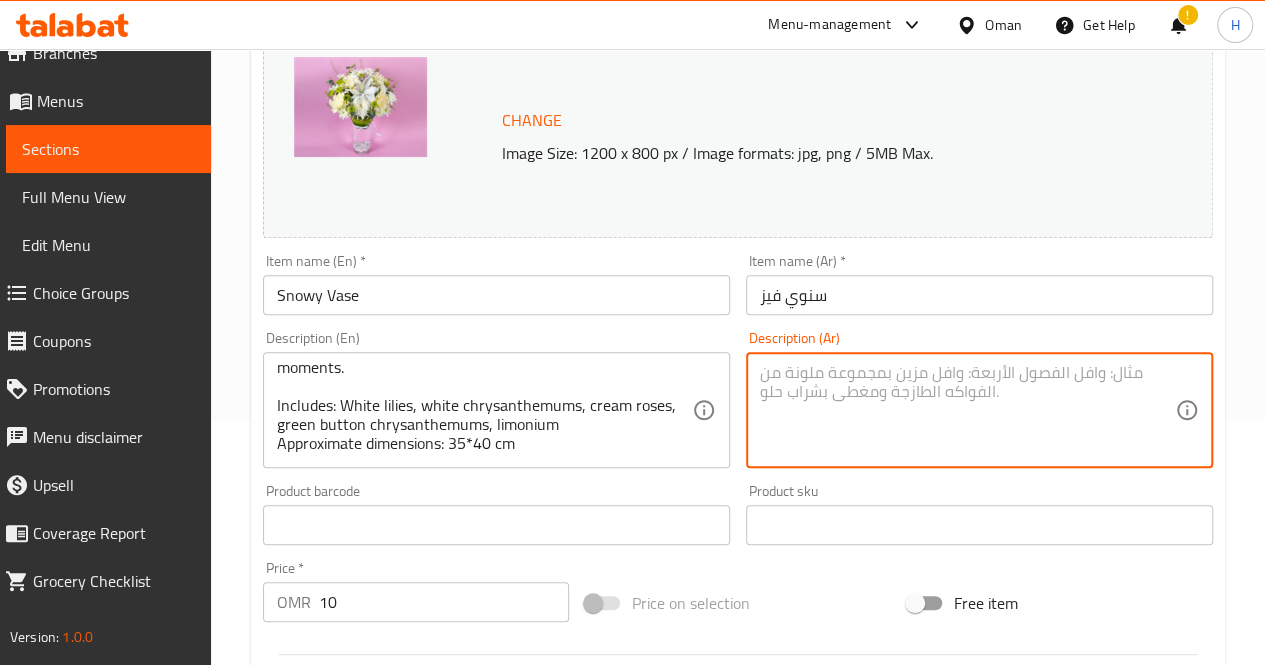 click at bounding box center (967, 410) 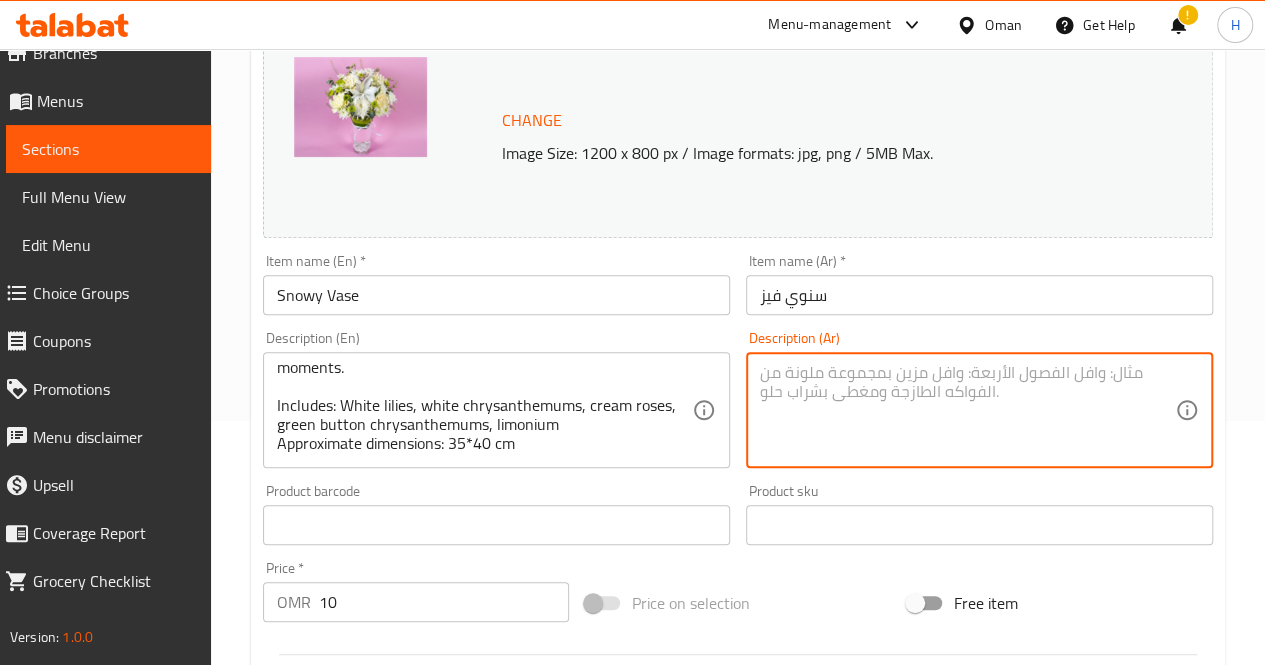 paste on "ترتيبة أنيقة بألوان الأبيض والأخضر المنعشة، موضوعة في فازة زجاجية تحتوي على حصى أبيض، مثالية للتهنئة أو البدايات الجديدة أو اللحظات الهادئة.
يحتوي على: زنبق أبيض، أقحوان أبيض، ورد كريمي، أقحوان أخضر صغير، ليمونيوم
الأبعاد التقريبية: 35*40 سم" 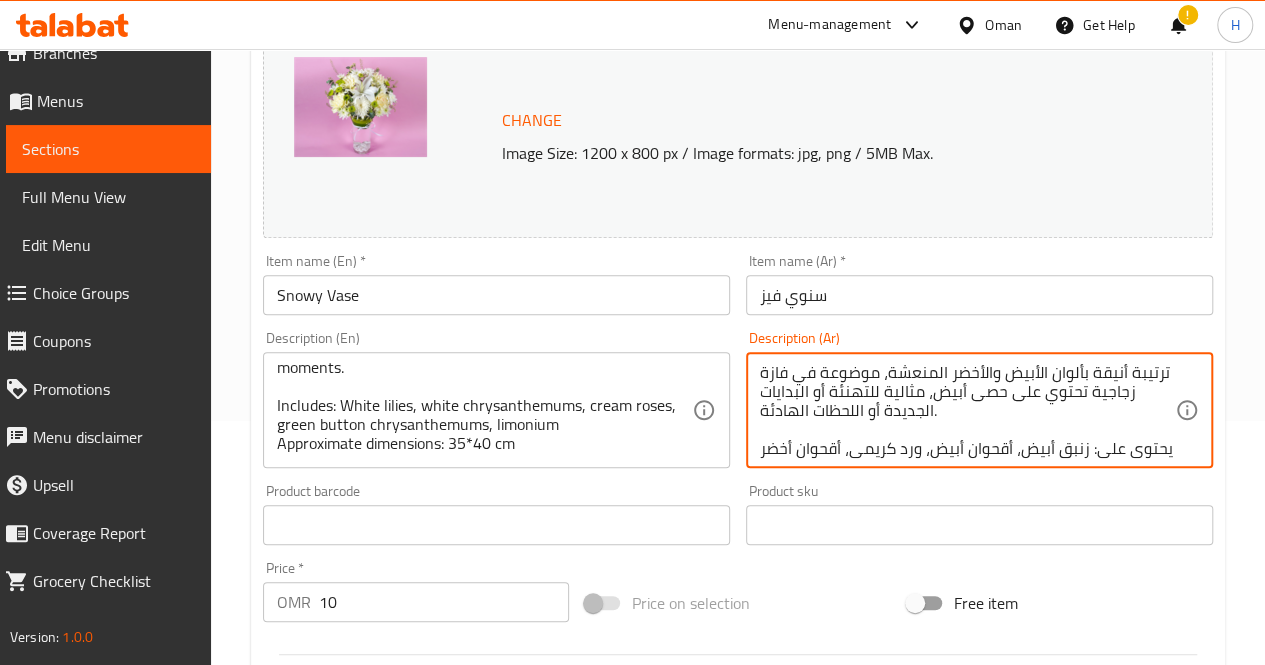 scroll, scrollTop: 56, scrollLeft: 0, axis: vertical 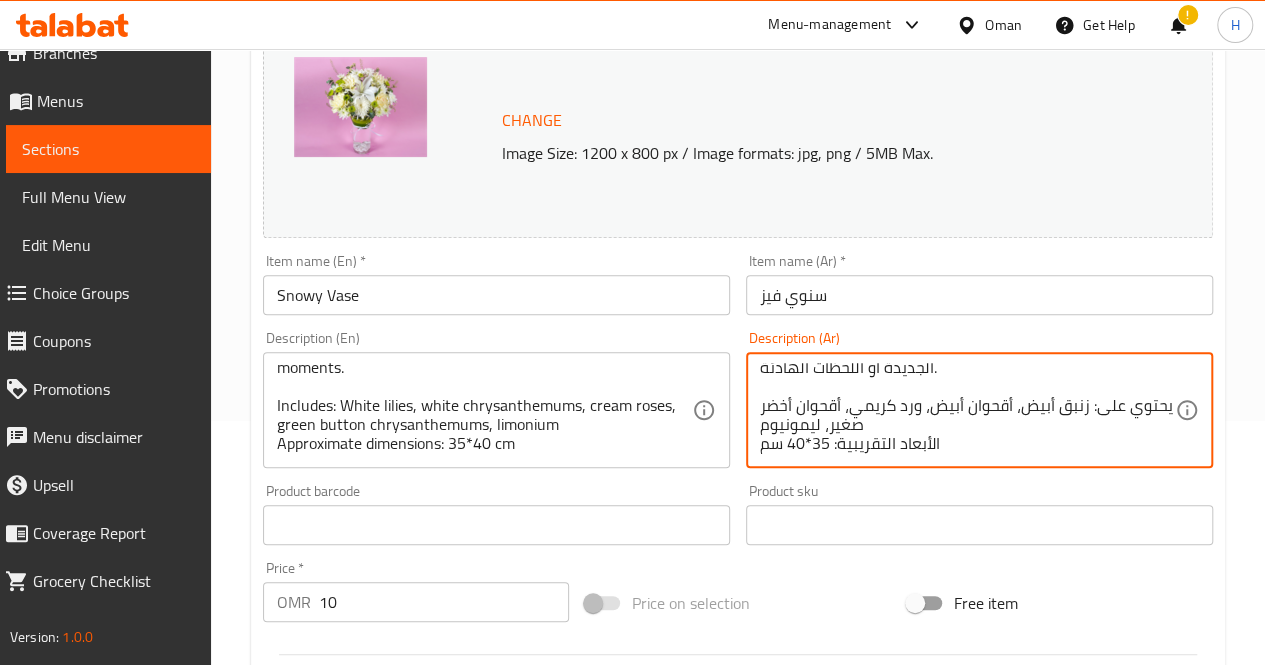 click on "ترتيبة أنيقة بألوان الأبيض والأخضر المنعشة، موضوعة في فازة زجاجية تحتوي على حصى أبيض، مثالية للتهنئة أو البدايات الجديدة أو اللحظات الهادئة.
يحتوي على: زنبق أبيض، أقحوان أبيض، ورد كريمي، أقحوان أخضر صغير، ليمونيوم
الأبعاد التقريبية: 35*40 سم" at bounding box center [967, 410] 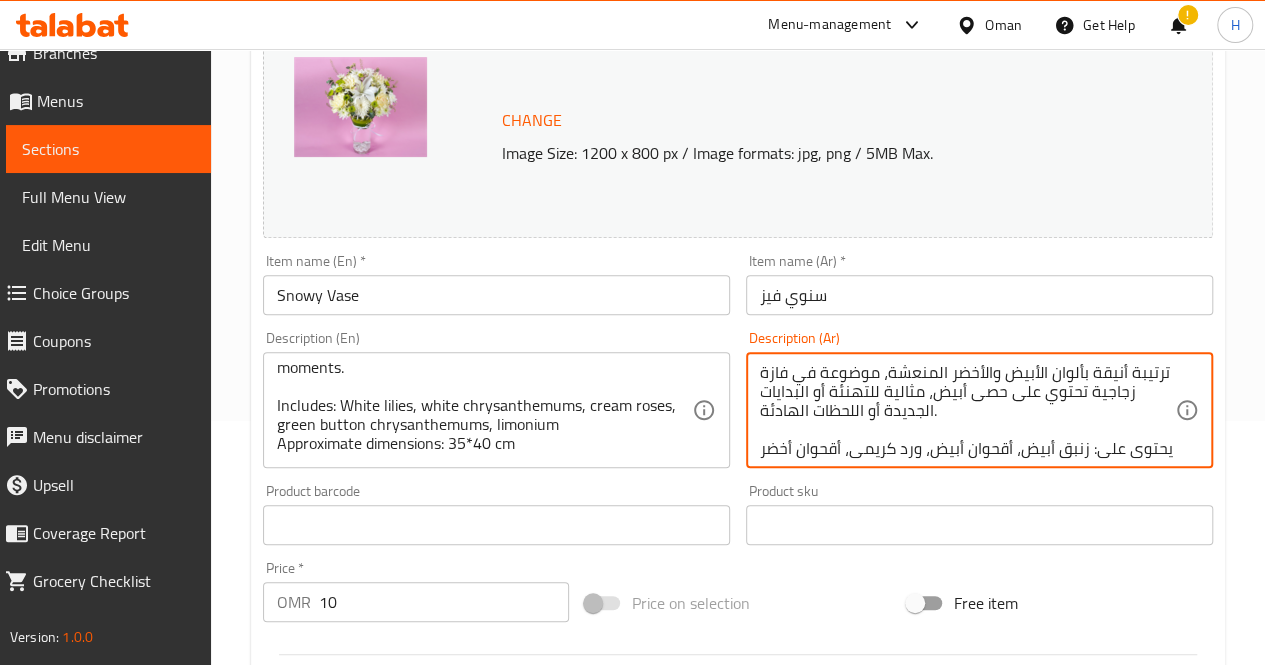 scroll, scrollTop: 1, scrollLeft: 0, axis: vertical 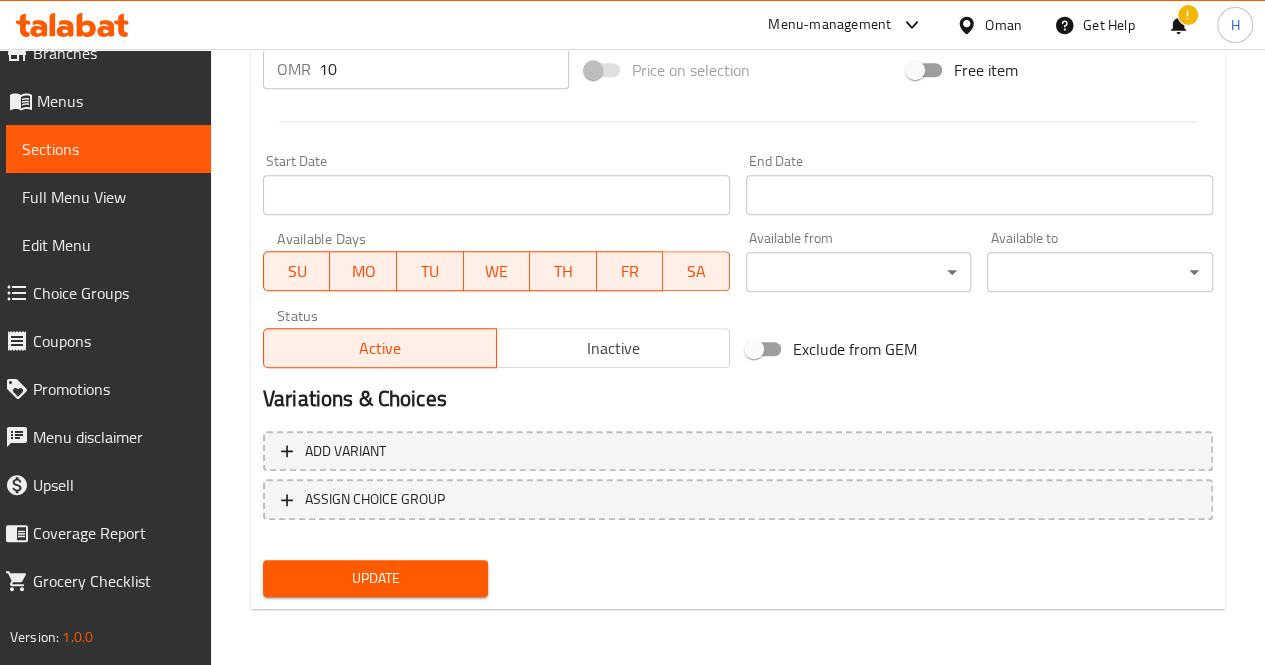 type on "ترتيبة أنيقة بألوان الأبيض والأخضر المنعشة، موضوعة في فازة زجاجية تحتوي على حصى أبيض، مثالية للتهنئة أو البدايات الجديدة أو اللحظات الهادئة.
يحتوي على: زنبق أبيض، أقحوان أبيض، ورد كريمي، أقحوان أخضر صغير، ليمونيوم
الأبعاد التقريبية: 35*40 سم" 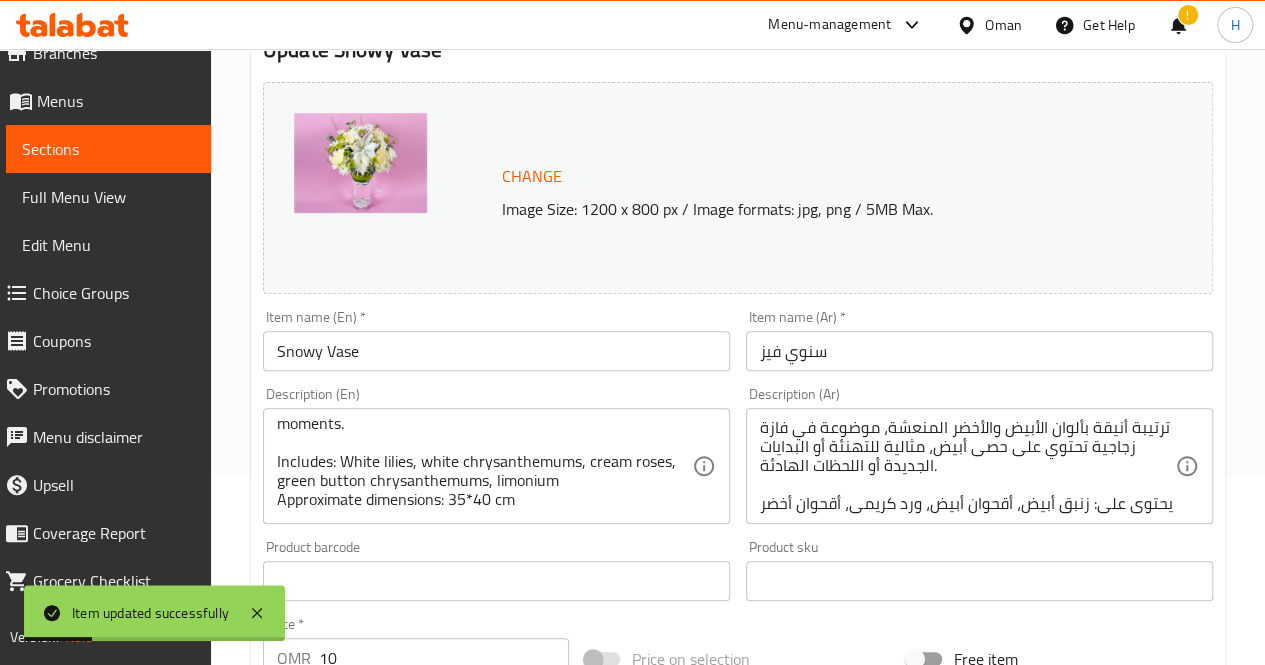 scroll, scrollTop: 0, scrollLeft: 0, axis: both 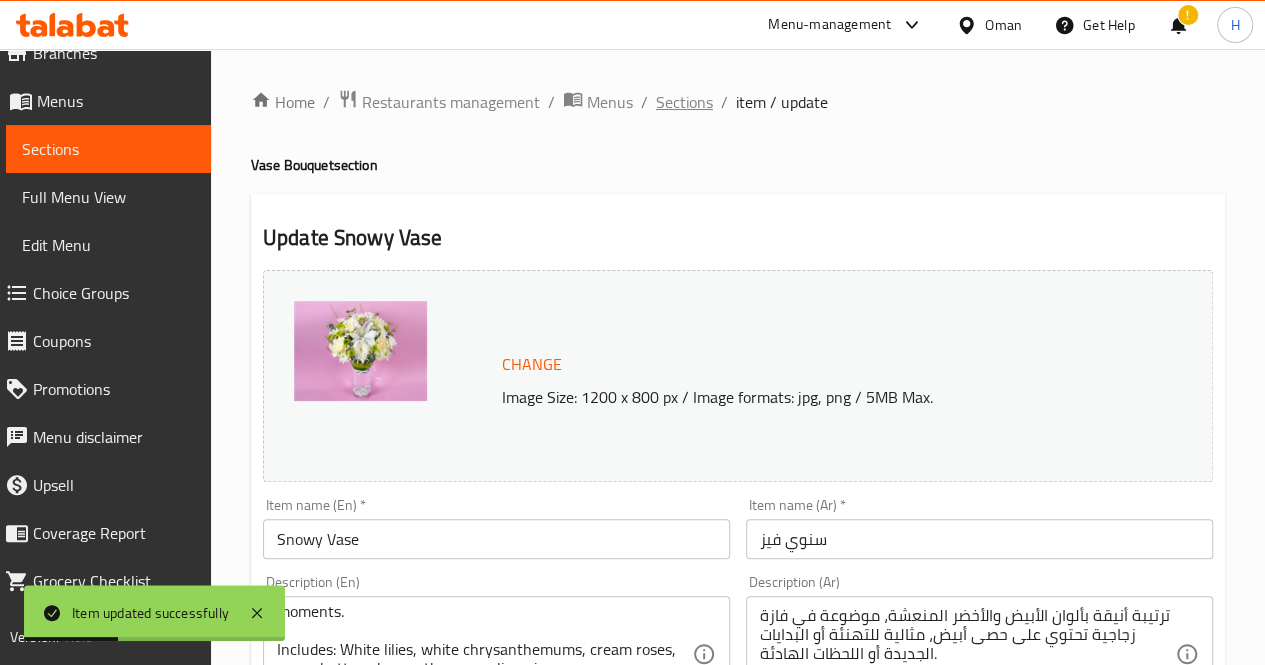 click on "Sections" at bounding box center [684, 102] 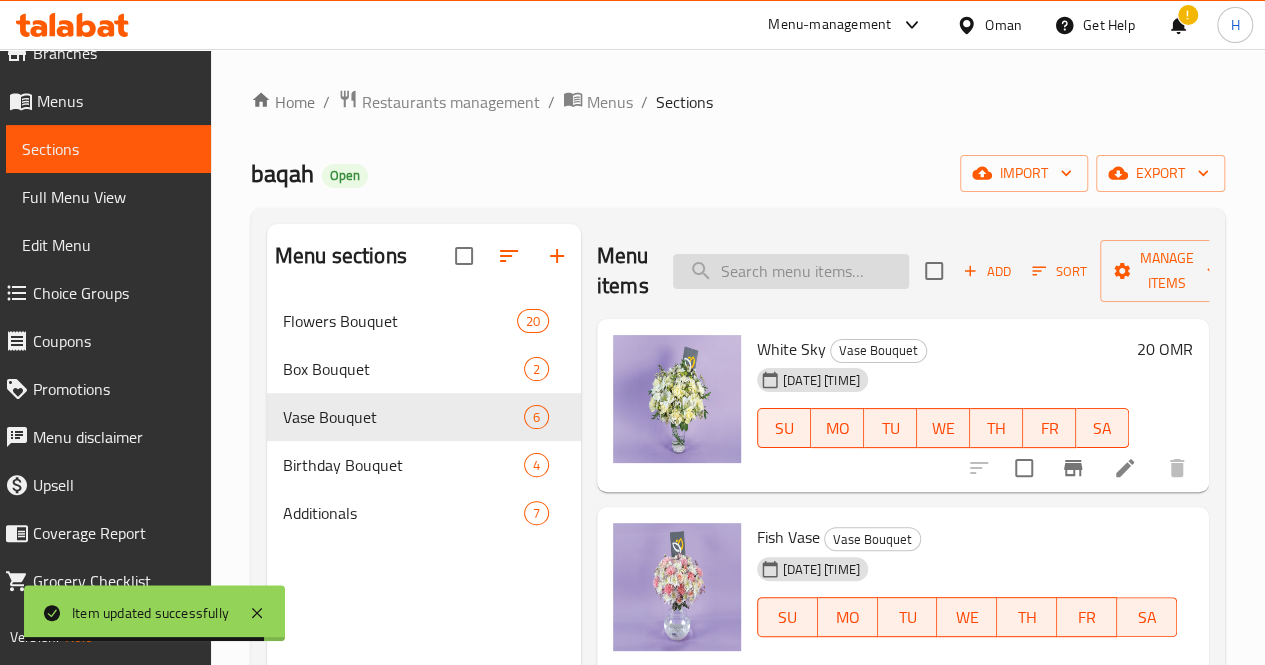 click at bounding box center [791, 271] 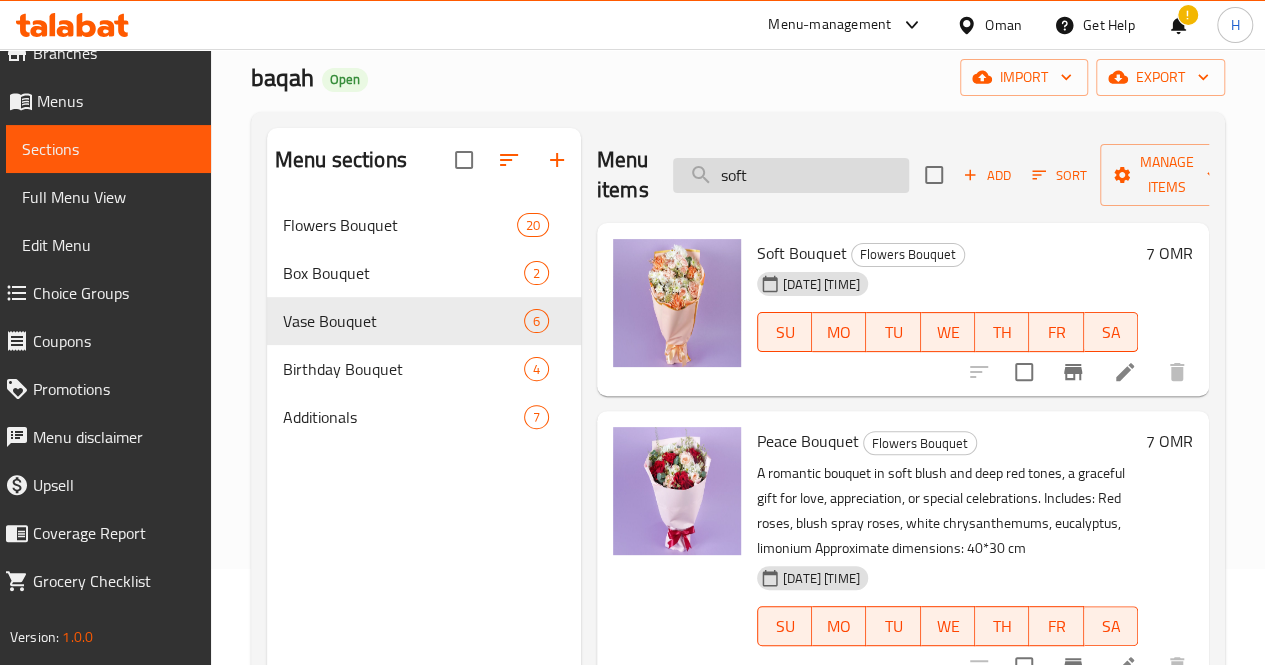 scroll, scrollTop: 88, scrollLeft: 0, axis: vertical 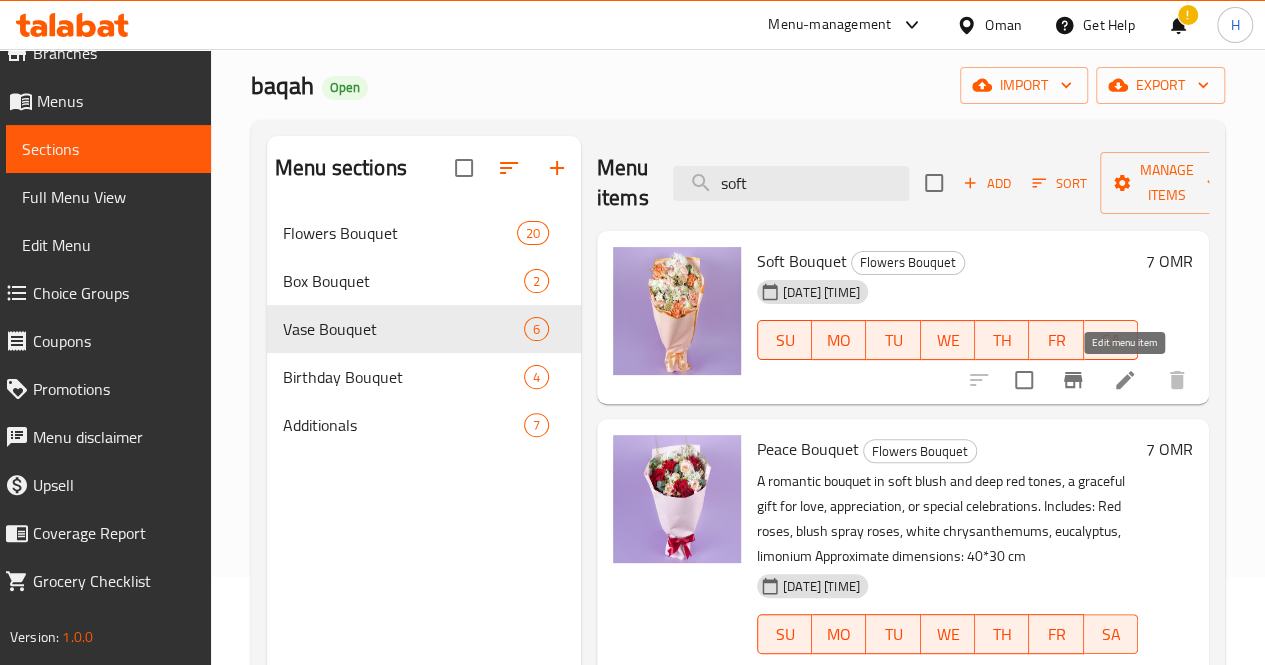 type on "soft" 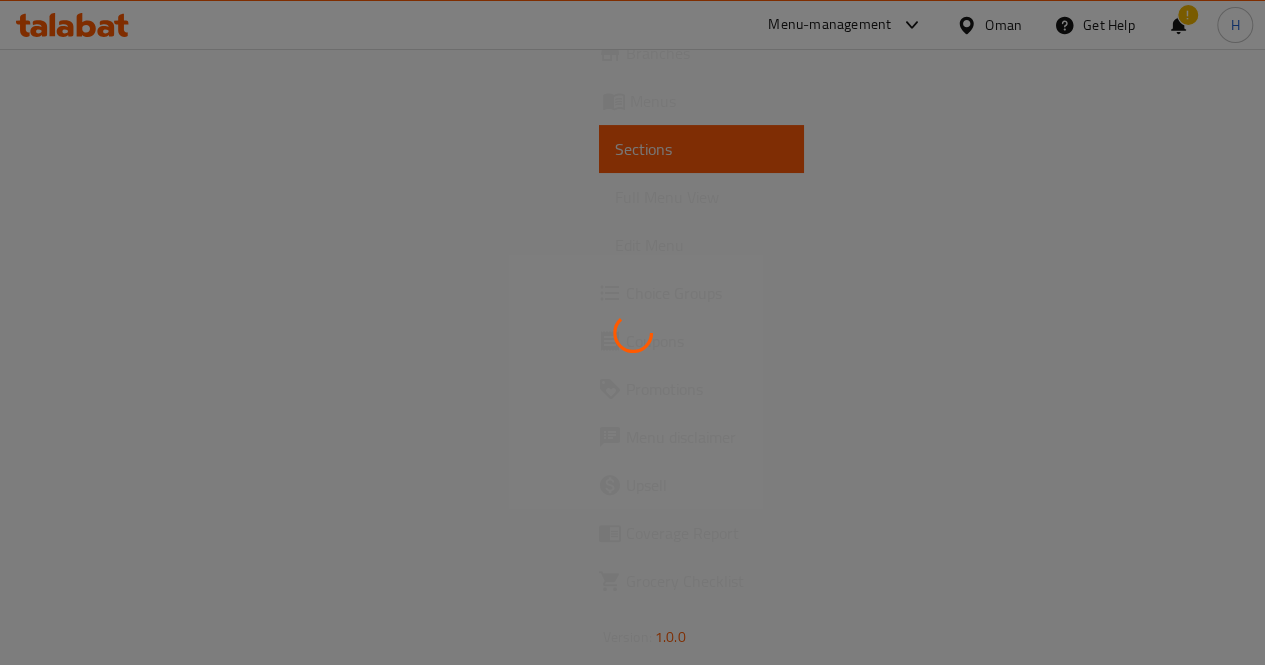 scroll, scrollTop: 0, scrollLeft: 0, axis: both 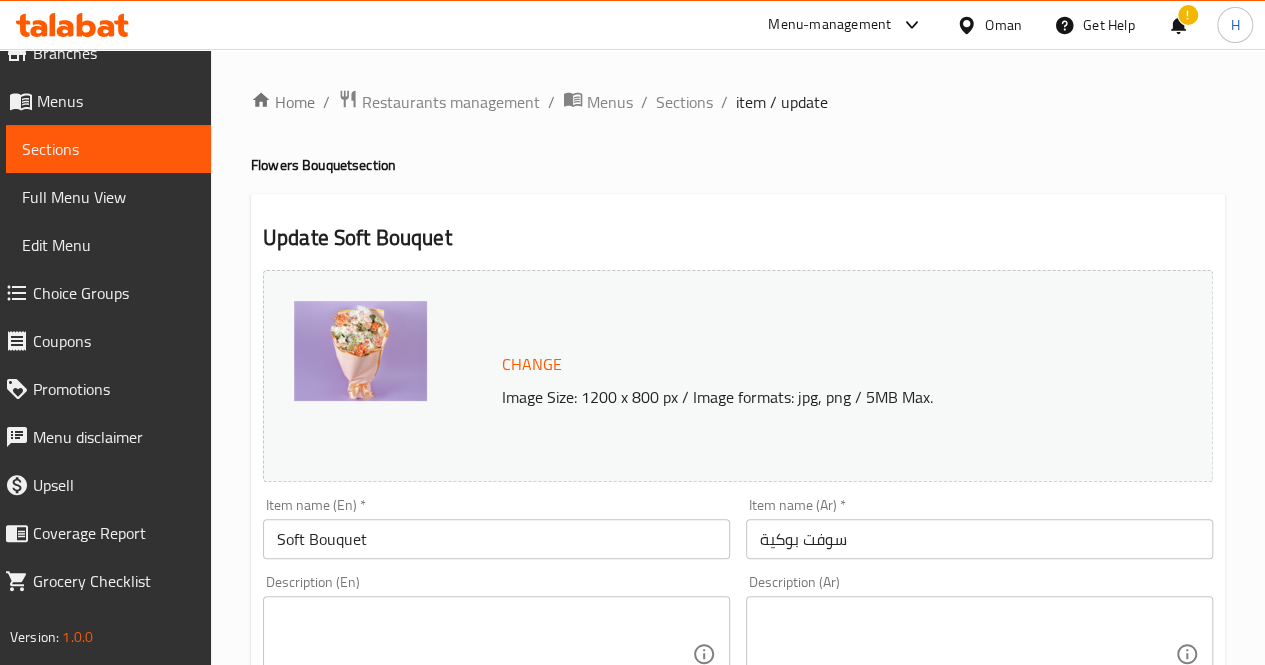 click on "Description (En) Description (En)" at bounding box center [496, 643] 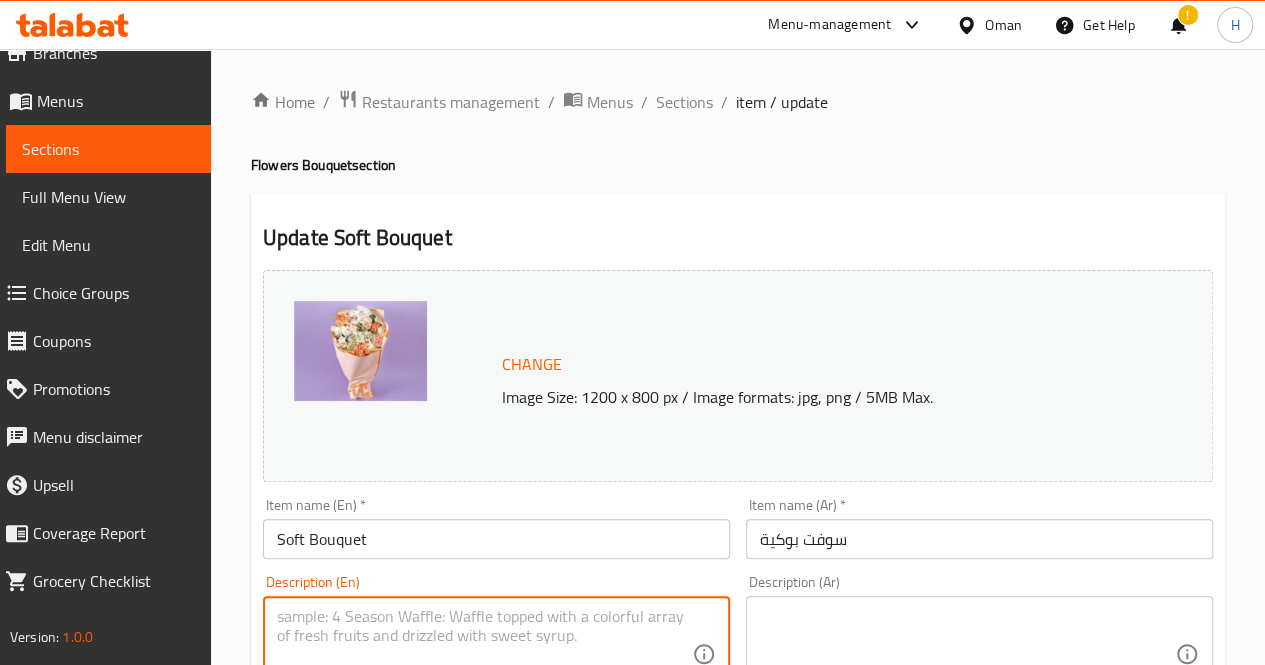 paste on "ترتيبة أنيقة بألوان الأبيض والأخضر المنعشة، موضوعة في فازة زجاجية تحتوي على حصى أبيض، مثالية للتهنئة أو البدايات الجديدة أو اللحظات الهادئة.
يحتوي على: زنبق أبيض، أقحوان أبيض، ورد كريمي، أقحوان أخضر صغير، ليمونيوم
الأبعاد التقريبية: 35*40 سم" 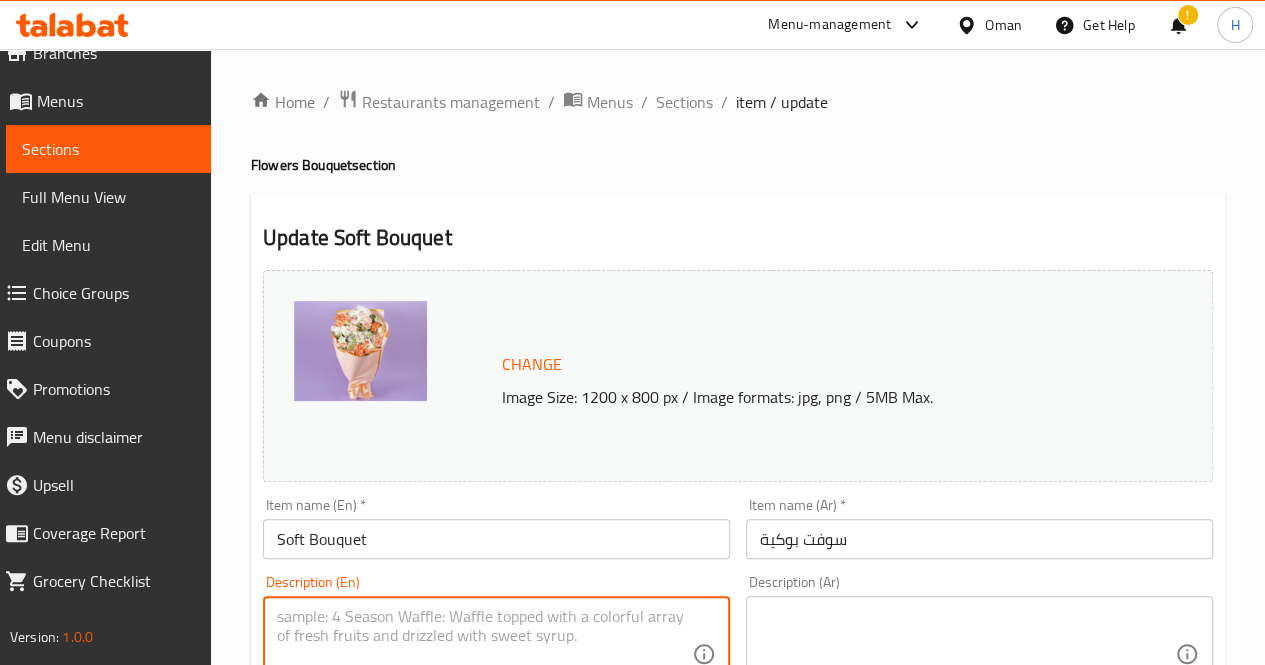 type on "ترتيبة أنيقة بألوان الأبيض والأخضر المنعشة، موضوعة في فازة زجاجية تحتوي على حصى أبيض، مثالية للتهنئة أو البدايات الجديدة أو اللحظات الهادئة.
يحتوي على: زنبق أبيض، أقحوان أبيض، ورد كريمي، أقحوان أخضر صغير، ليمونيوم
الأبعاد التقريبية: 35*40 سم" 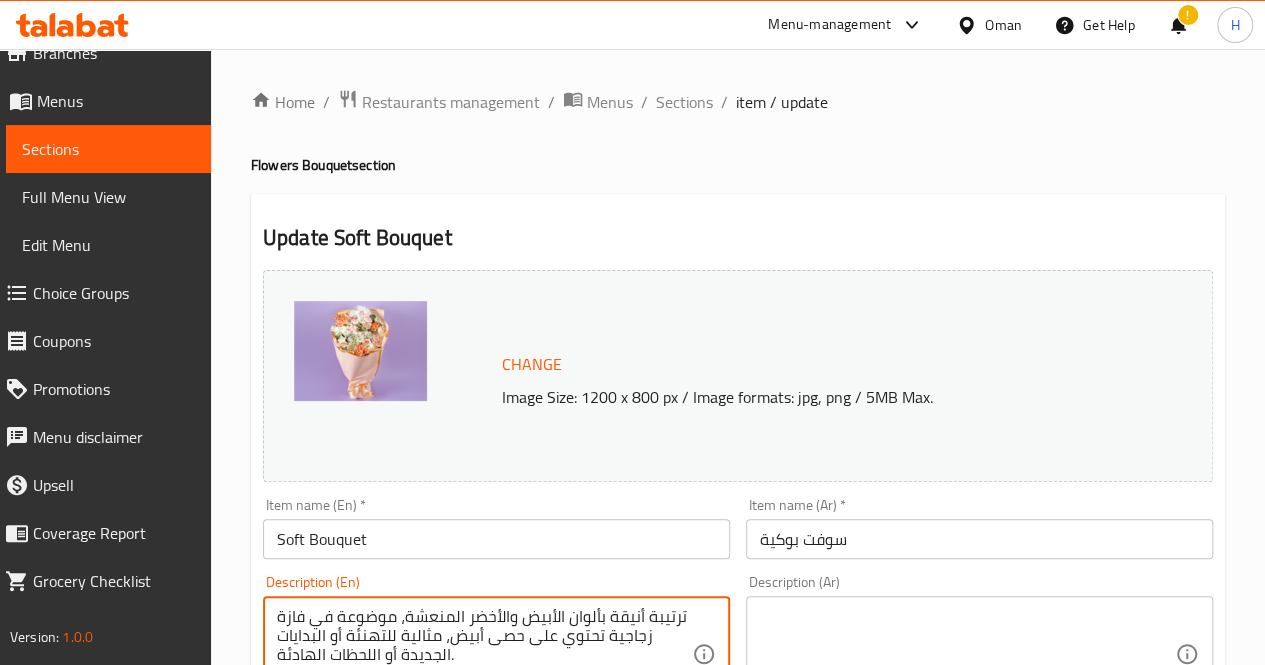 scroll, scrollTop: 36, scrollLeft: 0, axis: vertical 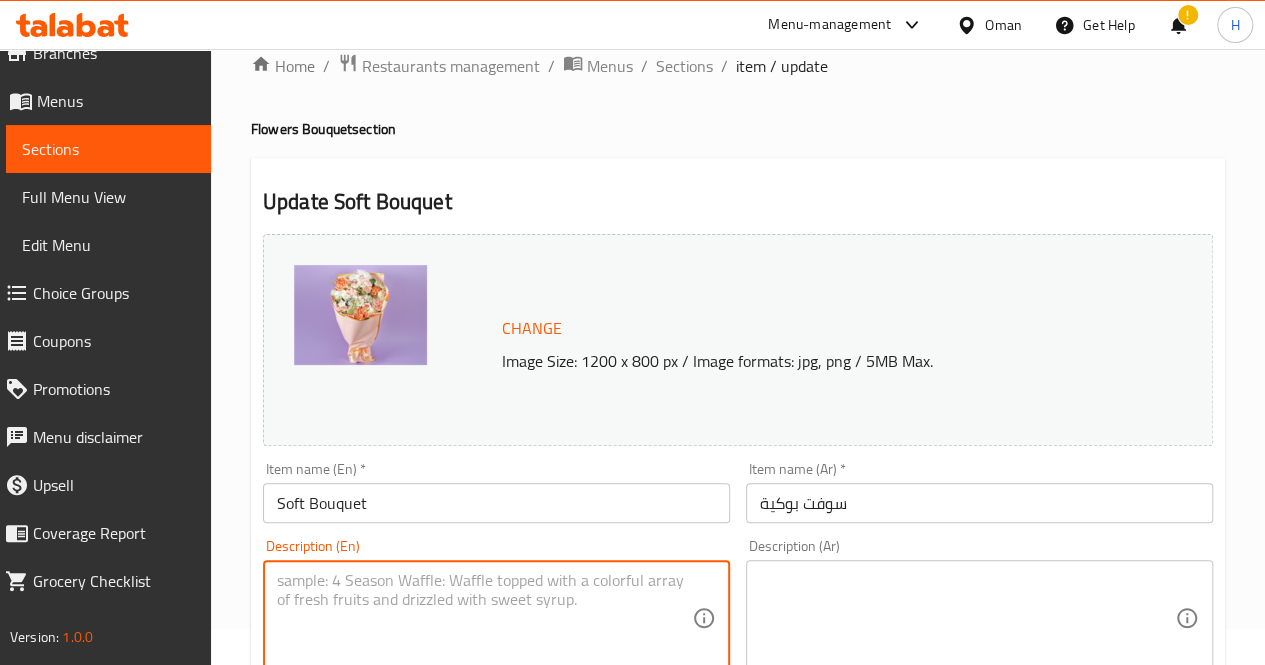 click at bounding box center [484, 618] 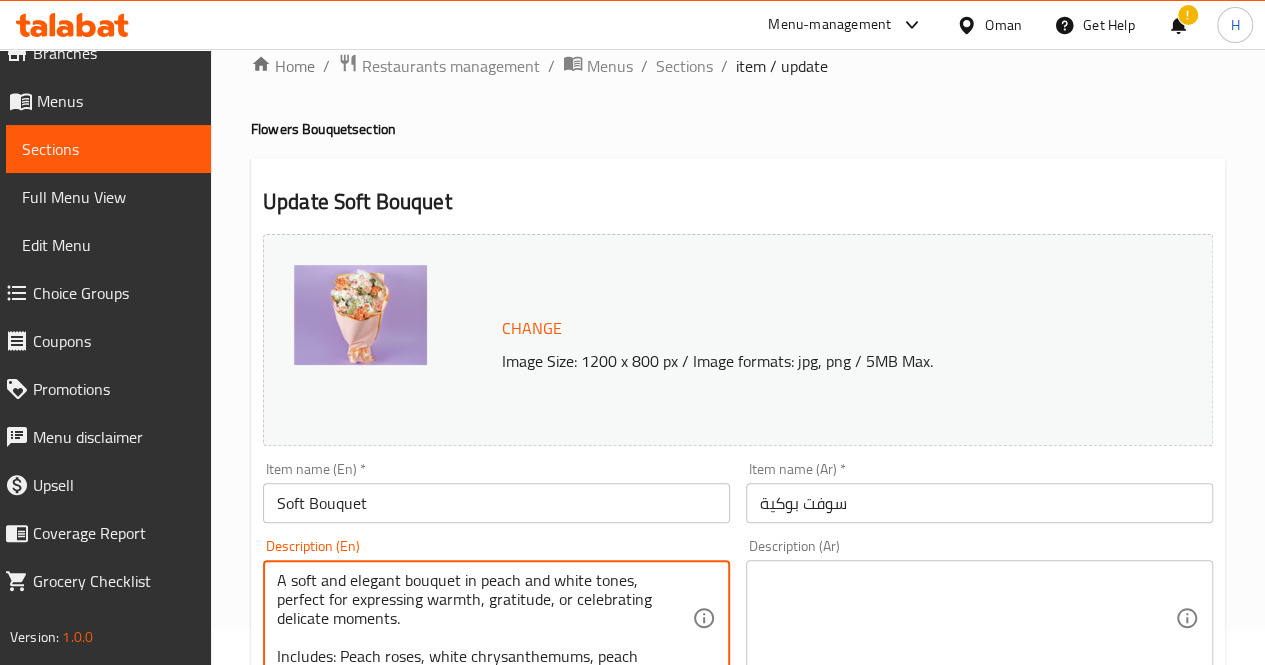 scroll, scrollTop: 42, scrollLeft: 0, axis: vertical 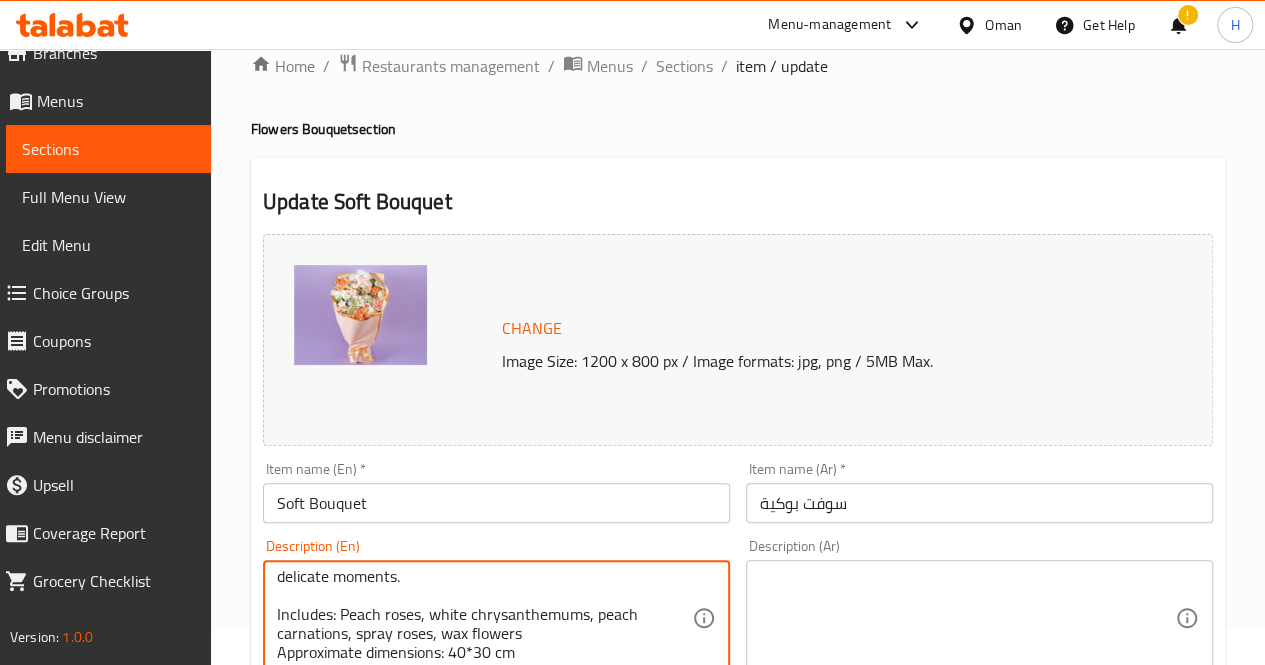 type on "A soft and elegant bouquet in peach and white tones,  perfect for expressing warmth, gratitude, or celebrating delicate moments.
Includes: Peach roses, white chrysanthemums, peach carnations, spray roses, wax flowers
Approximate dimensions: 40*30 cm" 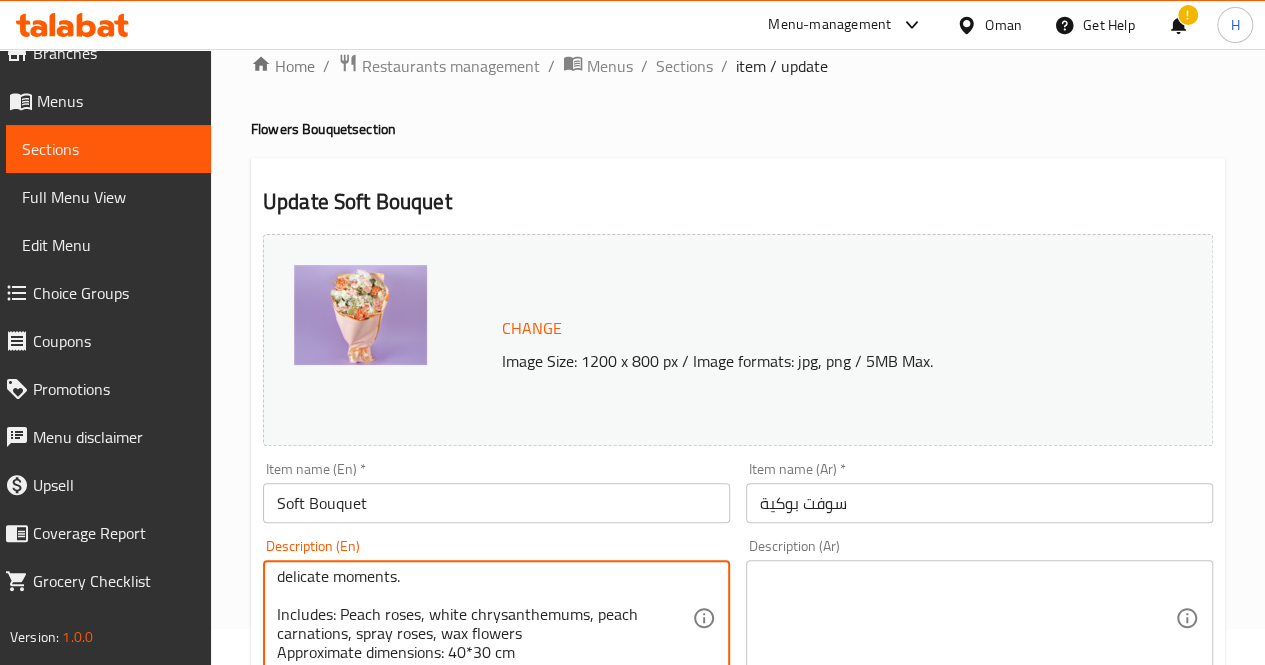 click at bounding box center [967, 618] 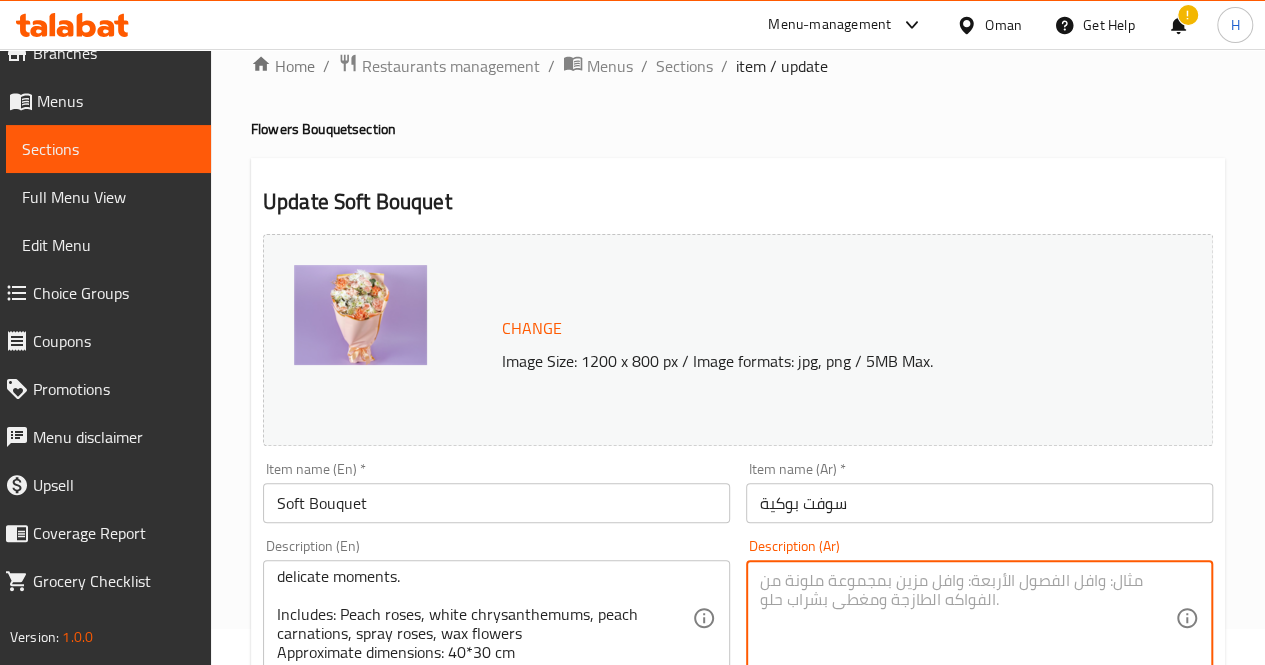 paste on "A soft and elegant bouquet in shades of peach and white, perfect for expressing gratitude, warmth, or celebrating delicate moments.
Includes: Peach roses, white chrysanthemums, peach carnations, spray roses, waxflower
Approximate dimensions: 40*30 cm" 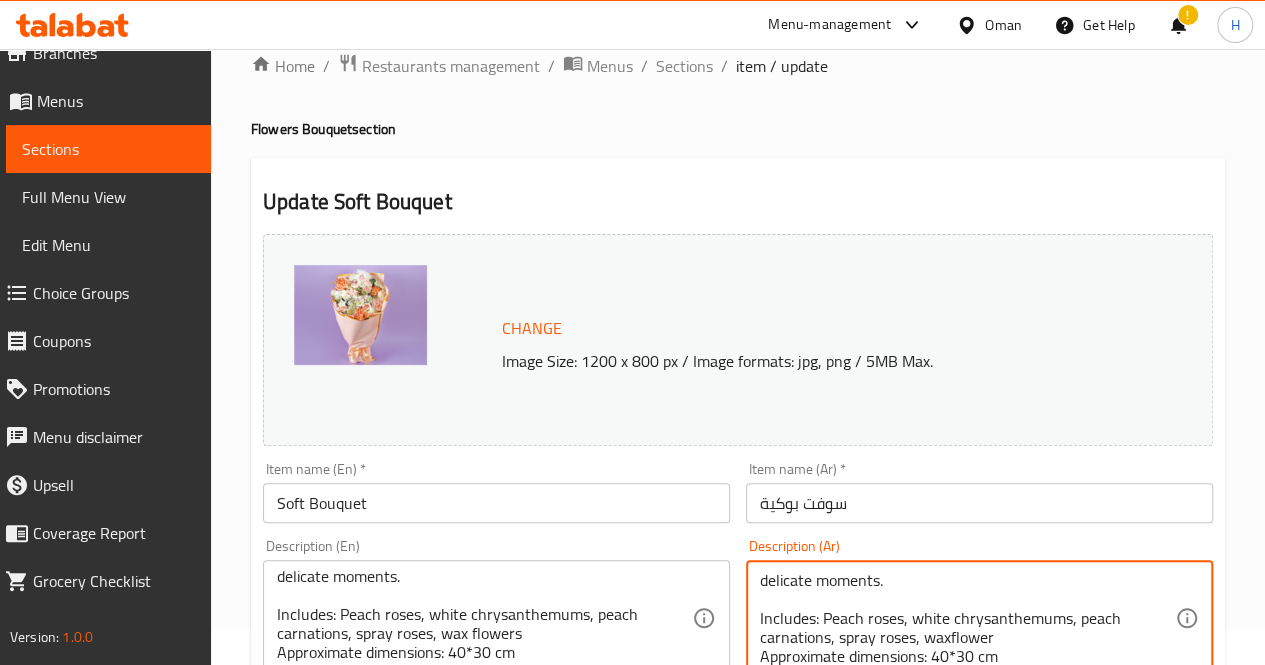 scroll, scrollTop: 0, scrollLeft: 0, axis: both 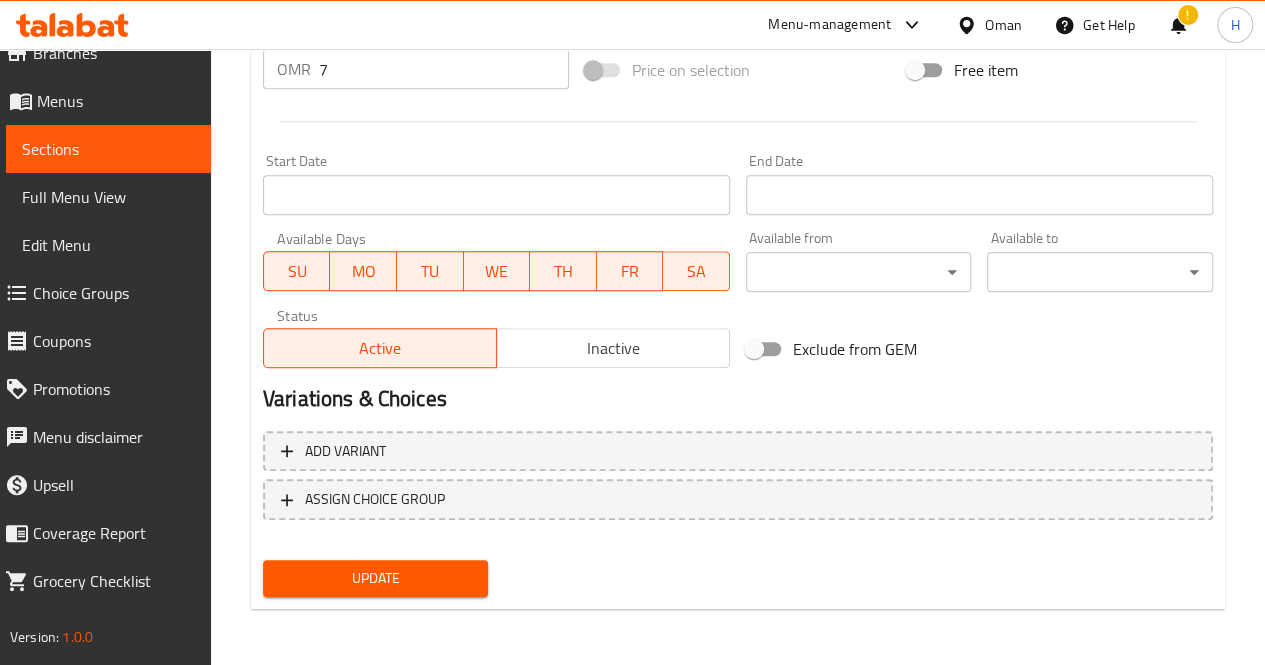 type on "A soft and elegant bouquet in shades of peach and white, perfect for expressing gratitude, warmth, or celebrating delicate moments.
Includes: Peach roses, white chrysanthemums, peach carnations, spray roses, waxflower
Approximate dimensions: 40*30 cm" 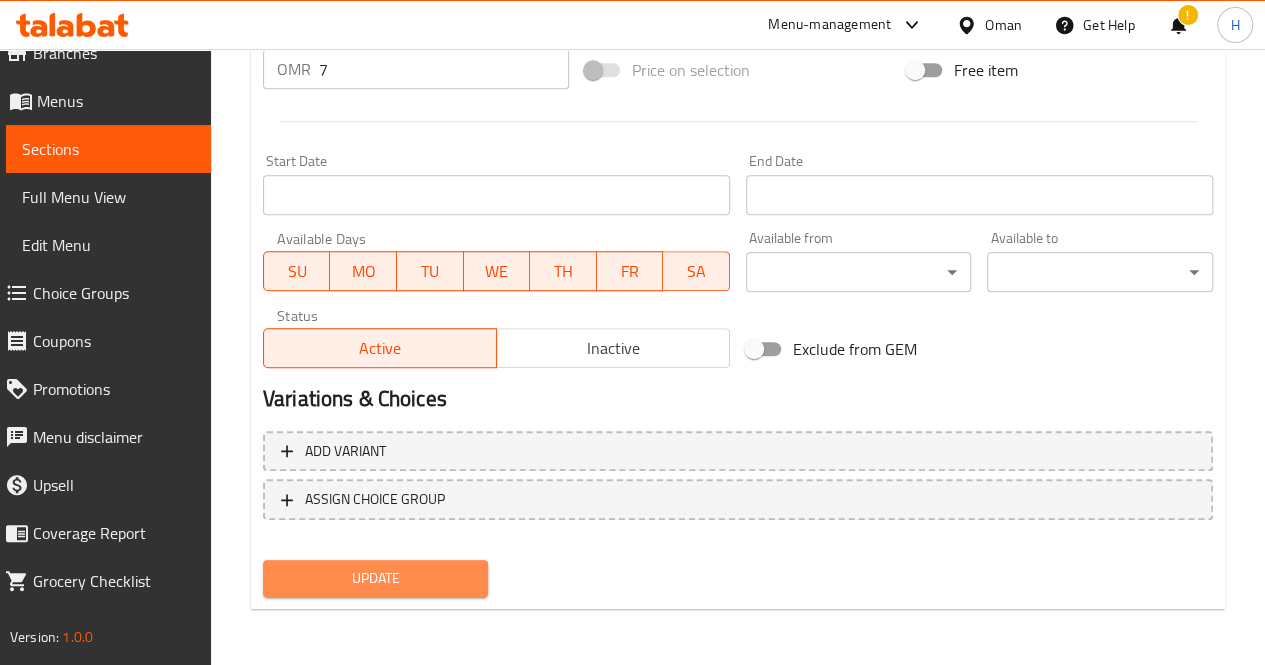 click on "Update" at bounding box center (376, 578) 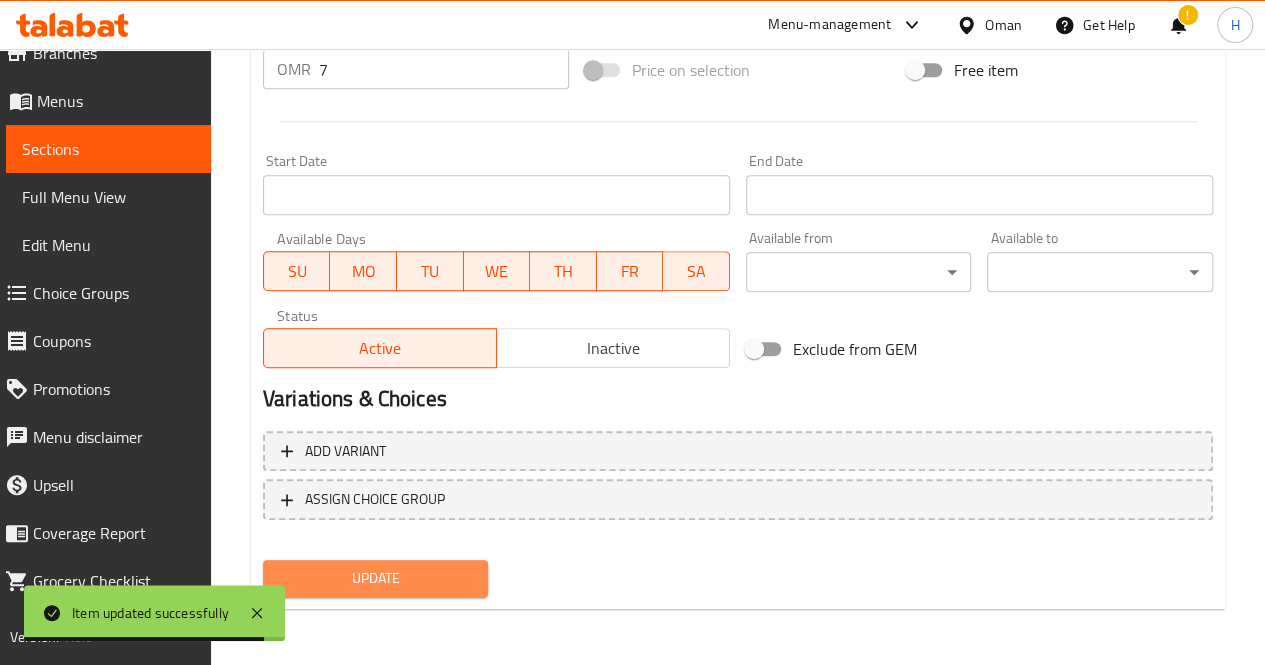 click on "Update" at bounding box center (376, 578) 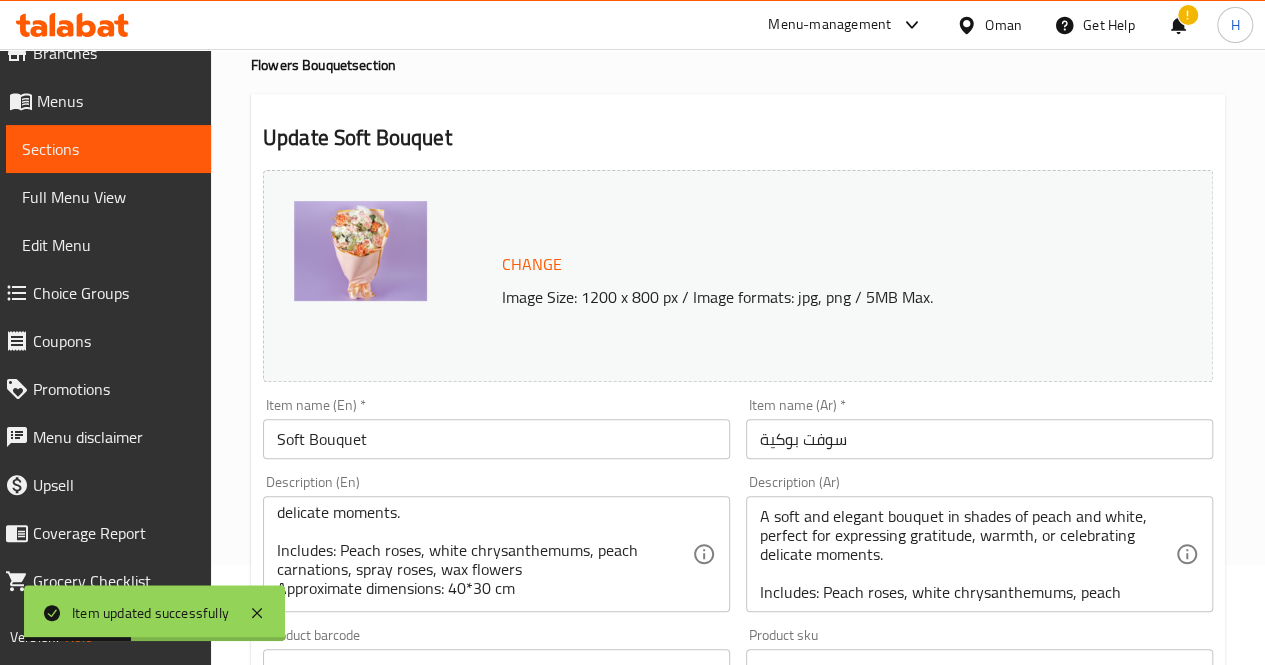 scroll, scrollTop: 0, scrollLeft: 0, axis: both 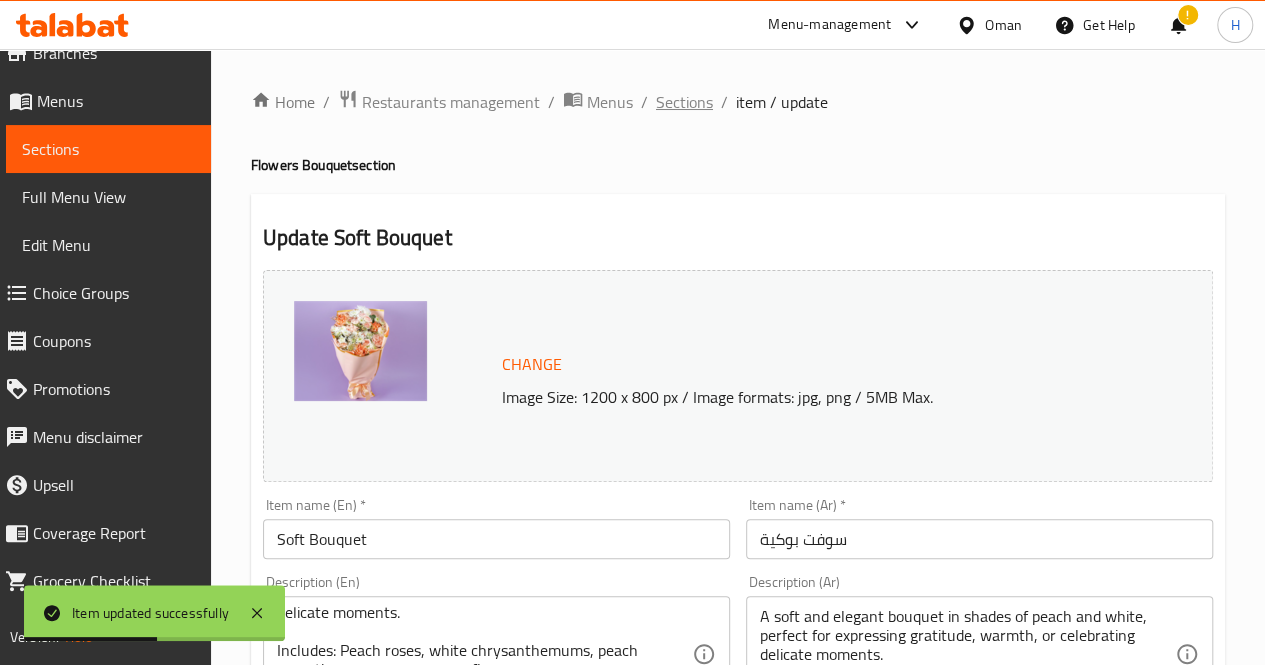 click on "Sections" at bounding box center (684, 102) 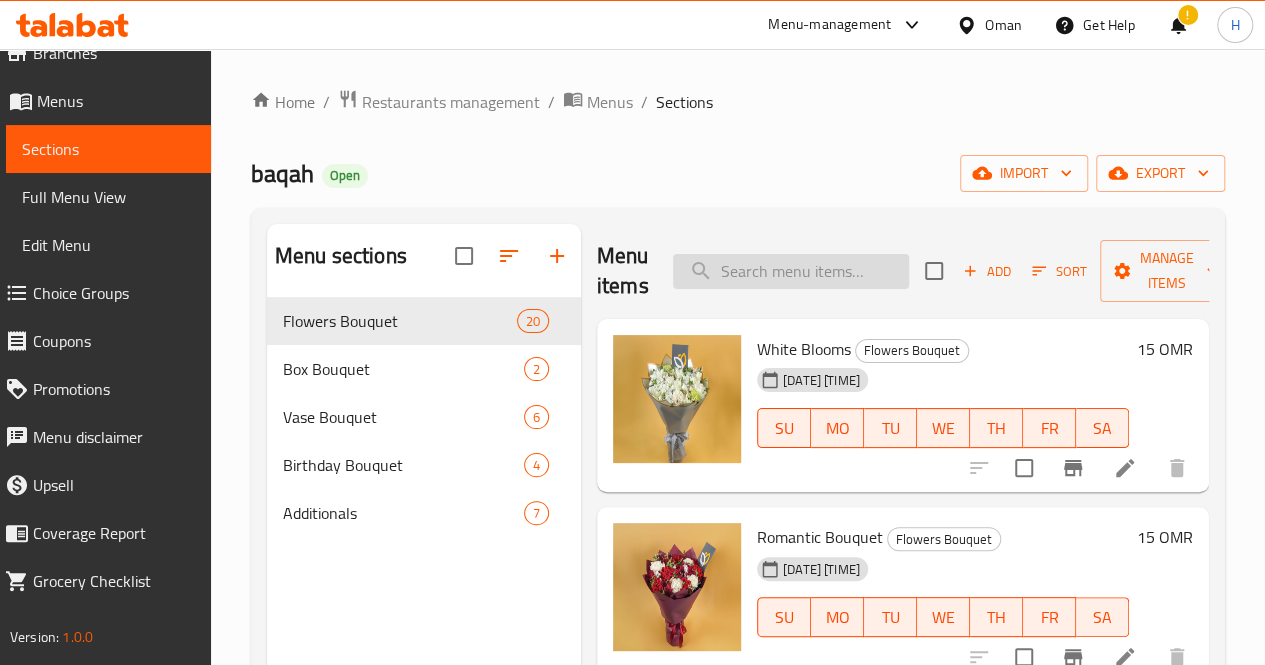 click at bounding box center [791, 271] 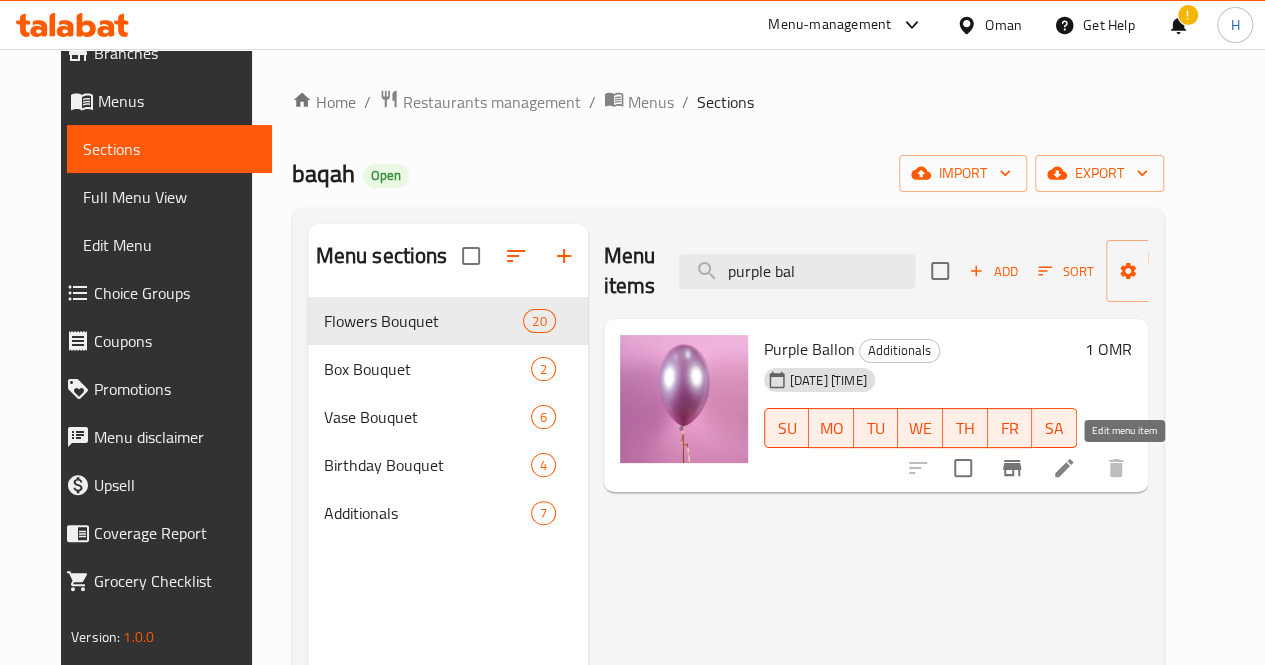 type on "purple bal" 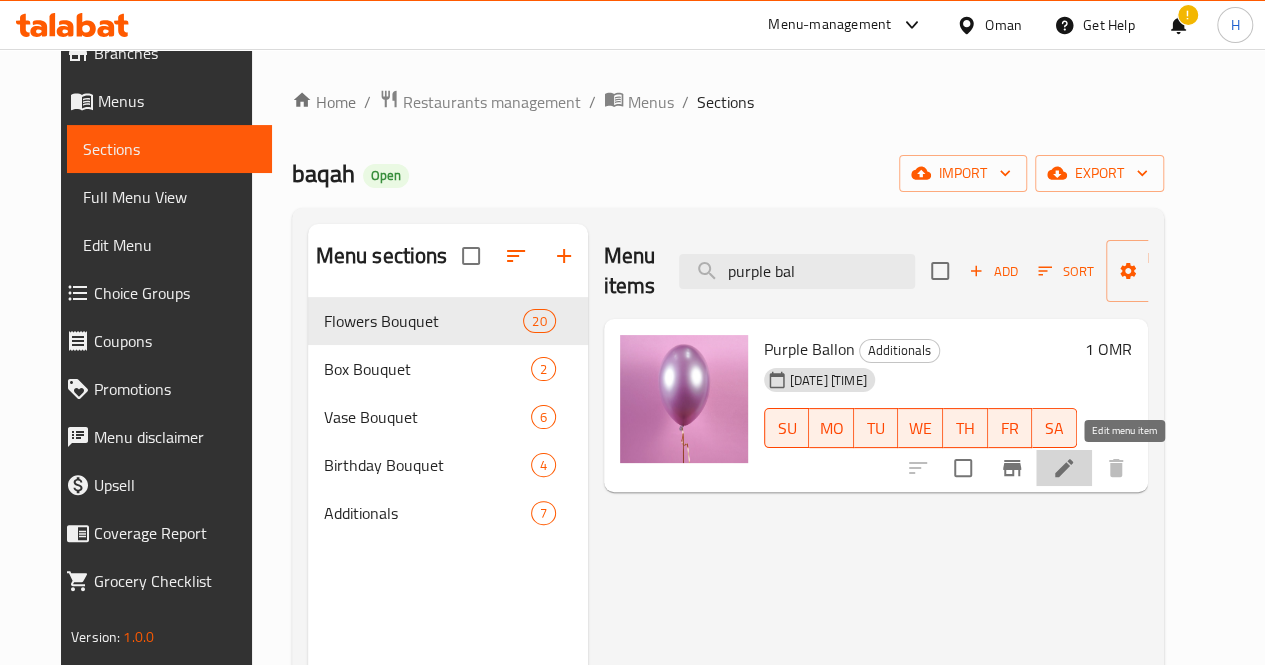 click 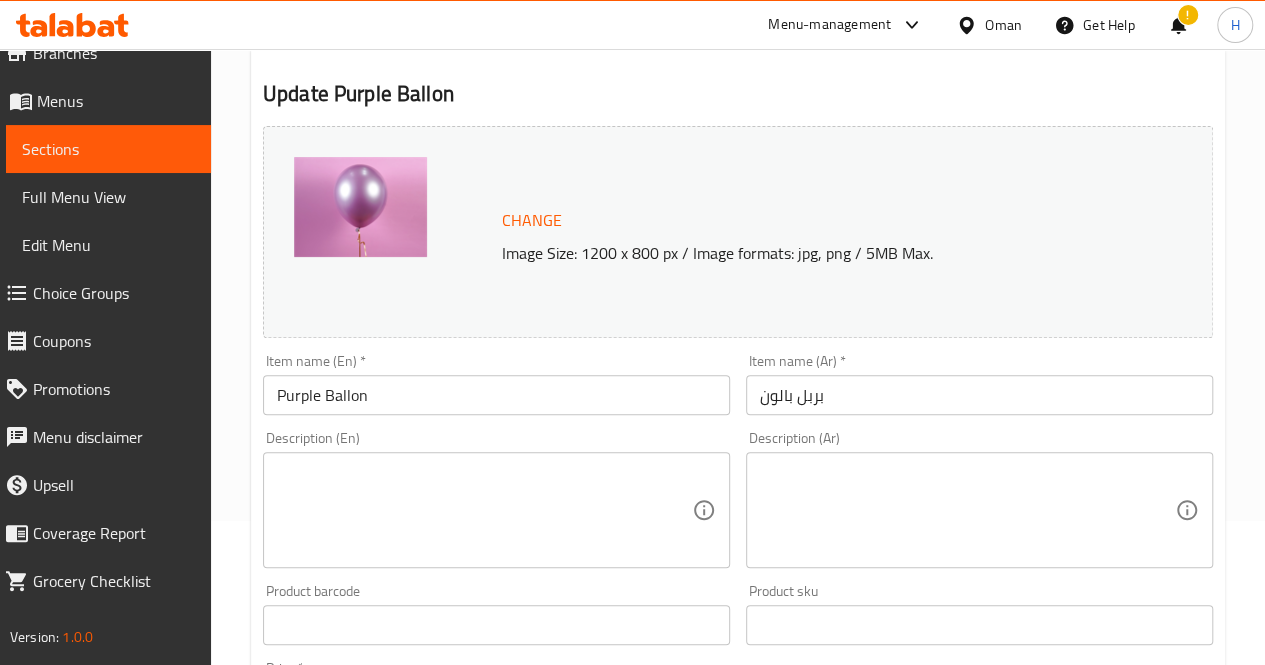 scroll, scrollTop: 152, scrollLeft: 0, axis: vertical 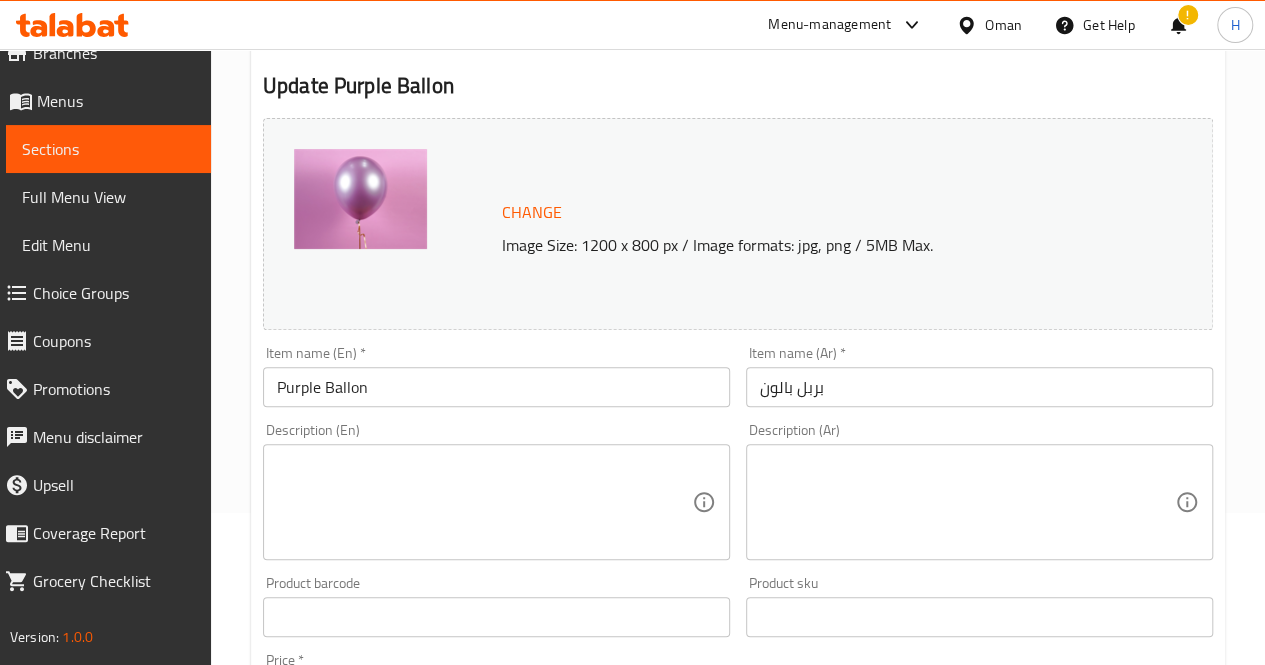 click at bounding box center (484, 502) 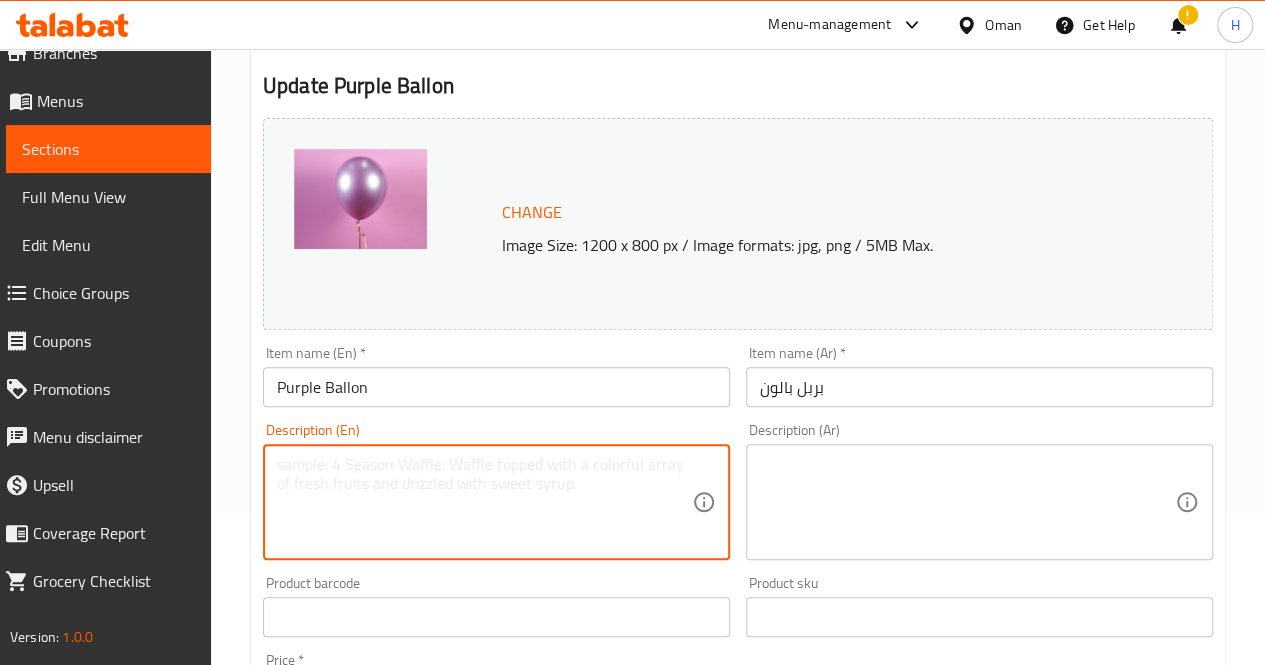 paste on "A metallic lavender balloon with a golden ribbon, a chic and festive touch for birthdays, parties, or floral gifts.
Approximate dimensions: 30*30 cm" 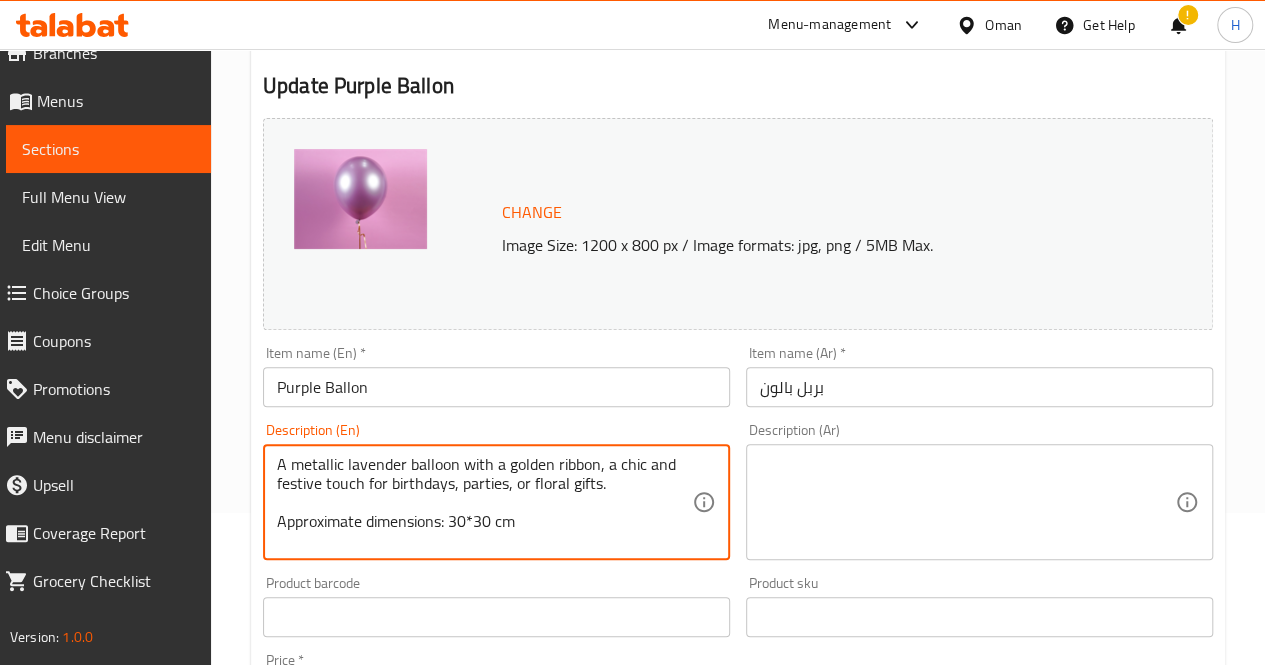 click on "A metallic lavender balloon with a golden ribbon, a chic and festive touch for birthdays, parties, or floral gifts.
Approximate dimensions: 30*30 cm" at bounding box center [484, 502] 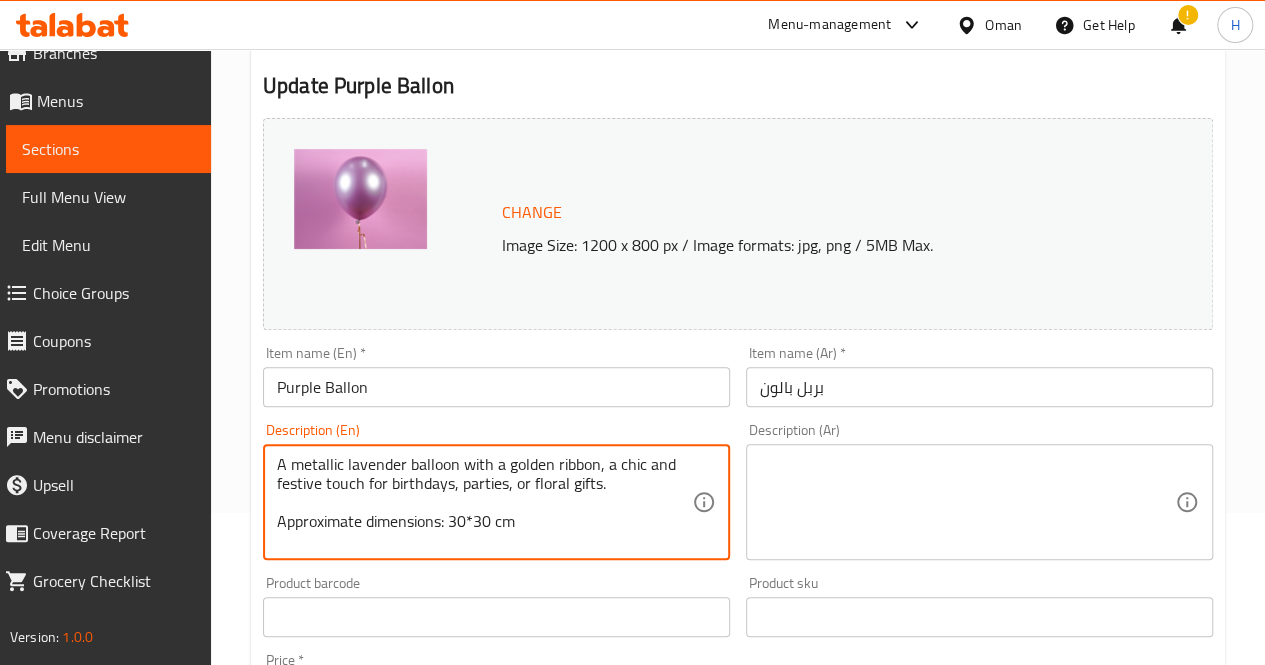 type on "A metallic lavender balloon with a golden ribbon, a chic and festive touch for birthdays, parties, or floral gifts.
Approximate dimensions: 30*30 cm" 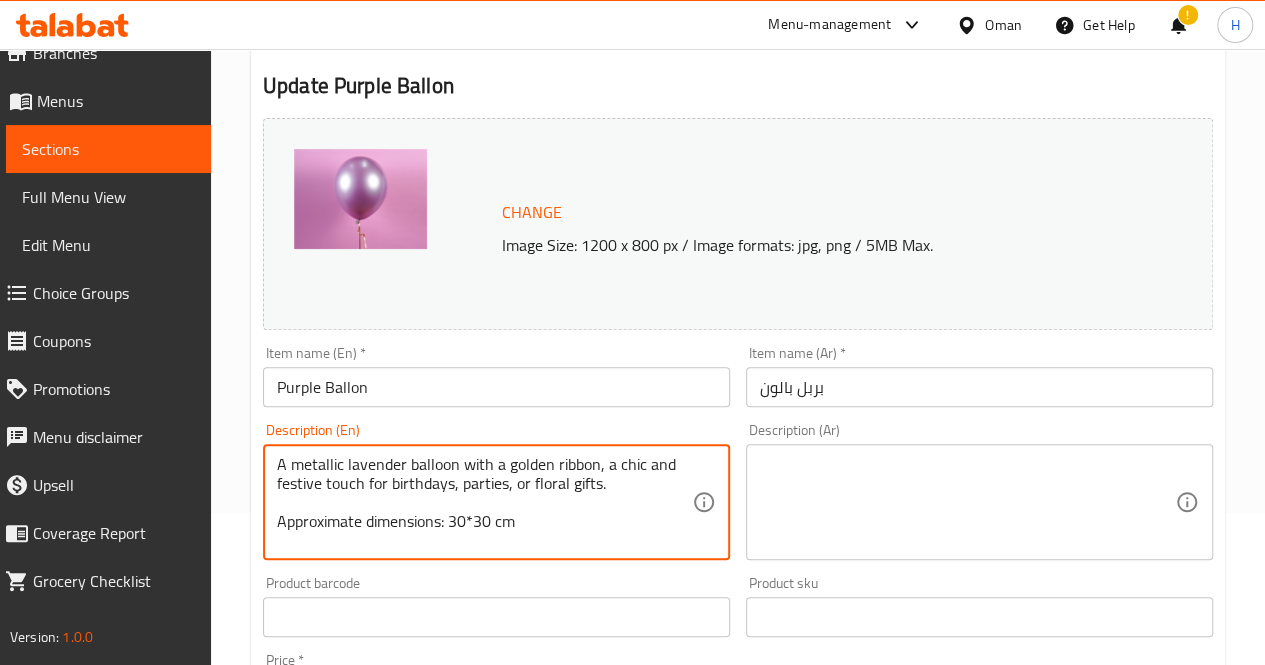click at bounding box center (967, 502) 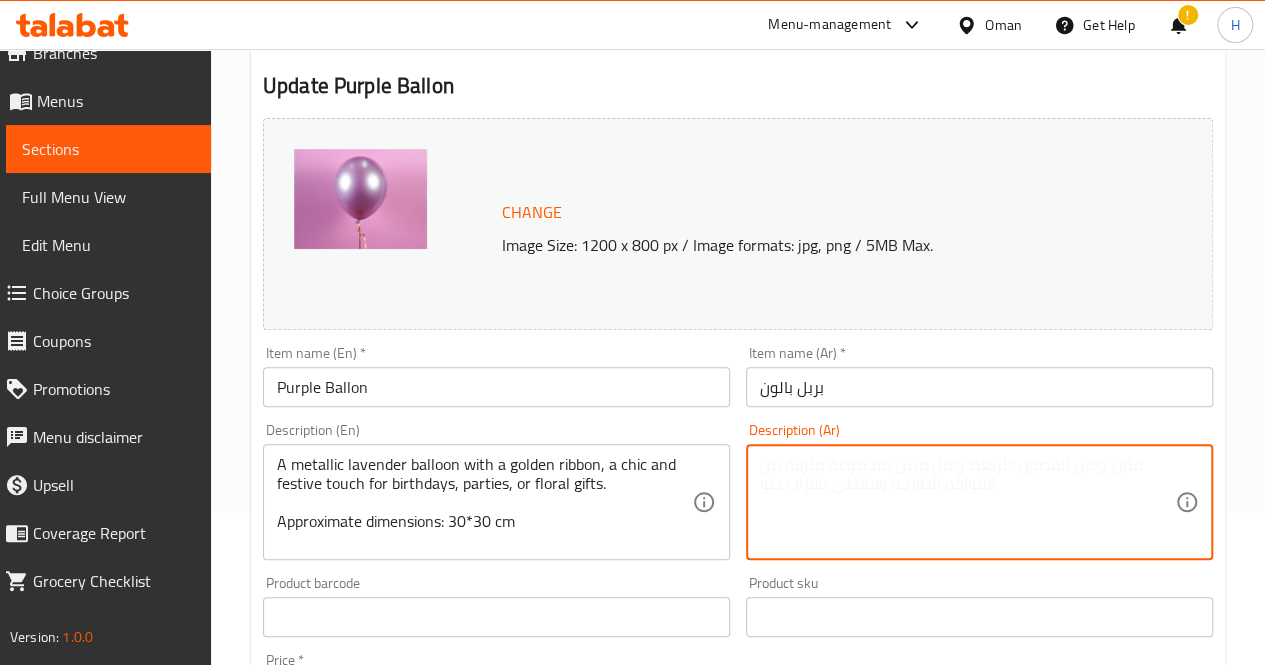 paste on "بالون لافندر معدني مزين بشريط ذهبي، لمسة أنيقة واحتفالية مثالية لأعياد الميلاد أو تنسيقات الزهور.
الأبعاد التقريبية: 30*30 سم" 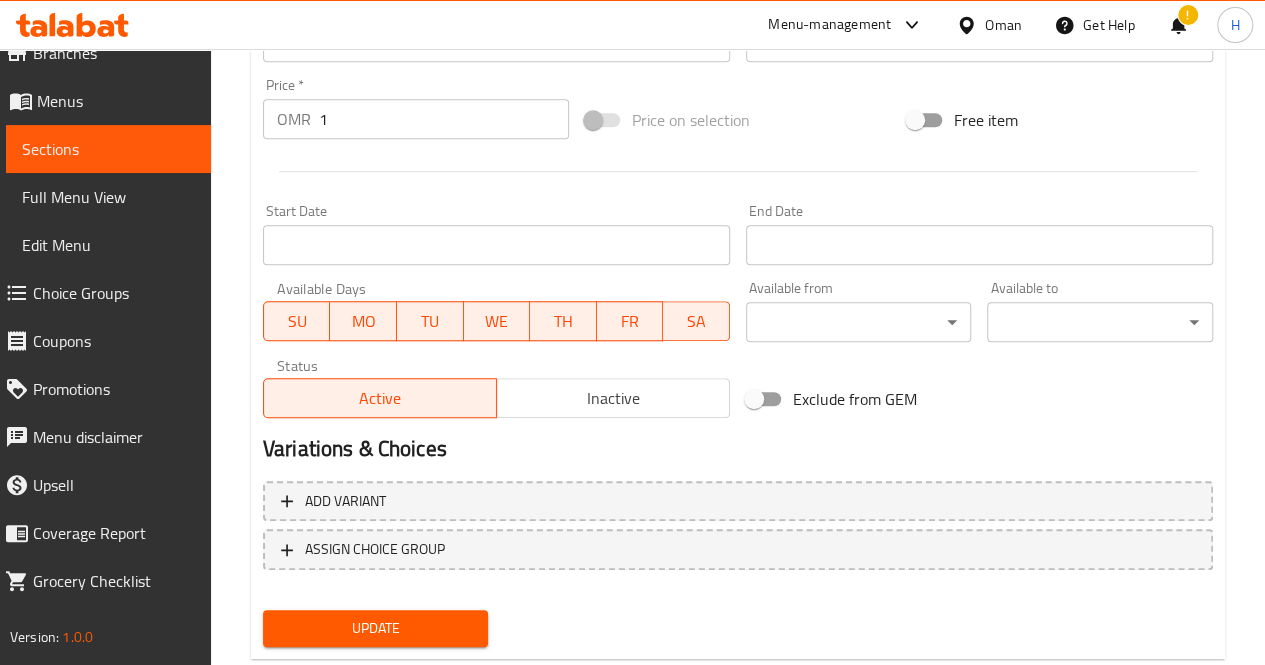 scroll, scrollTop: 777, scrollLeft: 0, axis: vertical 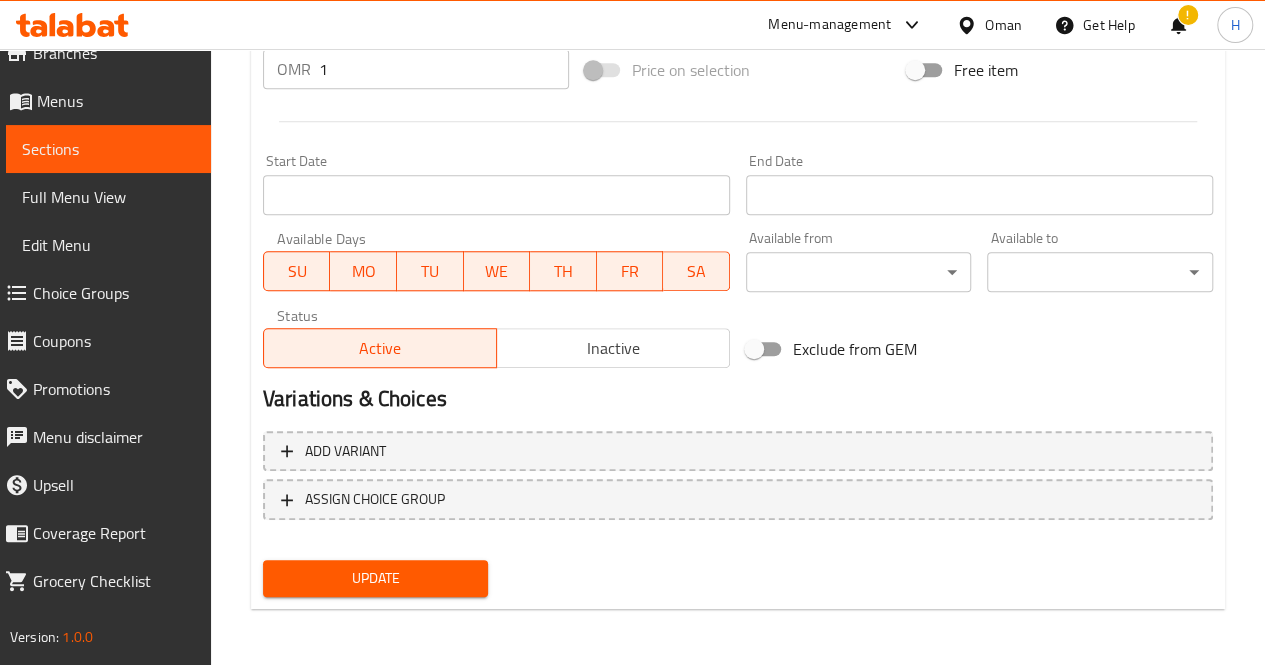 type on "بالون لافندر معدني مزين بشريط ذهبي، لمسة أنيقة واحتفالية مثالية لأعياد الميلاد أو تنسيقات الزهور.
الأبعاد التقريبية: 30*30 سم" 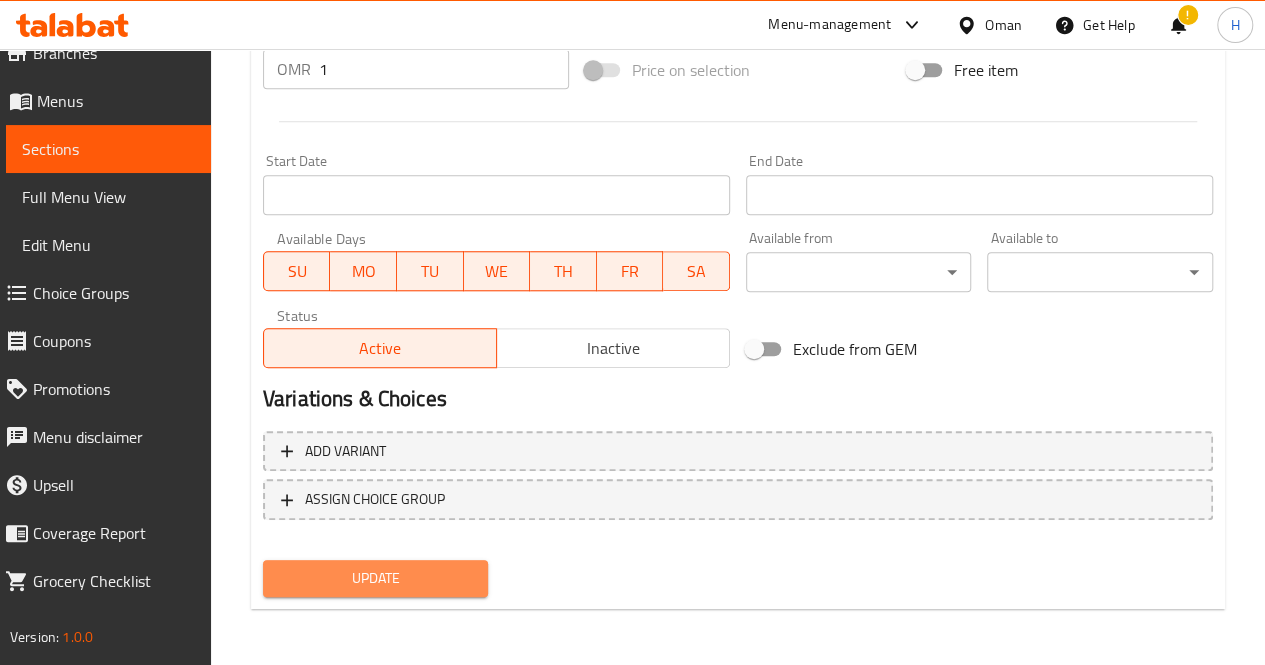 click on "Update" at bounding box center (376, 578) 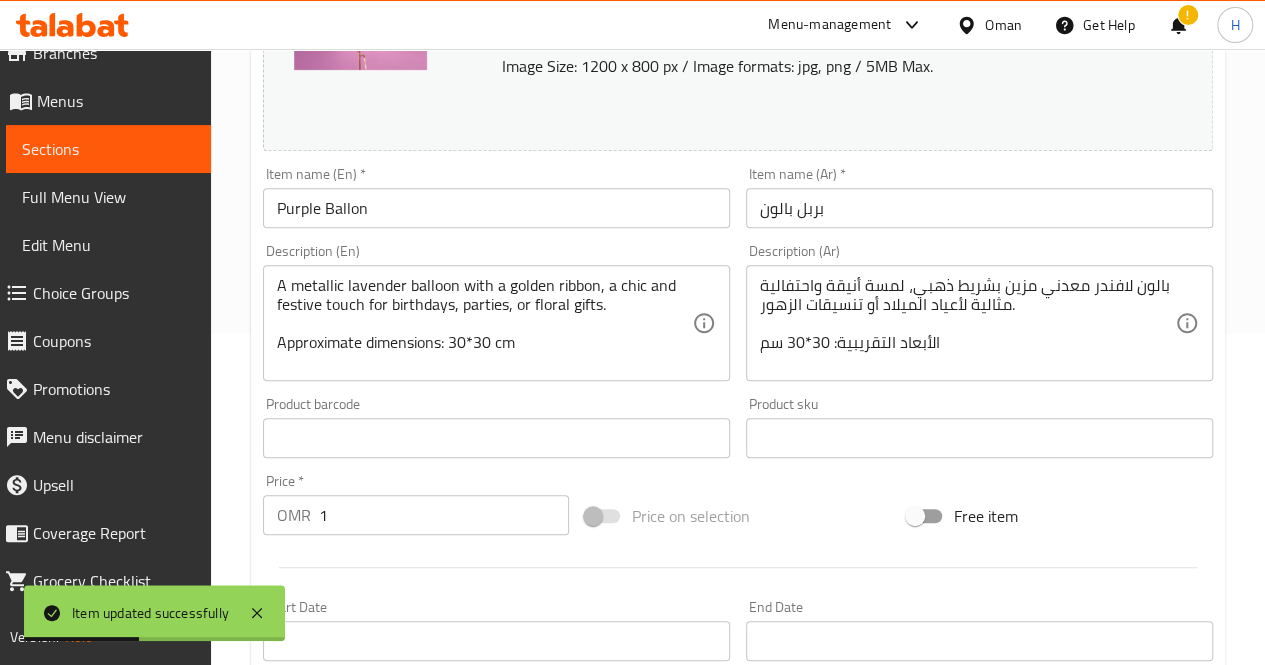 scroll, scrollTop: 323, scrollLeft: 0, axis: vertical 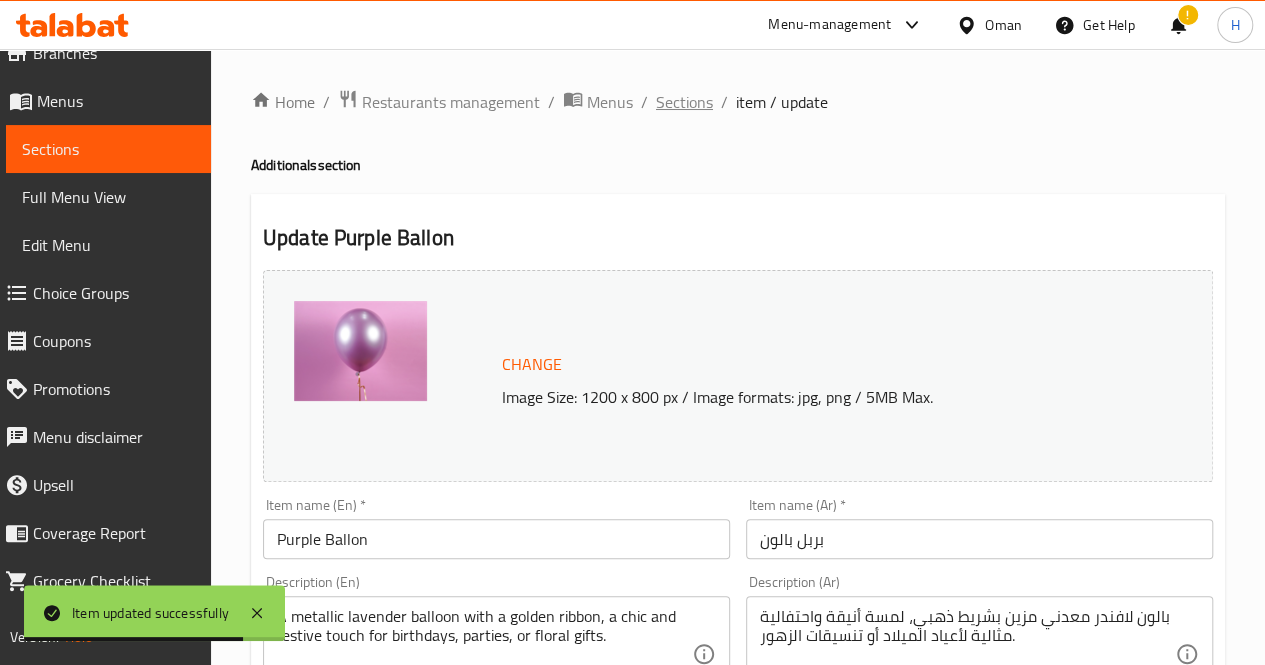 click on "Sections" at bounding box center [684, 102] 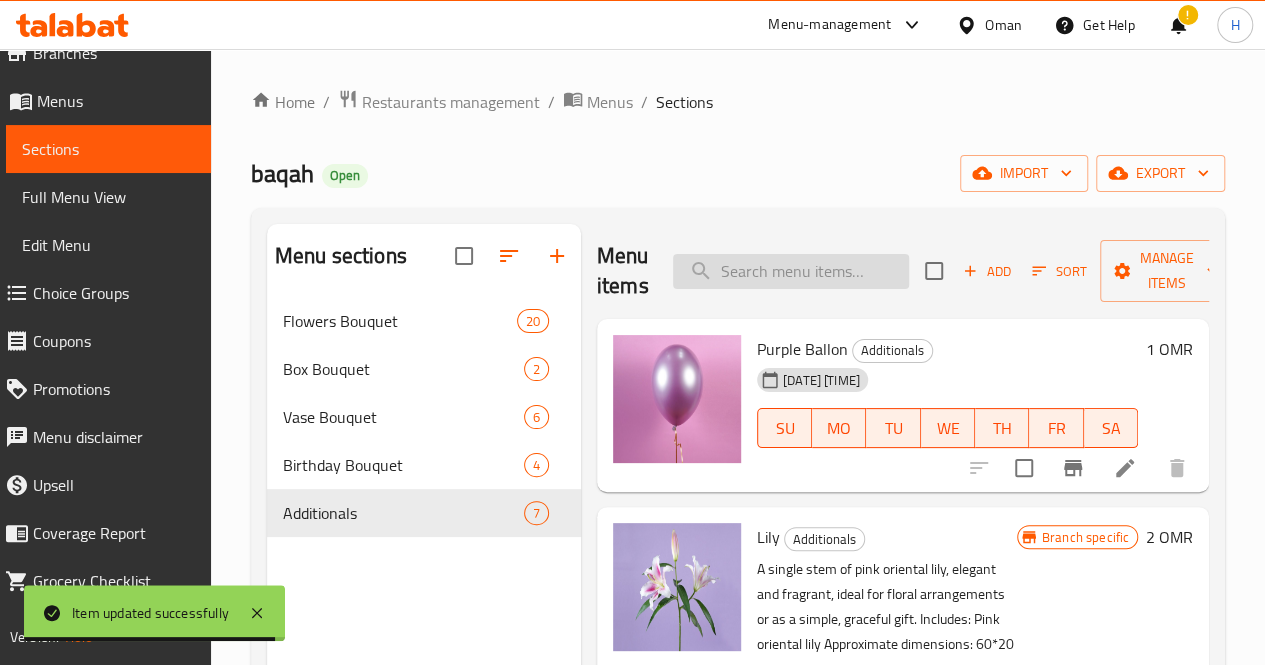 click at bounding box center [791, 271] 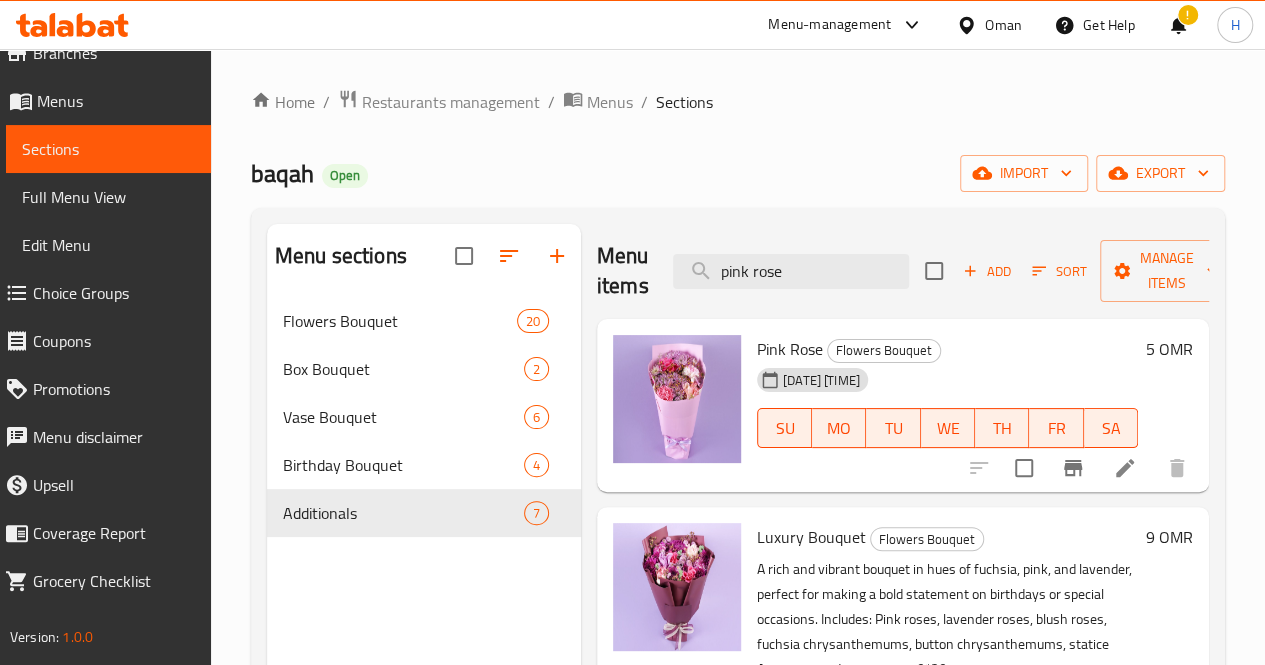 scroll, scrollTop: 0, scrollLeft: 0, axis: both 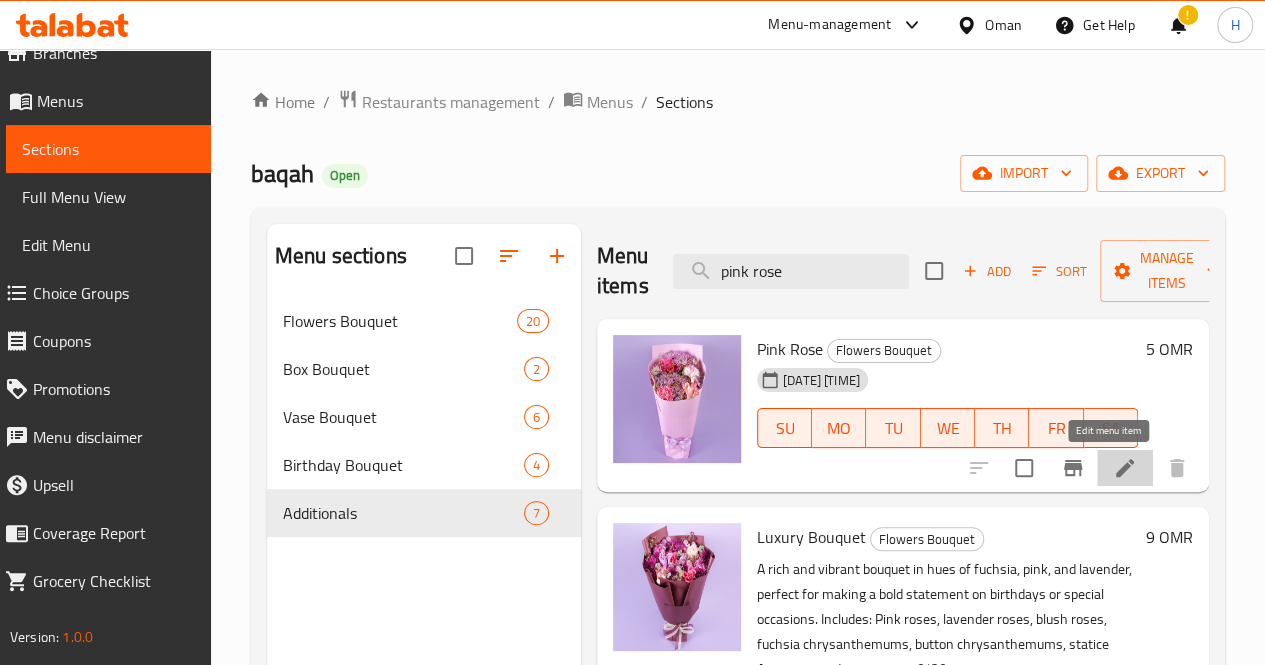 click 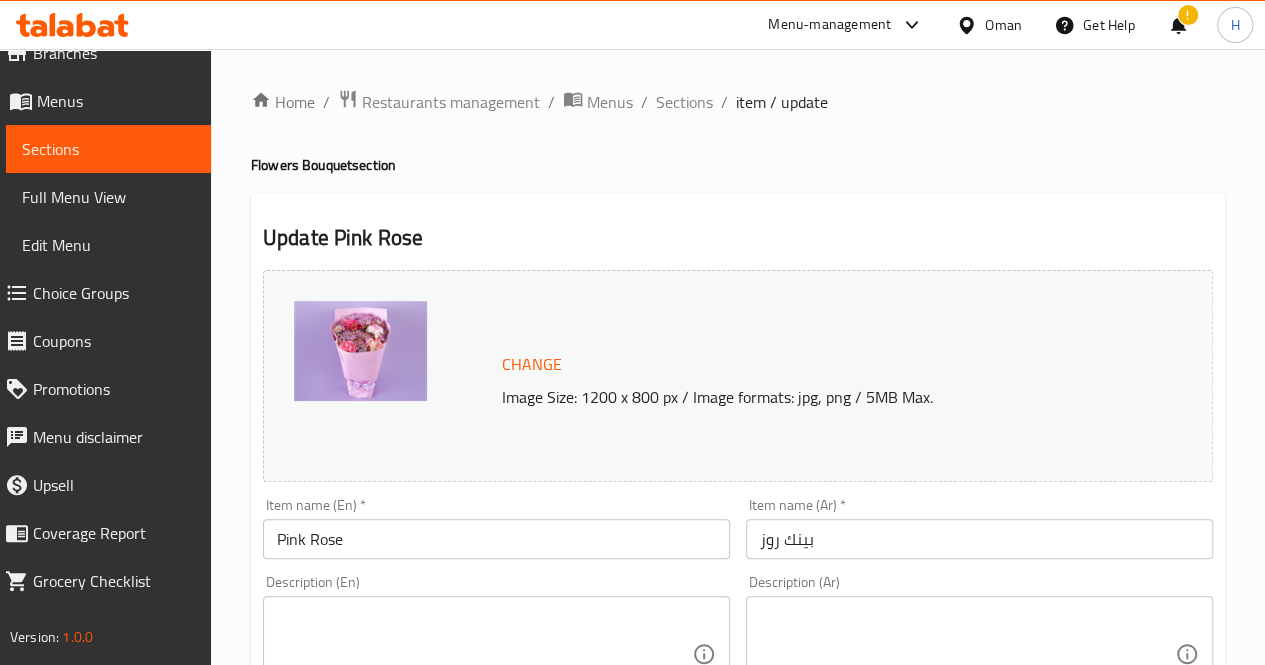 click on "Description (En)" at bounding box center [496, 654] 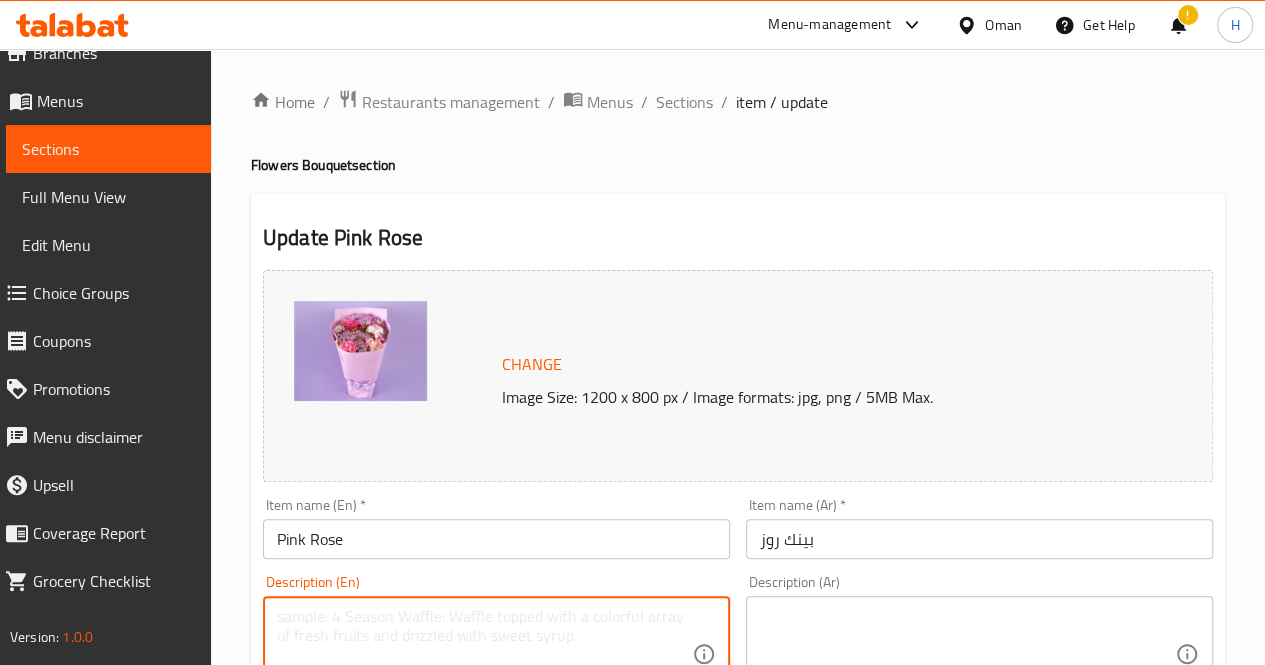 paste on "A soft and cheerful bouquet in pastel pink and lavender tones, a sweet gesture for birthdays, thank yous, or simply to brighten someone’s day.
Includes: Pink carnations, lavender chrysanthemums, pink roses, wax flowers
Approximate dimensions: 40*30 cm" 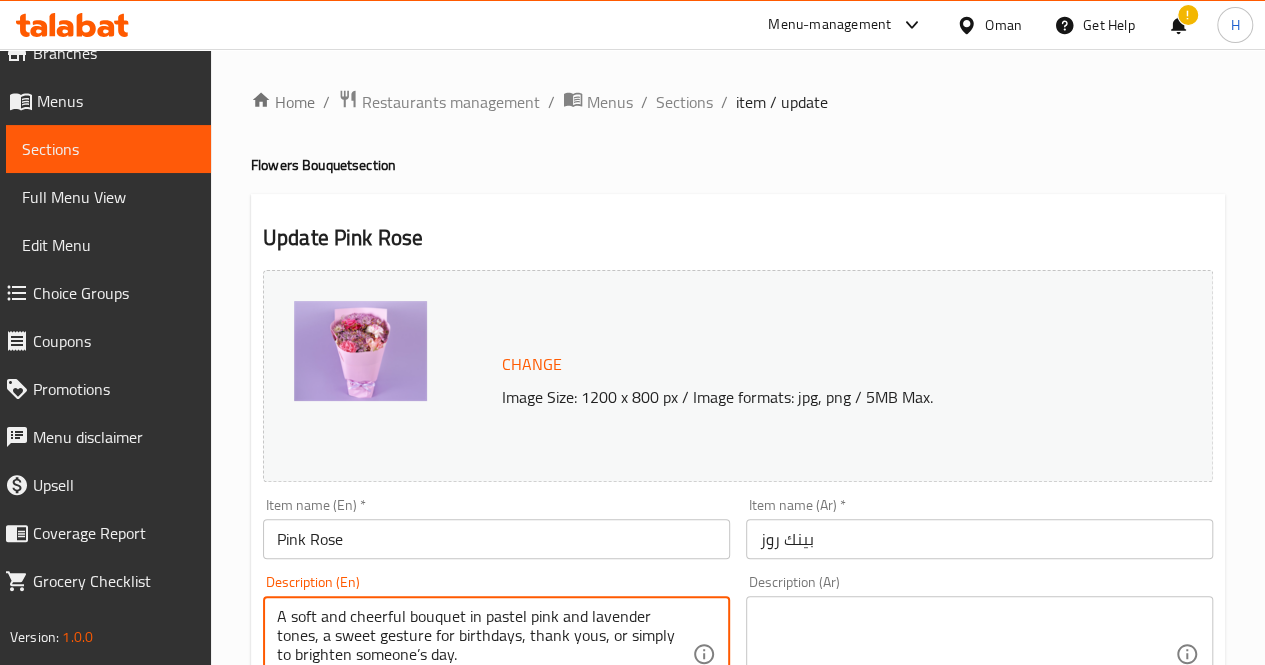 scroll, scrollTop: 42, scrollLeft: 0, axis: vertical 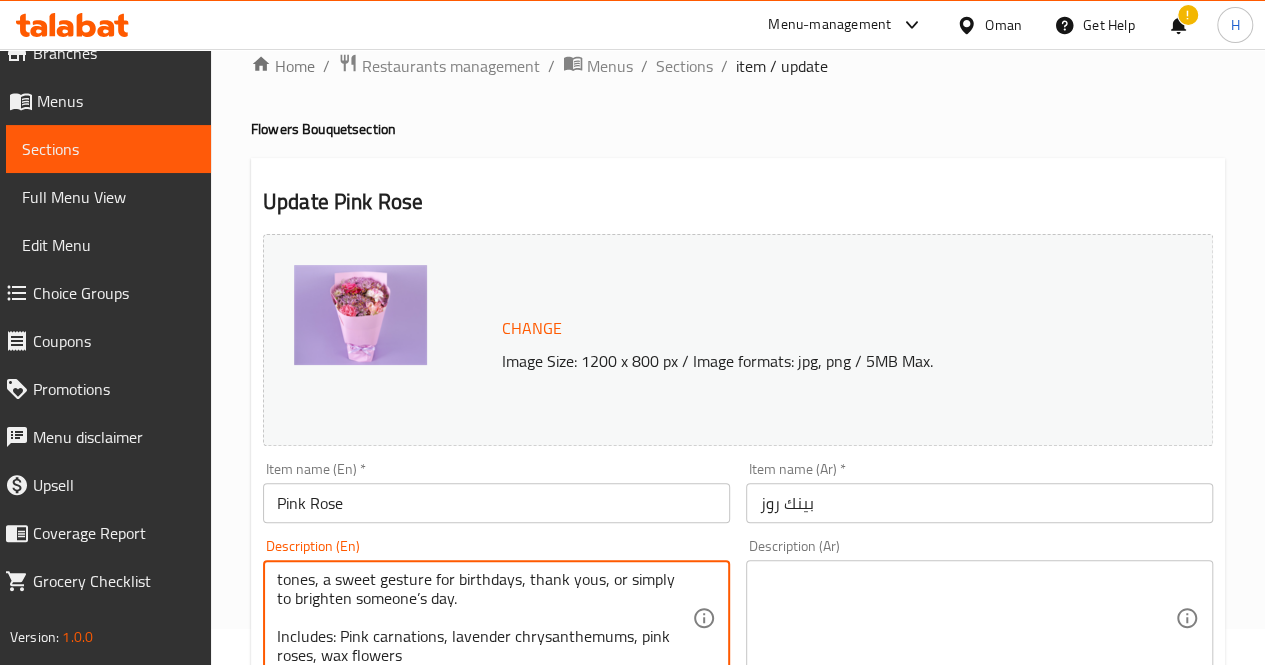type on "A soft and cheerful bouquet in pastel pink and lavender tones, a sweet gesture for birthdays, thank yous, or simply to brighten someone’s day.
Includes: Pink carnations, lavender chrysanthemums, pink roses, wax flowers
Approximate dimensions: 40*30 cm" 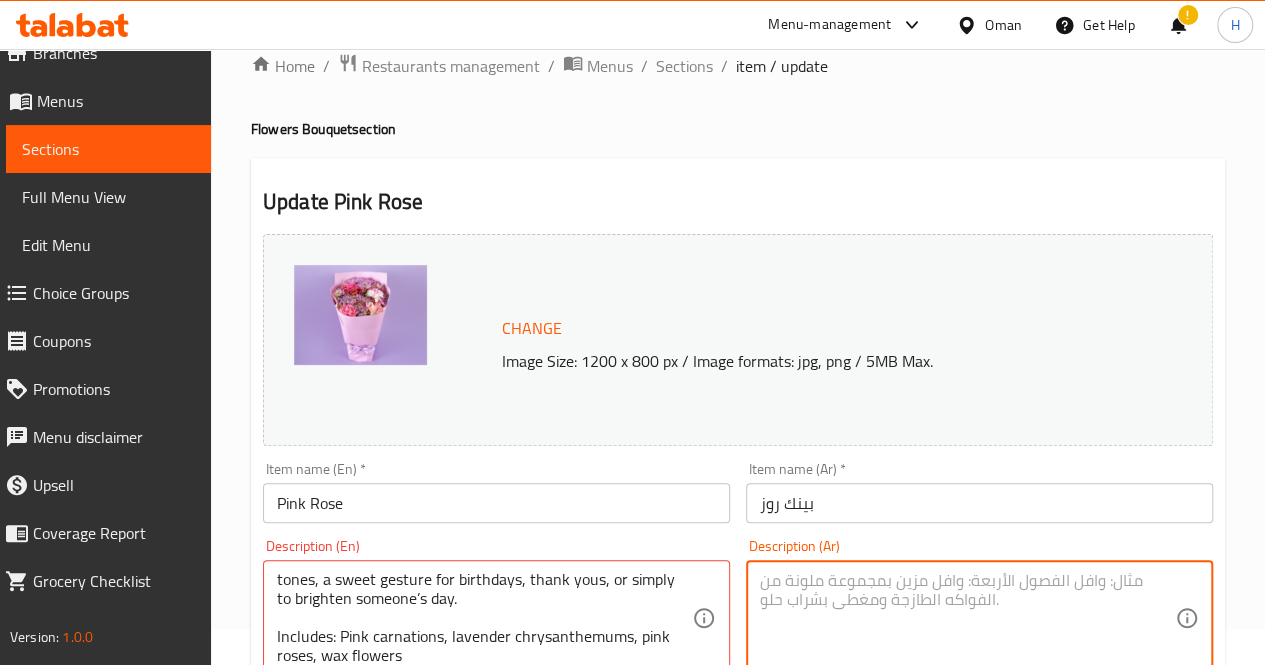 click at bounding box center [967, 618] 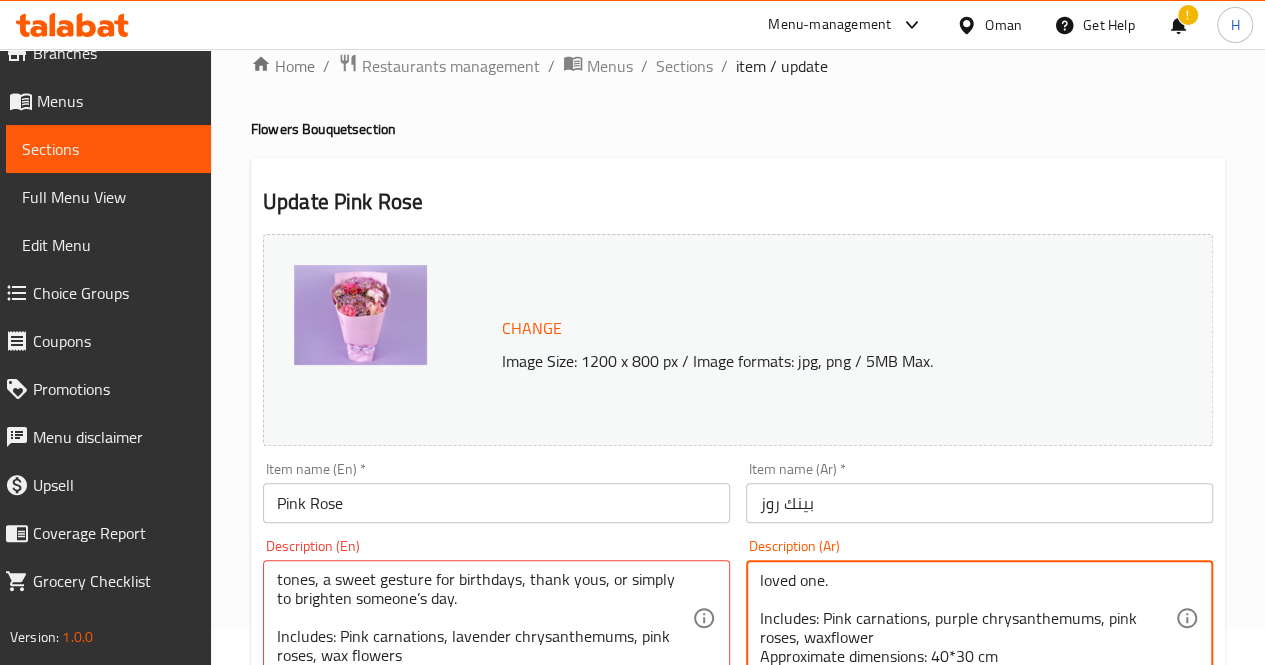 scroll, scrollTop: 0, scrollLeft: 0, axis: both 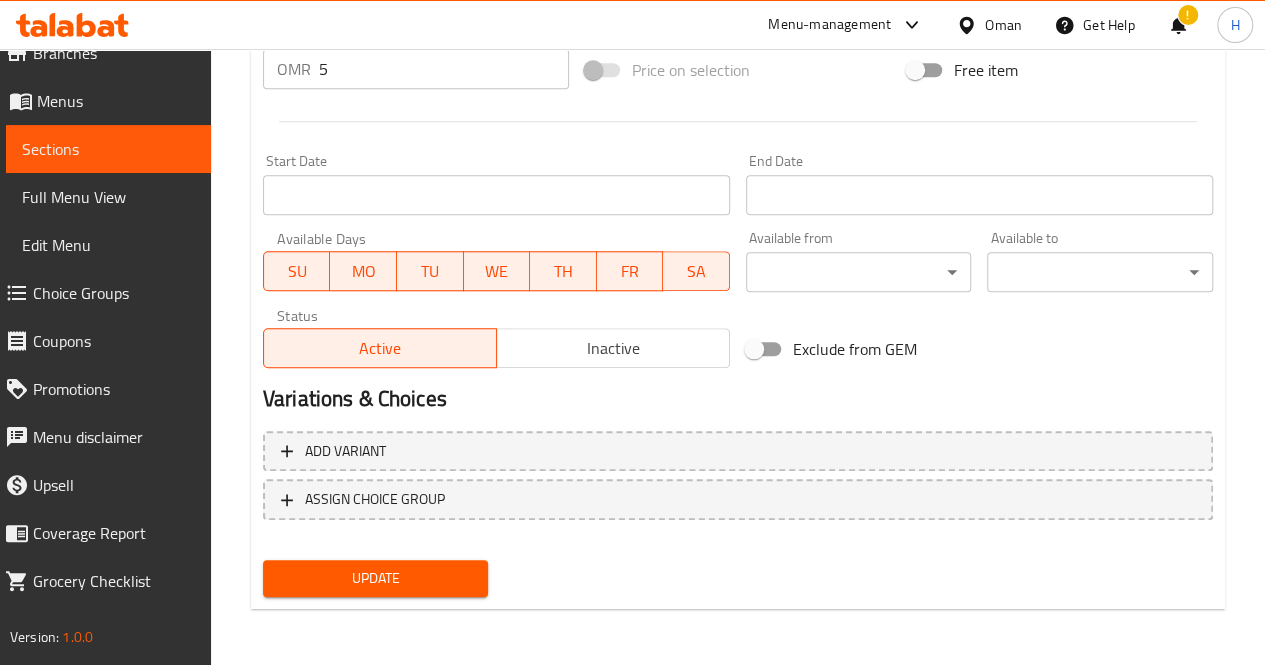 type on "A soft and cheerful bouquet in shades of light pink and purple, suitable for birthdays, thank yous, or bringing joy to a loved one.
Includes: Pink carnations, purple chrysanthemums, pink roses, waxflower
Approximate dimensions: 40*30 cm" 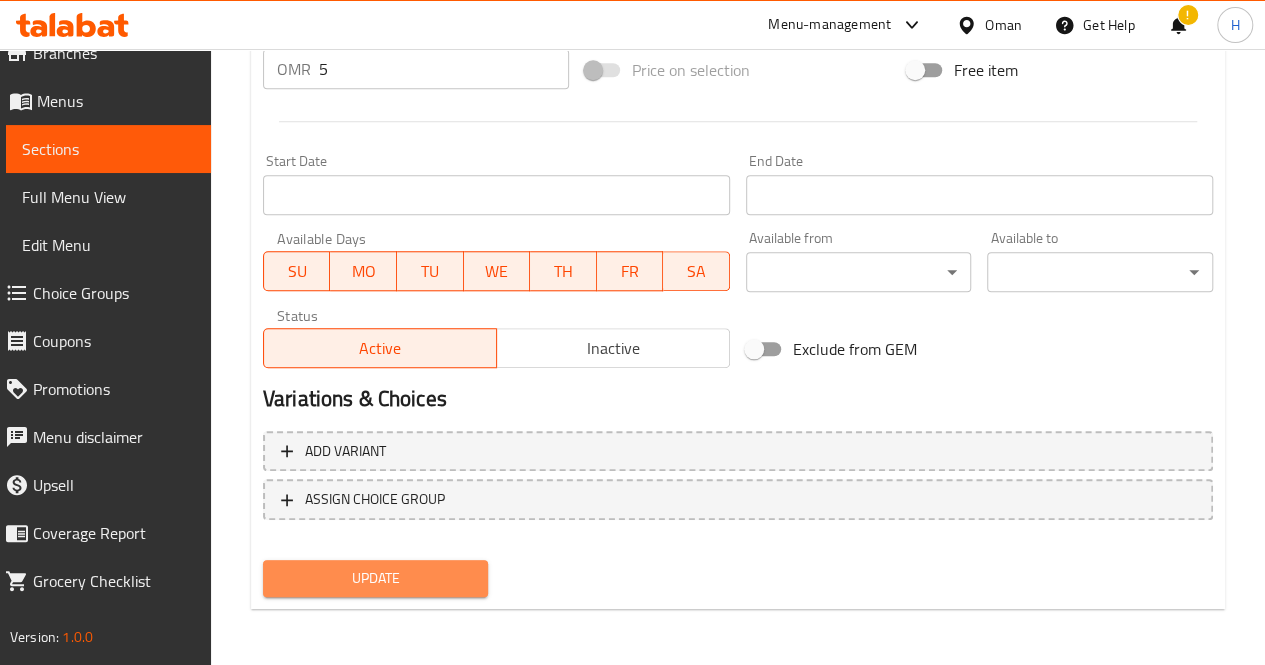 click on "Update" at bounding box center [376, 578] 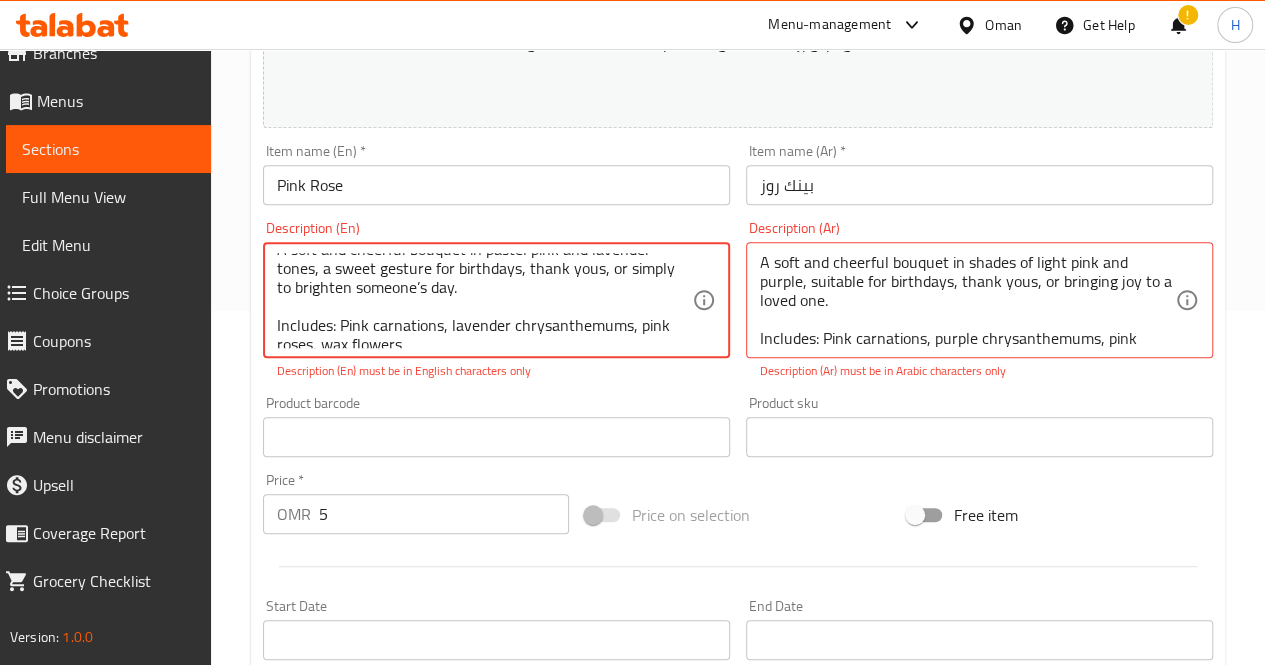 scroll, scrollTop: 8, scrollLeft: 0, axis: vertical 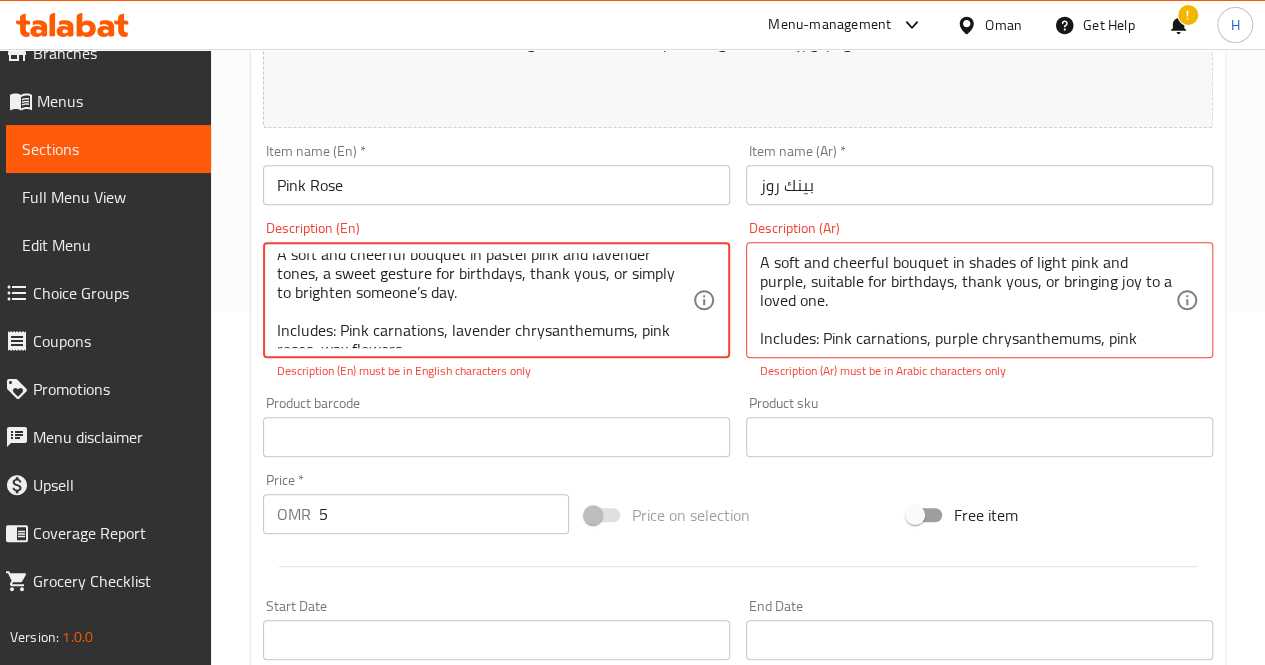 click on "A soft and cheerful bouquet in pastel pink and lavender tones, a sweet gesture for birthdays, thank yous, or simply to brighten someone’s day.
Includes: Pink carnations, lavender chrysanthemums, pink roses, wax flowers
Approximate dimensions: 40*30 cm" at bounding box center (484, 300) 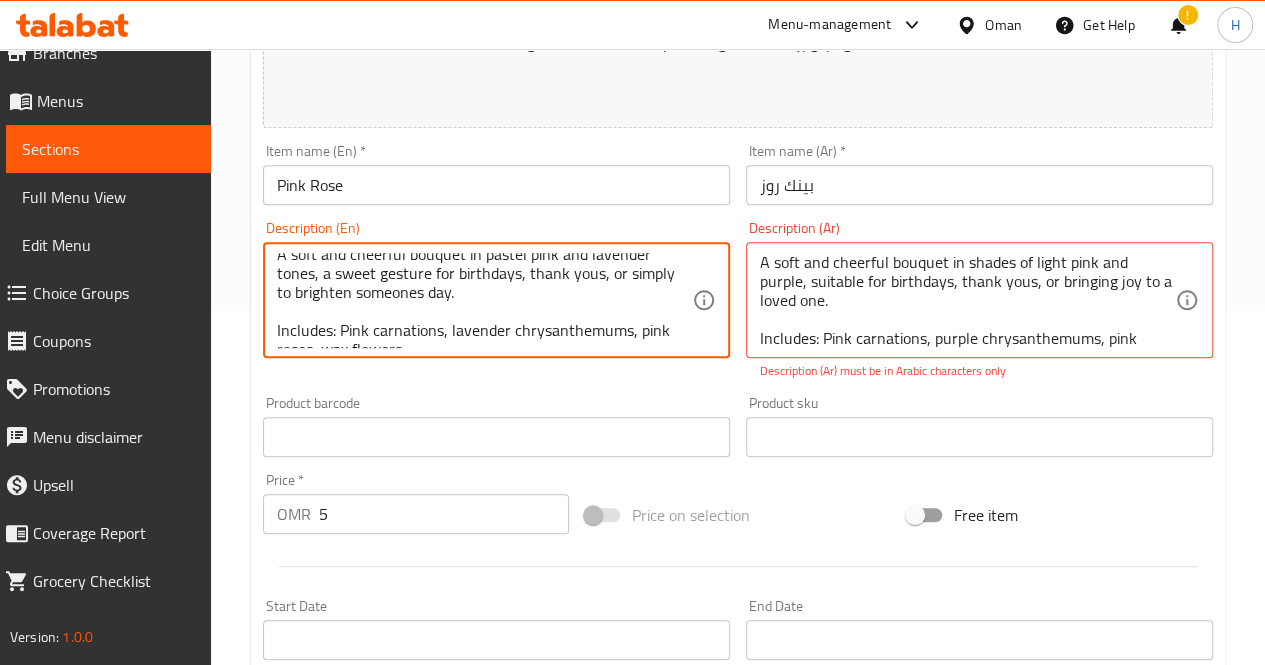 scroll, scrollTop: 38, scrollLeft: 0, axis: vertical 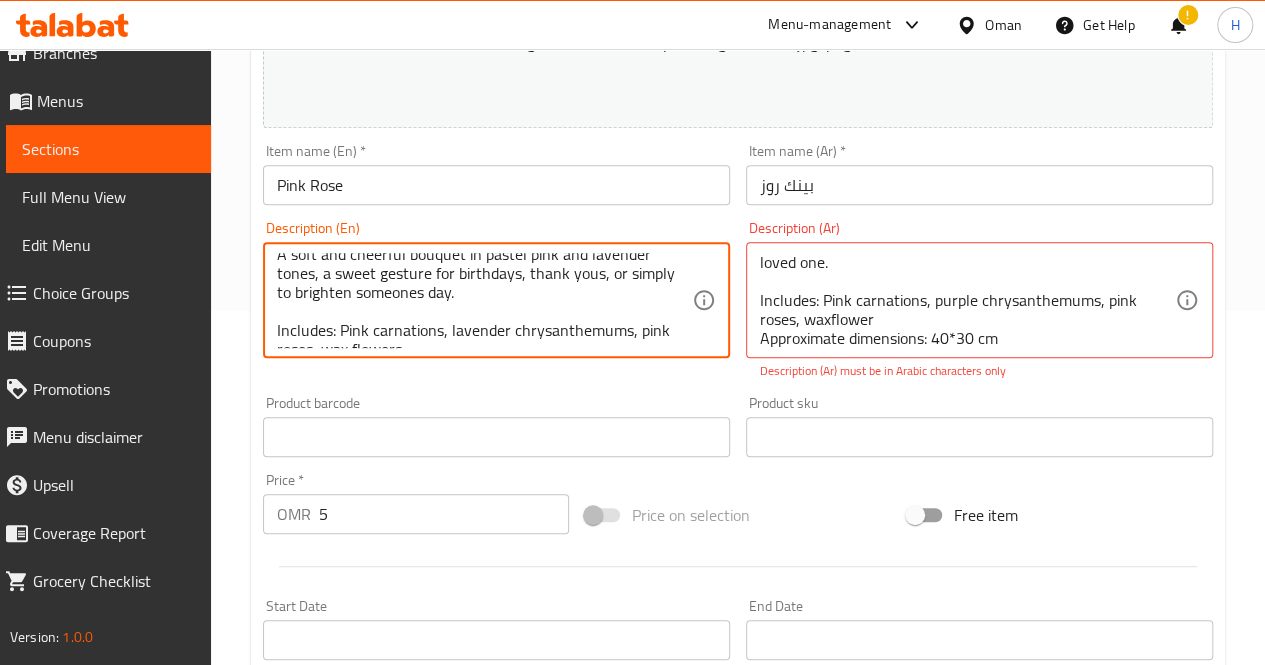 type on "A soft and cheerful bouquet in pastel pink and lavender tones, a sweet gesture for birthdays, thank yous, or simply to brighten someones day.
Includes: Pink carnations, lavender chrysanthemums, pink roses, wax flowers
Approximate dimensions: 40*30 cm" 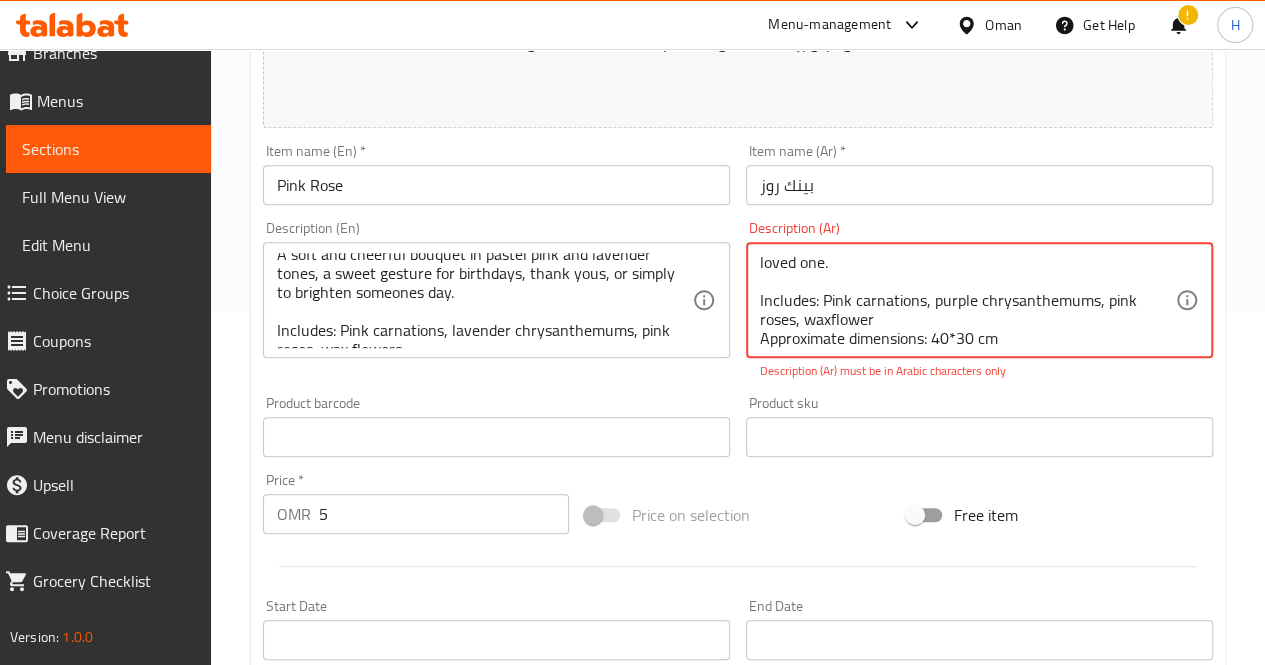 click on "A soft and cheerful bouquet in shades of light pink and purple, suitable for birthdays, thank yous, or bringing joy to a loved one.
Includes: Pink carnations, purple chrysanthemums, pink roses, waxflower
Approximate dimensions: 40*30 cm" at bounding box center [967, 300] 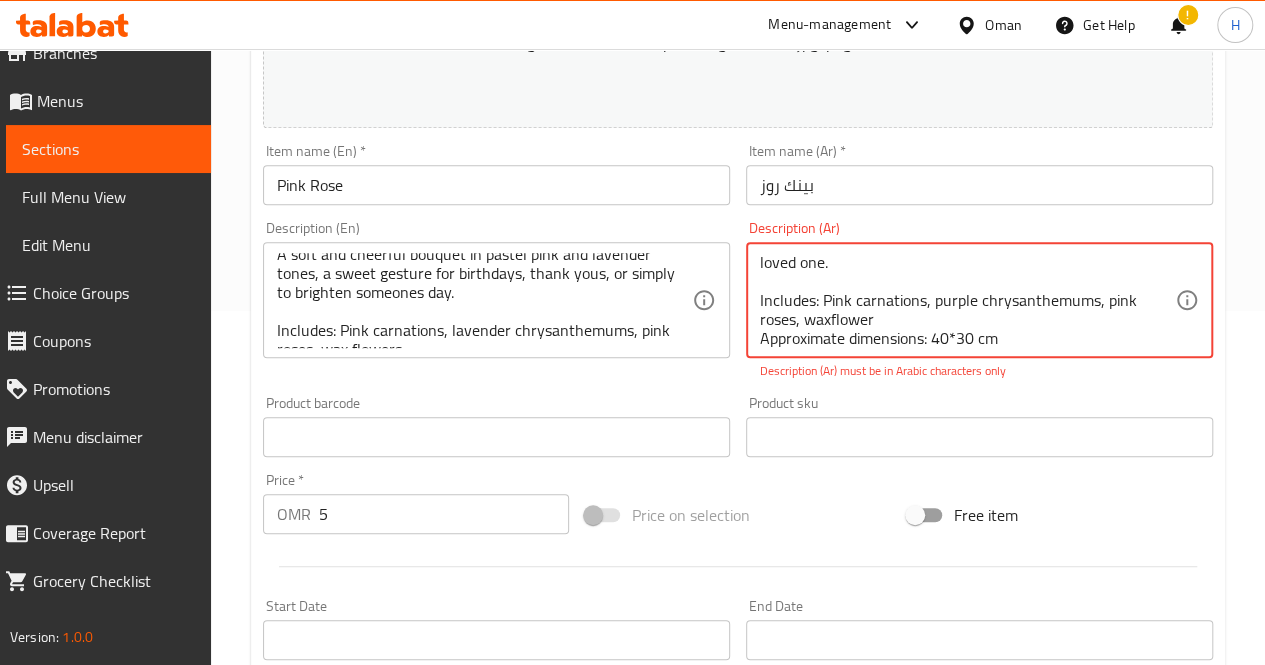 scroll, scrollTop: 0, scrollLeft: 0, axis: both 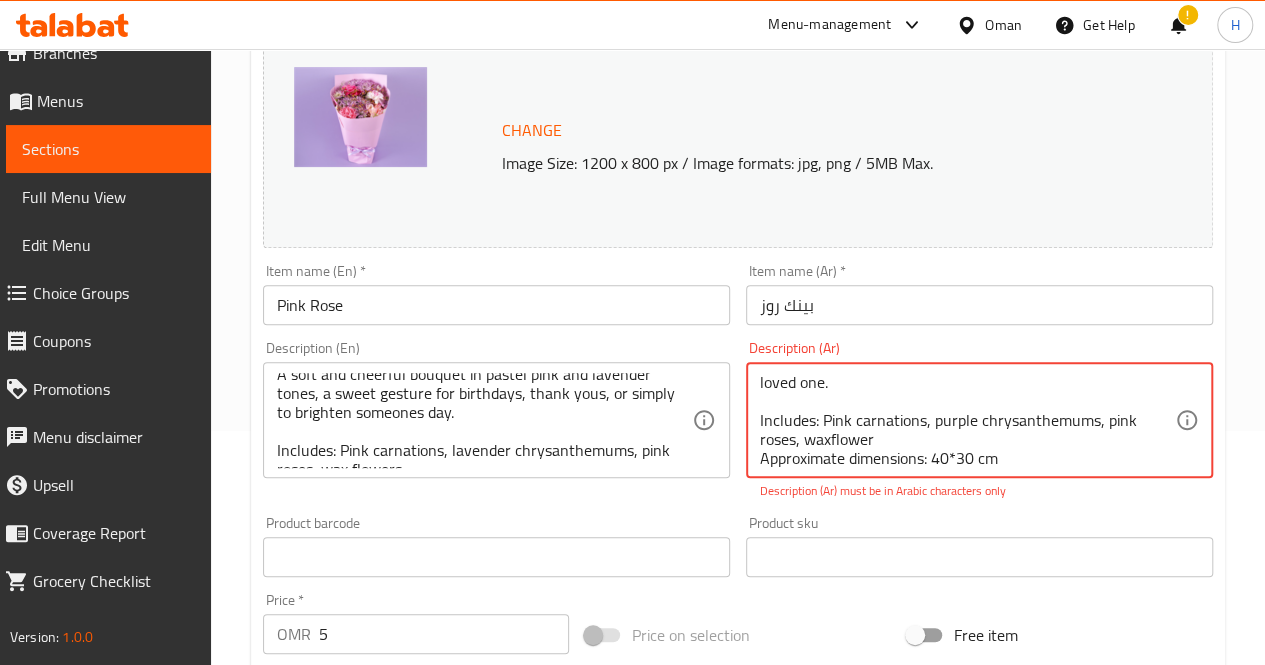 click on "A soft and cheerful bouquet in shades of light pink and purple, suitable for birthdays, thank yous, or bringing joy to a loved one.
Includes: Pink carnations, purple chrysanthemums, pink roses, waxflower
Approximate dimensions: 40*30 cm" at bounding box center [967, 420] 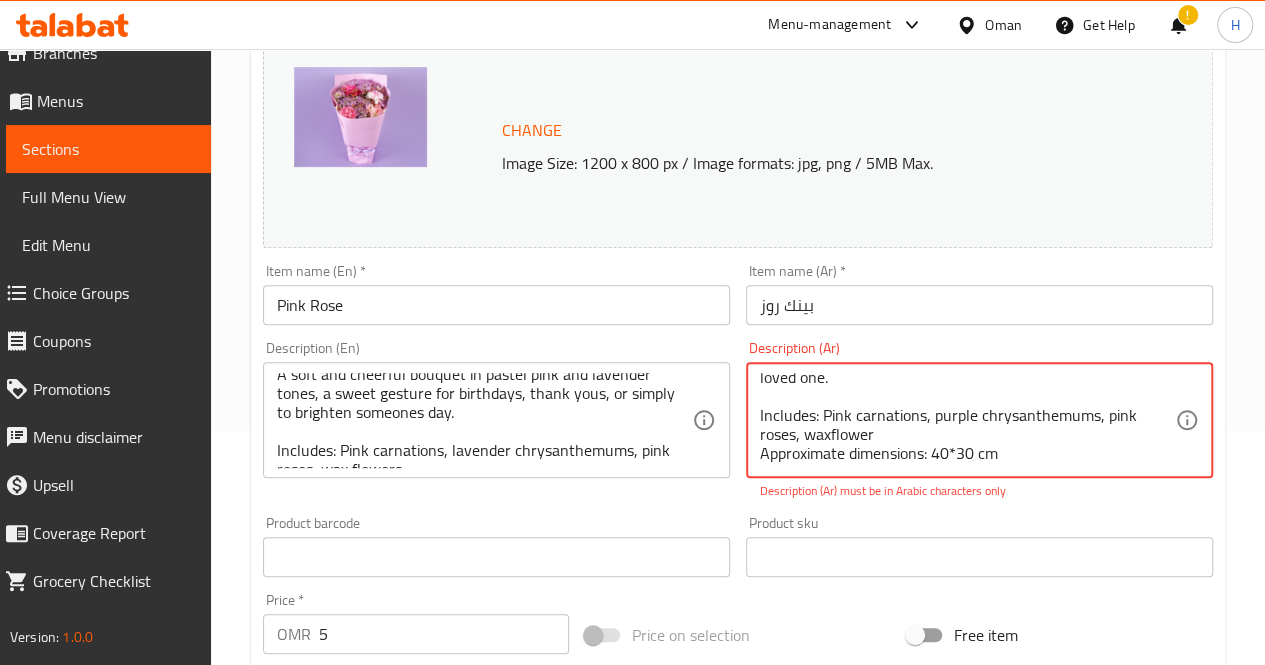 paste on "Approximate dimensions: 4*×30 cm" 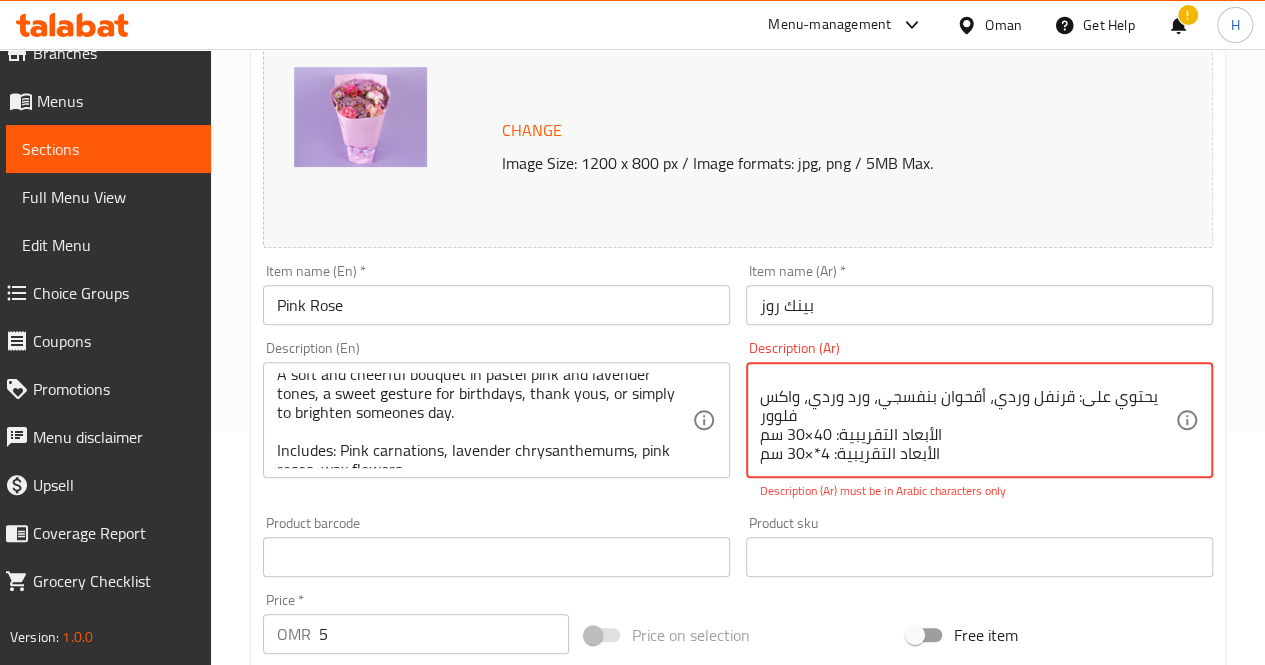 scroll, scrollTop: 62, scrollLeft: 0, axis: vertical 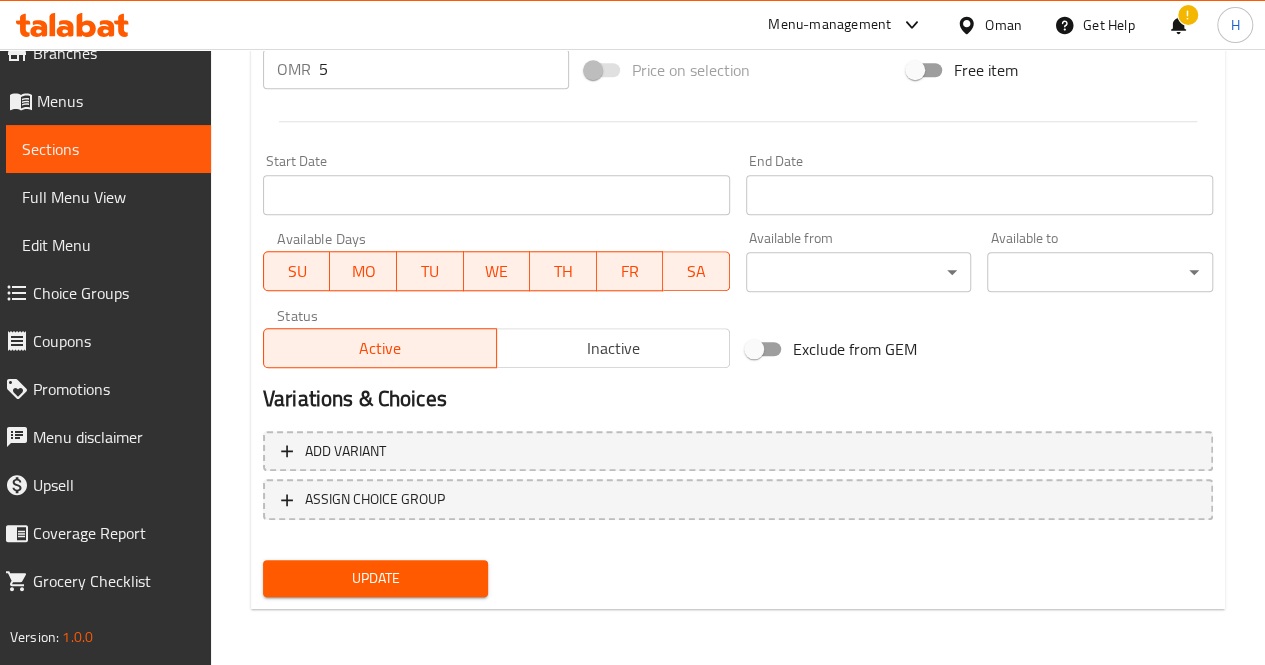 click on "Update" at bounding box center (376, 578) 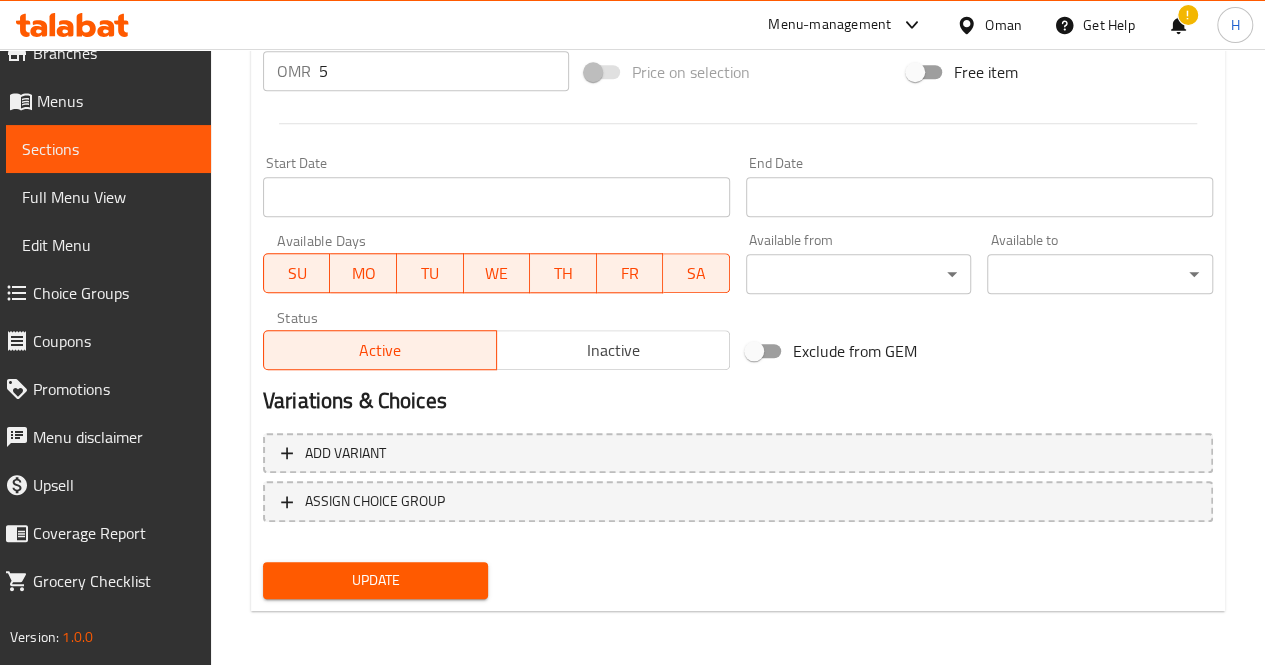 click on "Update" at bounding box center [376, 580] 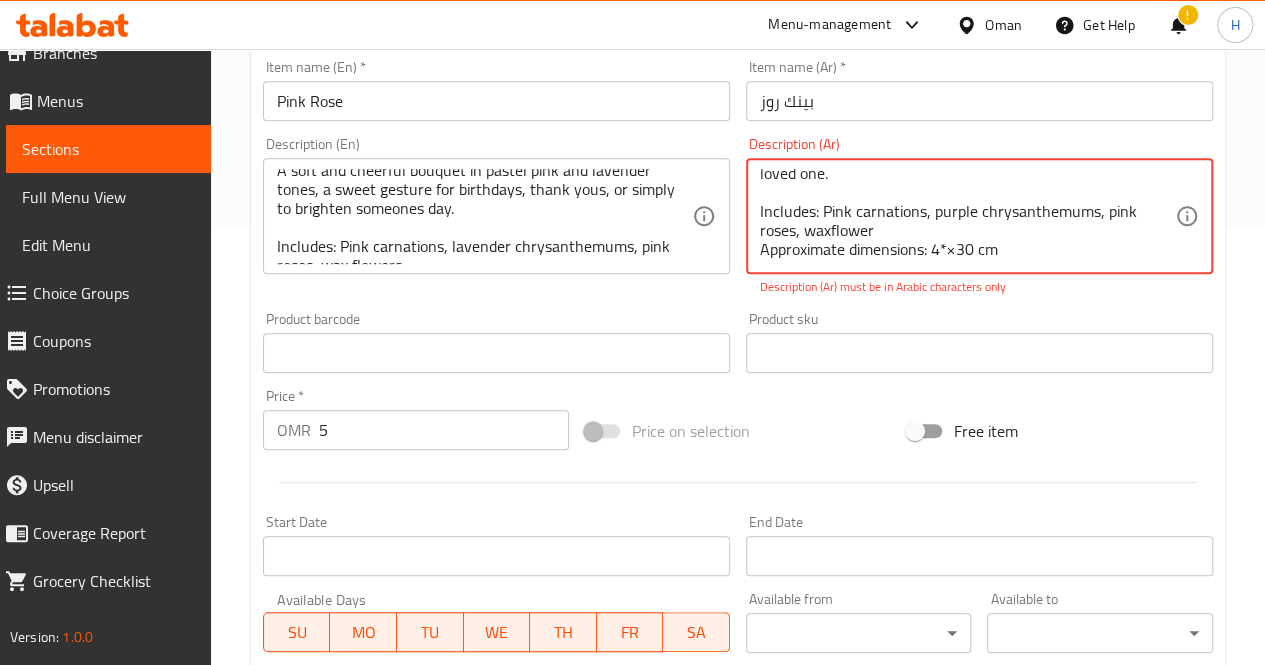 scroll, scrollTop: 437, scrollLeft: 0, axis: vertical 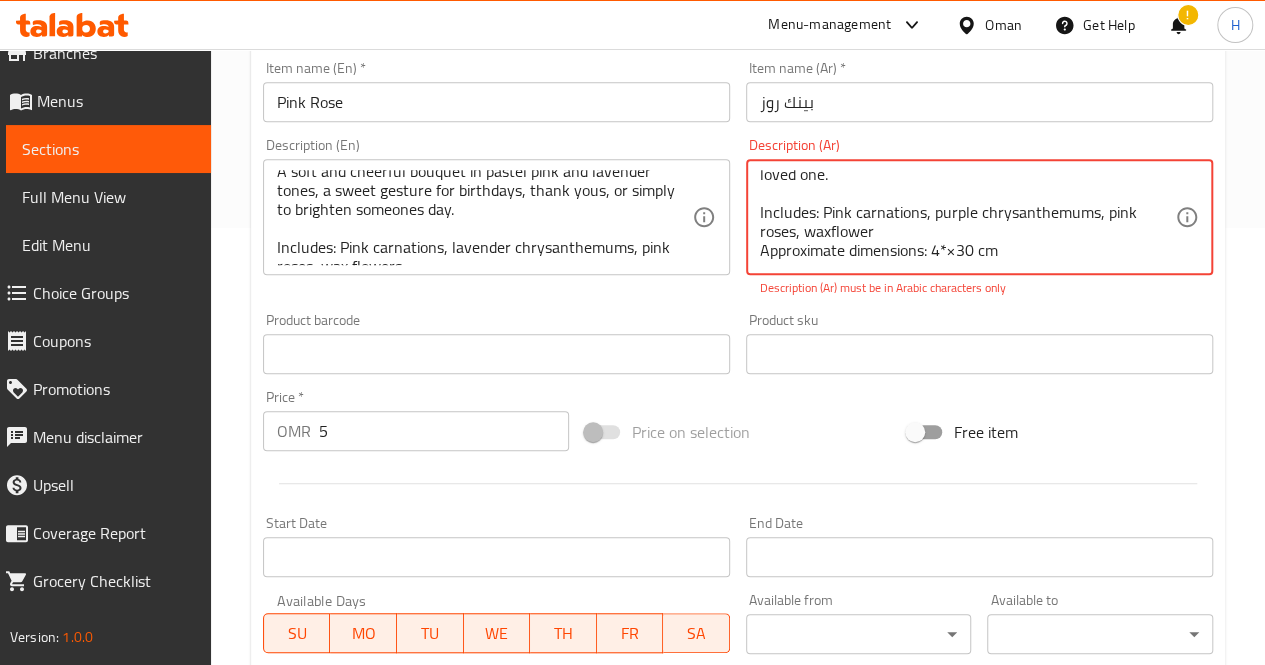 drag, startPoint x: 920, startPoint y: 208, endPoint x: 840, endPoint y: 205, distance: 80.05623 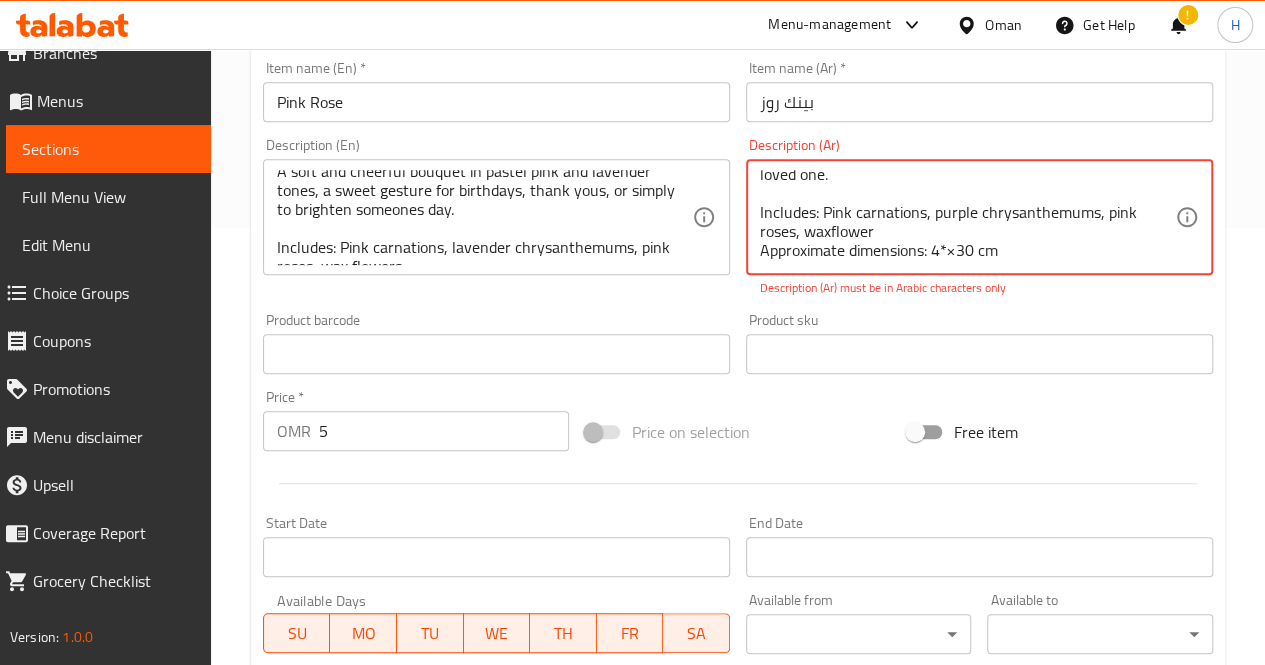 click on "A soft and cheerful bouquet in shades of light pink and purple, suitable for birthdays, thank yous, or bringing joy to a loved one.
Includes: Pink carnations, purple chrysanthemums, pink roses, waxflower
Approximate dimensions: 4*×30 cm" at bounding box center [967, 217] 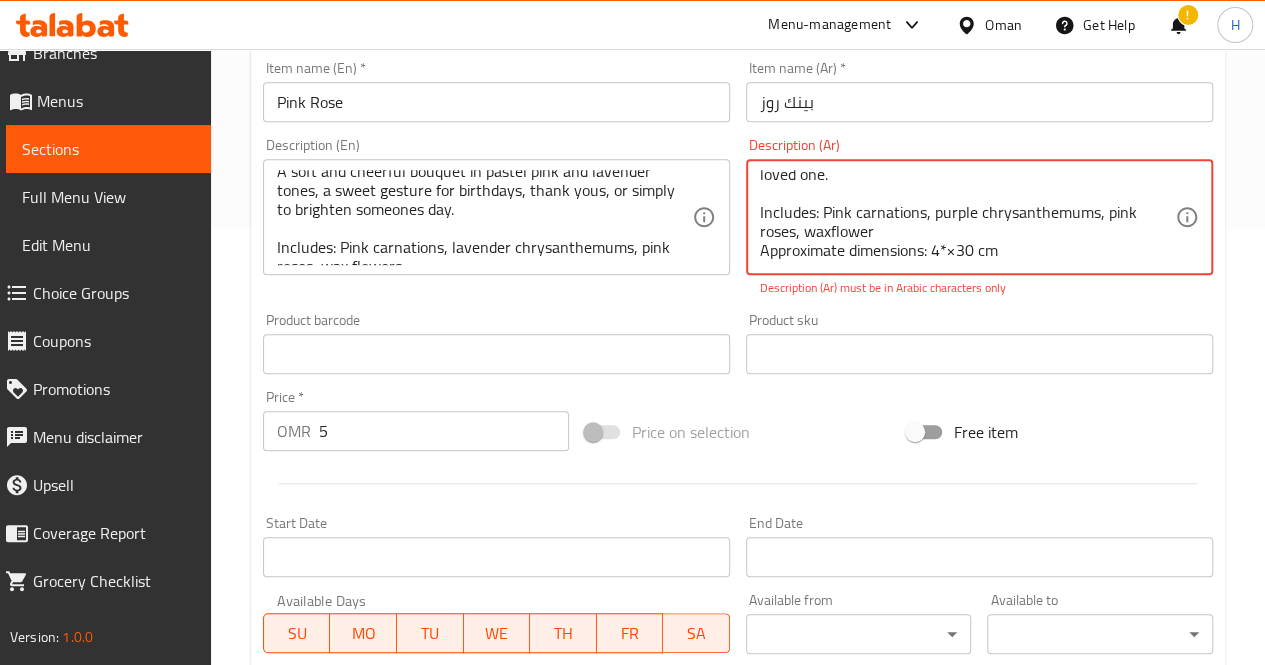scroll, scrollTop: 56, scrollLeft: 0, axis: vertical 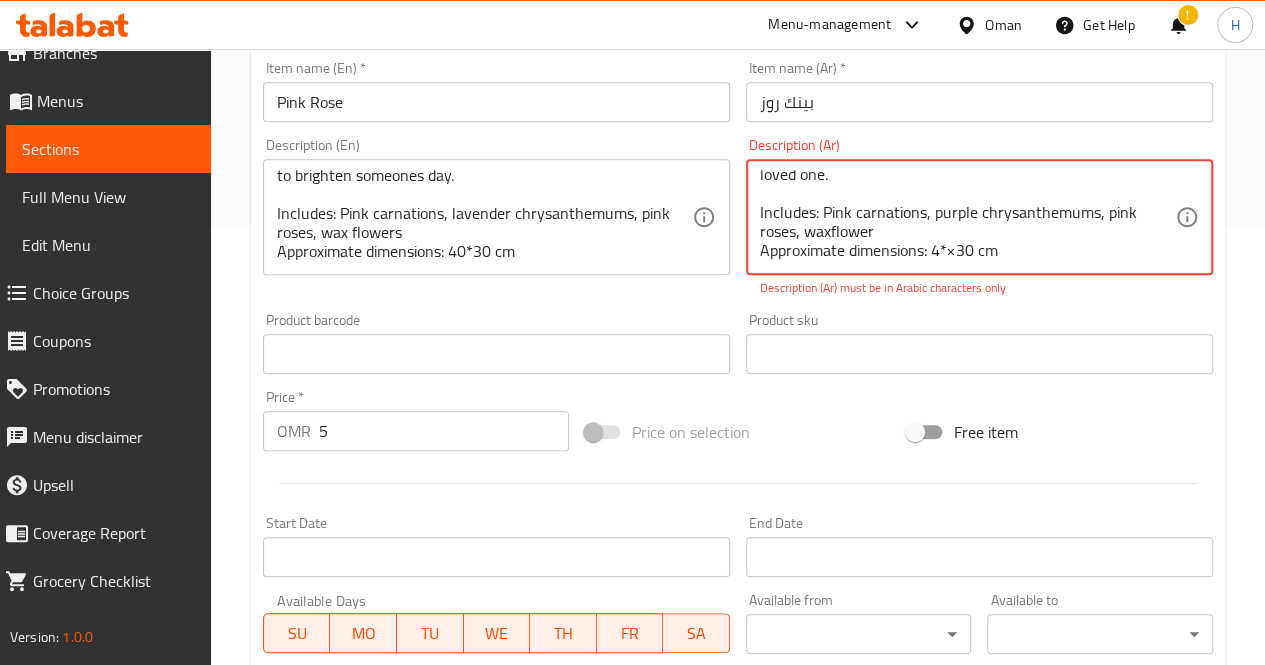 click on "A soft and cheerful bouquet in shades of light pink and purple, suitable for birthdays, thank yous, or bringing joy to a loved one.
Includes: Pink carnations, purple chrysanthemums, pink roses, waxflower
Approximate dimensions: 4*×30 cm" at bounding box center (967, 217) 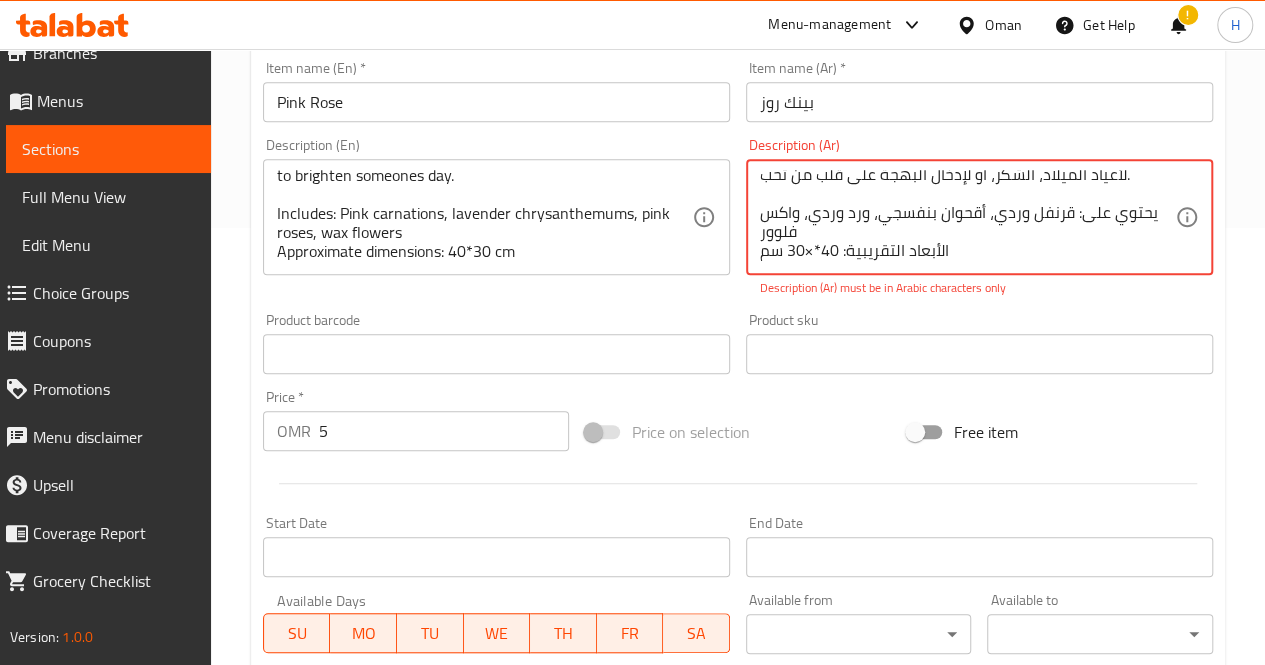 scroll, scrollTop: 799, scrollLeft: 0, axis: vertical 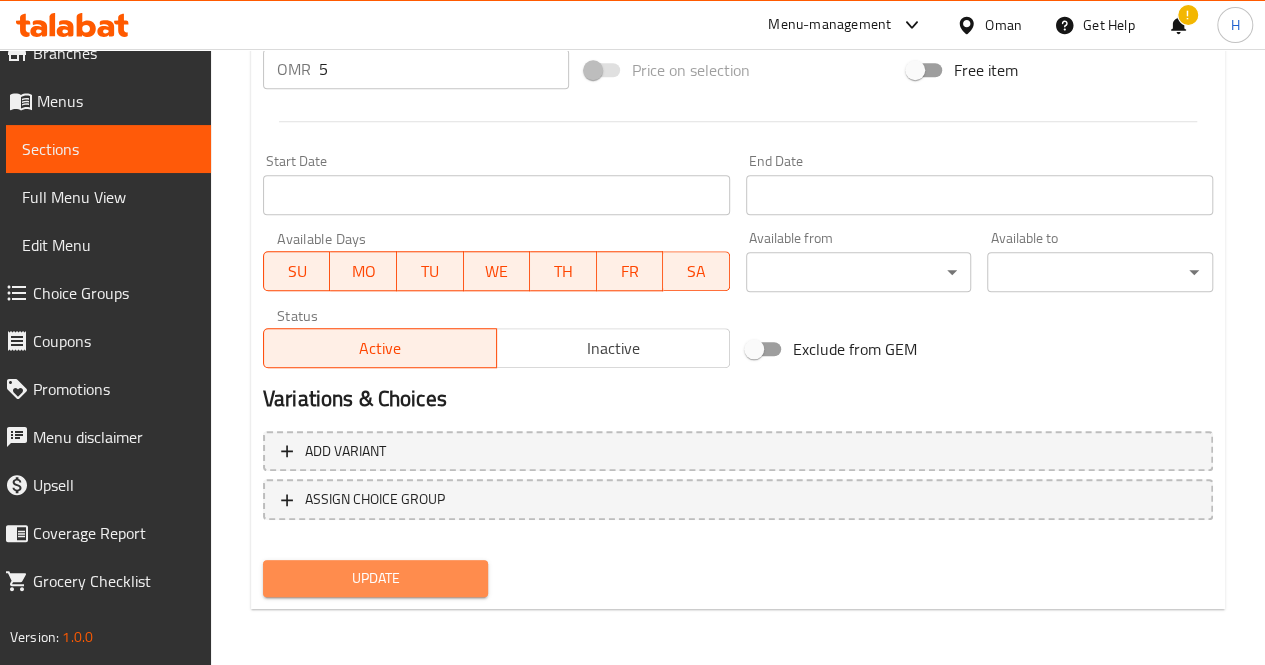 click on "Update" at bounding box center [376, 578] 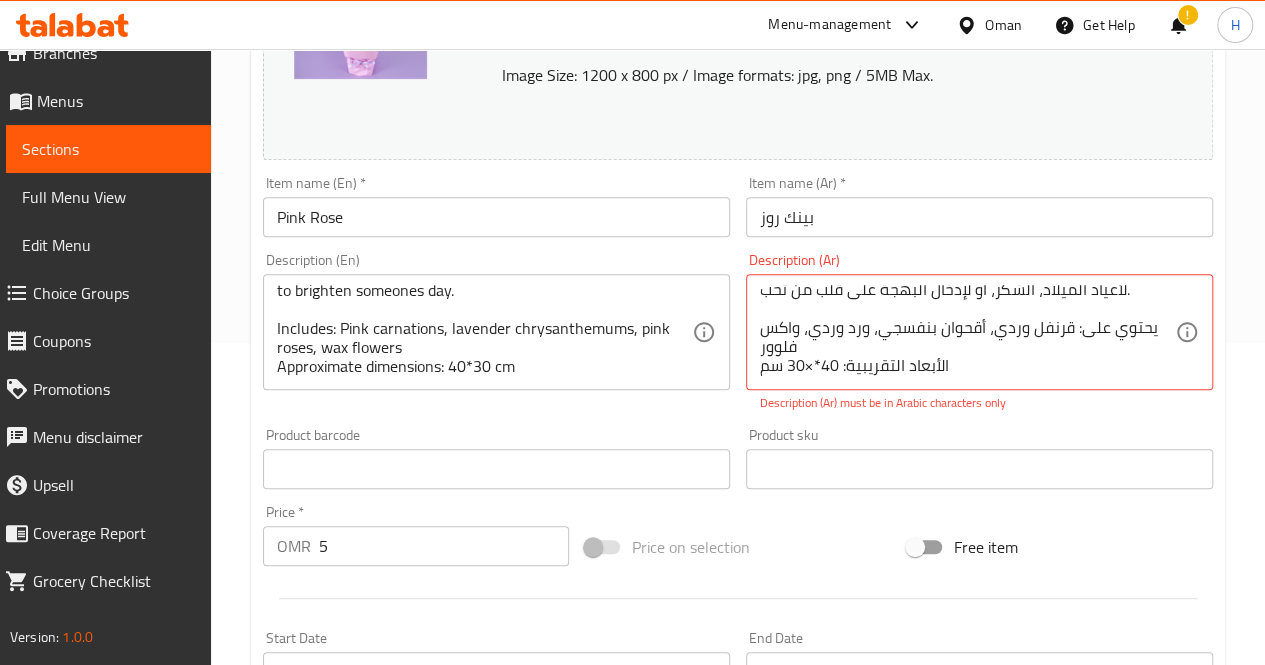 click at bounding box center [738, 598] 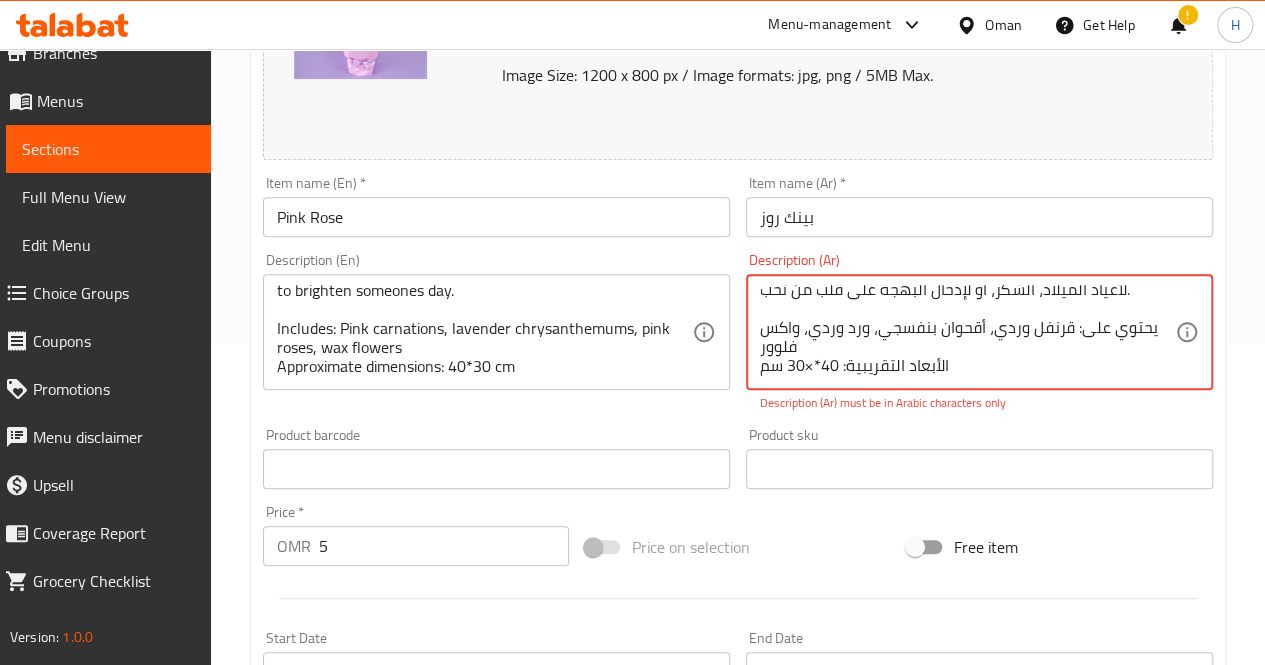 click on "باقة ناعمة ومبهجة بألوان الوردي والبنفسجي الفاتح، مناسبة لأعياد الميلاد، الشكر، أو لإدخال البهجة على قلب من تحب.
يحتوي على: قرنفل وردي، أقحوان بنفسجي، ورد وردي، واكس فلوور
الأبعاد التقريبية: 40*×30 سم" at bounding box center (967, 332) 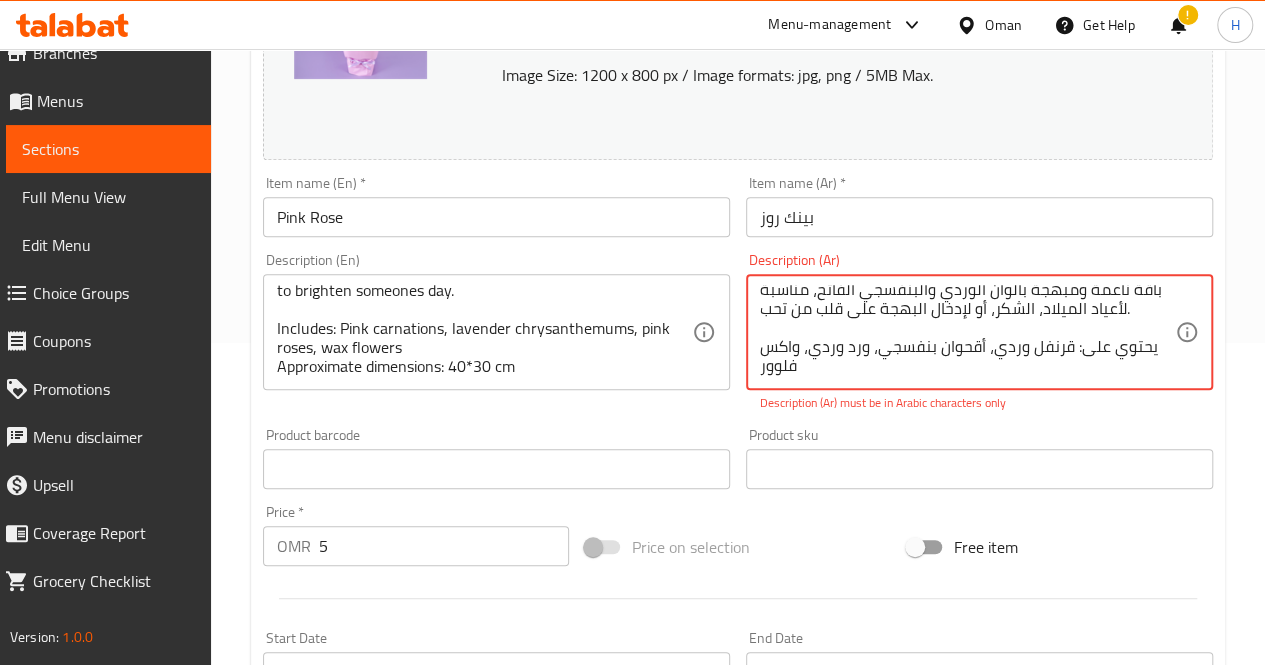 scroll, scrollTop: 38, scrollLeft: 0, axis: vertical 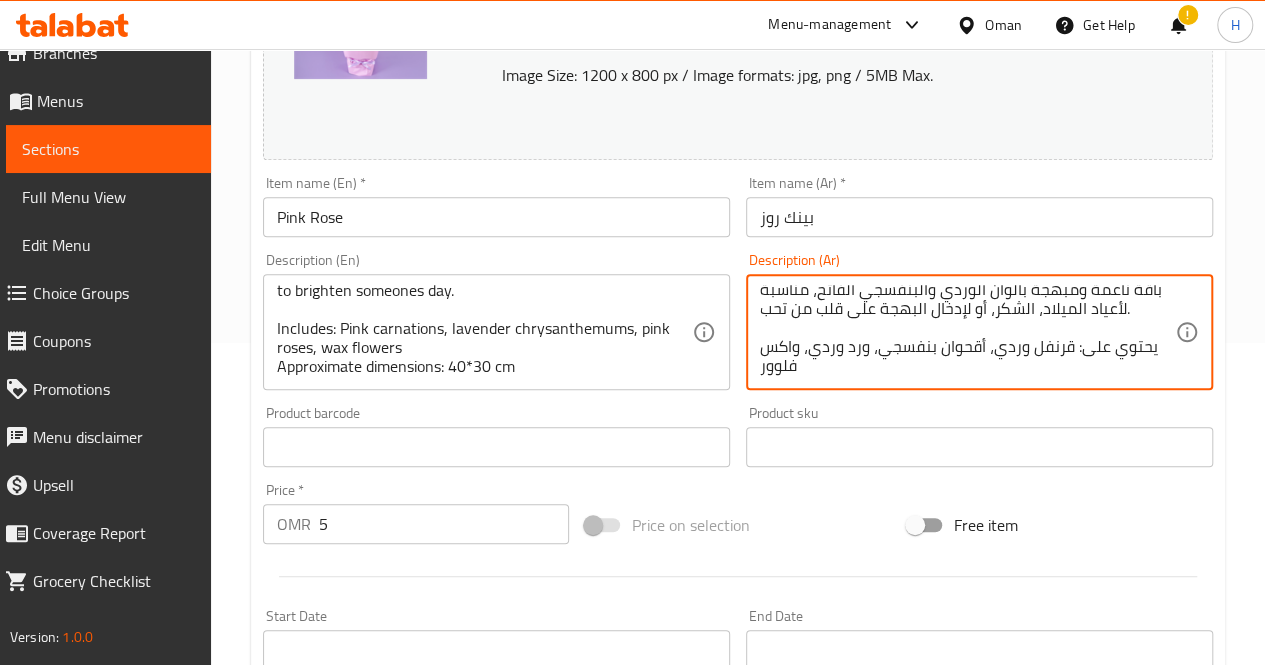 click on "باقة ناعمة ومبهجة بألوان الوردي والبنفسجي الفاتح، مناسبة لأعياد الميلاد، الشكر، أو لإدخال البهجة على قلب من تحب.
يحتوي على: قرنفل وردي، أقحوان بنفسجي، ورد وردي، واكس فلوور" at bounding box center (967, 332) 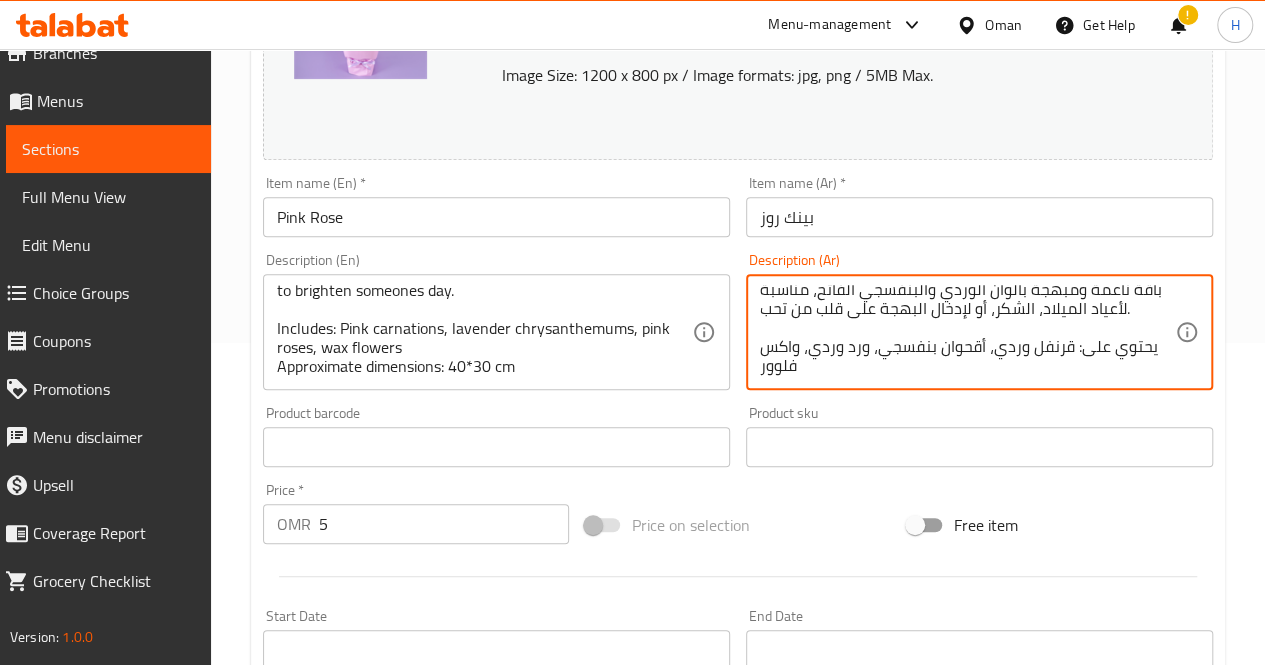 type on "باقة ناعمة ومبهجة بألوان الوردي والبنفسجي الفاتح، مناسبة لأعياد الميلاد، الشكر، أو لإدخال البهجة على قلب من تحب." 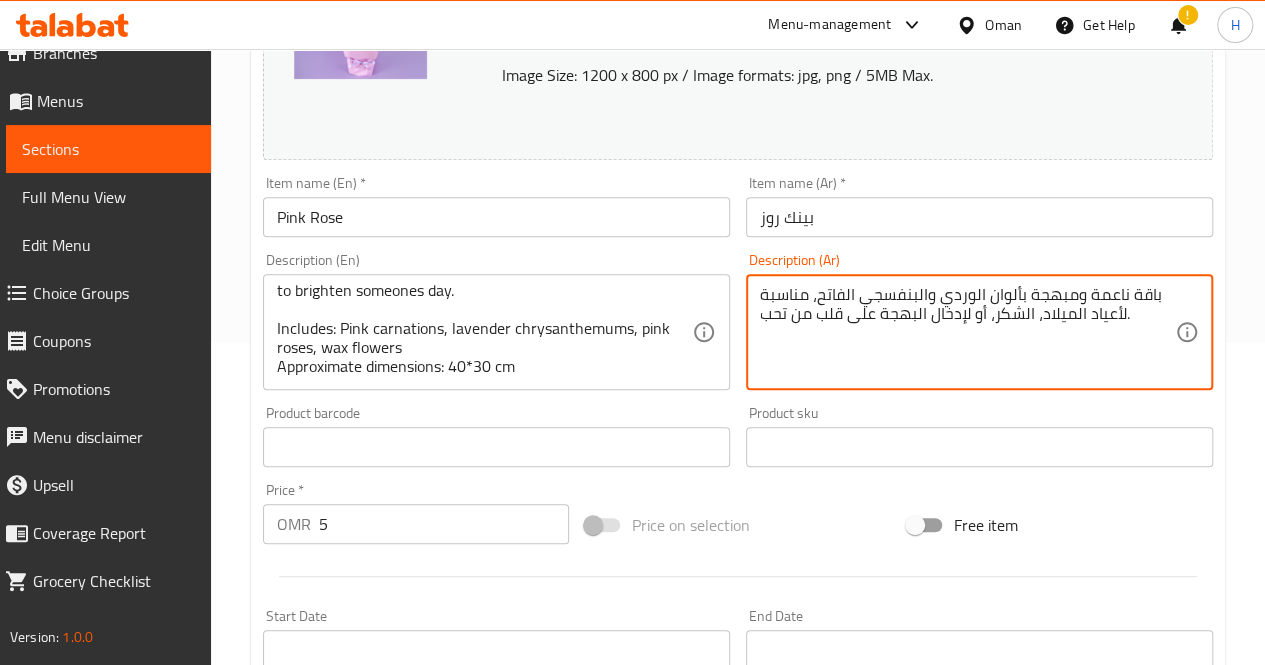 scroll, scrollTop: 0, scrollLeft: 0, axis: both 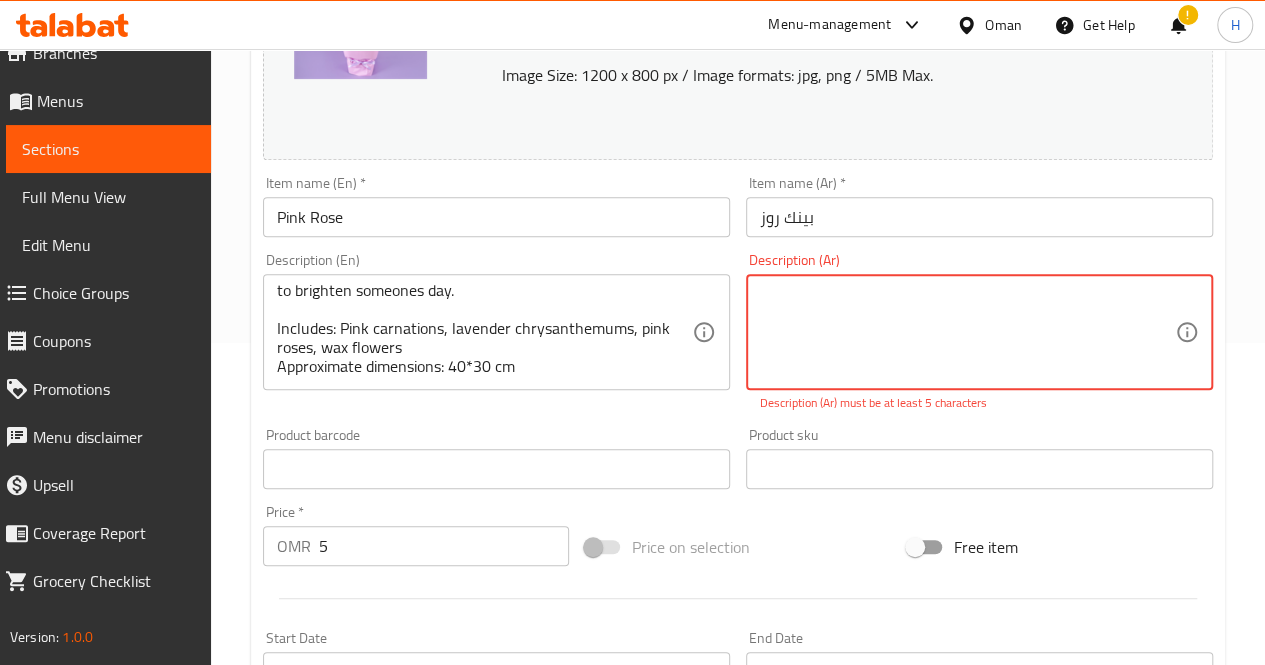 paste on "A soft and cheerful bouquet in shades of light pink and purple, suitable for birthdays, thank yous, or bringing joy to a loved one.
Includes: Pink carnations, purple chrysanthemums, pink roses, waxflower
Approximate dimensions: 40*30 cm" 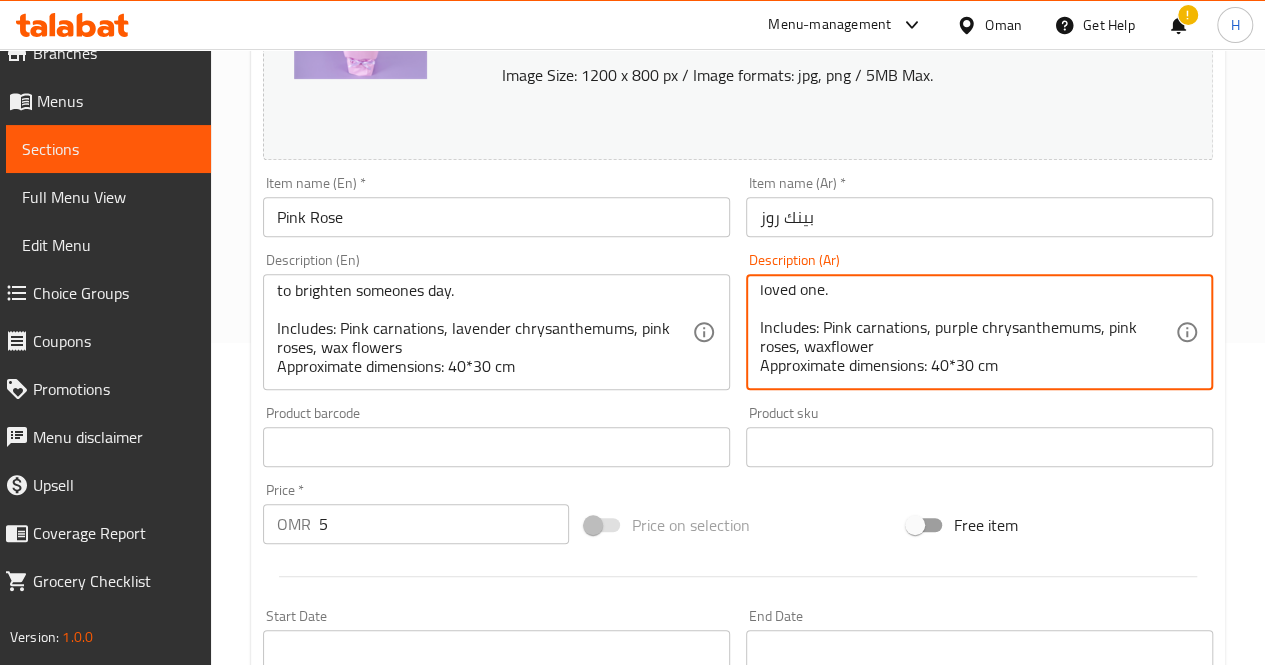 scroll, scrollTop: 0, scrollLeft: 0, axis: both 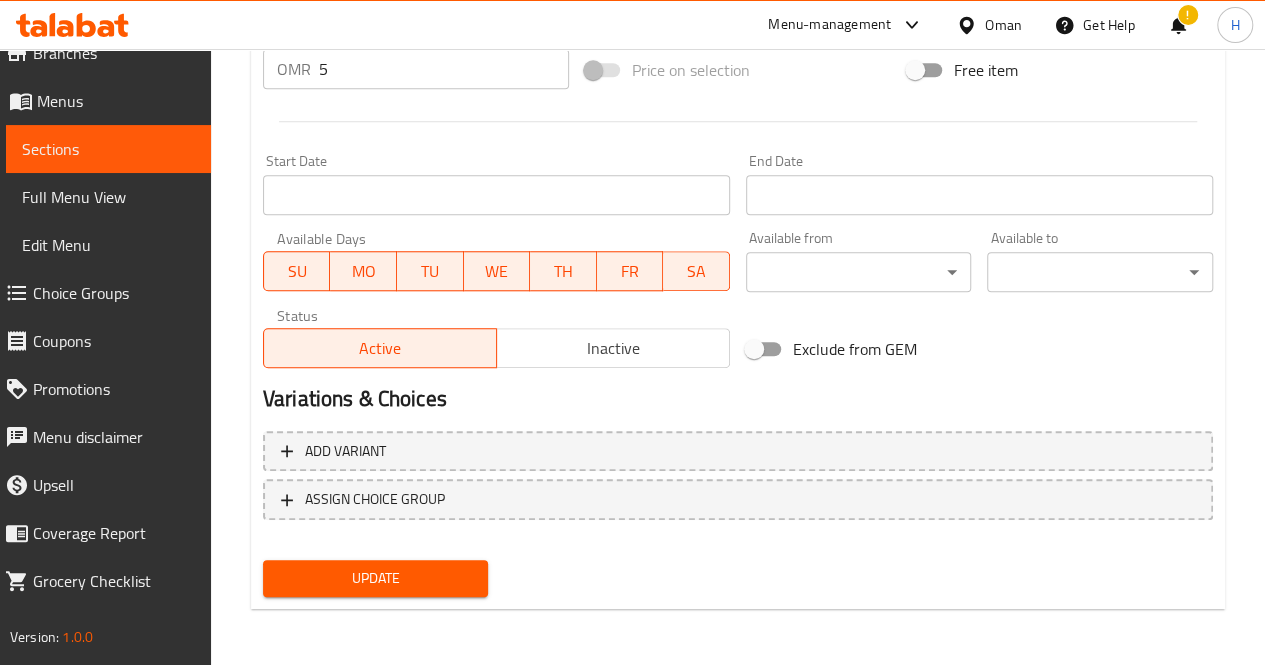 type on "A soft and cheerful bouquet in shades of light pink and purple, suitable for birthdays, thank yous, or bringing joy to a loved one.
Includes: Pink carnations, purple chrysanthemums, pink roses, waxflower
Approximate dimensions: 40*30 cm" 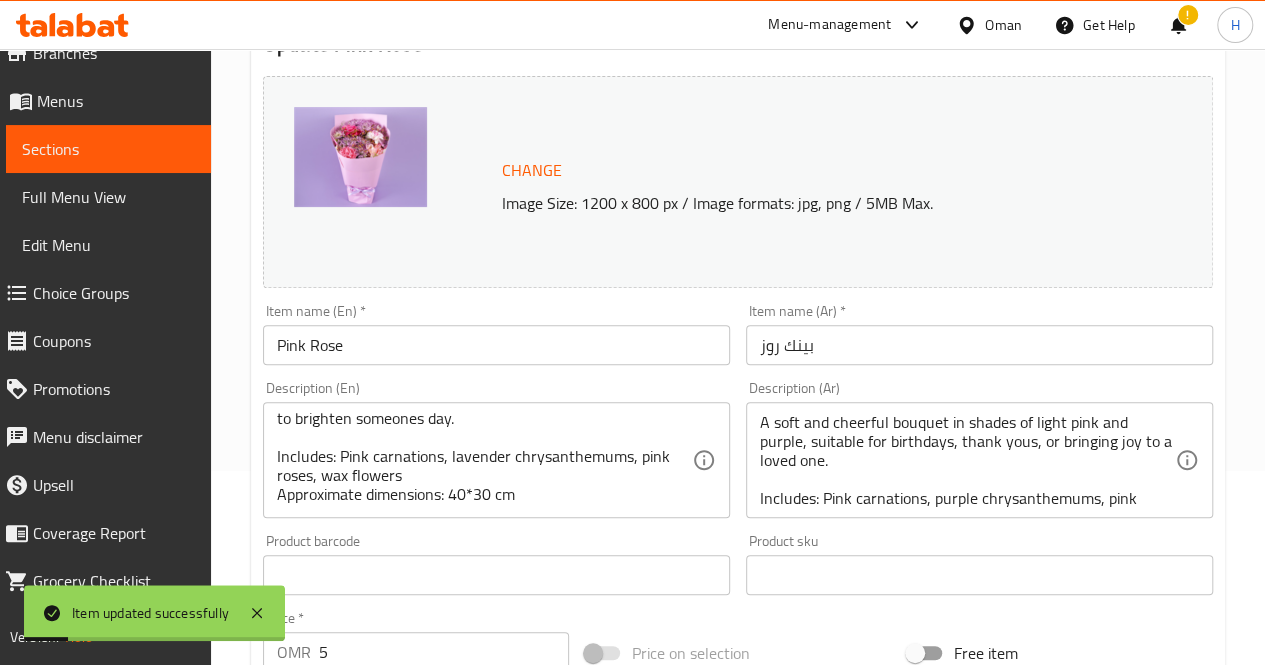 scroll, scrollTop: 138, scrollLeft: 0, axis: vertical 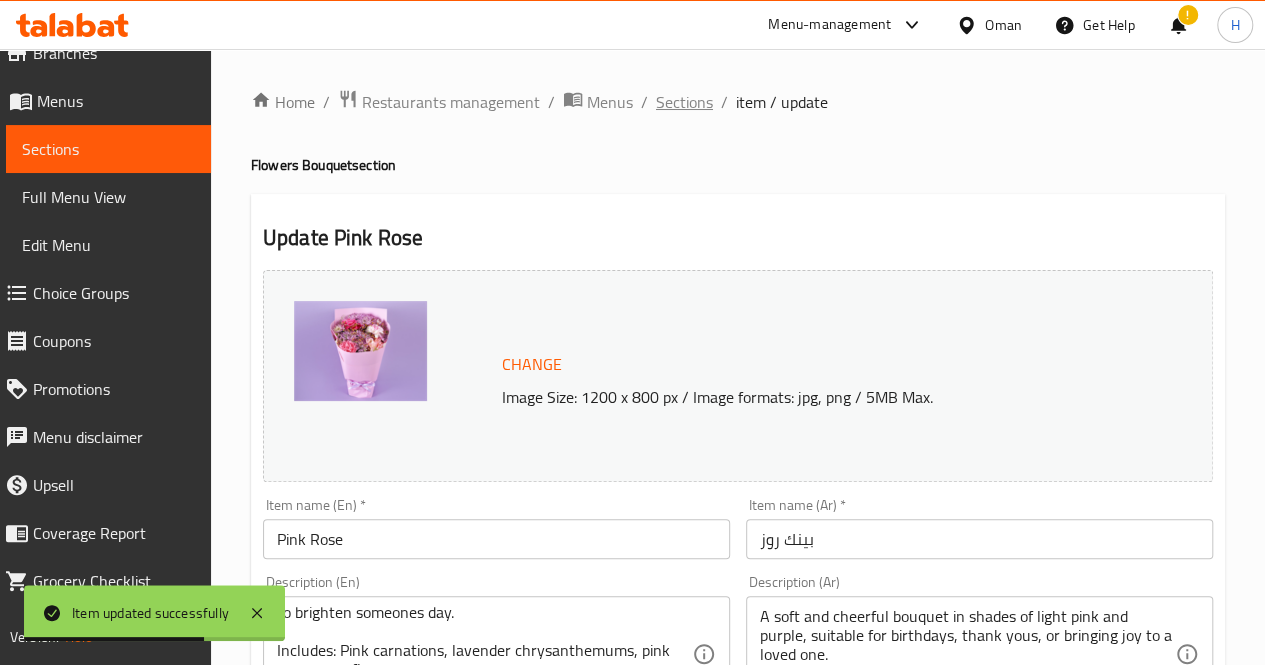 click on "Sections" at bounding box center [684, 102] 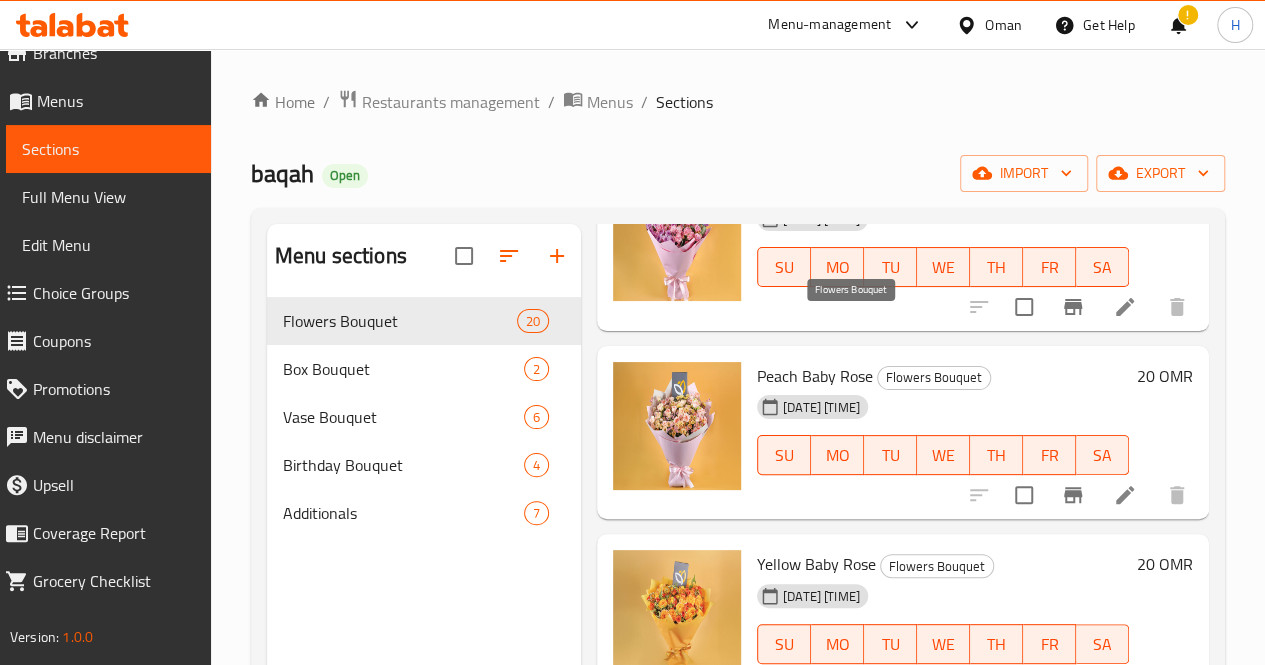 scroll, scrollTop: 2085, scrollLeft: 0, axis: vertical 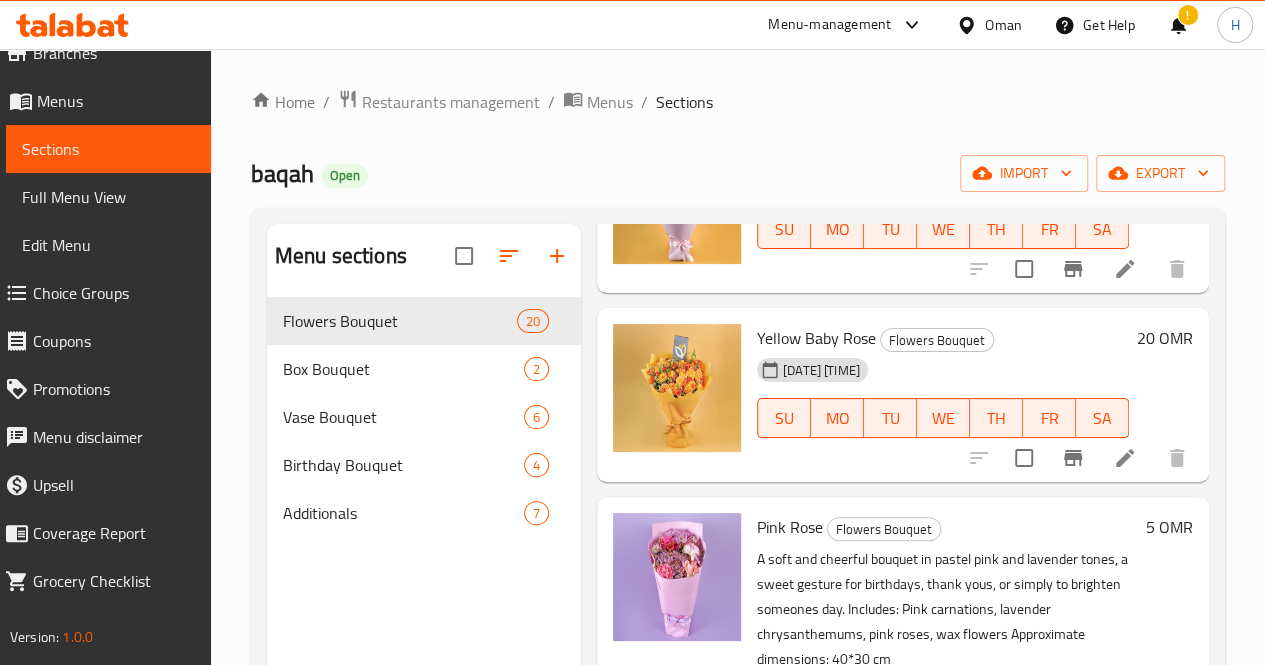 click 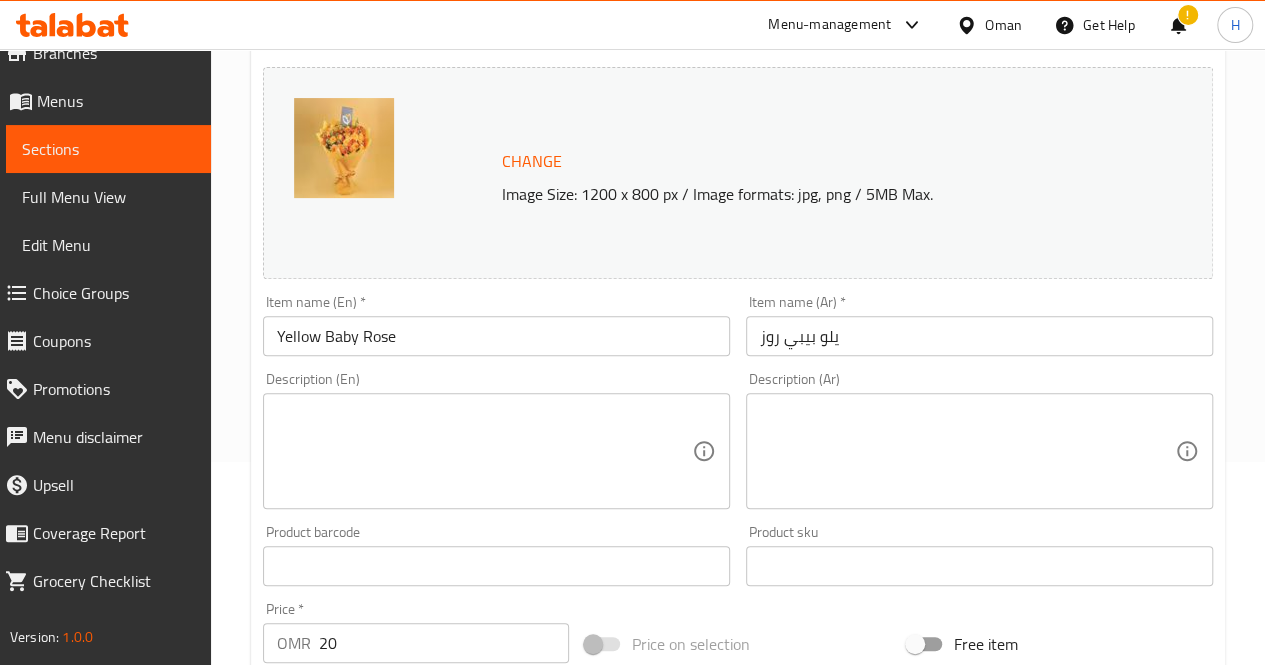 scroll, scrollTop: 214, scrollLeft: 0, axis: vertical 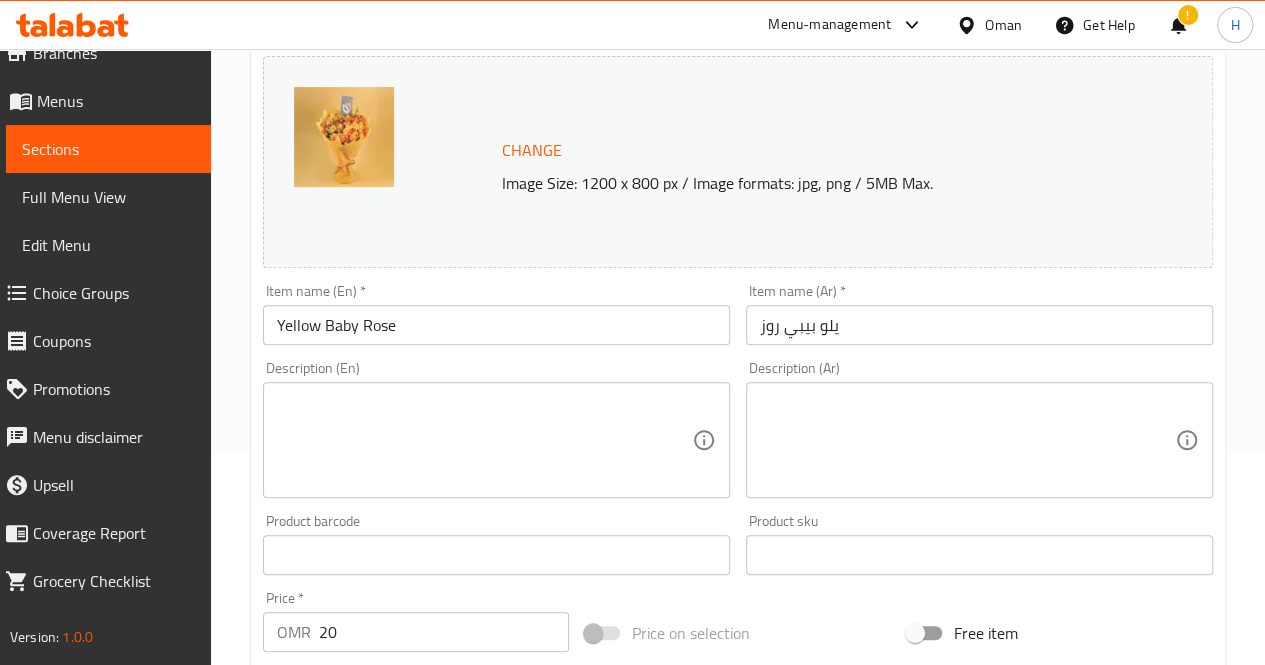 click at bounding box center [484, 440] 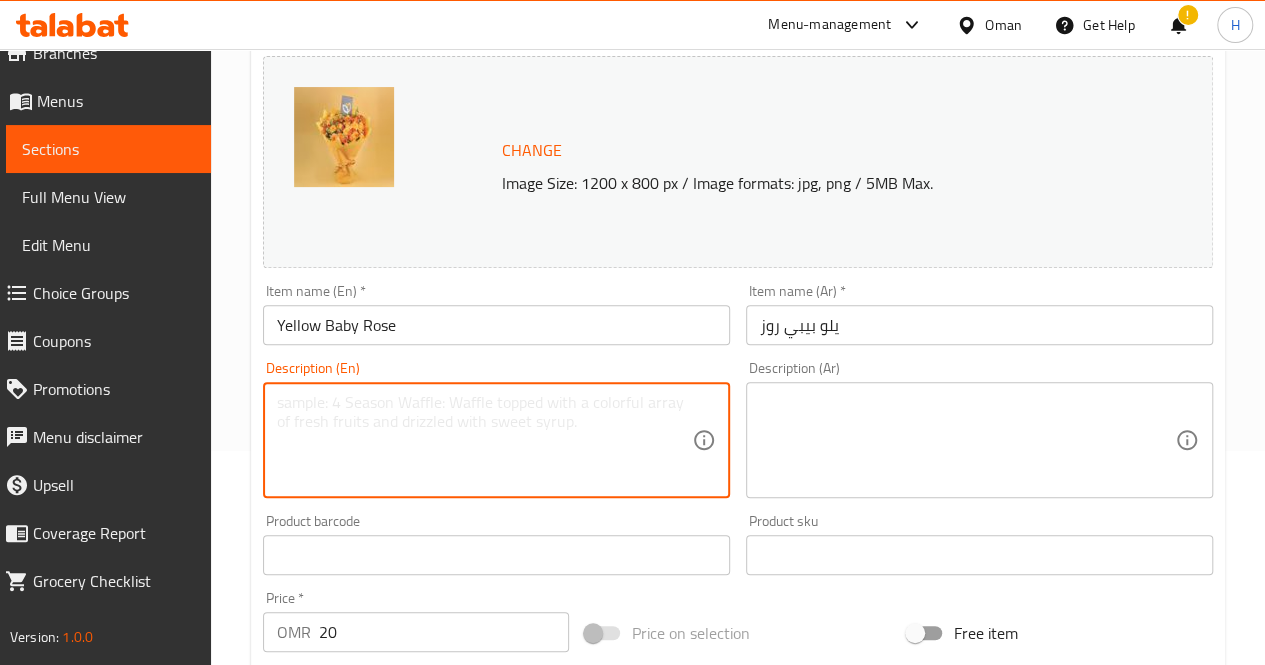 paste on "A vibrant bouquet in warm yellow and orange hues, designed to spread happiness and light on any joyful occasion.
Includes: Yellow spray roses, orange spray roses, wax flowers, greenery
Approximate dimensions: 45*35 cm" 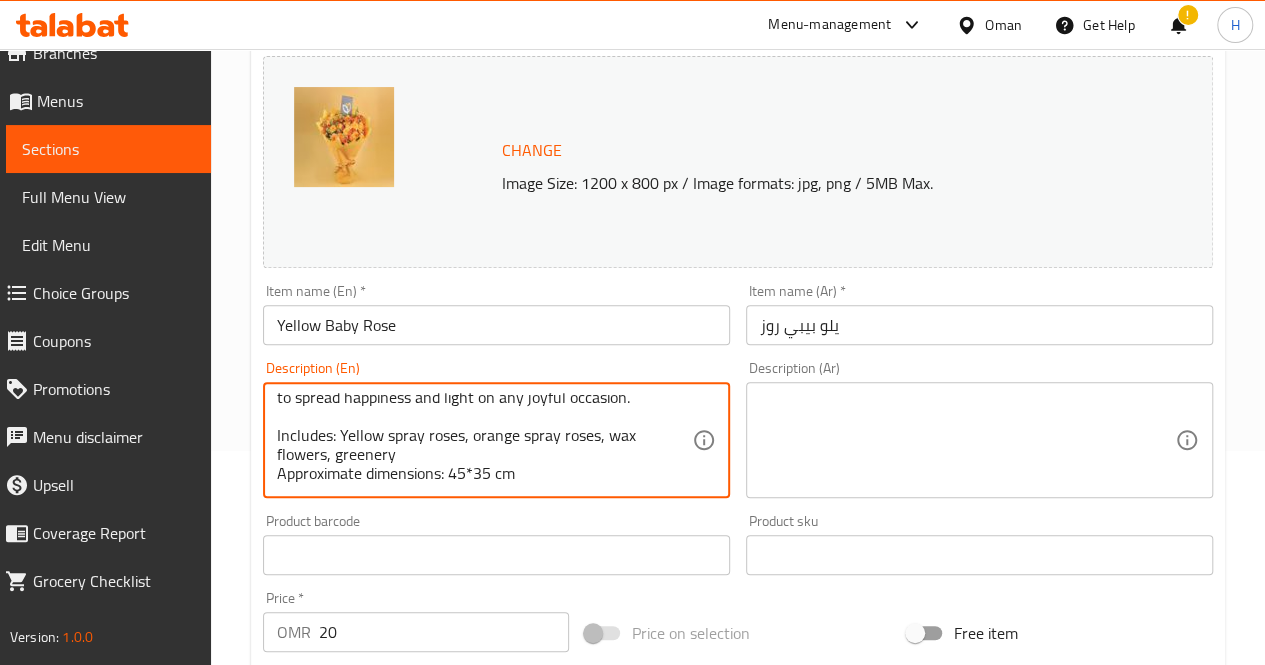 scroll, scrollTop: 0, scrollLeft: 0, axis: both 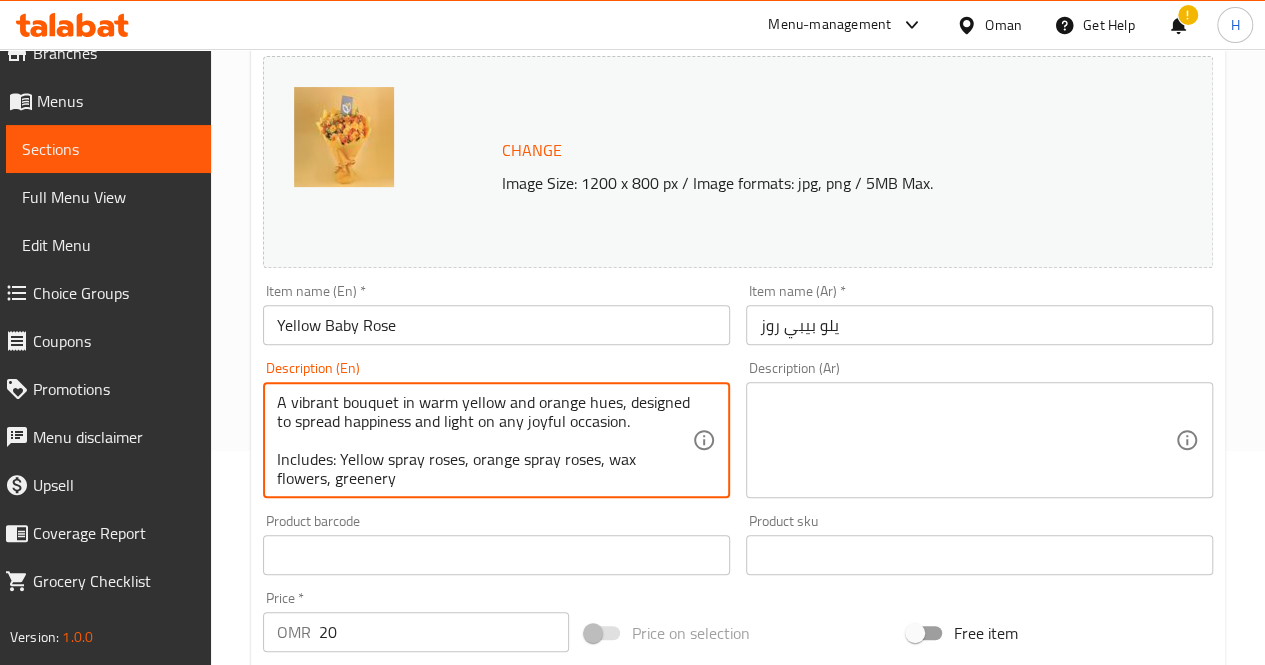 type on "A vibrant bouquet in warm yellow and orange hues, designed to spread happiness and light on any joyful occasion.
Includes: Yellow spray roses, orange spray roses, wax flowers, greenery
Approximate dimensions: 45*35 cm" 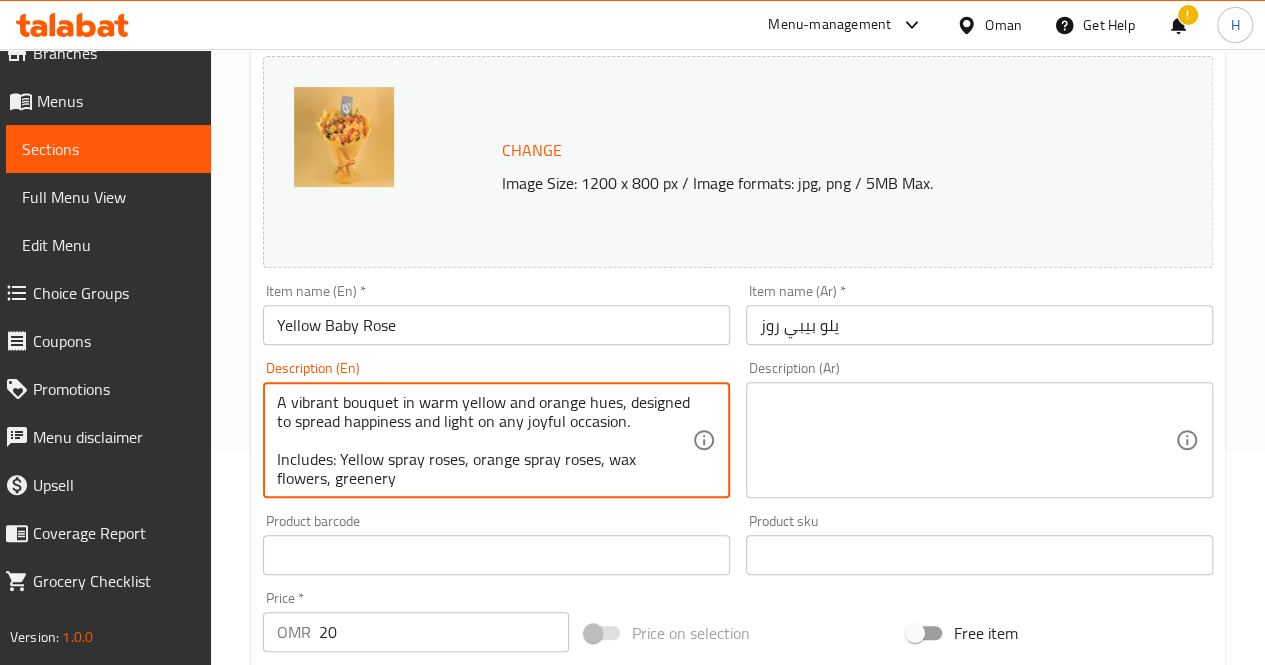 click at bounding box center (967, 440) 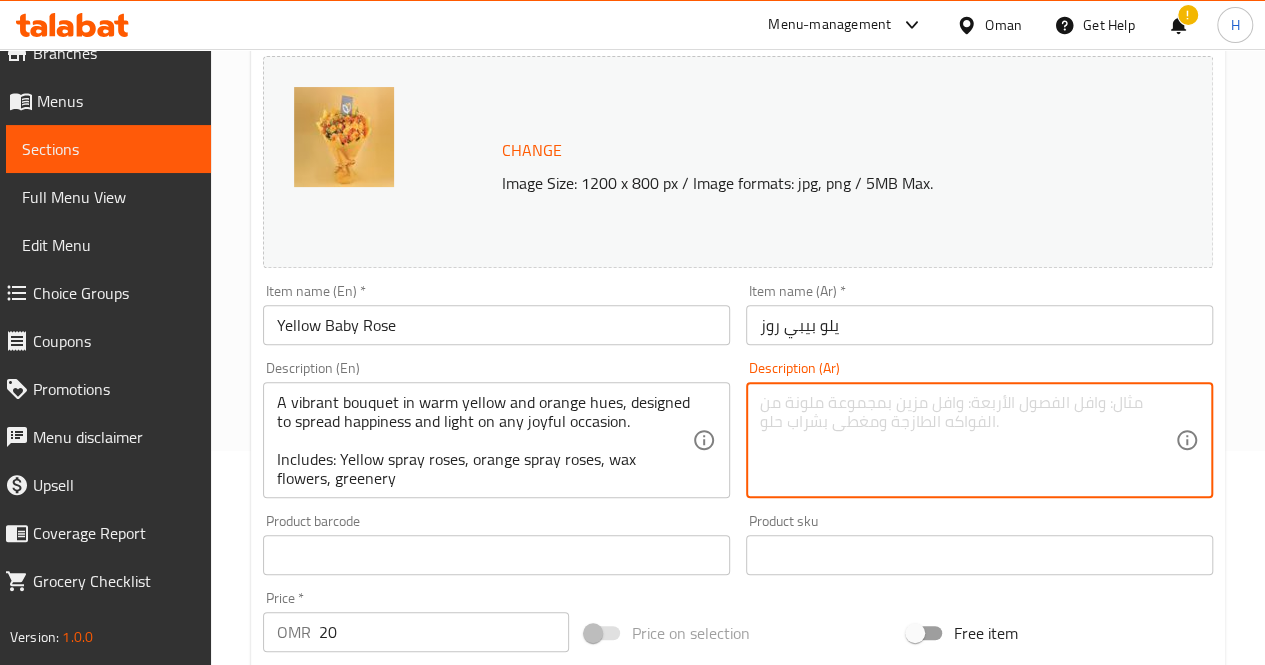 paste on "باقة مفعمة بالحيوية بألوان الأصفر والبرتقالي الدافئة، تضيف البهجة لأي مناسبة سعيدة.
يحتوي على: روز أصفر صغير، روز برتقالي صغير، واكس فلوور، أوراق خضراء
الأبعاد التقريبية: 45*35 سم" 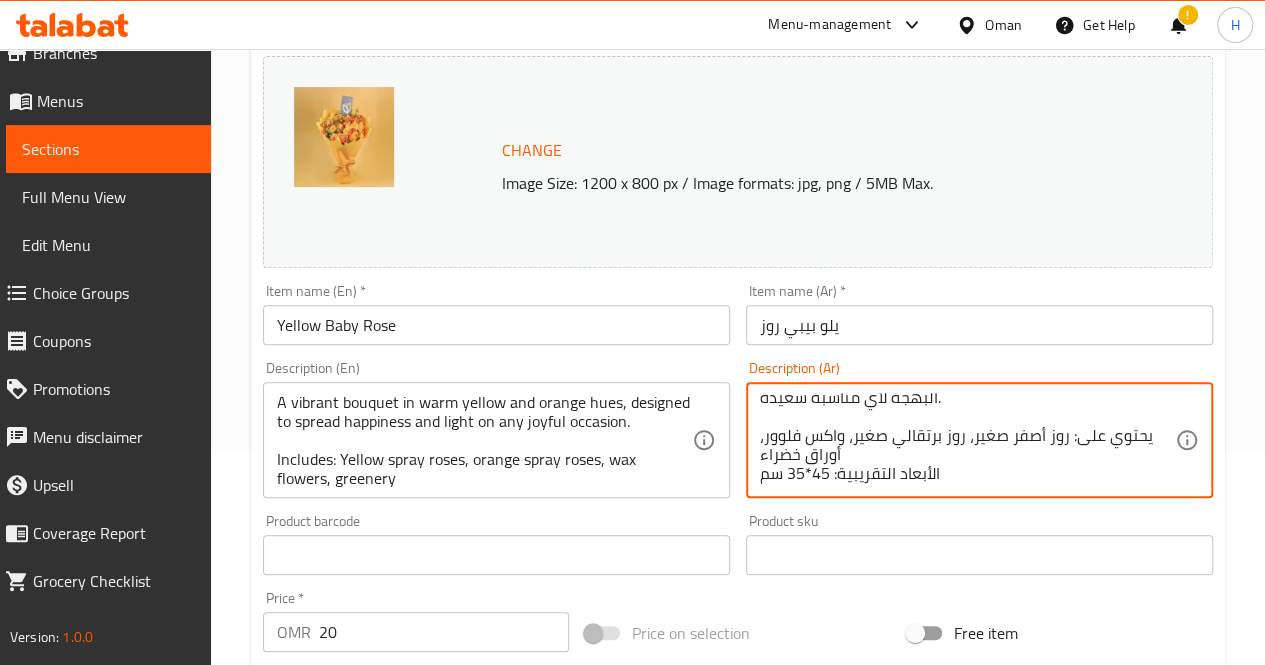 scroll, scrollTop: 0, scrollLeft: 0, axis: both 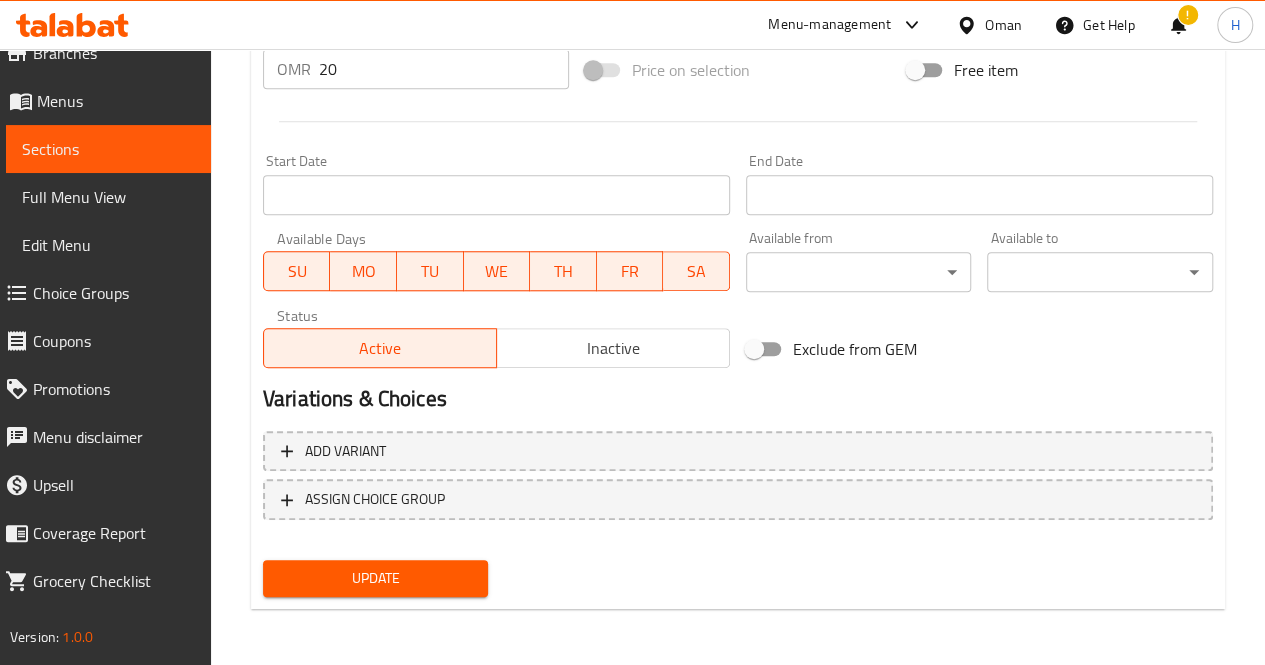 type on "باقة مفعمة بالحيوية بألوان الأصفر والبرتقالي الدافئة، تضيف البهجة لأي مناسبة سعيدة.
يحتوي على: روز أصفر صغير، روز برتقالي صغير، واكس فلوور، أوراق خضراء
الأبعاد التقريبية: 45*35 سم" 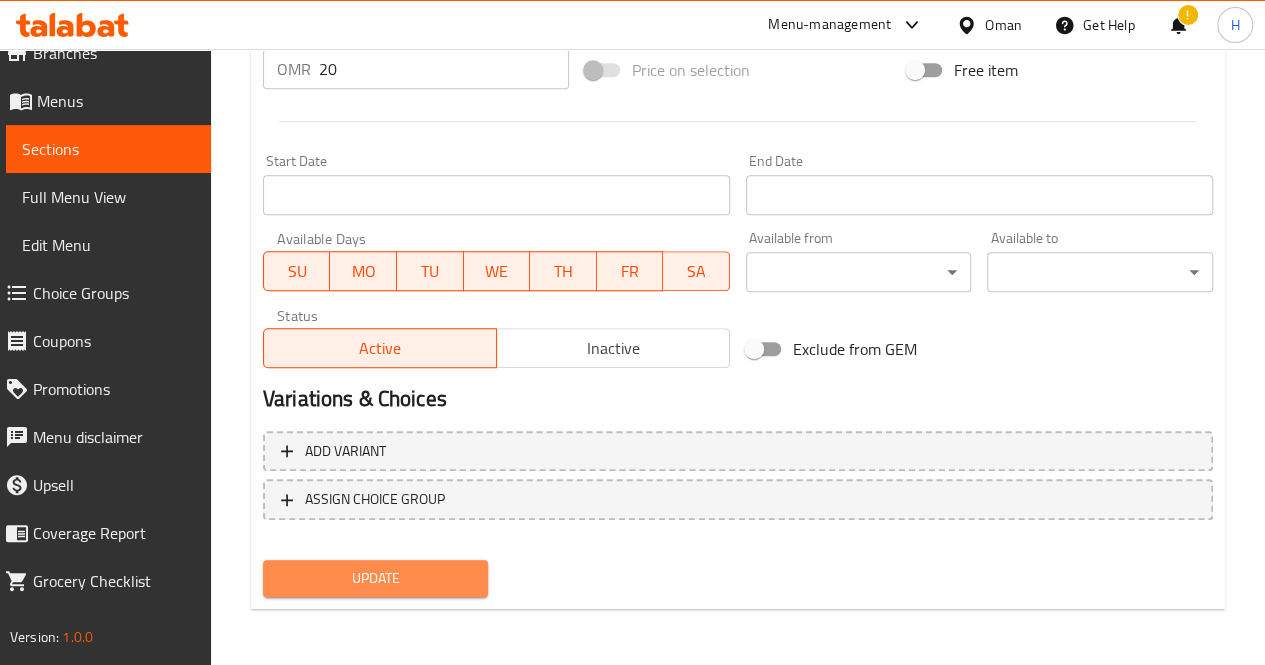 click on "Update" at bounding box center (376, 578) 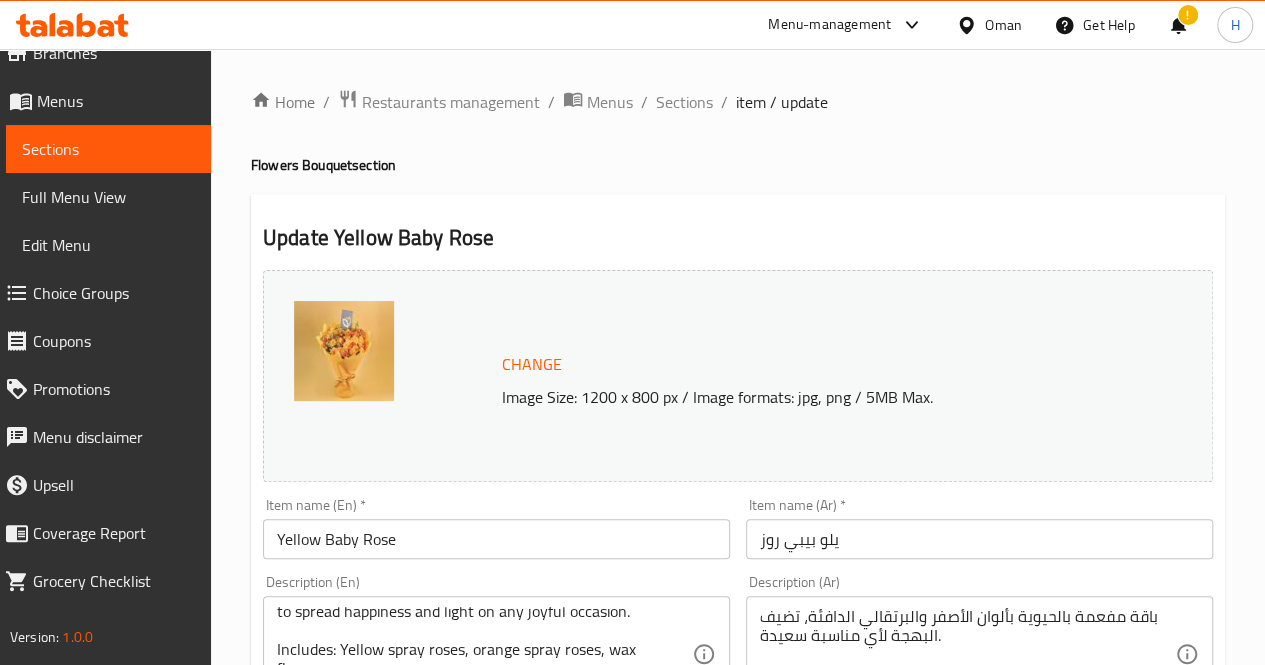 scroll, scrollTop: 777, scrollLeft: 0, axis: vertical 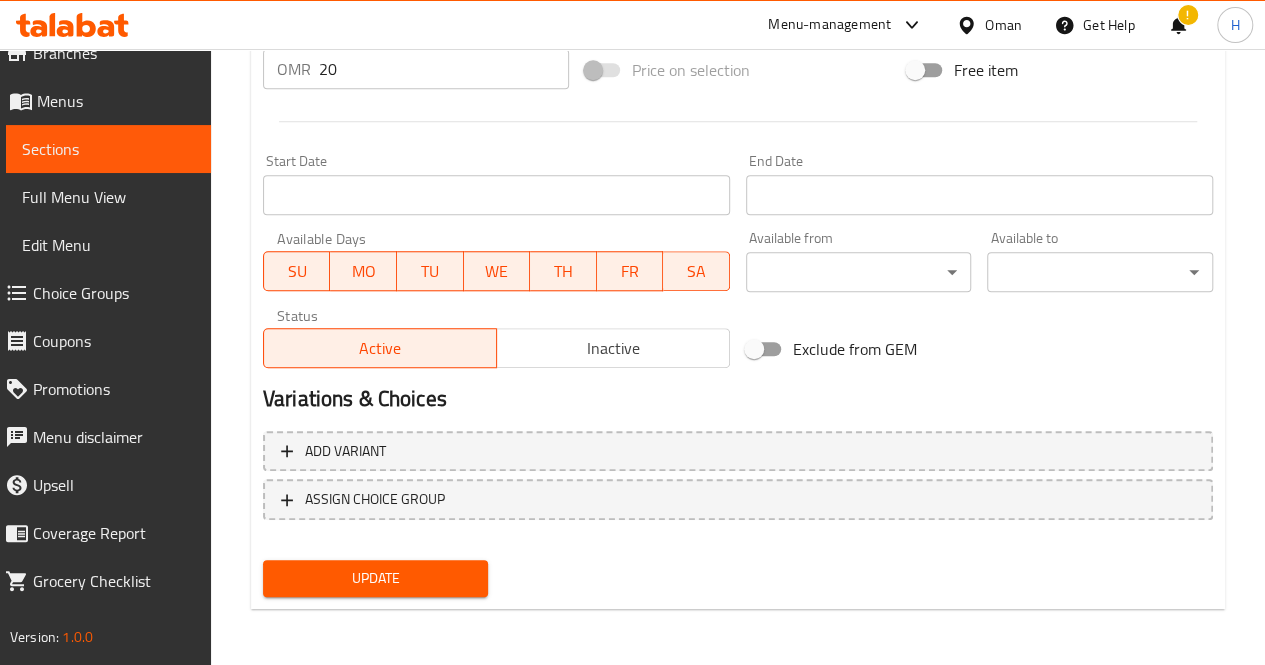click on "Update" at bounding box center [376, 578] 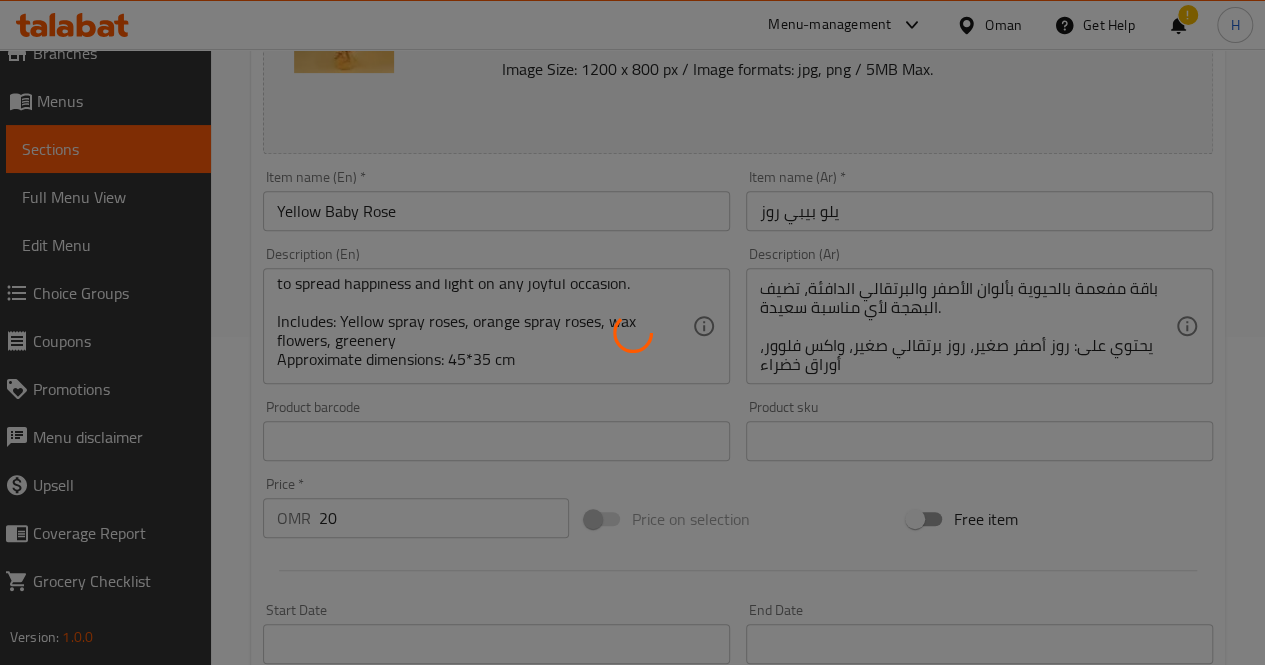 scroll, scrollTop: 0, scrollLeft: 0, axis: both 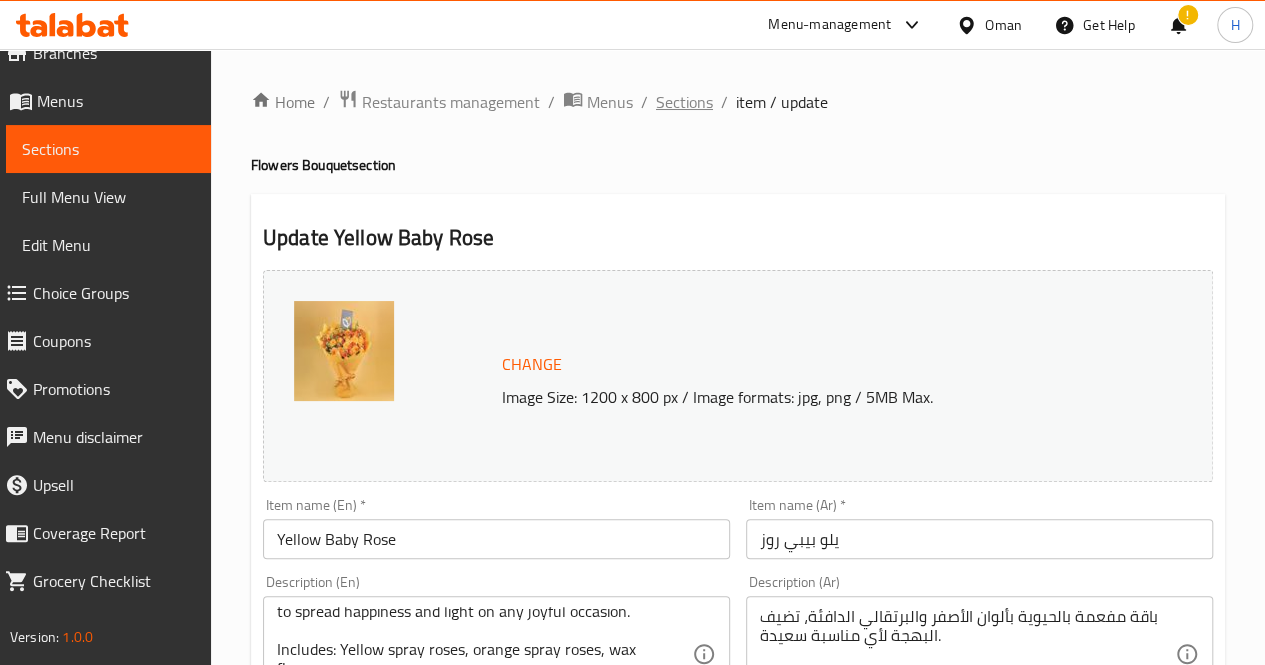 click on "Sections" at bounding box center [684, 102] 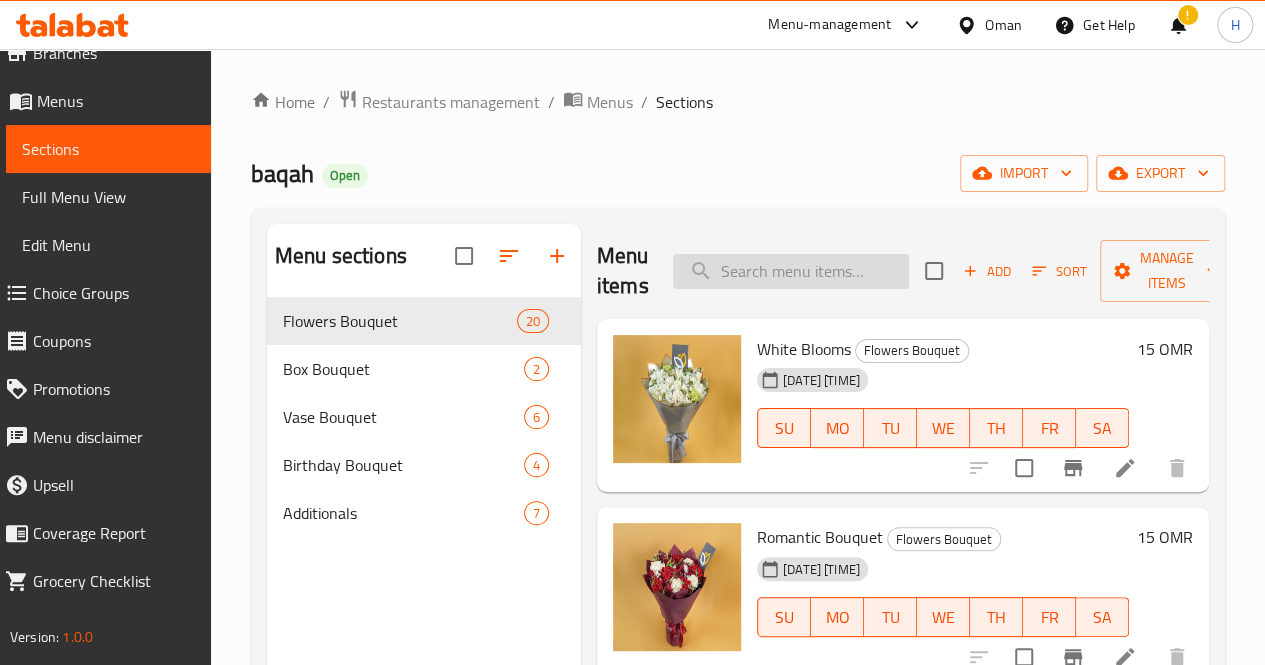 click at bounding box center [791, 271] 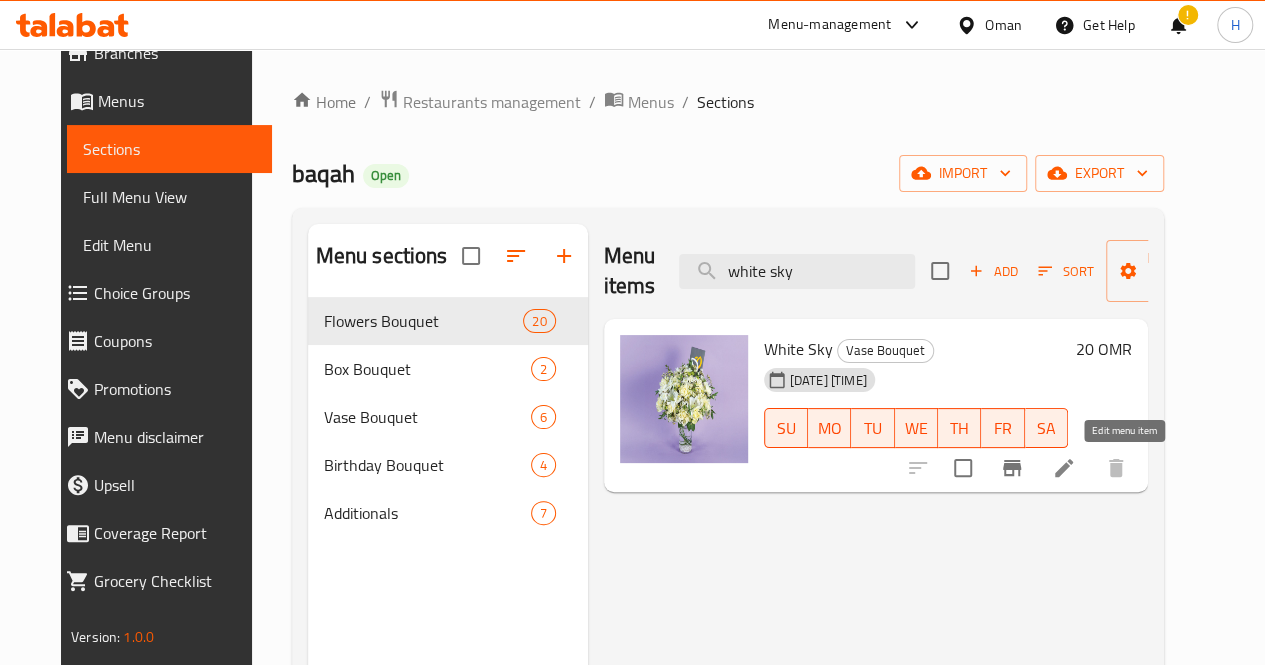 type on "white sky" 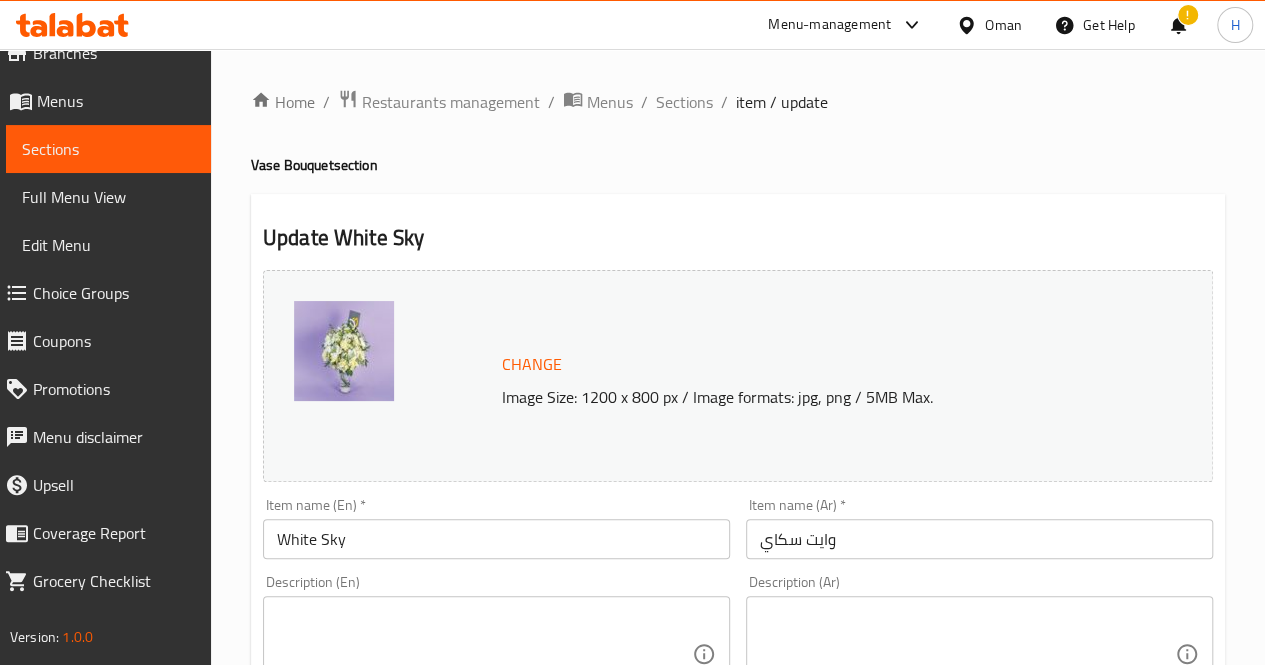 click at bounding box center [484, 654] 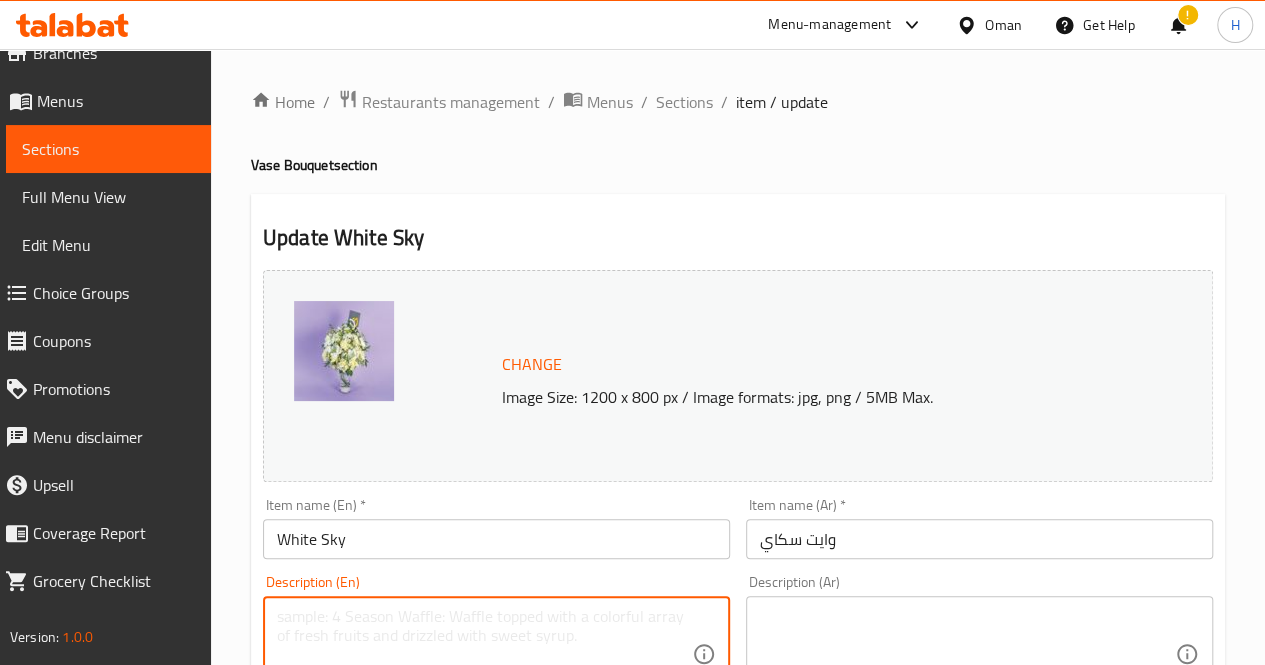 paste on "A graceful arrangement in white and cream tones, presented in a clear vase with pebbles, perfect for serene occasions, congratulations, or elegant home decor.
Includes: White lilies, white roses, white chrysanthemums, alstroemeria, wax flowers
Approximate dimensions: 35*40 cm" 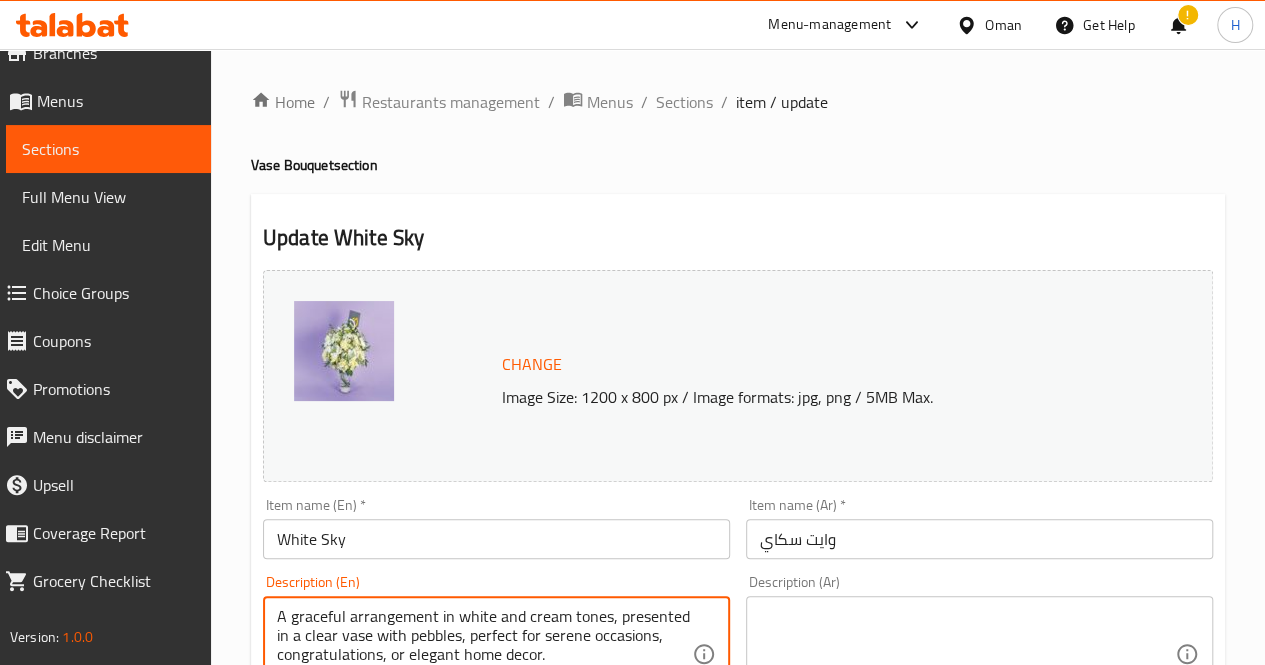 scroll, scrollTop: 36, scrollLeft: 0, axis: vertical 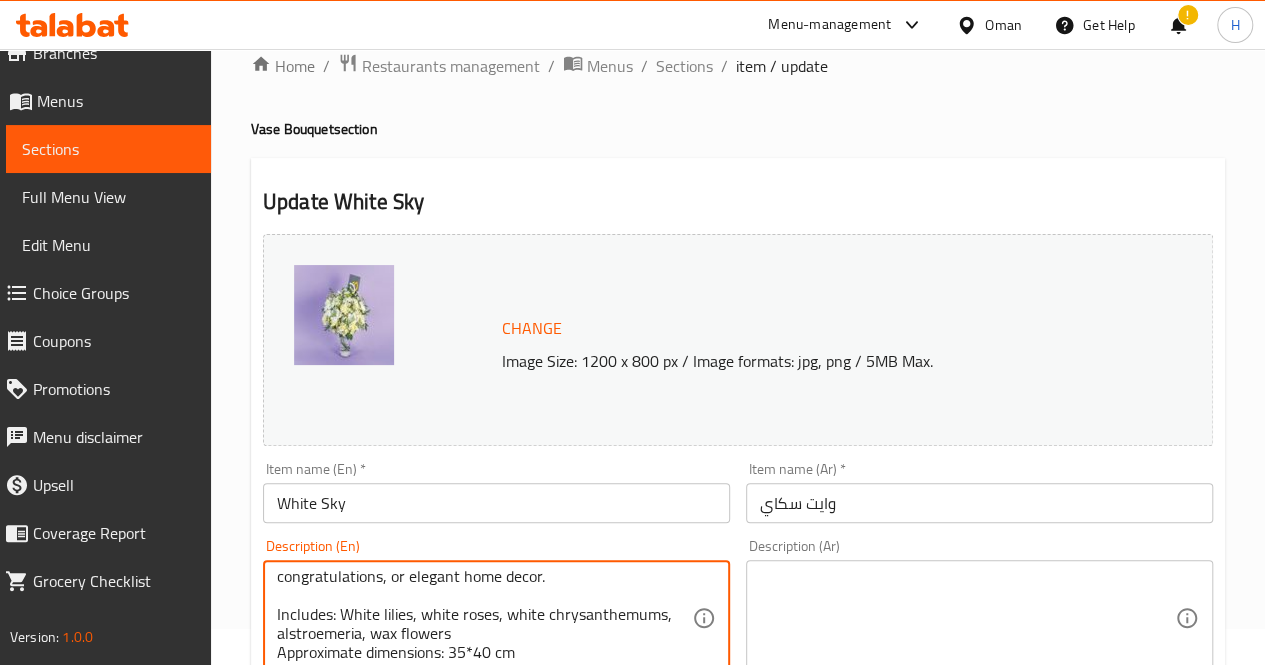 type on "A graceful arrangement in white and cream tones, presented in a clear vase with pebbles, perfect for serene occasions, congratulations, or elegant home decor.
Includes: White lilies, white roses, white chrysanthemums, alstroemeria, wax flowers
Approximate dimensions: 35*40 cm" 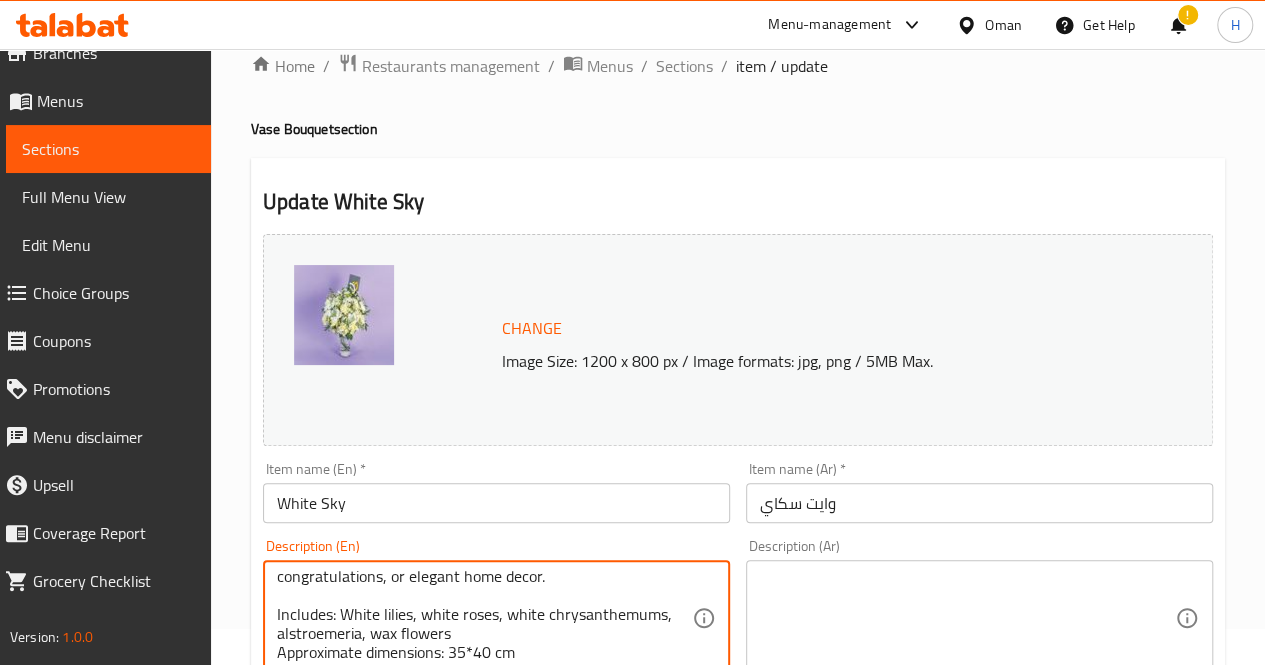 scroll, scrollTop: 292, scrollLeft: 0, axis: vertical 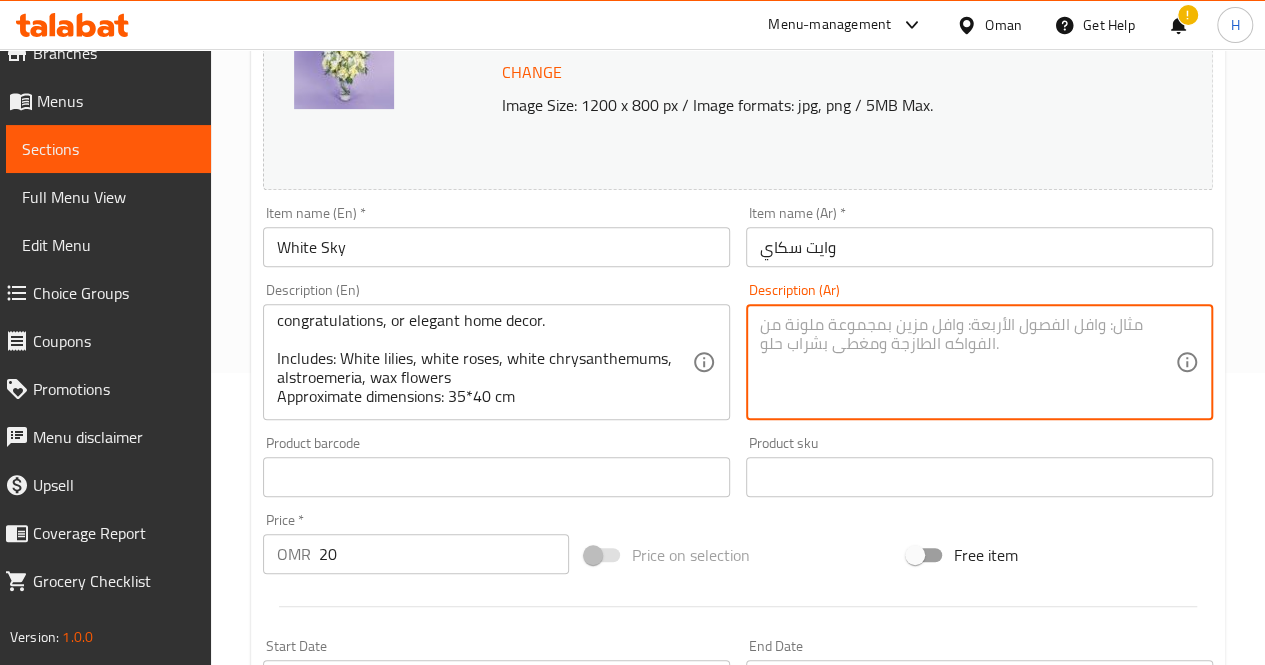 click at bounding box center [967, 362] 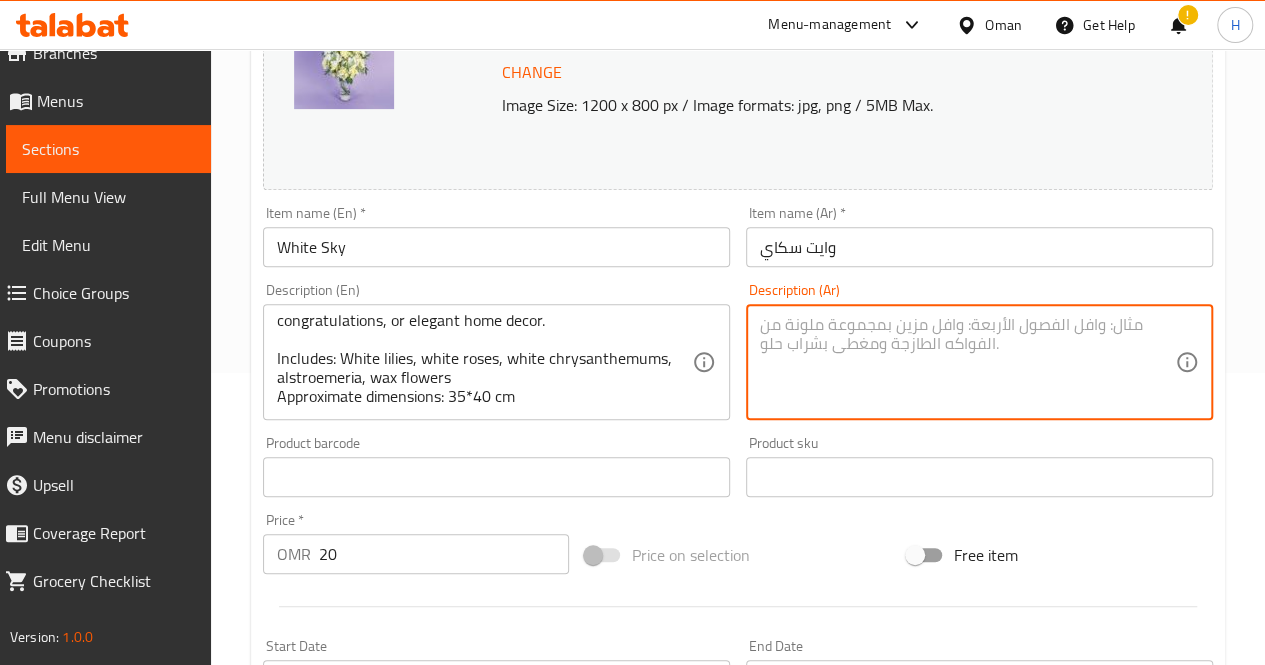 paste on "تنسيق انيق بألوان الأبيض والكريمي، موضوع في فازة زجاجية تحتوي على الحصى، مثالي للمناسبات الهادئة أو التهاني أو كديكور راقٍ.
يحتوي على: زنبق أبيض، ورد أبيض، أقحوان أبيض، ألستروميريا، واكس فلوور
الأبعاد التقريبية: 35*40 سم" 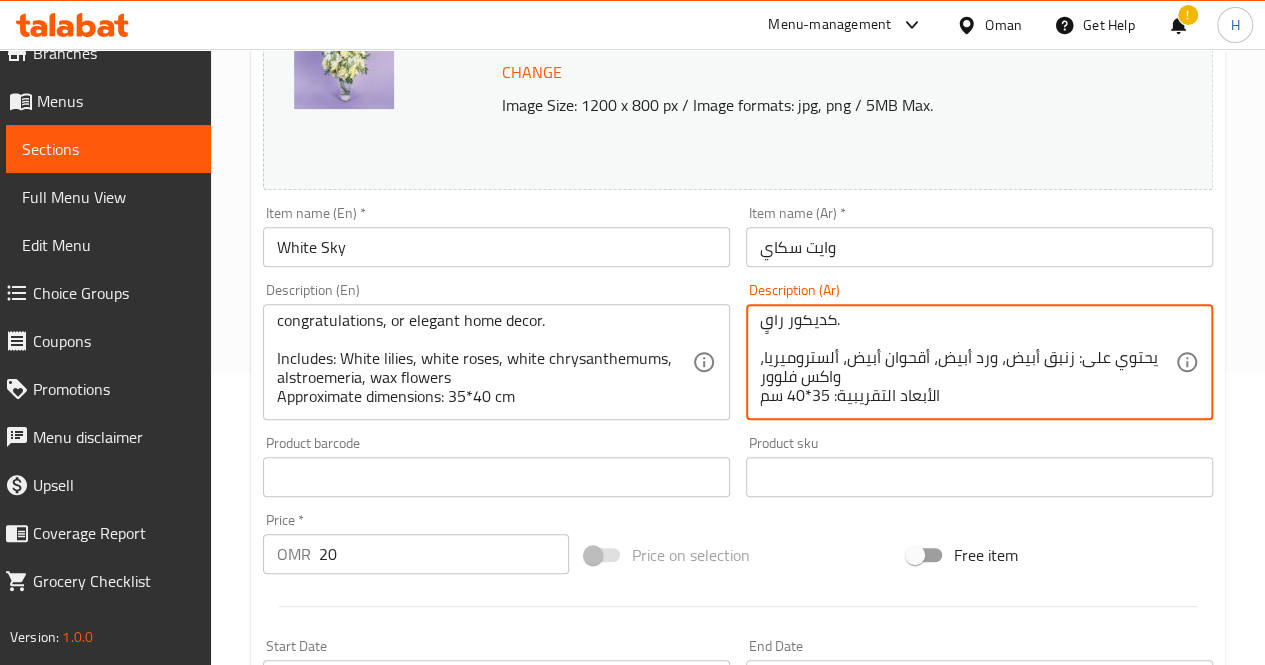 scroll, scrollTop: 0, scrollLeft: 0, axis: both 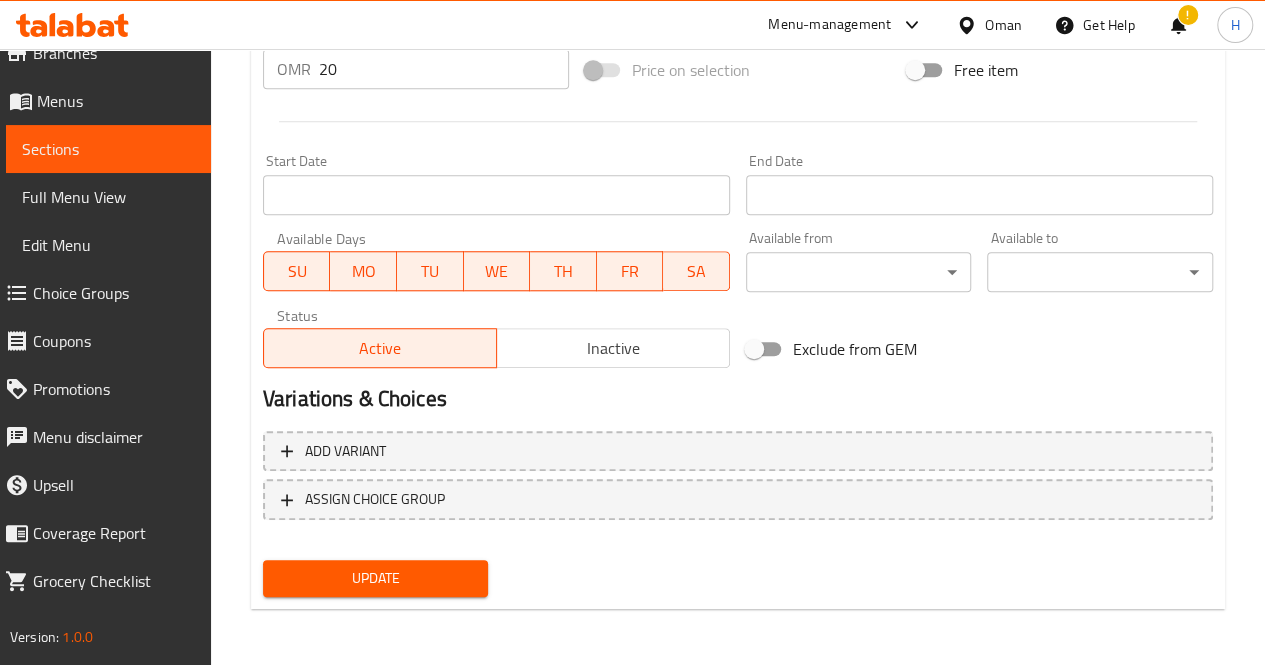type on "تنسيق انيق بألوان الأبيض والكريمي، موضوع في فازة زجاجية تحتوي على الحصى، مثالي للمناسبات الهادئة أو التهاني أو كديكور راقٍ.
يحتوي على: زنبق أبيض، ورد أبيض، أقحوان أبيض، ألستروميريا، واكس فلوور
الأبعاد التقريبية: 35*40 سم" 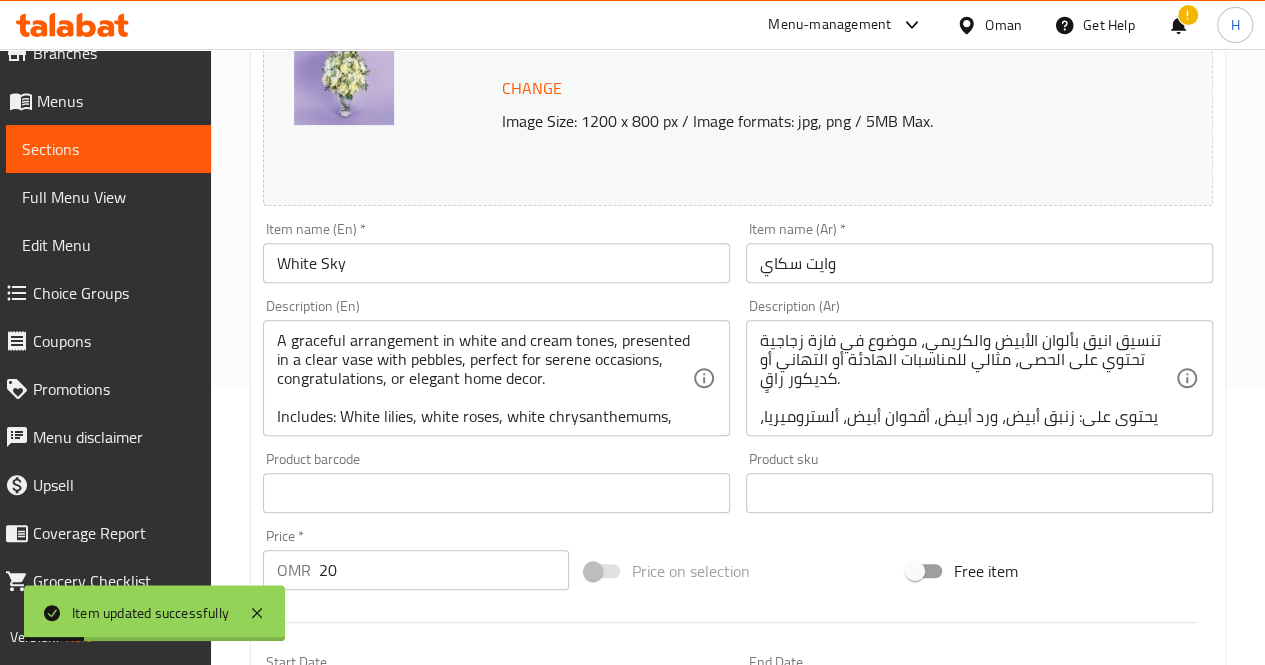 scroll, scrollTop: 0, scrollLeft: 0, axis: both 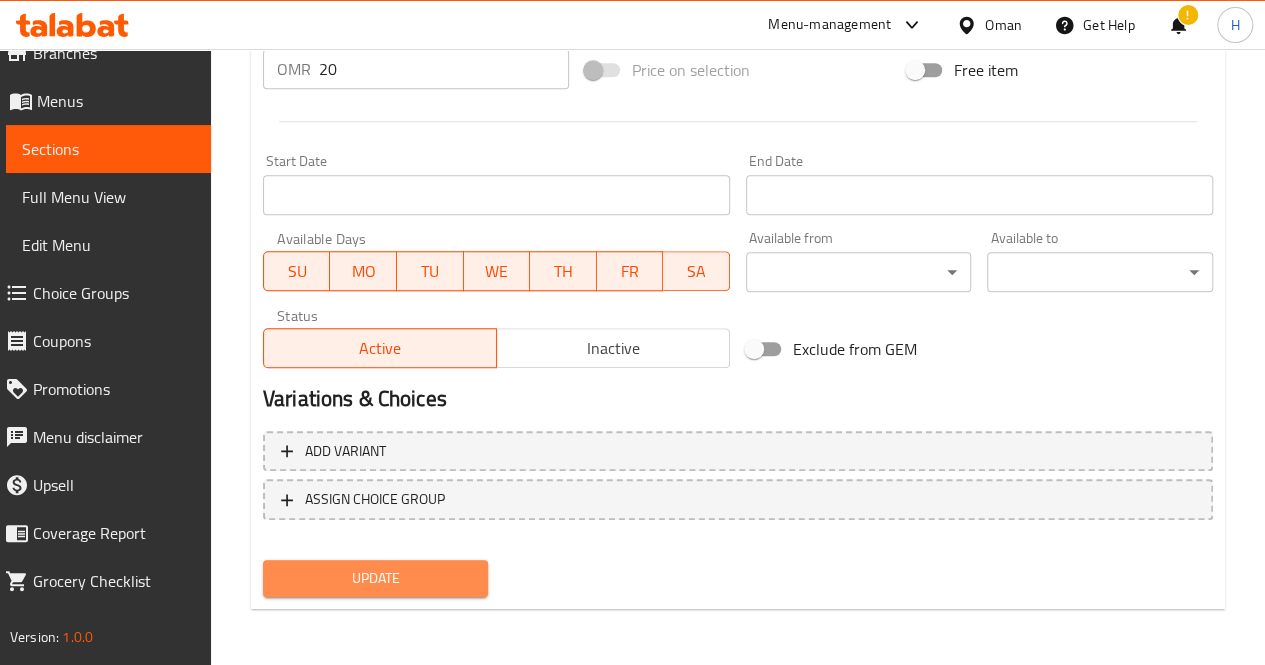 click on "Update" at bounding box center (376, 578) 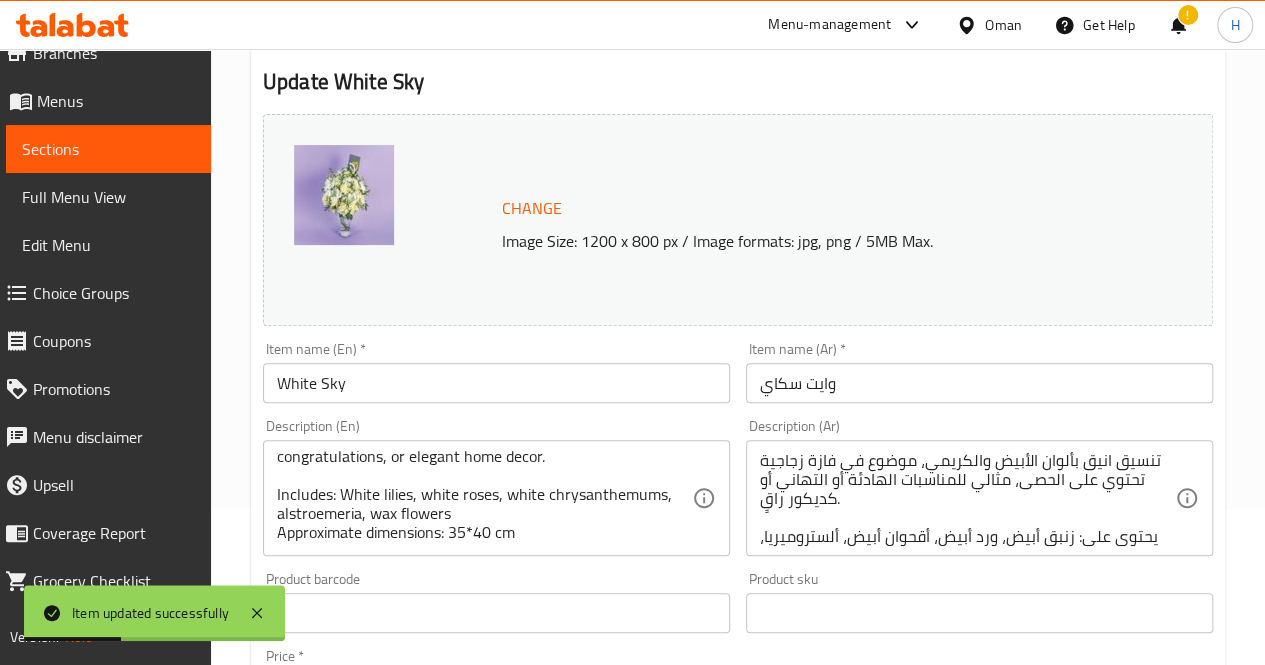scroll, scrollTop: 0, scrollLeft: 0, axis: both 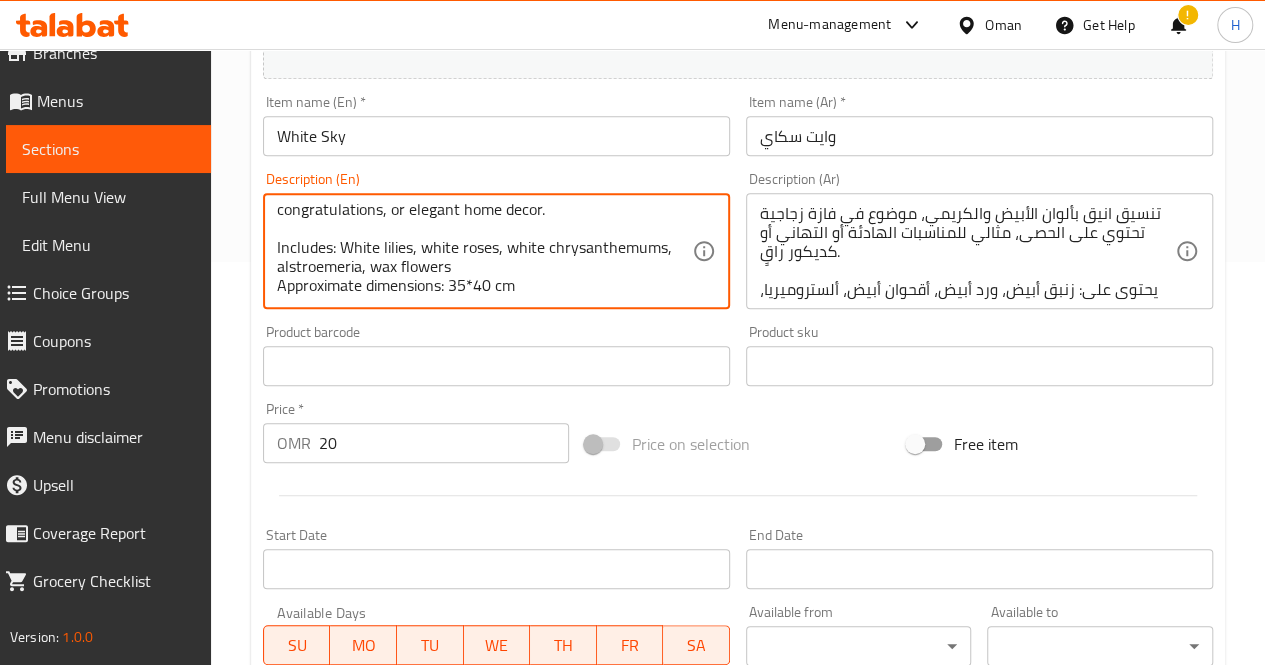 click on "A graceful arrangement in white and cream tones, presented in a clear vase with pebbles, perfect for serene occasions, congratulations, or elegant home decor.
Includes: White lilies, white roses, white chrysanthemums, alstroemeria, wax flowers
Approximate dimensions: 35*40 cm" at bounding box center (484, 251) 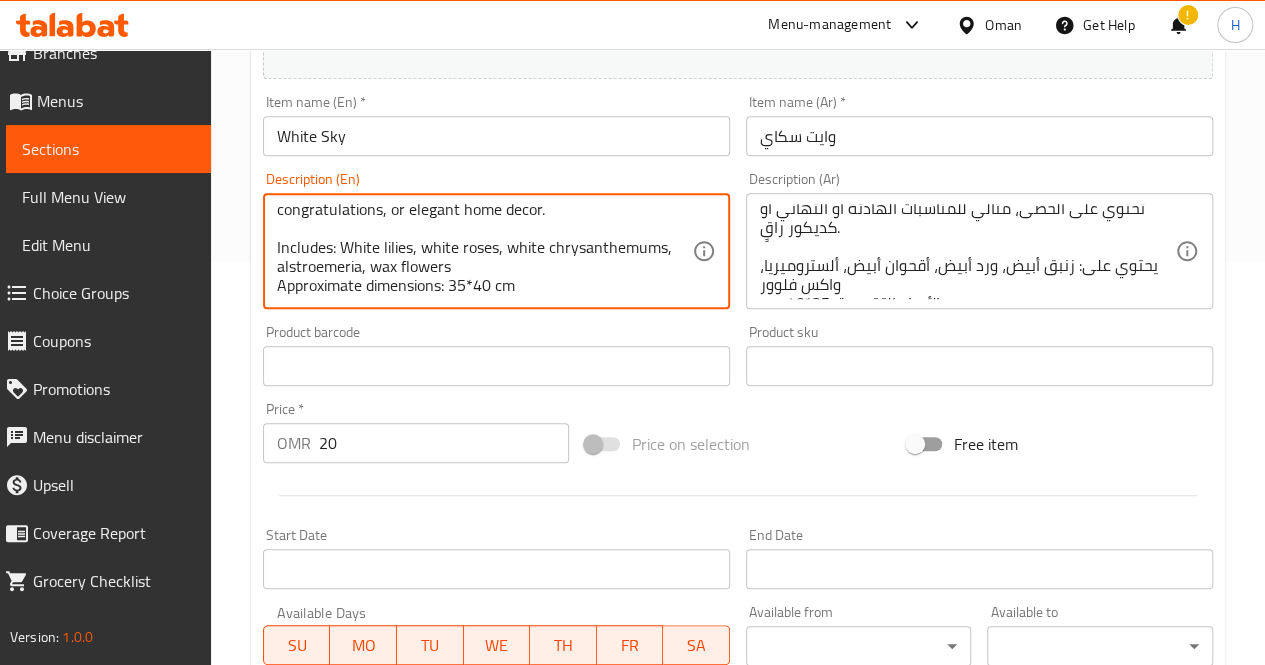 scroll, scrollTop: 0, scrollLeft: 0, axis: both 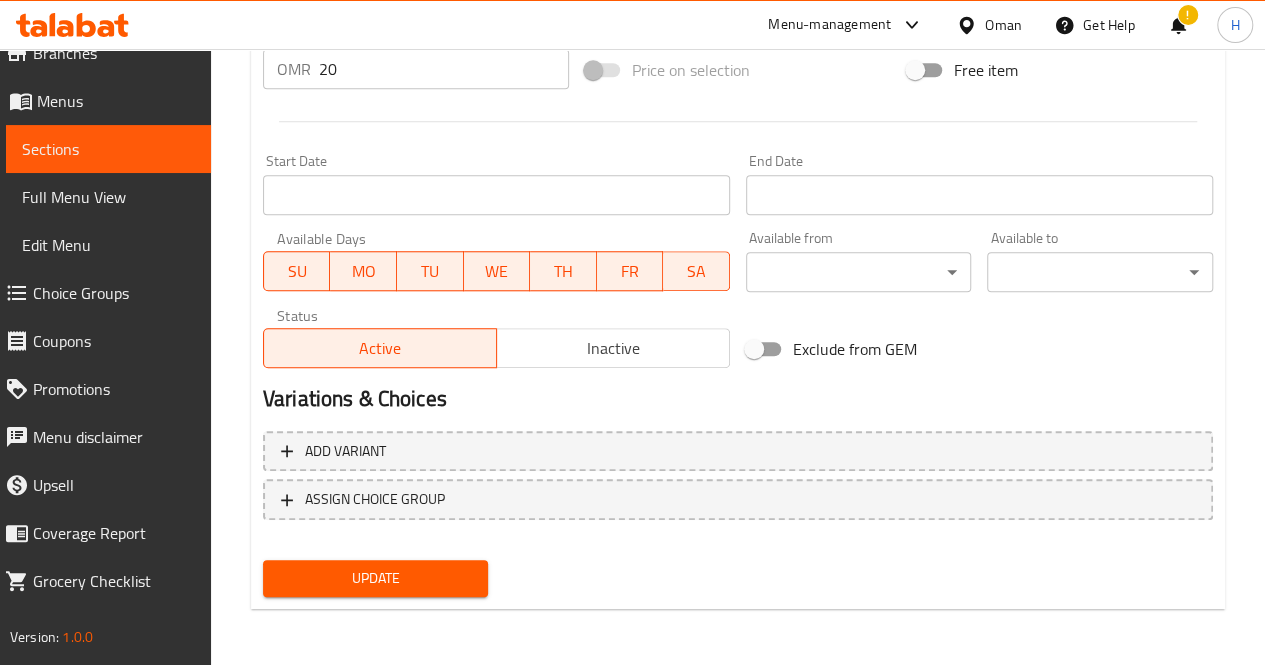 click on "Update" at bounding box center [376, 578] 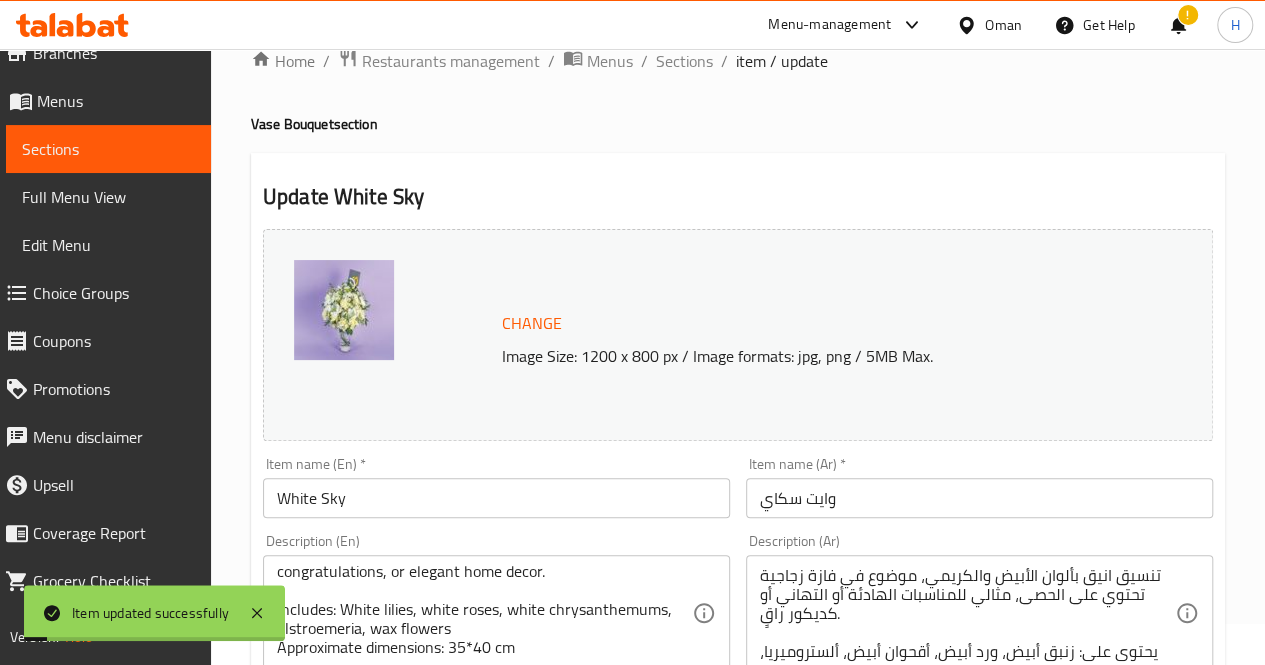 scroll, scrollTop: 0, scrollLeft: 0, axis: both 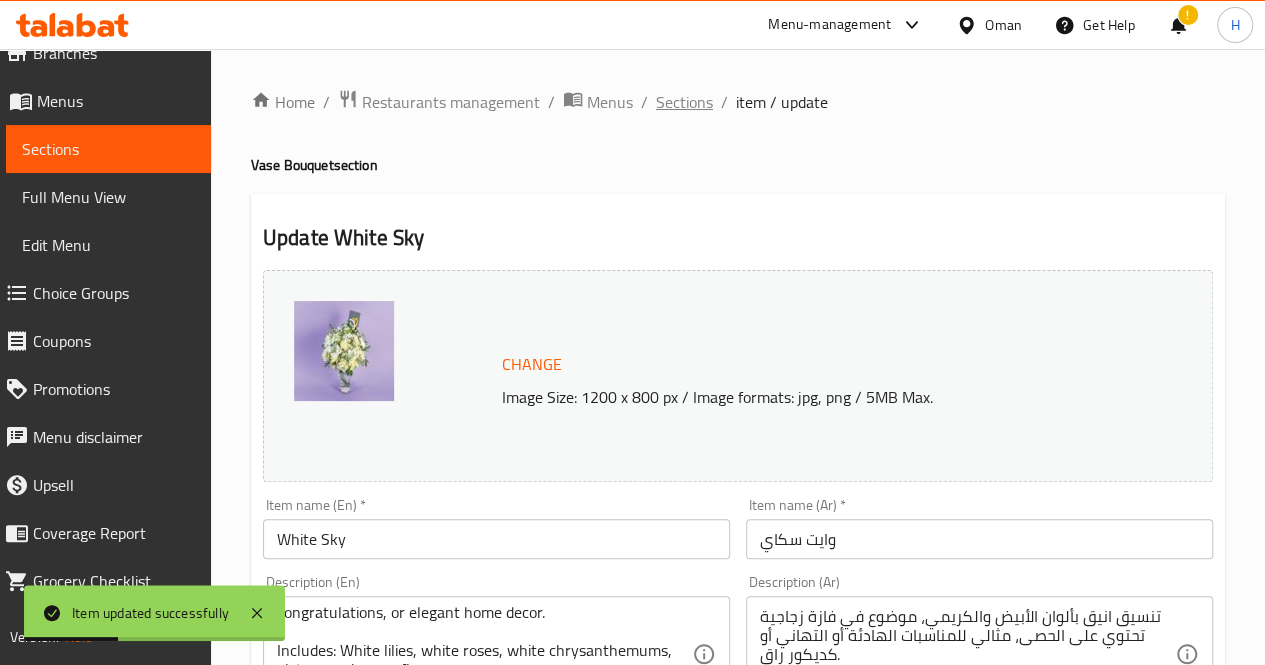 click on "Sections" at bounding box center [684, 102] 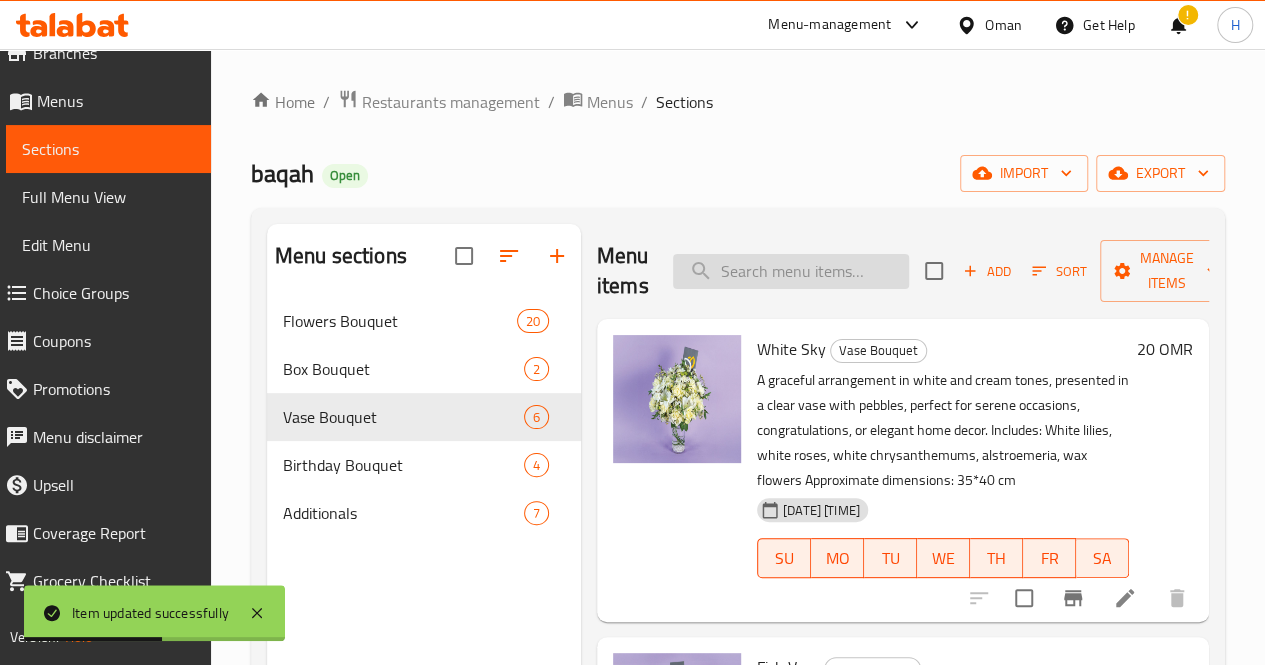 click at bounding box center [791, 271] 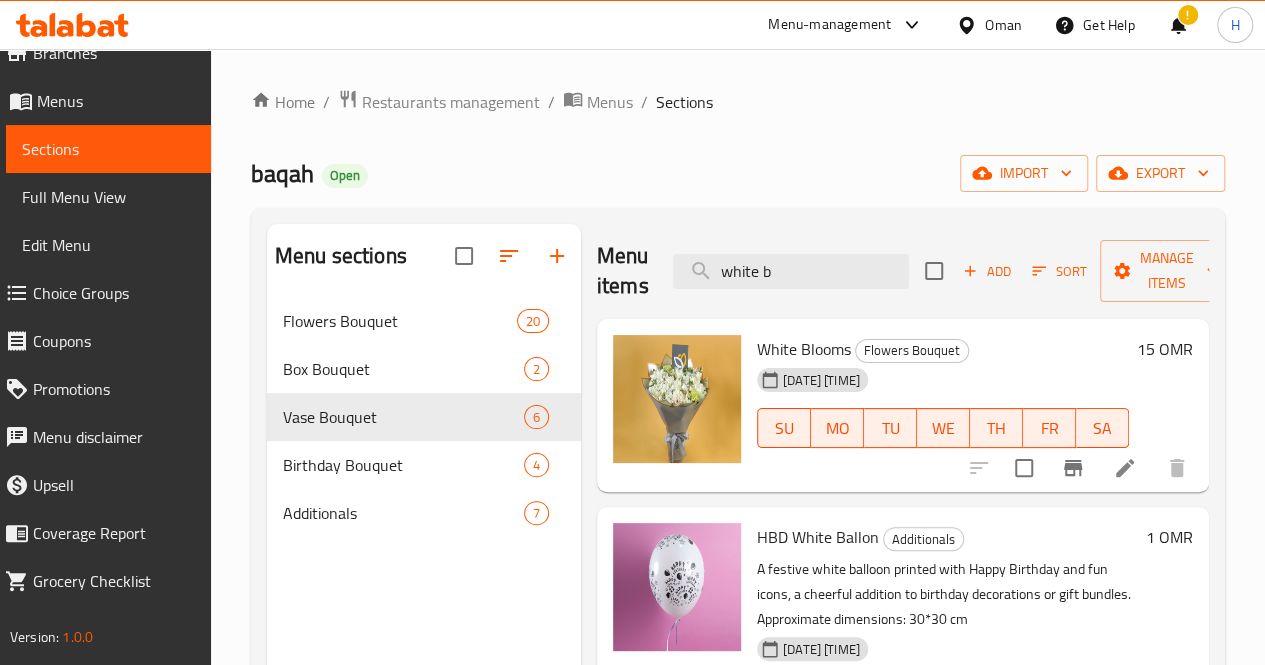 type on "white b" 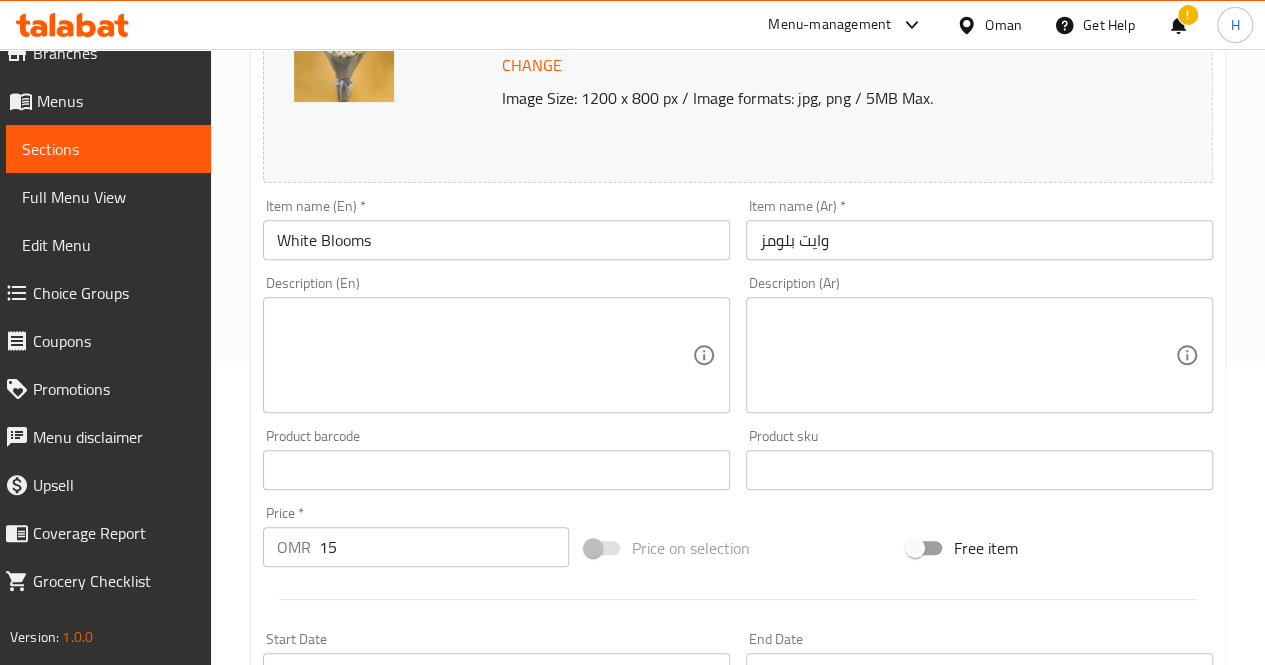scroll, scrollTop: 301, scrollLeft: 0, axis: vertical 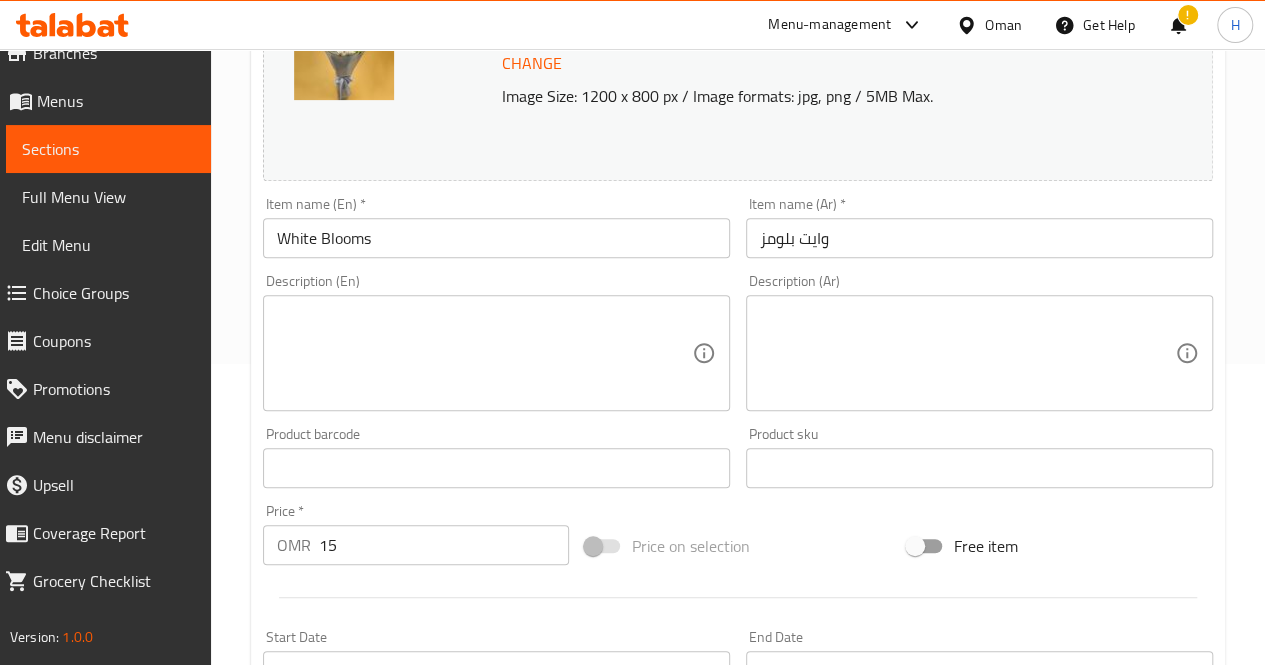 click on "Description (En) Description (En)" at bounding box center (496, 342) 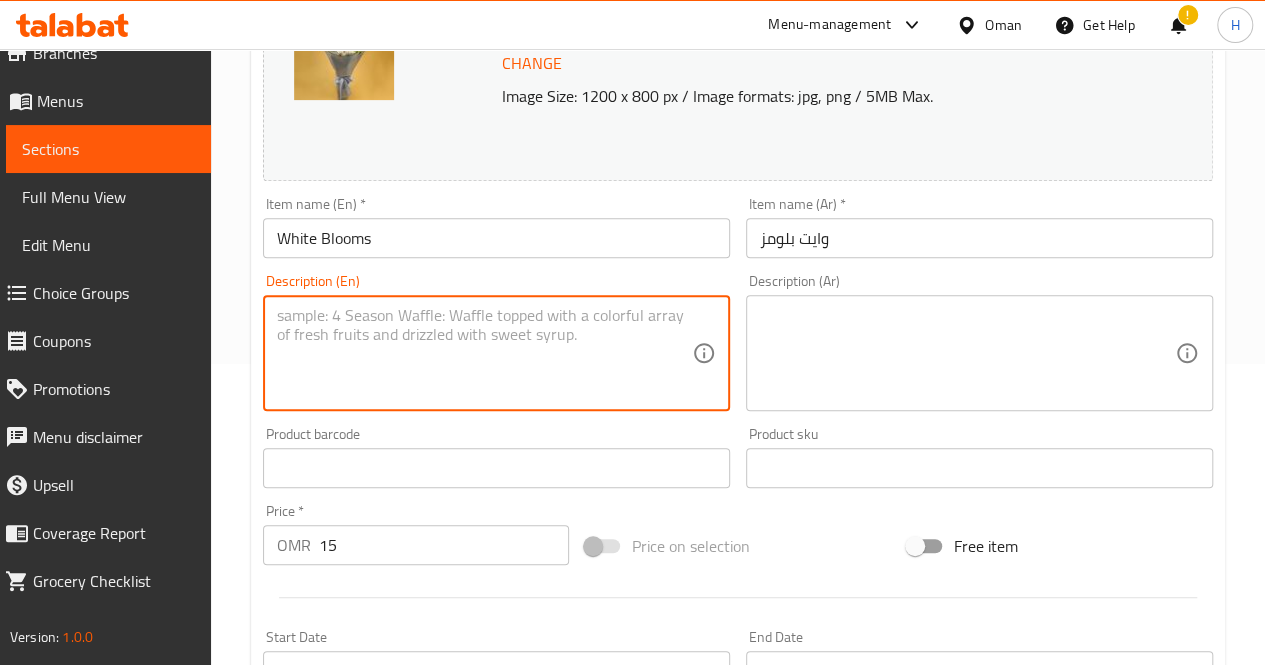 click at bounding box center [484, 353] 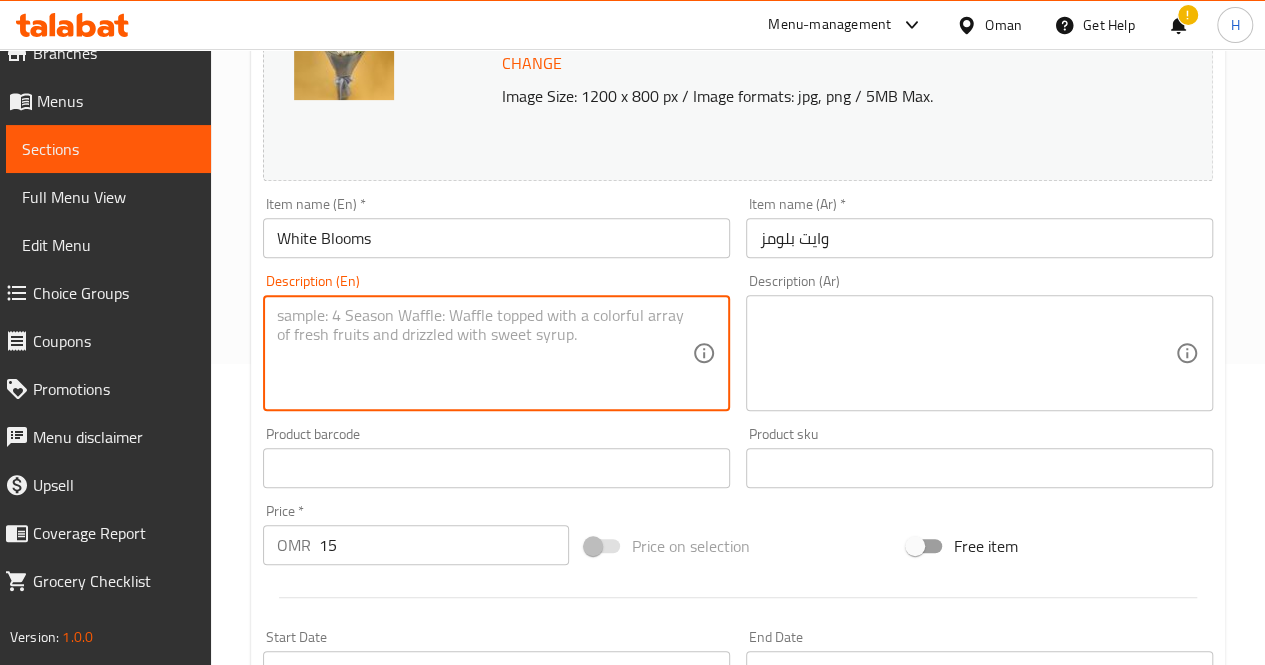 paste on "A refined bouquet in pure white and soft green tones, ideal for elegant gestures, new beginnings, or peaceful celebrations.
Includes: White roses, white chrysanthemums, white carnations, green trick, lisianthus
Approximate dimensions: 45*35 cm" 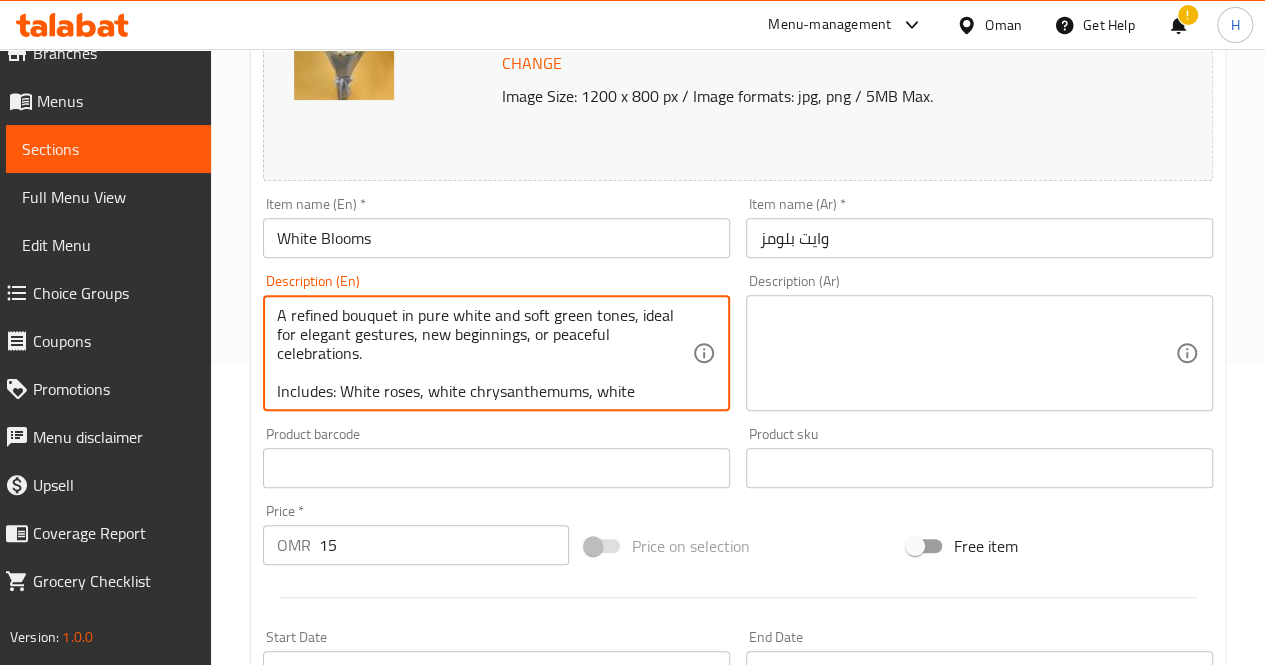 scroll, scrollTop: 42, scrollLeft: 0, axis: vertical 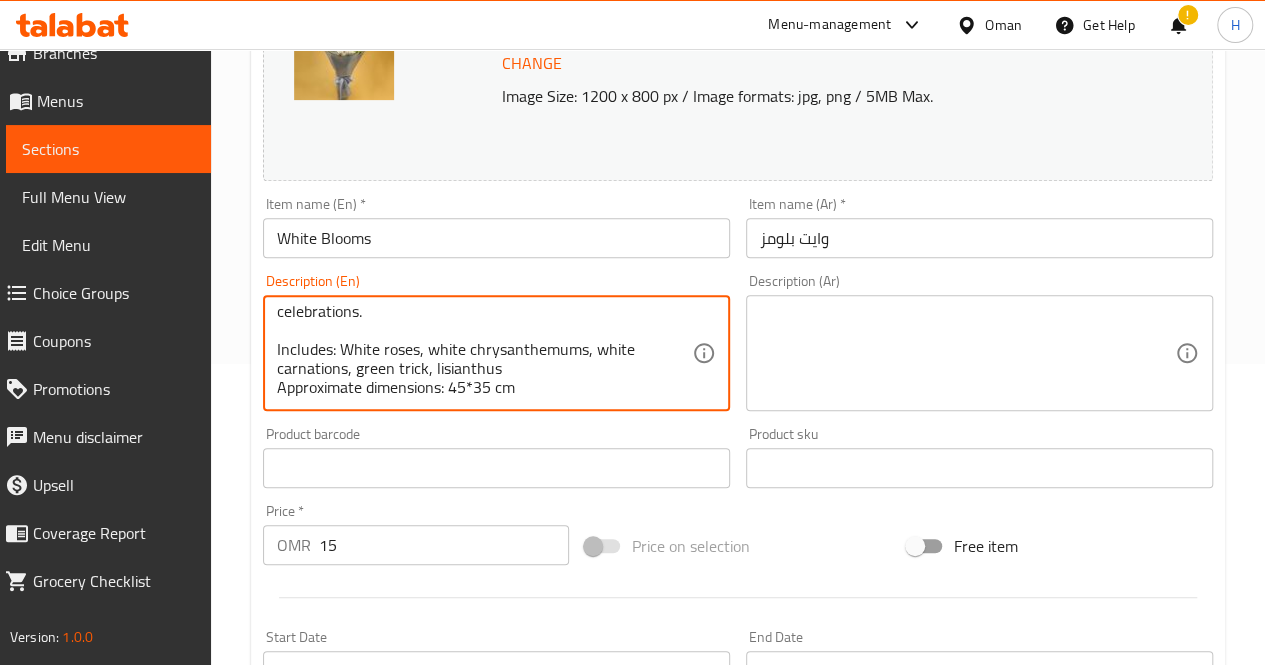 type on "A refined bouquet in pure white and soft green tones, ideal for elegant gestures, new beginnings, or peaceful celebrations.
Includes: White roses, white chrysanthemums, white carnations, green trick, lisianthus
Approximate dimensions: 45*35 cm" 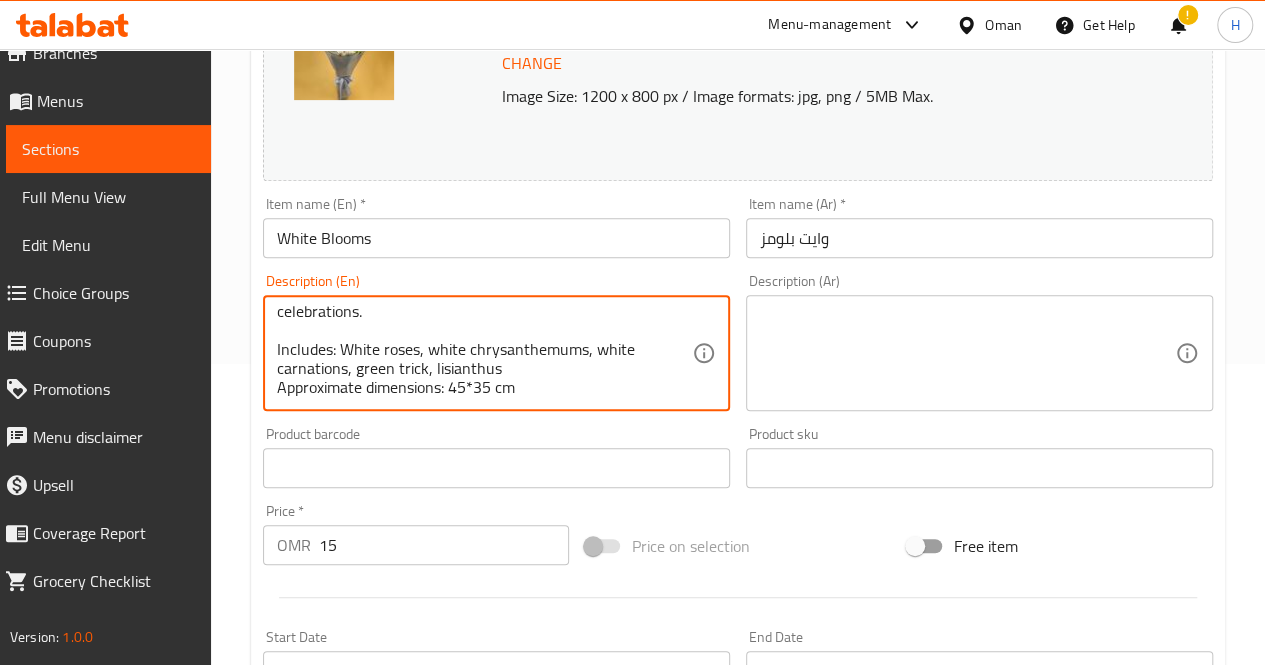 click at bounding box center [967, 353] 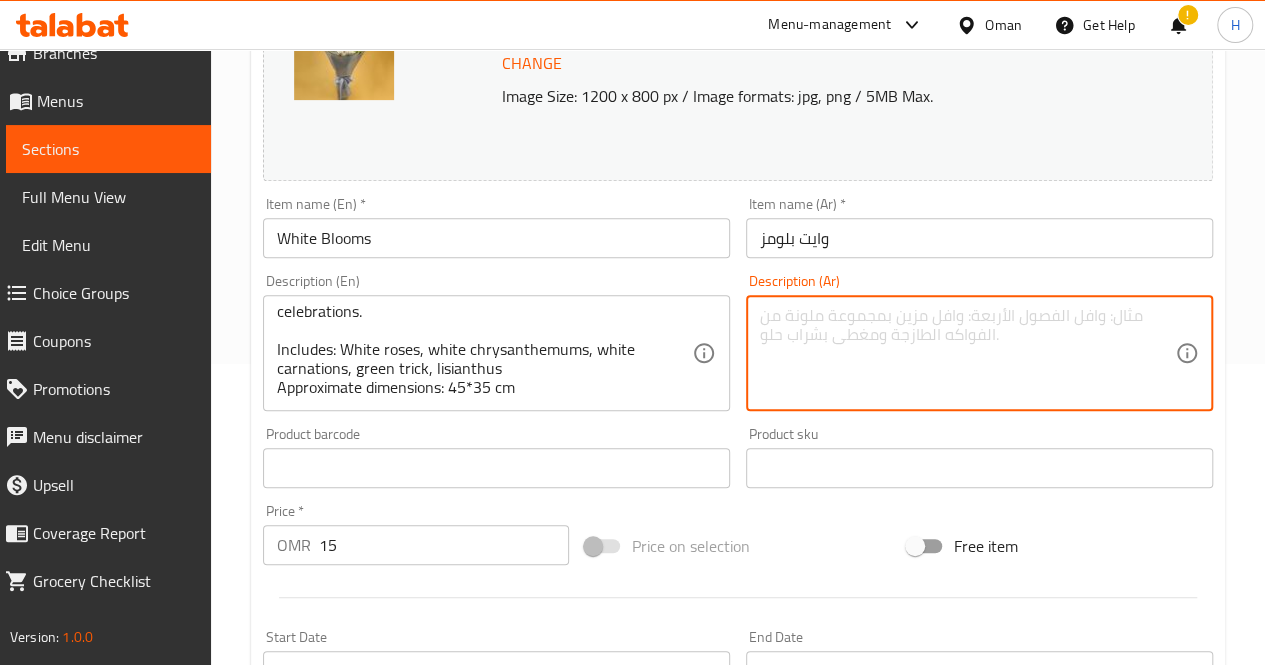 paste on "باقة راقية بألوان الأبيض والأخضر الهادئ، مثالية للمناسبات الراقية، البدايات الجديدة أو لحظات مليئة بالسكينة.
يحتوي على: ورد أبيض، أقحوان أبيض، قرنفل أبيض، جرين تريك، ليزانثس
الأبعاد التقريبية: 45*35 سم" 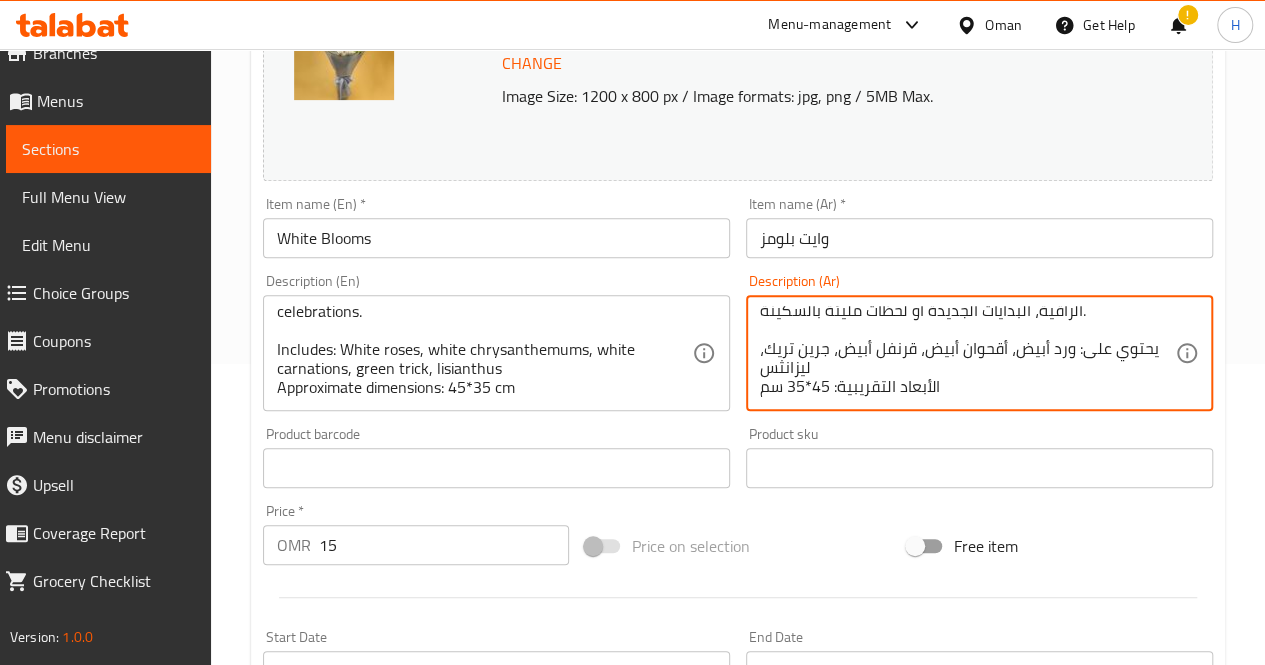 scroll, scrollTop: 0, scrollLeft: 0, axis: both 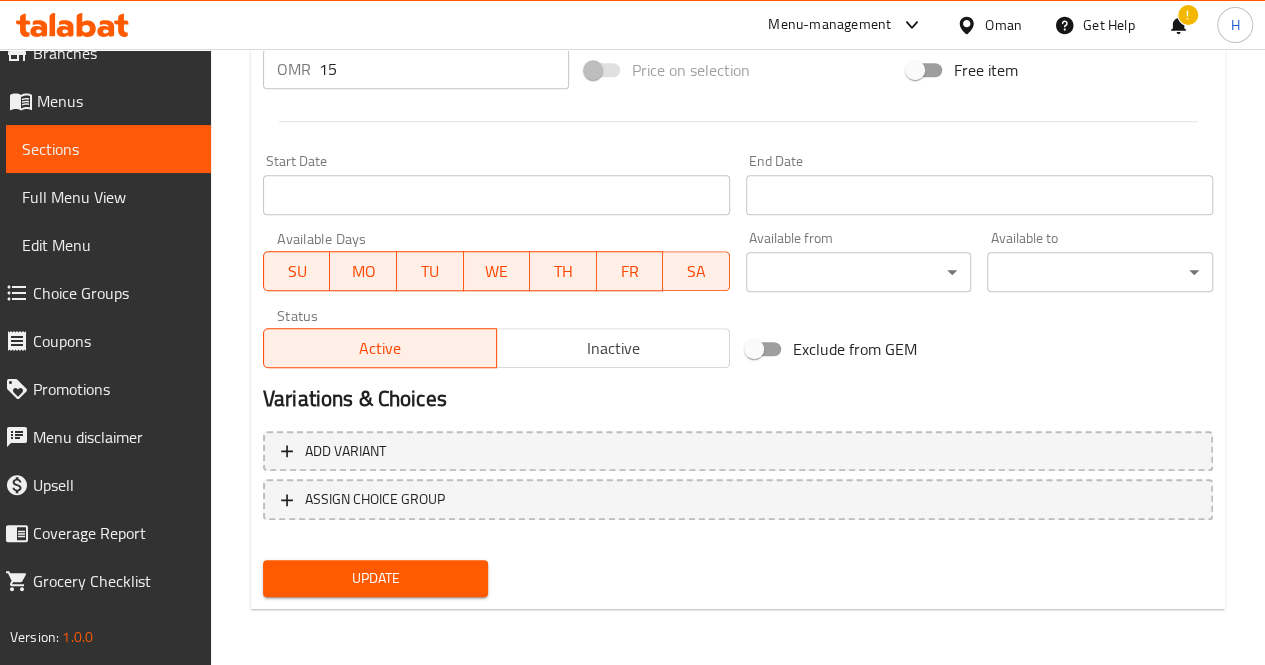 type on "باقة راقية بألوان الأبيض والأخضر الهادئ، مثالية للمناسبات الراقية، البدايات الجديدة أو لحظات مليئة بالسكينة.
يحتوي على: ورد أبيض، أقحوان أبيض، قرنفل أبيض، جرين تريك، ليزانثس
الأبعاد التقريبية: 45*35 سم" 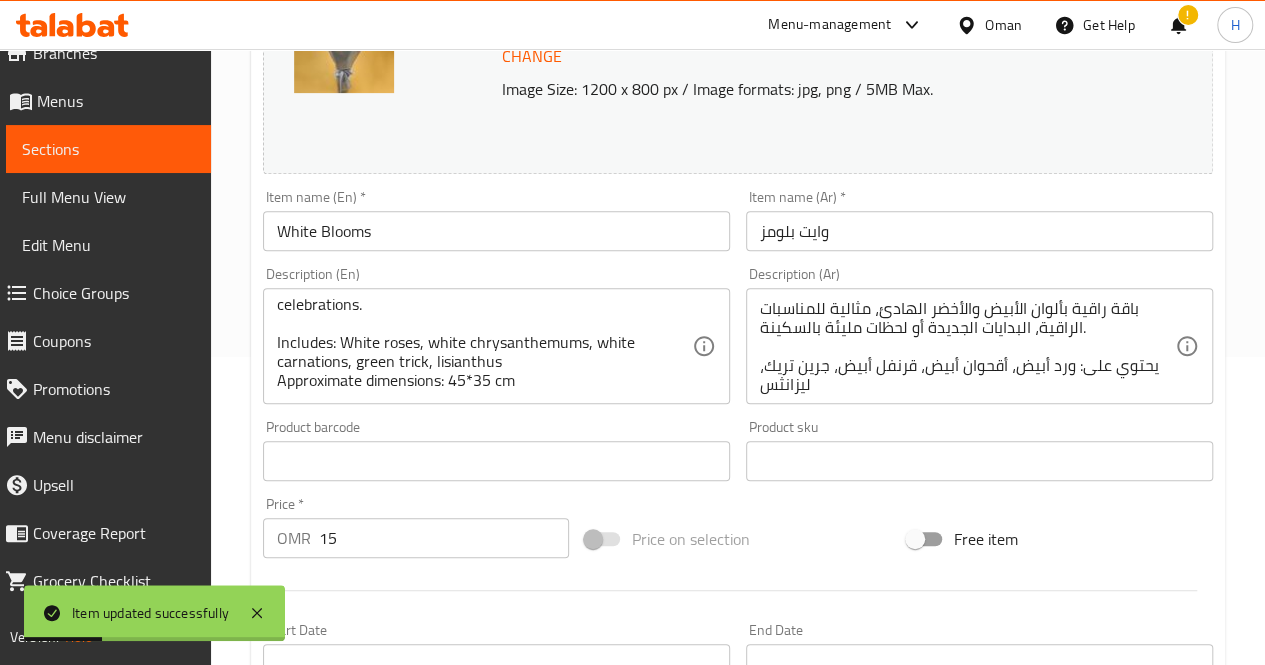 scroll, scrollTop: 316, scrollLeft: 0, axis: vertical 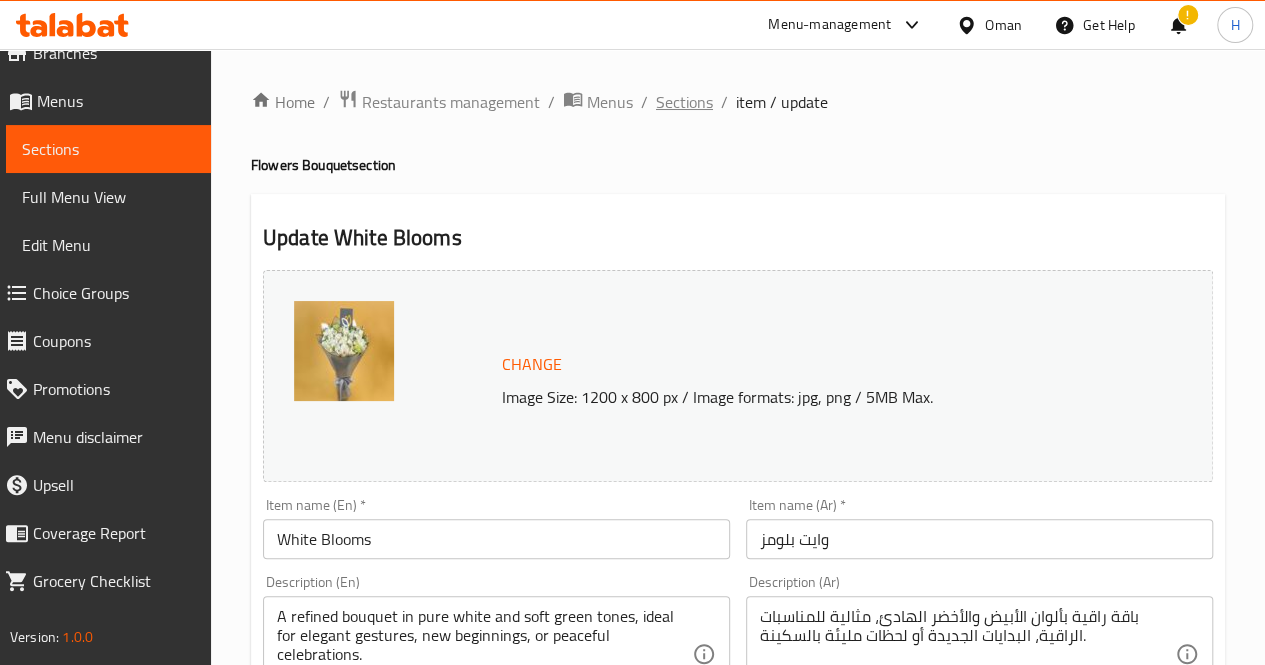 click on "Sections" at bounding box center [684, 102] 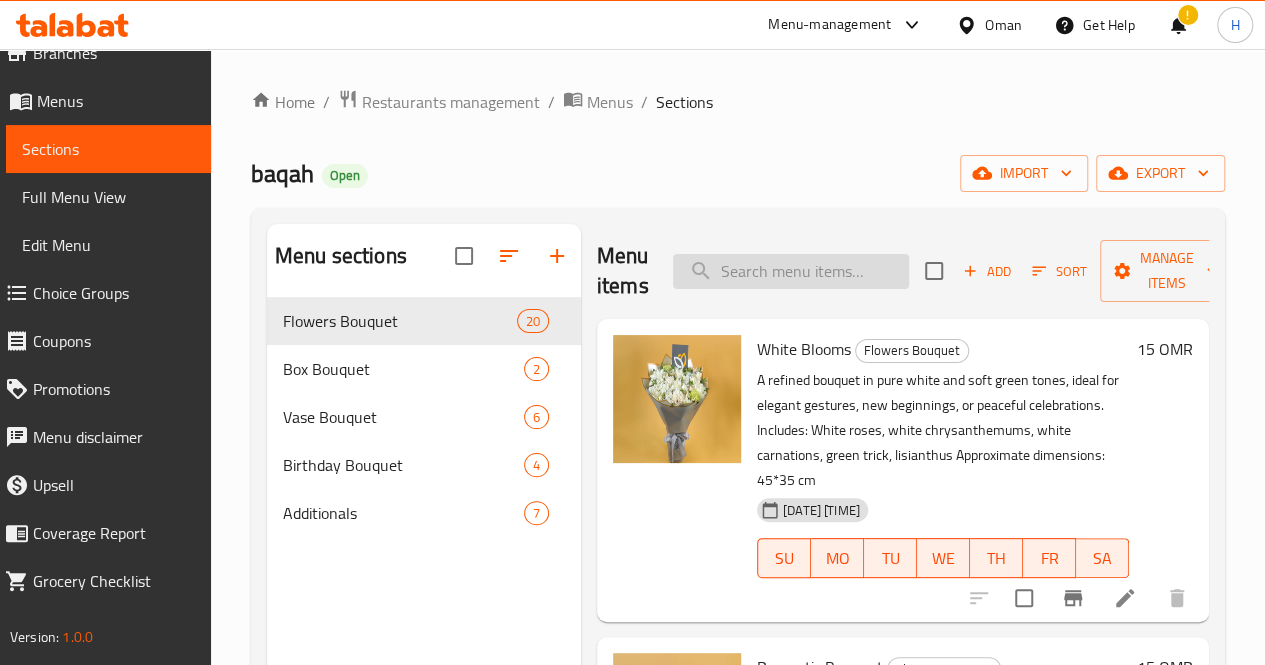 click at bounding box center (791, 271) 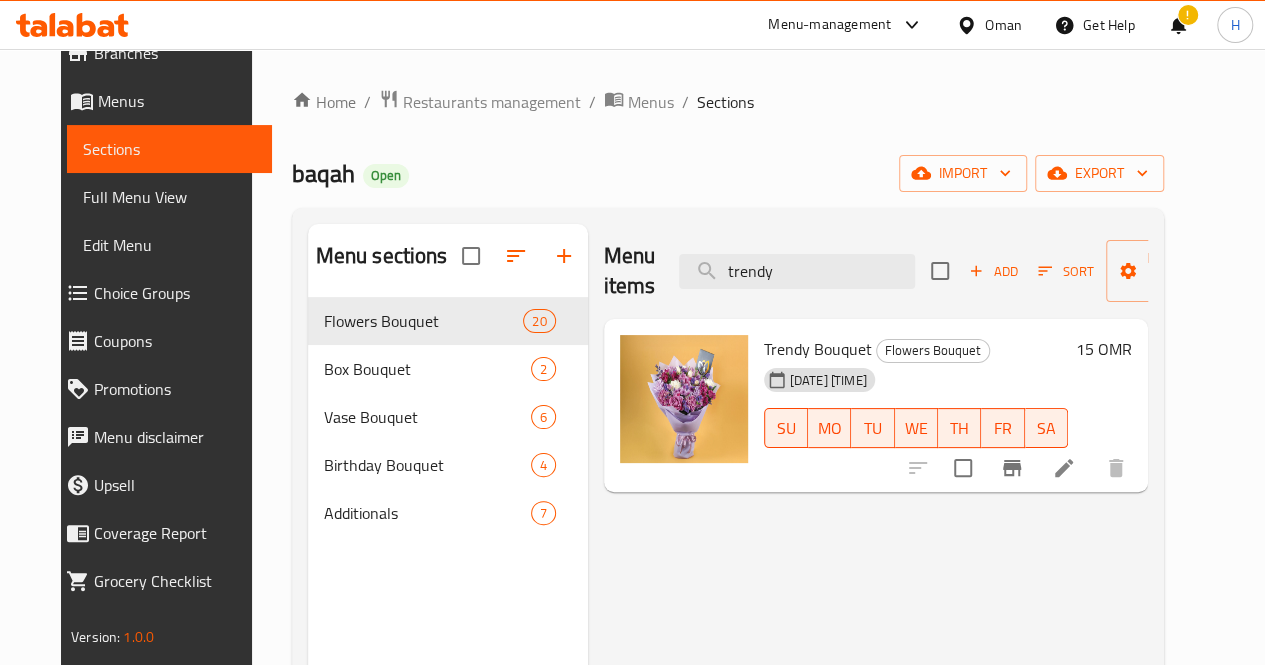 type on "trendy" 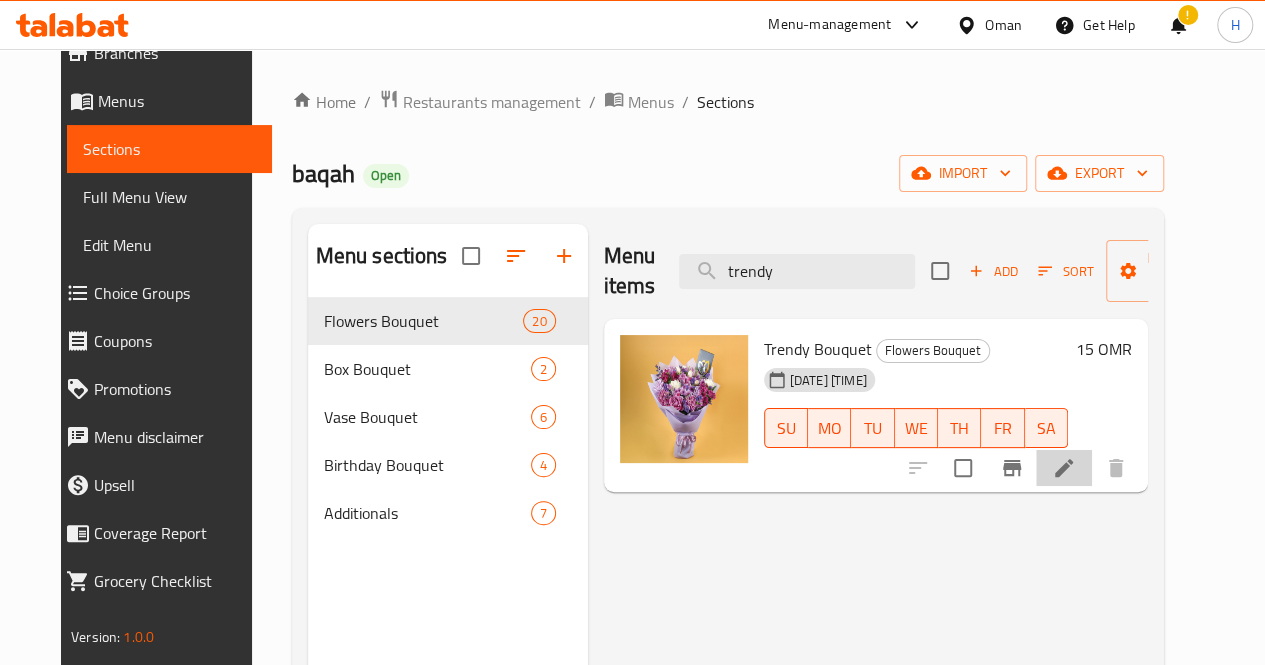 click at bounding box center [1064, 468] 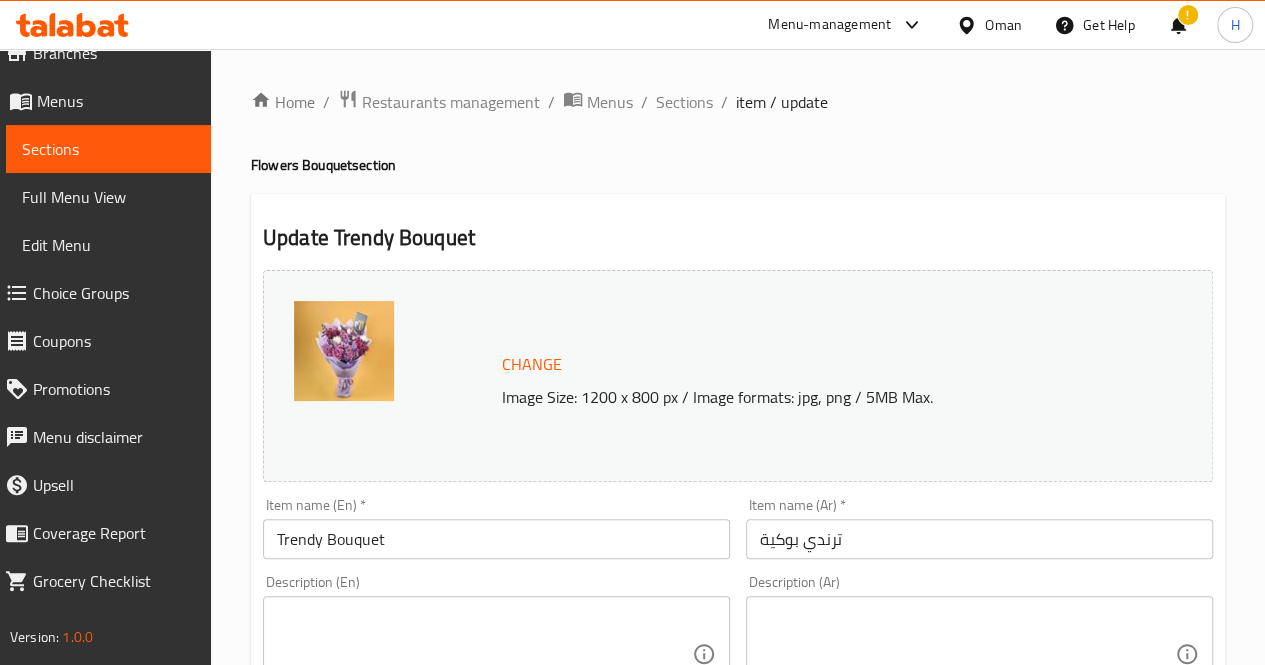 click on "Description (En)" at bounding box center (496, 654) 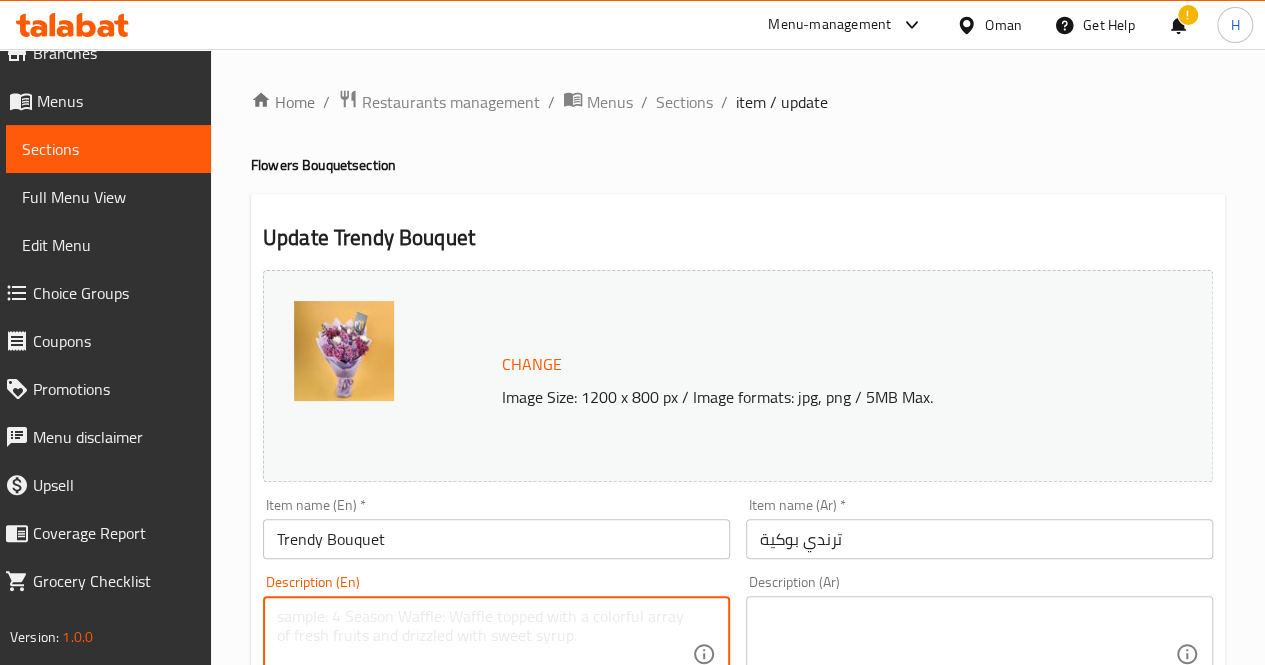 paste on "A beautiful bouquet in vibrant shades of purple and pink, ideal for birthdays, celebrations, or adding a graceful touch to any special day.
Includes: Purple roses, pink alstroemeria, carnations, white chrysanthemums, statice
Approximate dimensions: 45*35 cm" 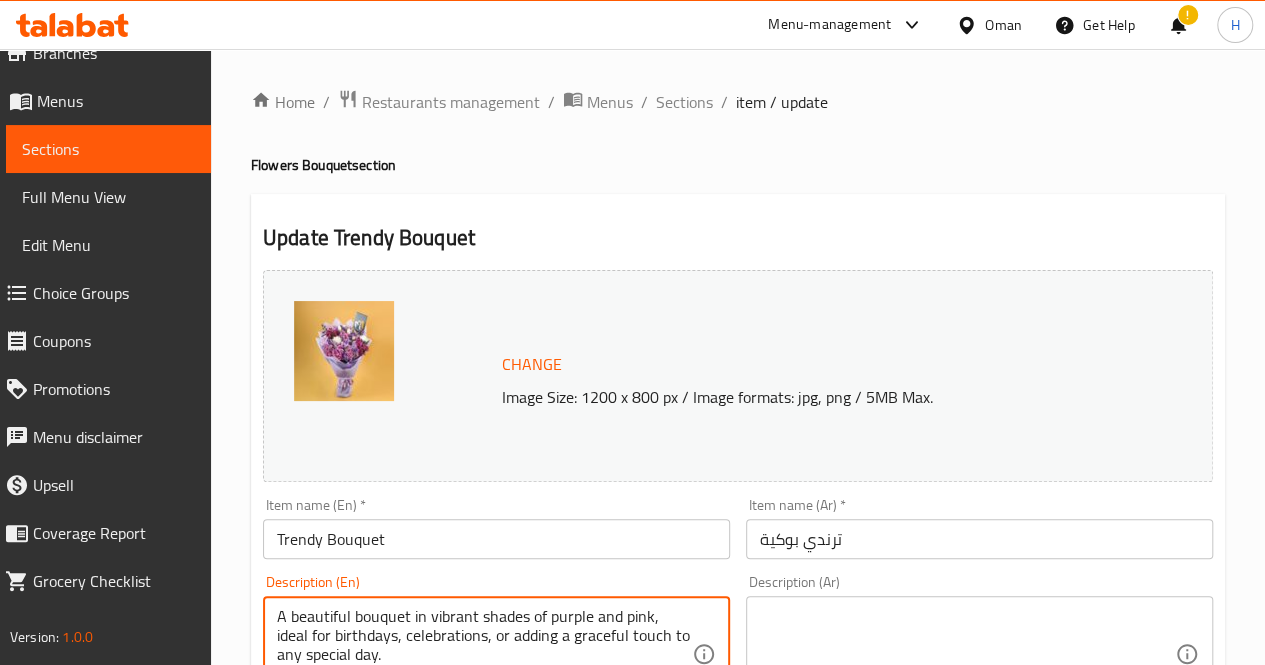 scroll, scrollTop: 36, scrollLeft: 0, axis: vertical 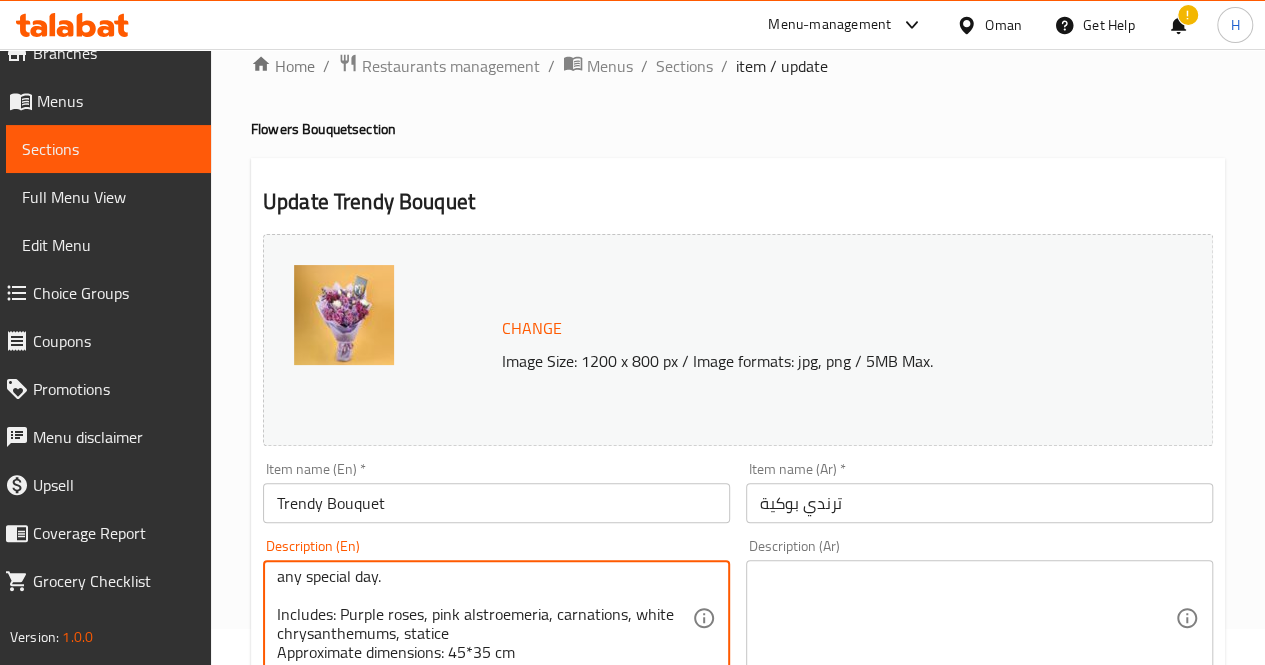 type on "A beautiful bouquet in vibrant shades of purple and pink, ideal for birthdays, celebrations, or adding a graceful touch to any special day.
Includes: Purple roses, pink alstroemeria, carnations, white chrysanthemums, statice
Approximate dimensions: 45*35 cm" 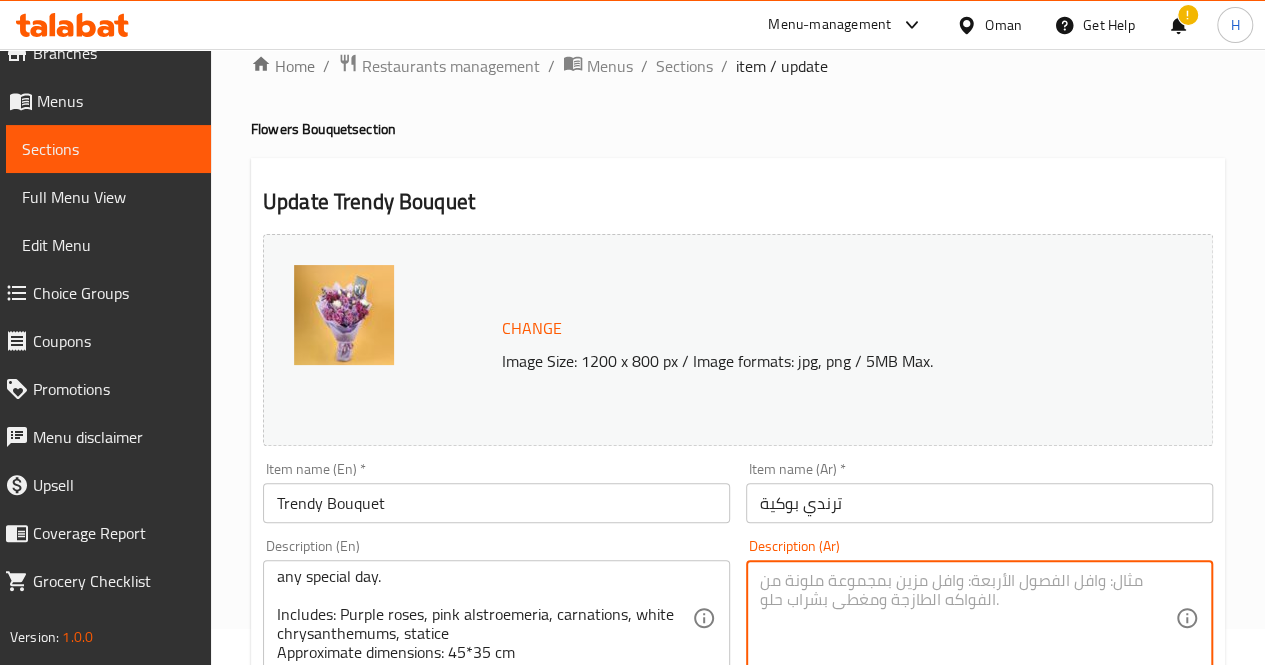 click at bounding box center (967, 618) 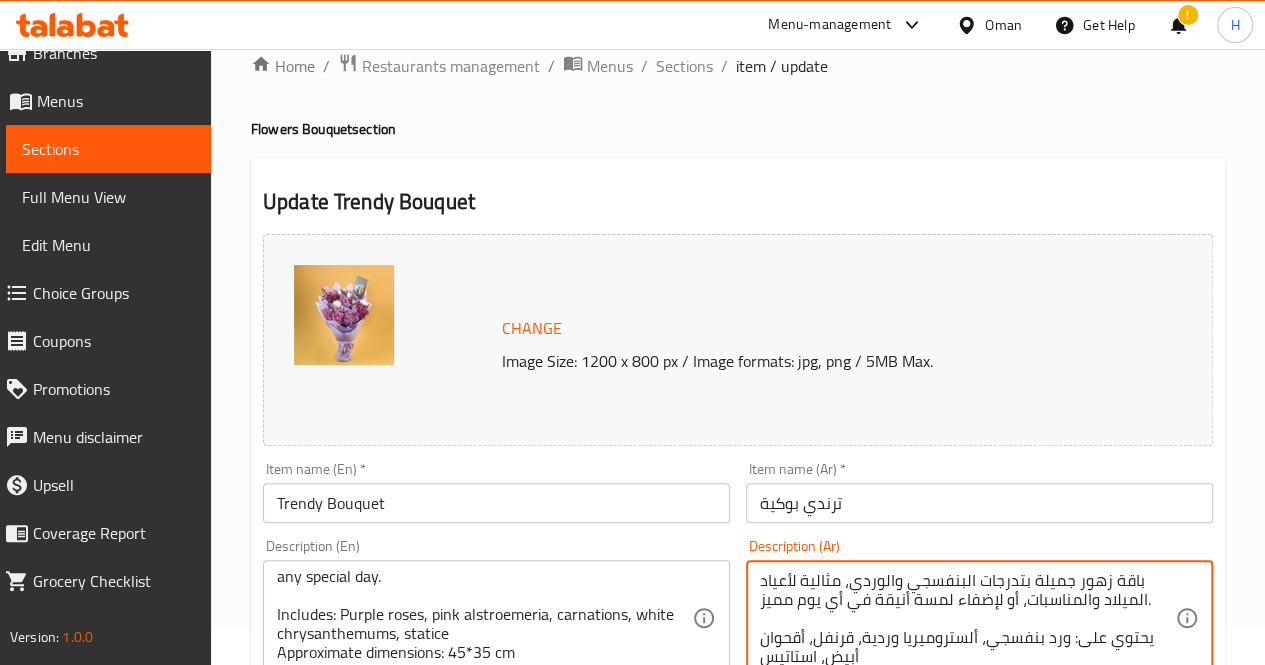 scroll, scrollTop: 38, scrollLeft: 0, axis: vertical 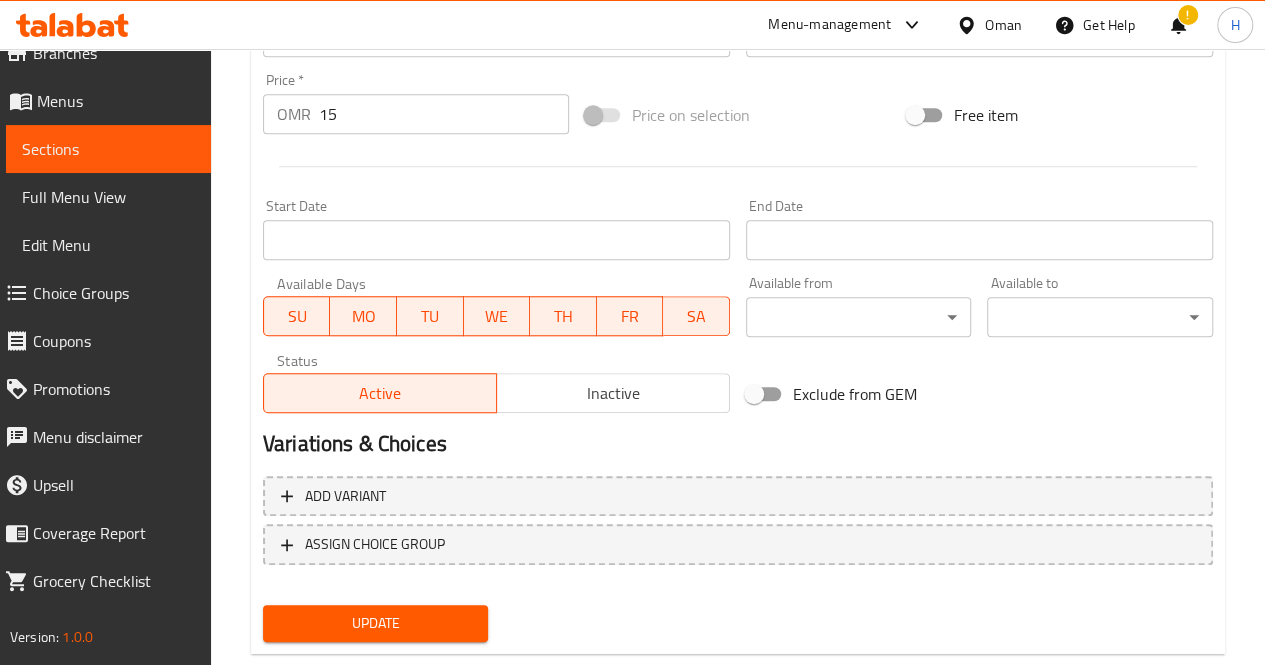 type on "باقة زهور جميلة بتدرجات البنفسجي والوردي، مثالية لأعياد الميلاد والمناسبات، أو لإضفاء لمسة أنيقة في أي يوم مميز.
يحتوي على: ورد بنفسجي، ألستروميريا وردية، قرنفل، أقحوان أبيض، استاتيس
الأبعاد التقريبية: 45*35 سم" 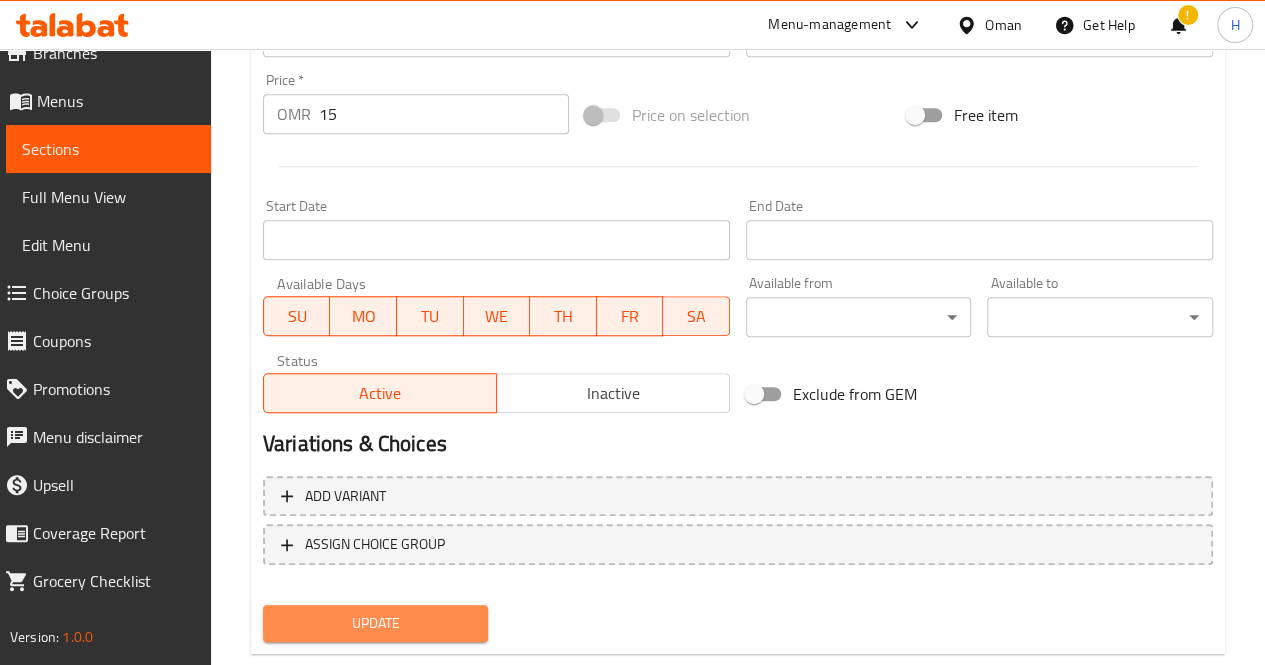 click on "Update" at bounding box center (376, 623) 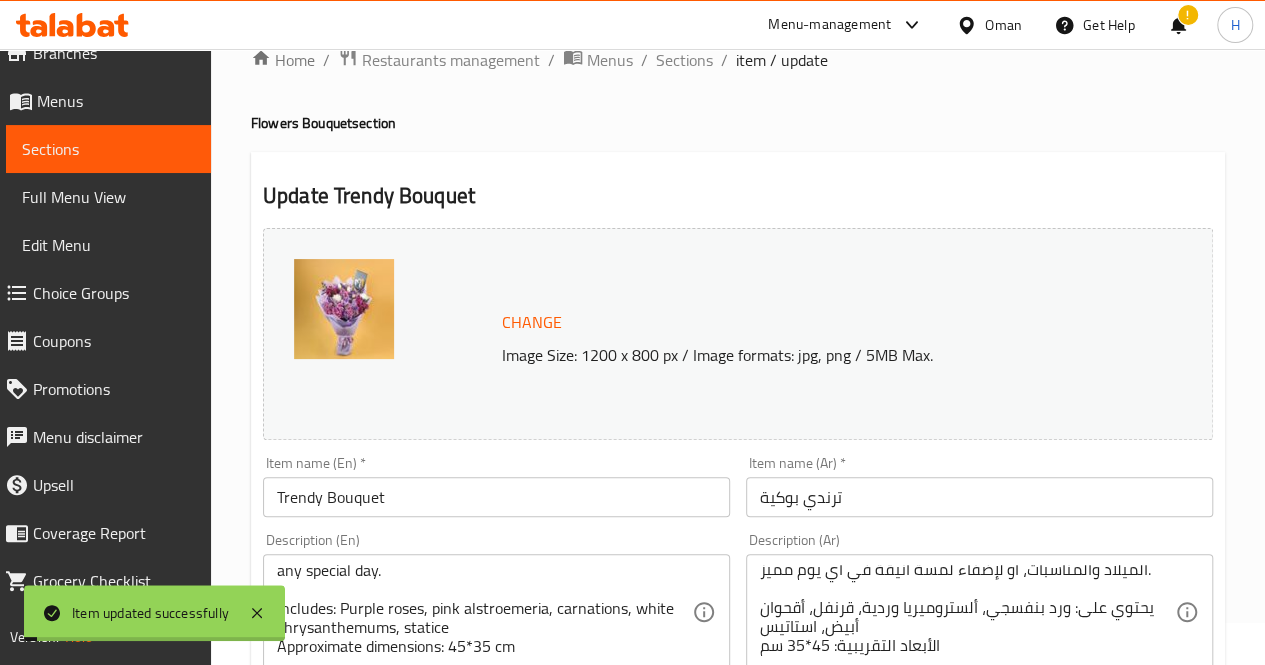 scroll, scrollTop: 0, scrollLeft: 0, axis: both 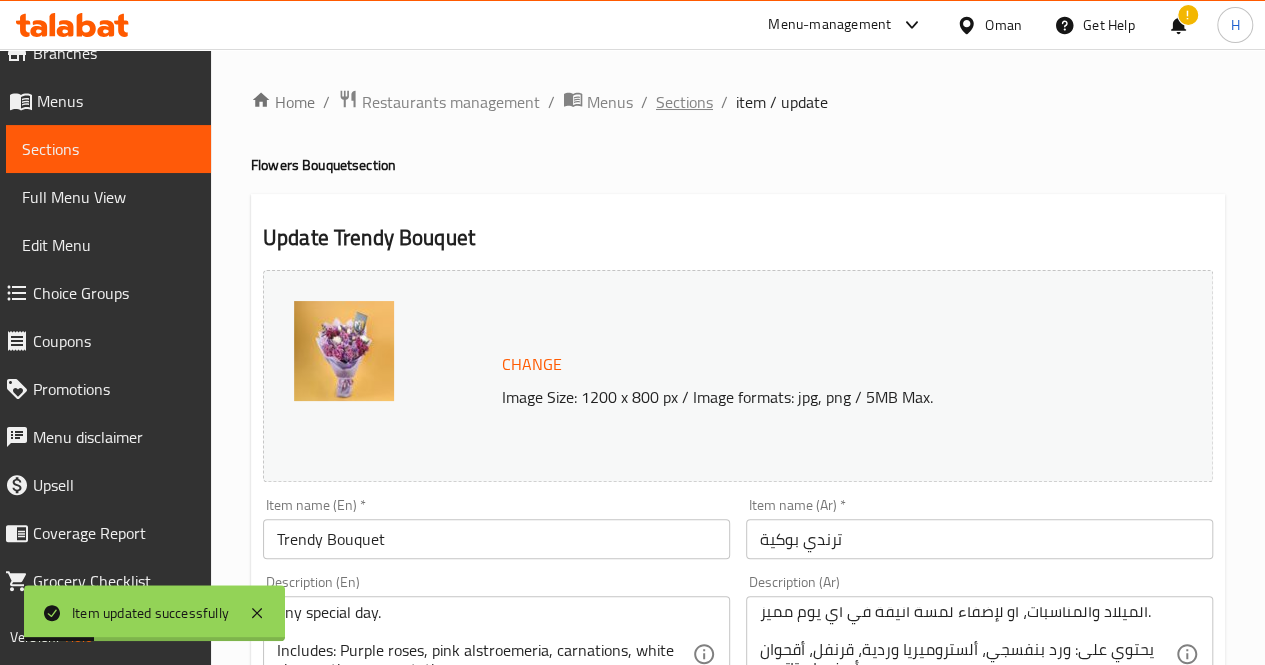 click on "Sections" at bounding box center [684, 102] 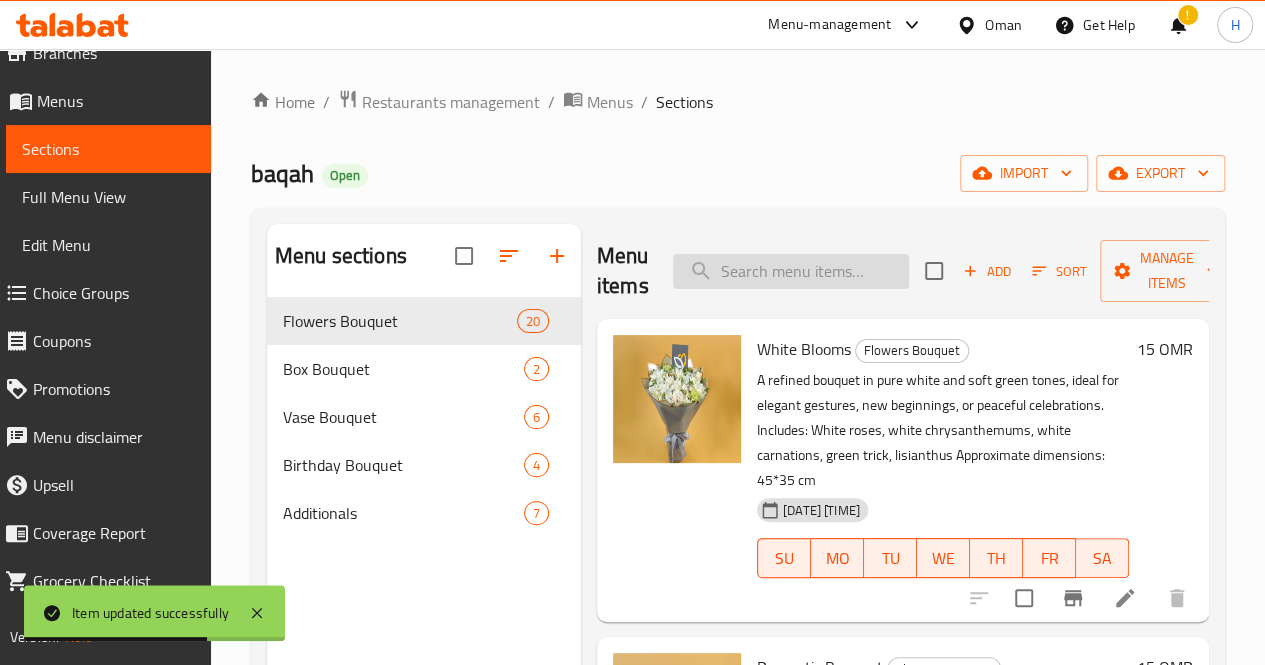 click at bounding box center (791, 271) 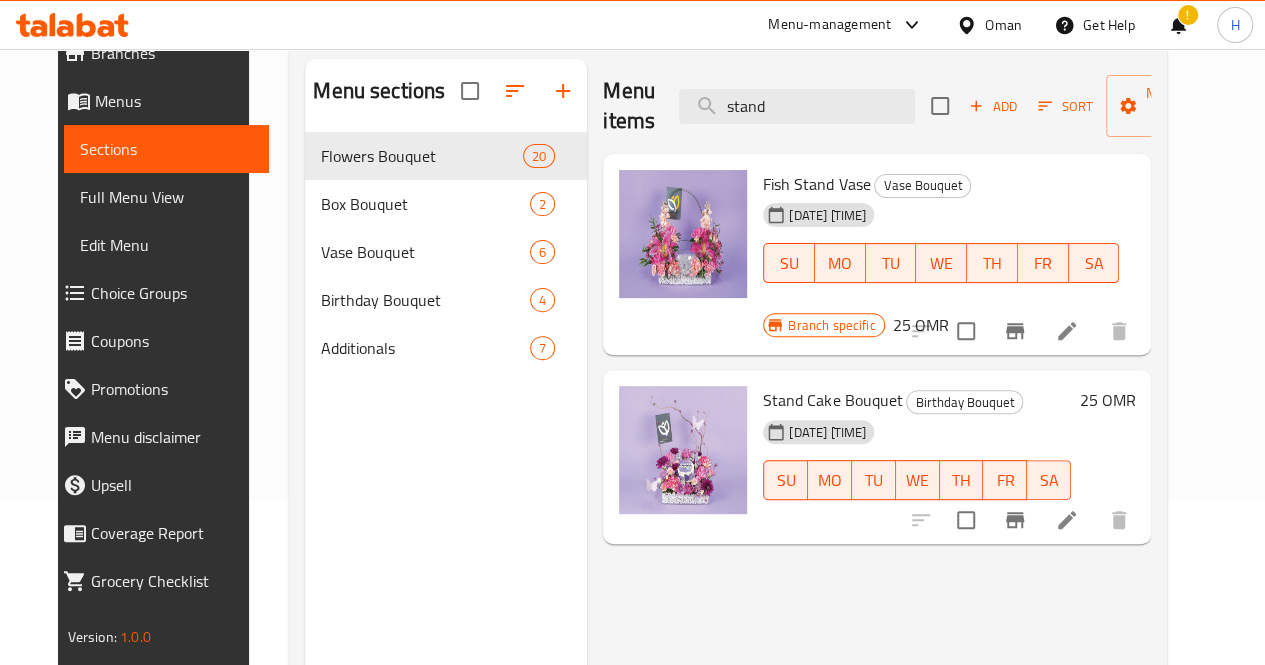 scroll, scrollTop: 183, scrollLeft: 0, axis: vertical 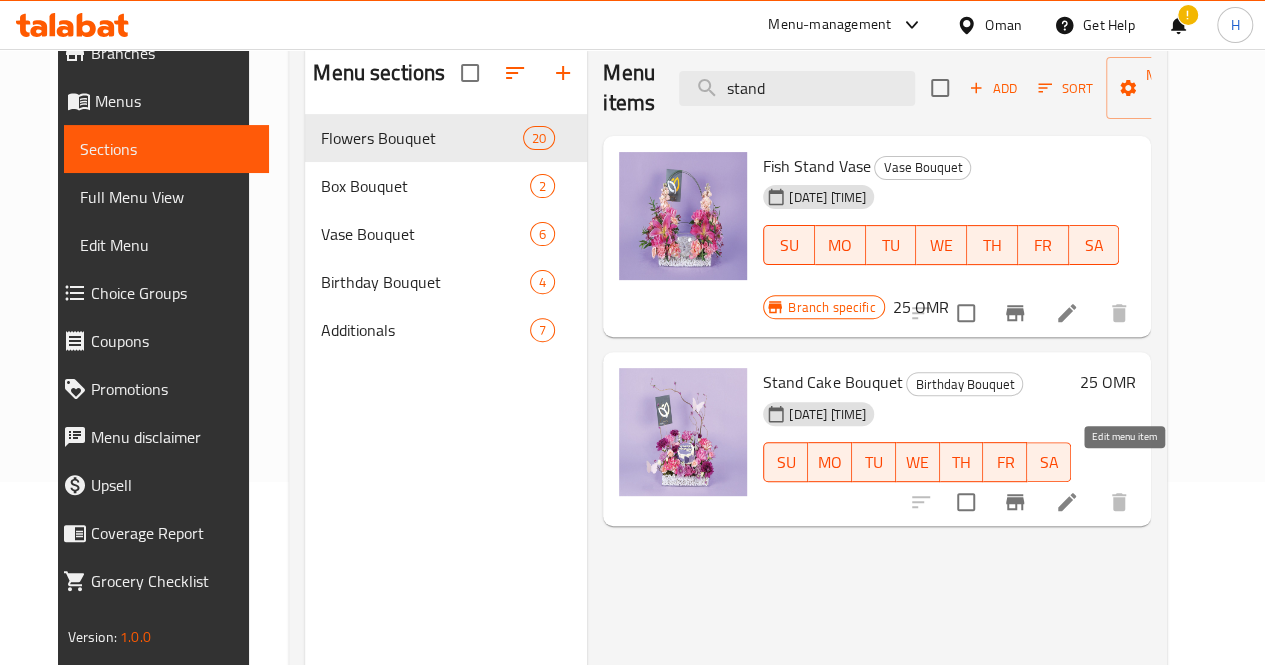 type on "stand" 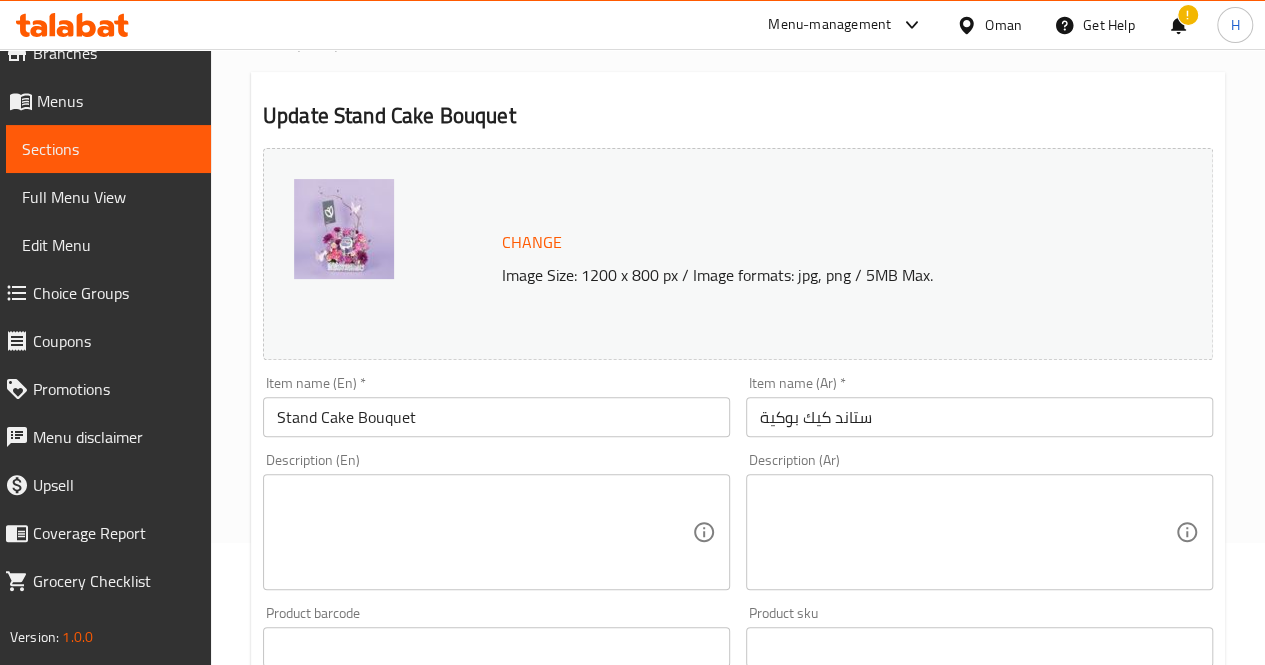 scroll, scrollTop: 125, scrollLeft: 0, axis: vertical 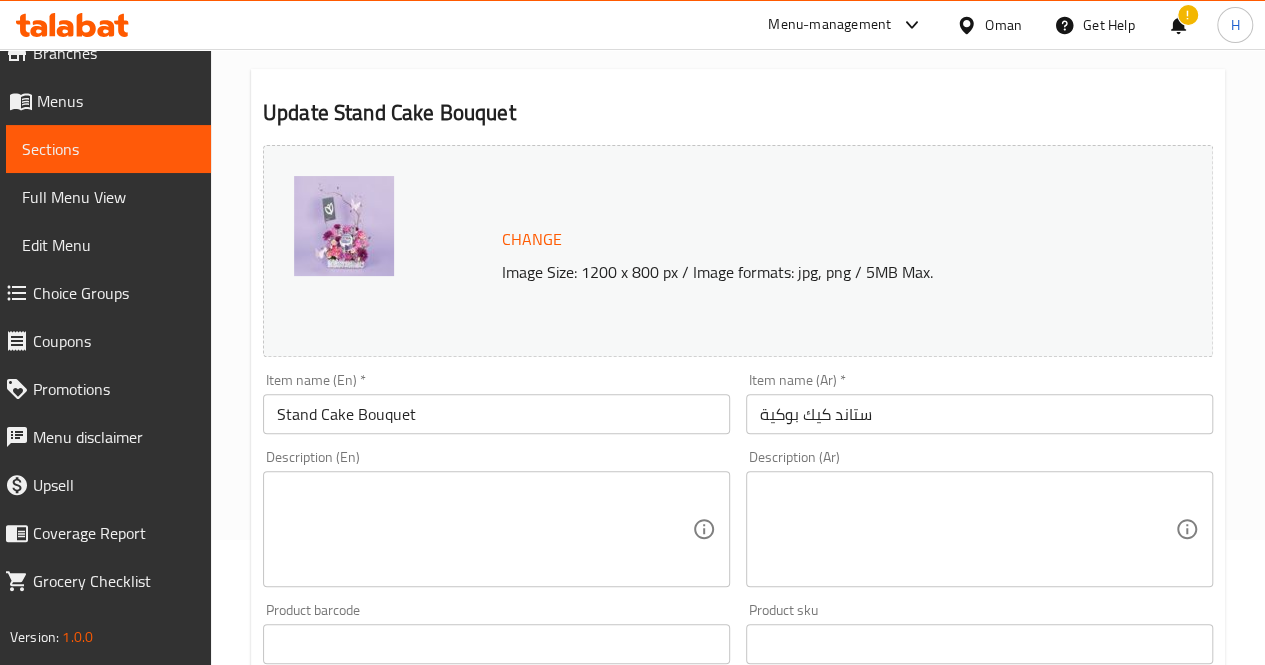click at bounding box center [484, 529] 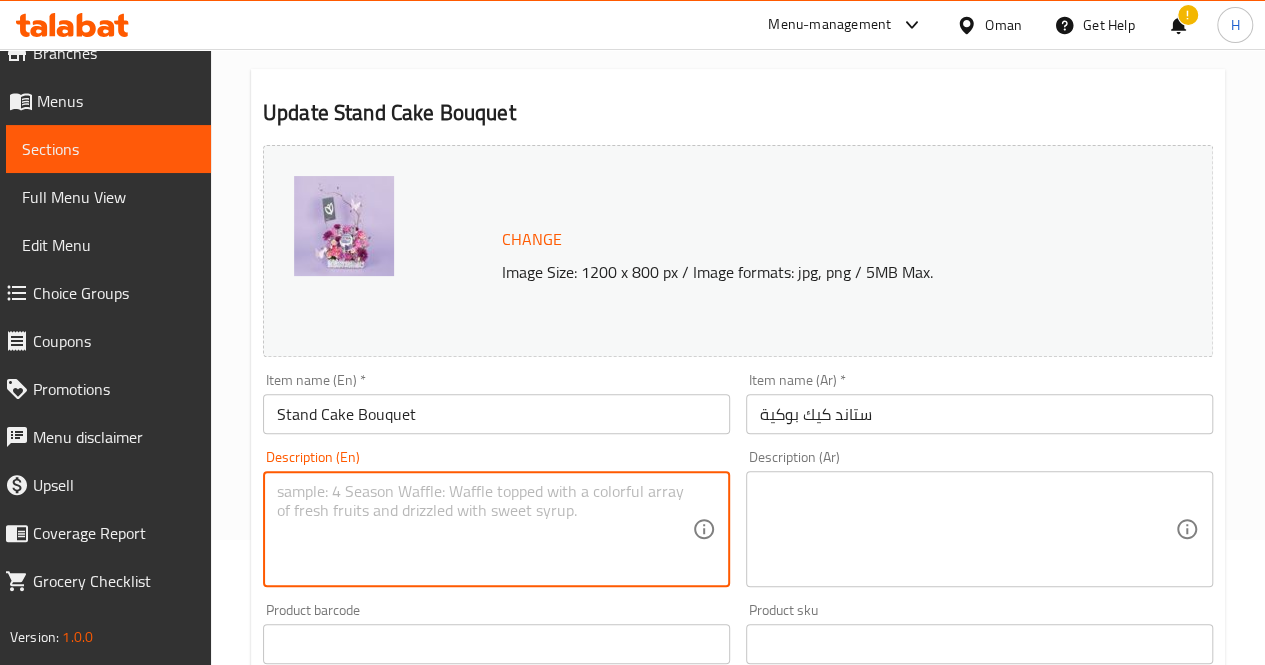 paste on "A charming birthday arrangement featuring a mini cake and a mix of pink and purple flowers, adorned with delicate butterflies, a sweet and elegant gift for a joyful occasion.
Includes: Purple chrysanthemums, pink roses, spray roses, carnations, lisianthus
Approximate dimensions: 35*30 cm" 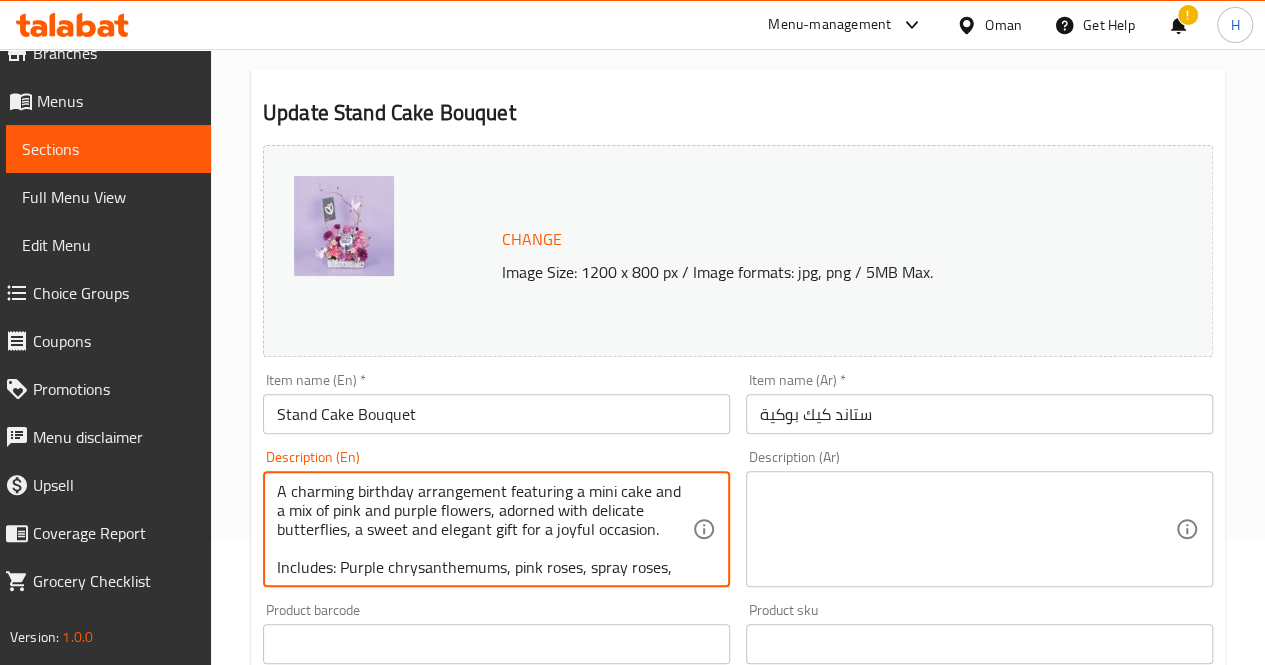 scroll, scrollTop: 42, scrollLeft: 0, axis: vertical 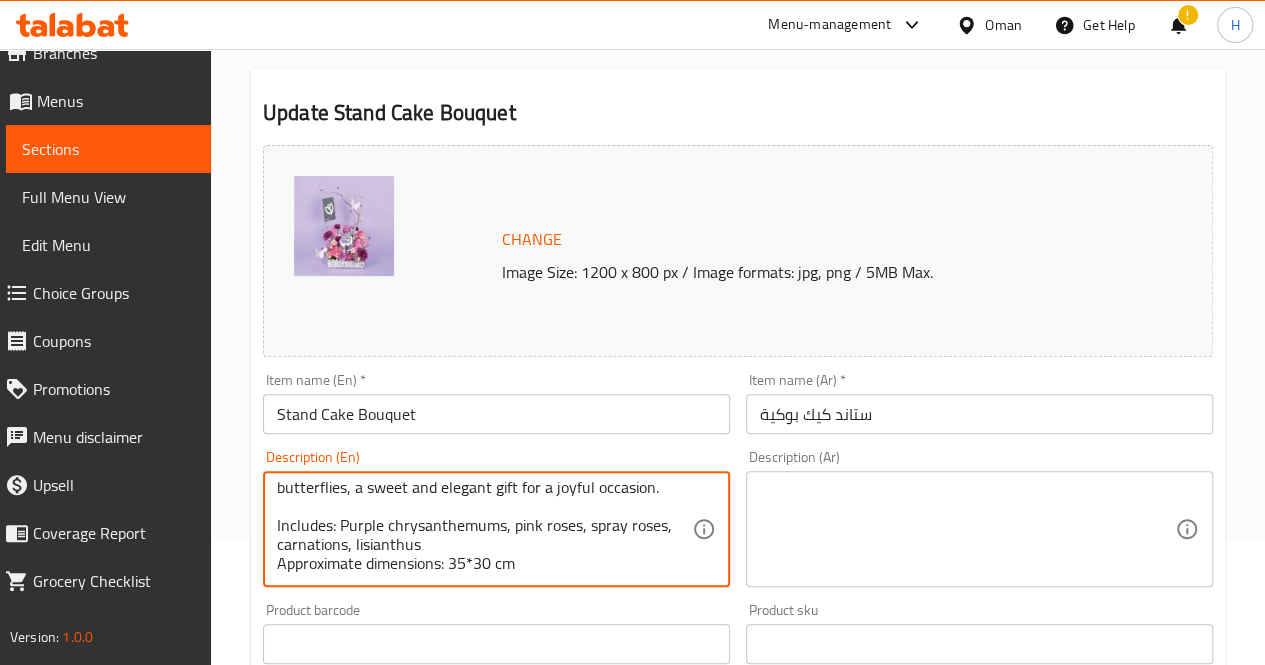 type on "A charming birthday arrangement featuring a mini cake and a mix of pink and purple flowers, adorned with delicate butterflies, a sweet and elegant gift for a joyful occasion.
Includes: Purple chrysanthemums, pink roses, spray roses, carnations, lisianthus
Approximate dimensions: 35*30 cm" 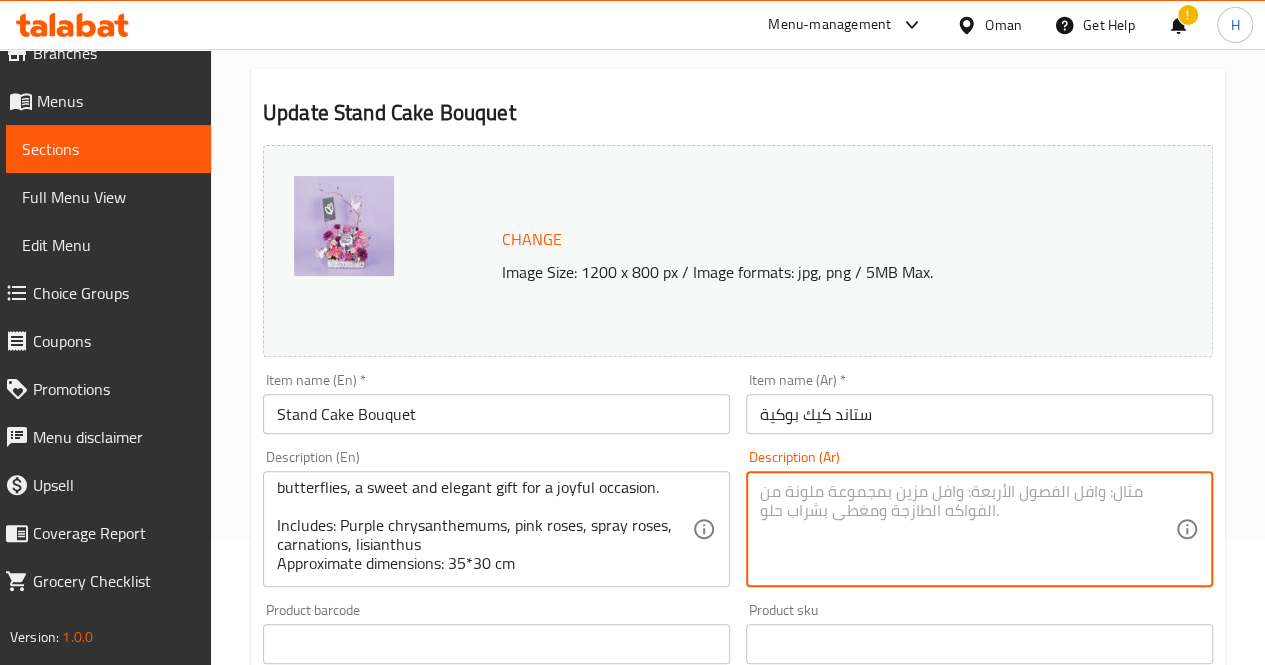 click at bounding box center (967, 529) 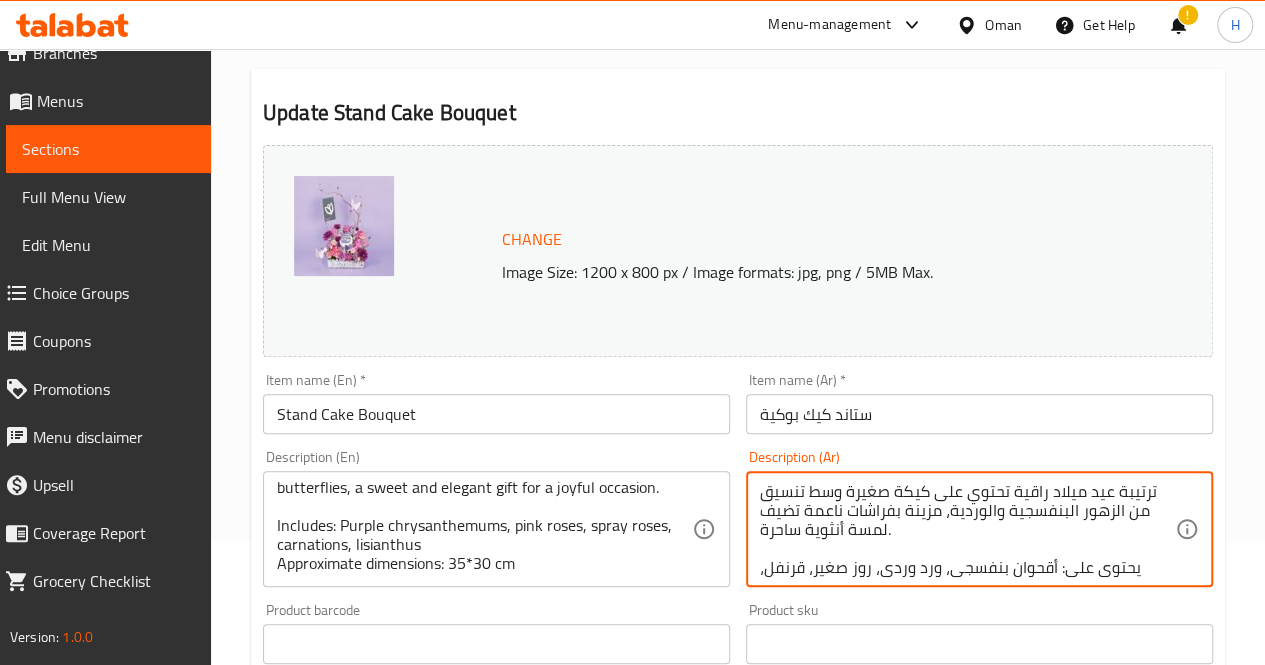 scroll, scrollTop: 56, scrollLeft: 0, axis: vertical 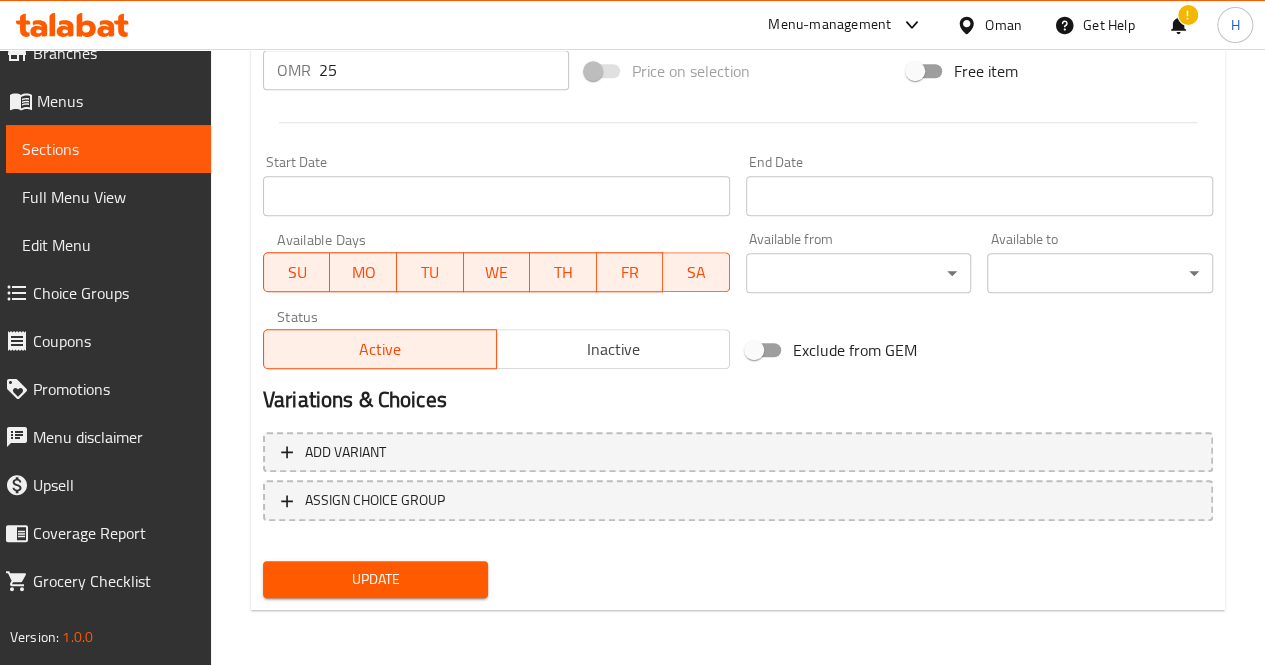 type on "ترتيبة عيد ميلاد راقية تحتوي على كيكة صغيرة وسط تنسيق من الزهور البنفسجية والوردية، مزينة بفراشات ناعمة تضيف لمسة أنثوية ساحرة.
يحتوي على: أقحوان بنفسجي، ورد وردي، روز صغير، قرنفل، ليزانثس
الأبعاد التقريبية: 35*30 سم" 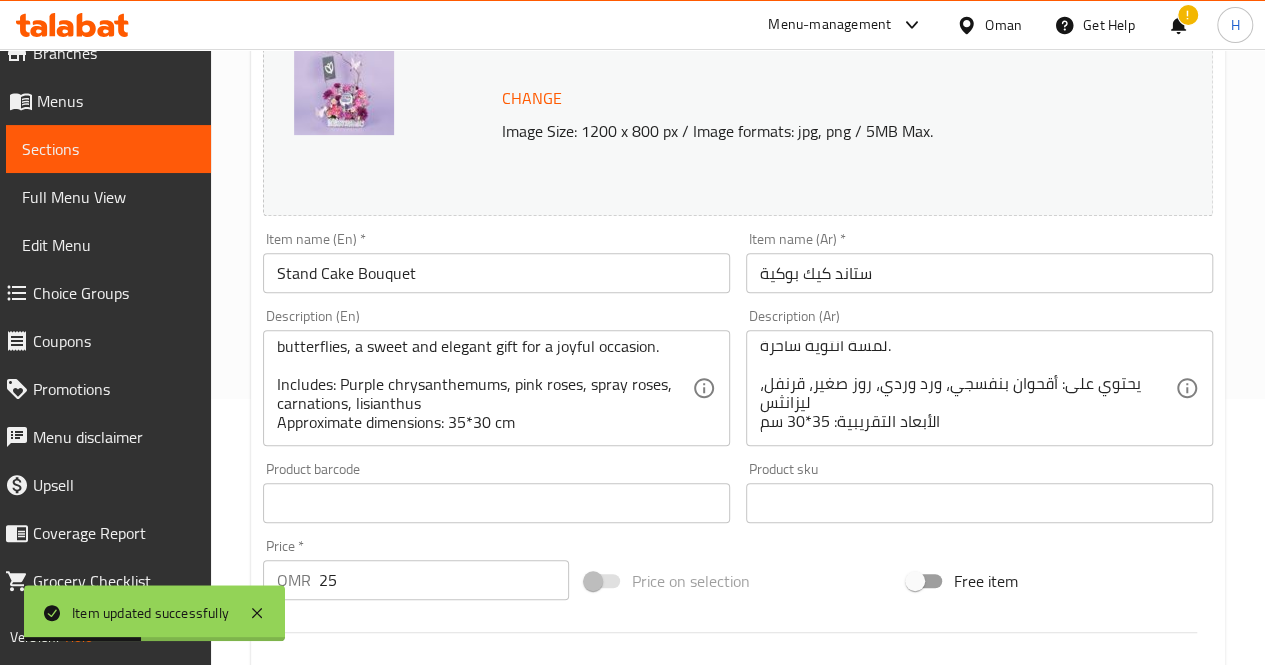 scroll, scrollTop: 777, scrollLeft: 0, axis: vertical 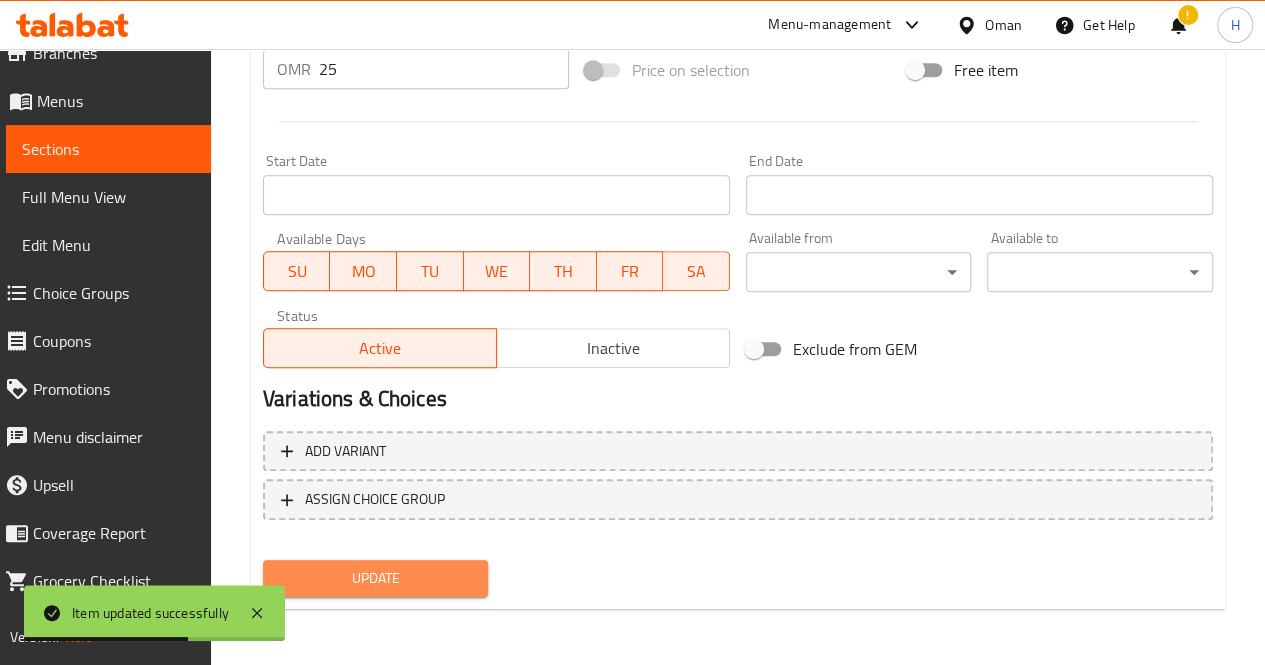 click on "Update" at bounding box center (376, 578) 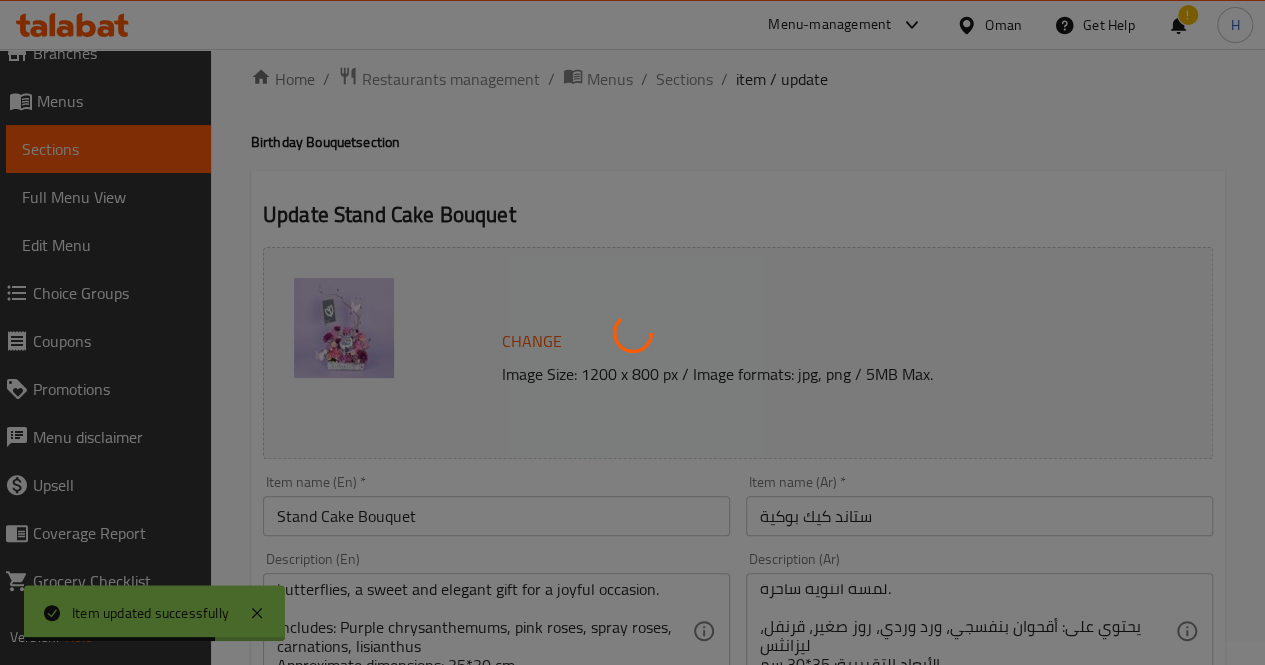 scroll, scrollTop: 0, scrollLeft: 0, axis: both 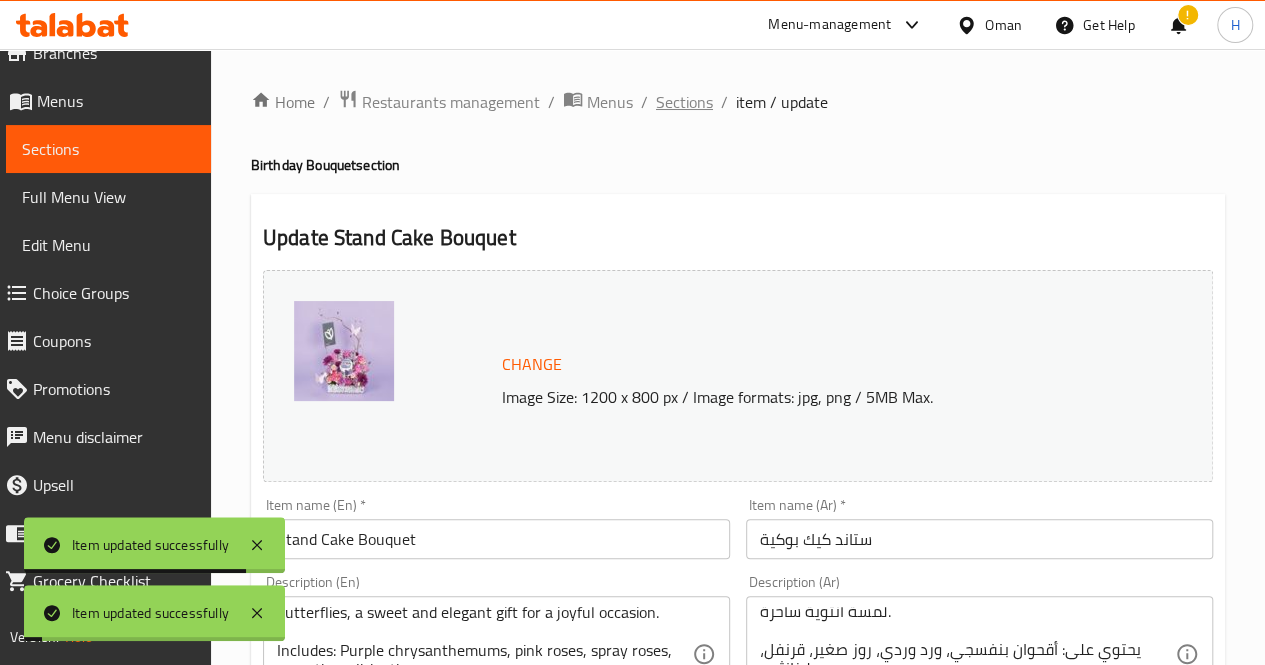 click on "Sections" at bounding box center [684, 102] 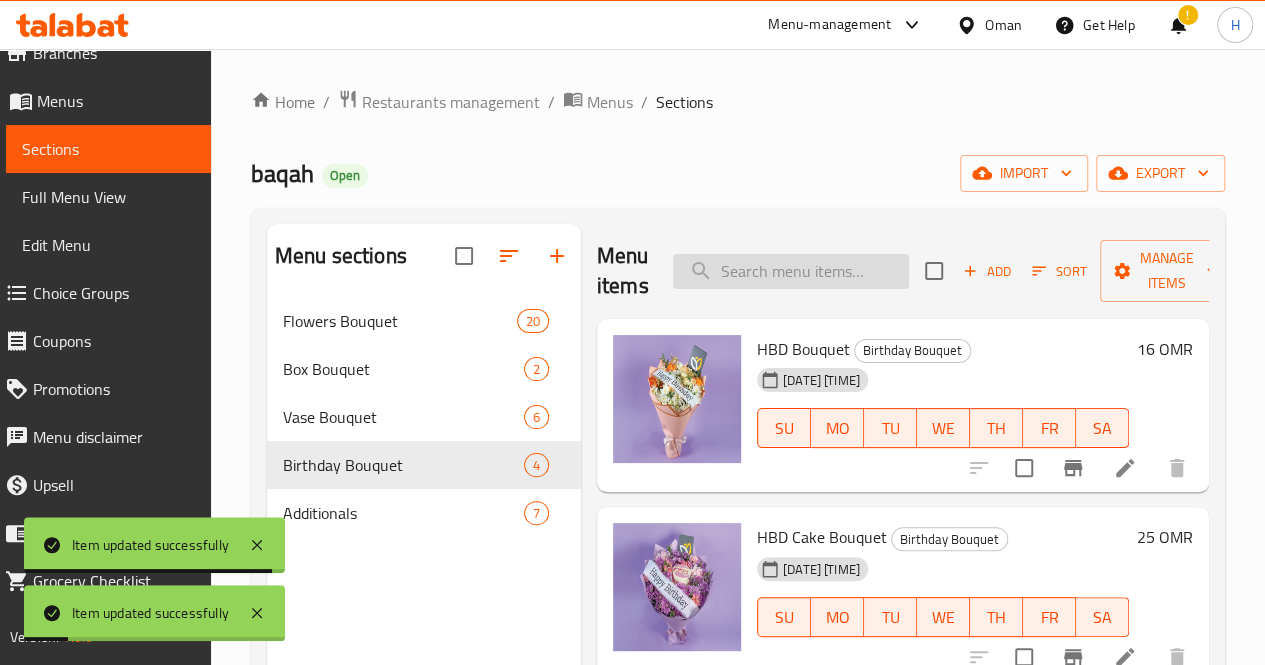 click at bounding box center (791, 271) 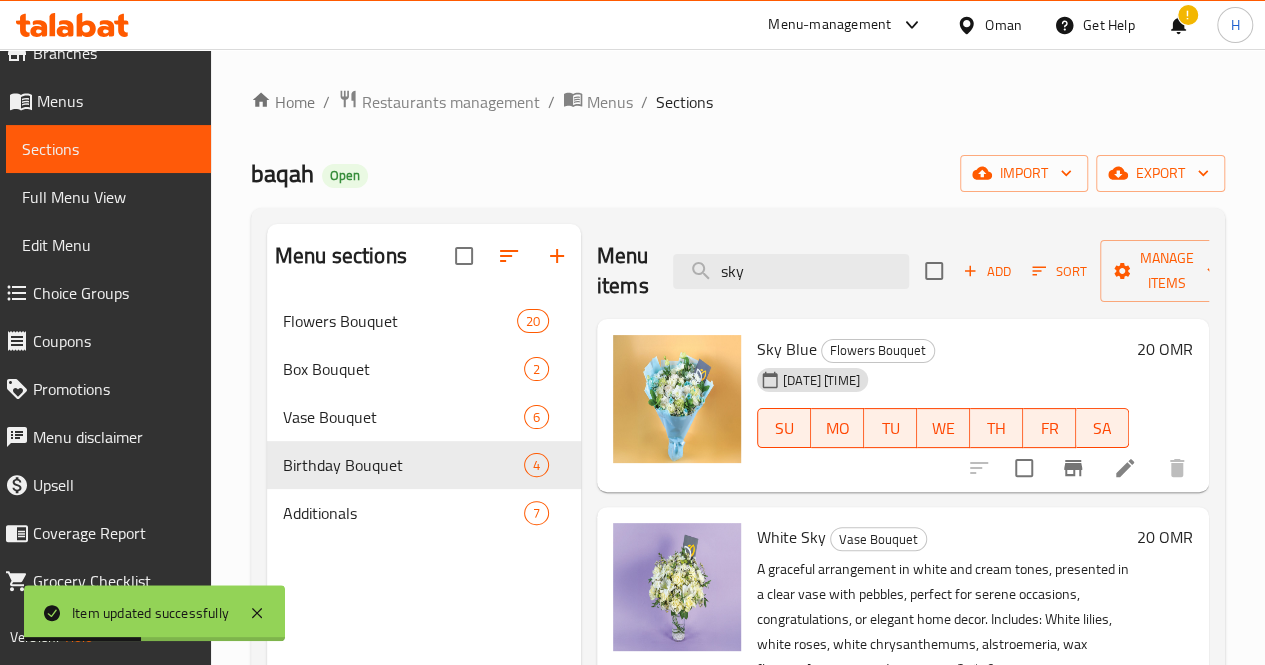 type on "sky" 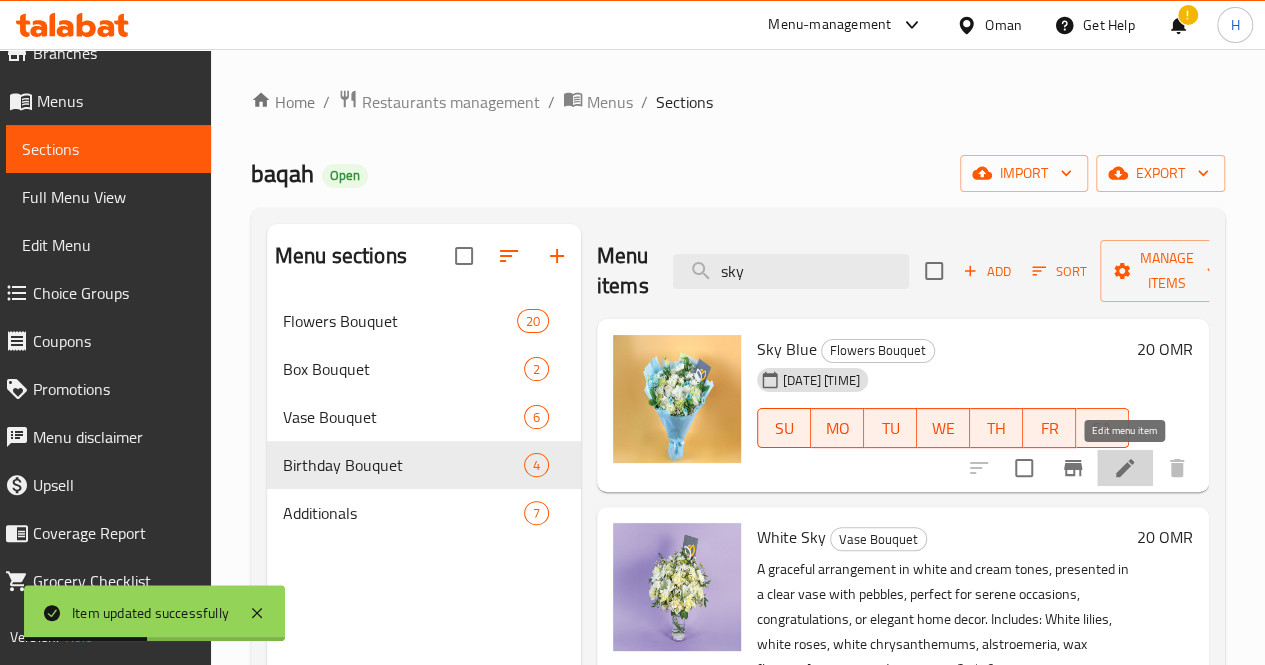 click 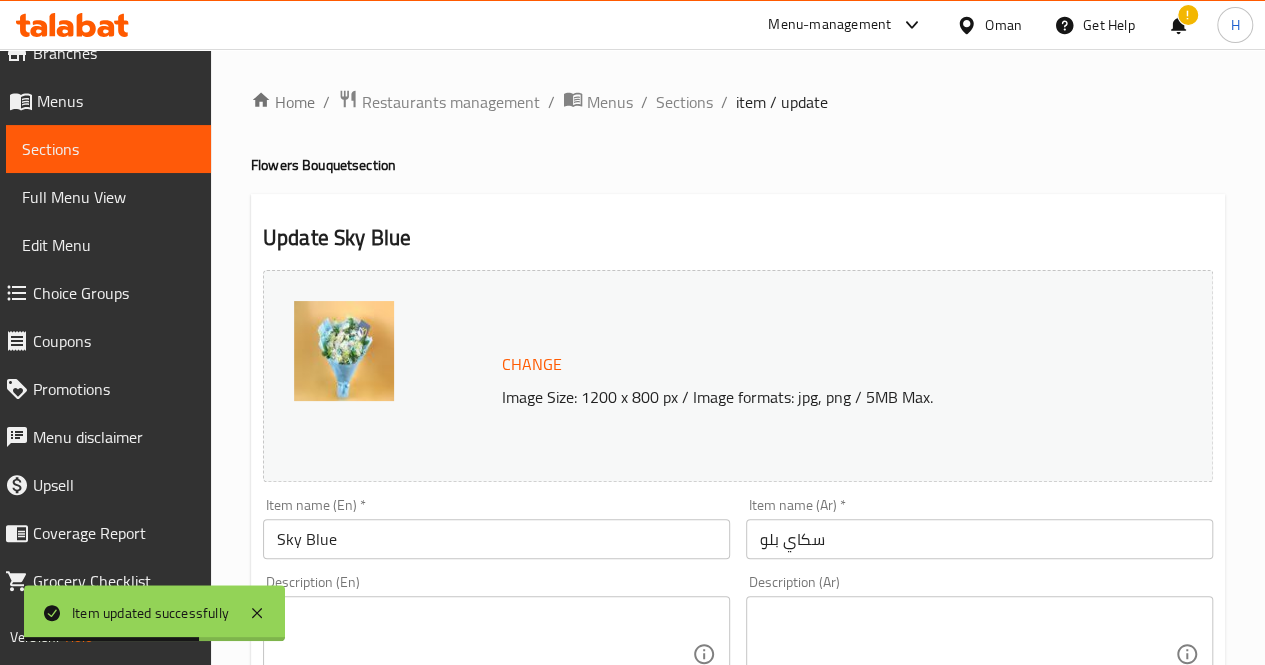 click at bounding box center (484, 654) 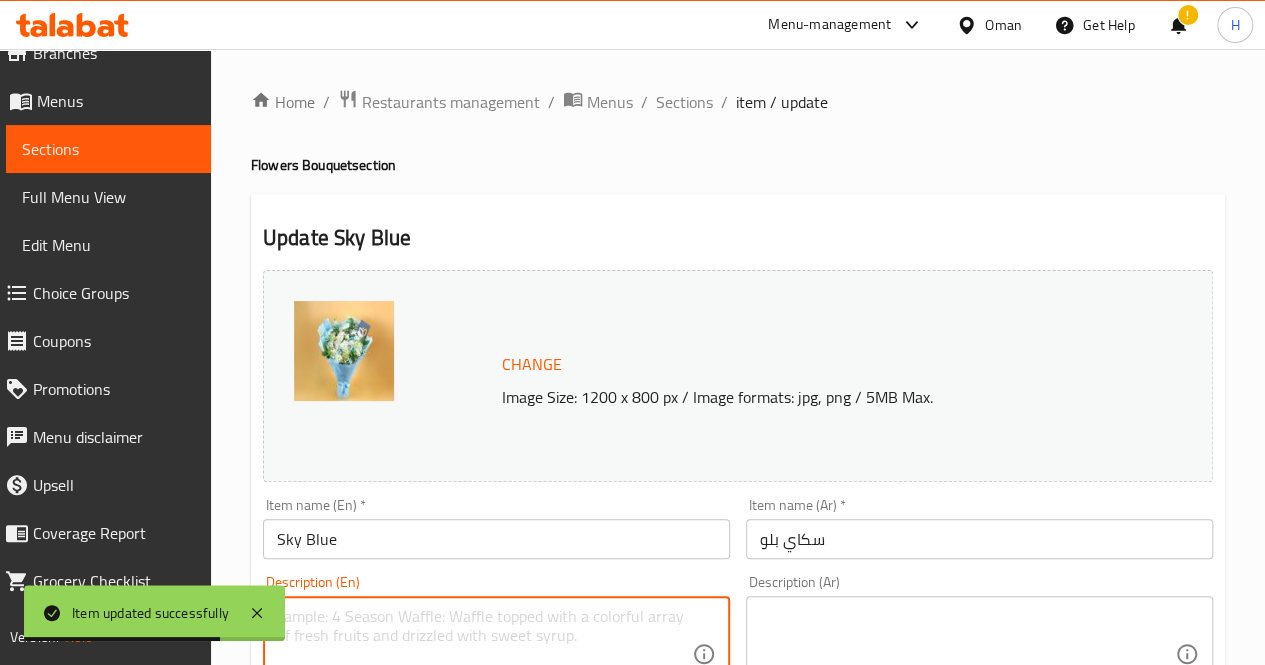paste on "A refreshing bouquet in soft blue and white tones, perfect for welcoming a new baby, offering congratulations, or sending calming wishes.
Includes: Blue lisianthus, white chrysanthemums, white carnations, white roses, green trick
Approximate dimensions: 45*35 cm" 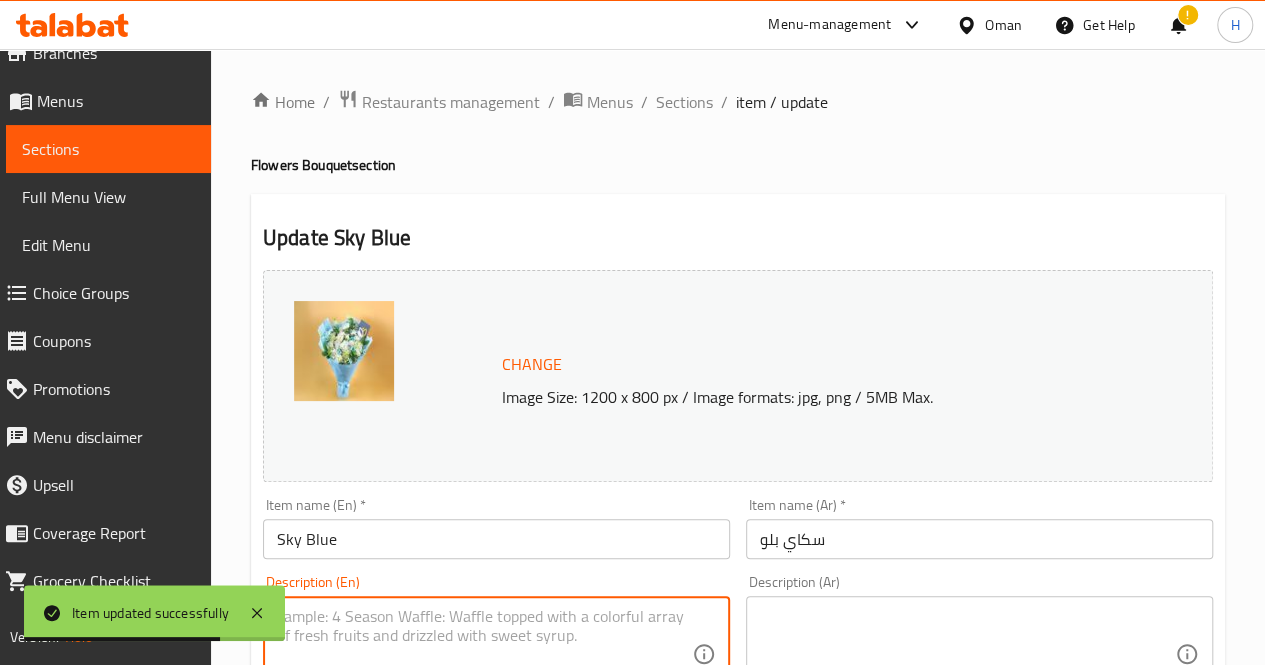 scroll, scrollTop: 36, scrollLeft: 0, axis: vertical 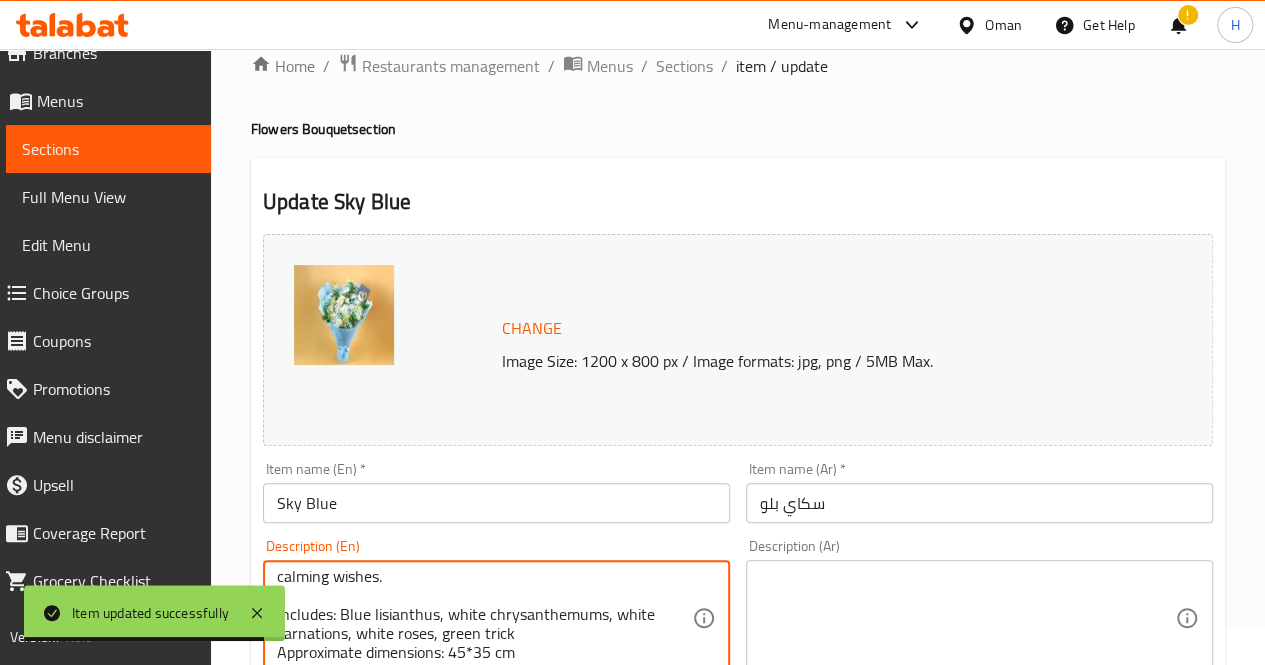 type on "A refreshing bouquet in soft blue and white tones, perfect for welcoming a new baby, offering congratulations, or sending calming wishes.
Includes: Blue lisianthus, white chrysanthemums, white carnations, white roses, green trick
Approximate dimensions: 45*35 cm" 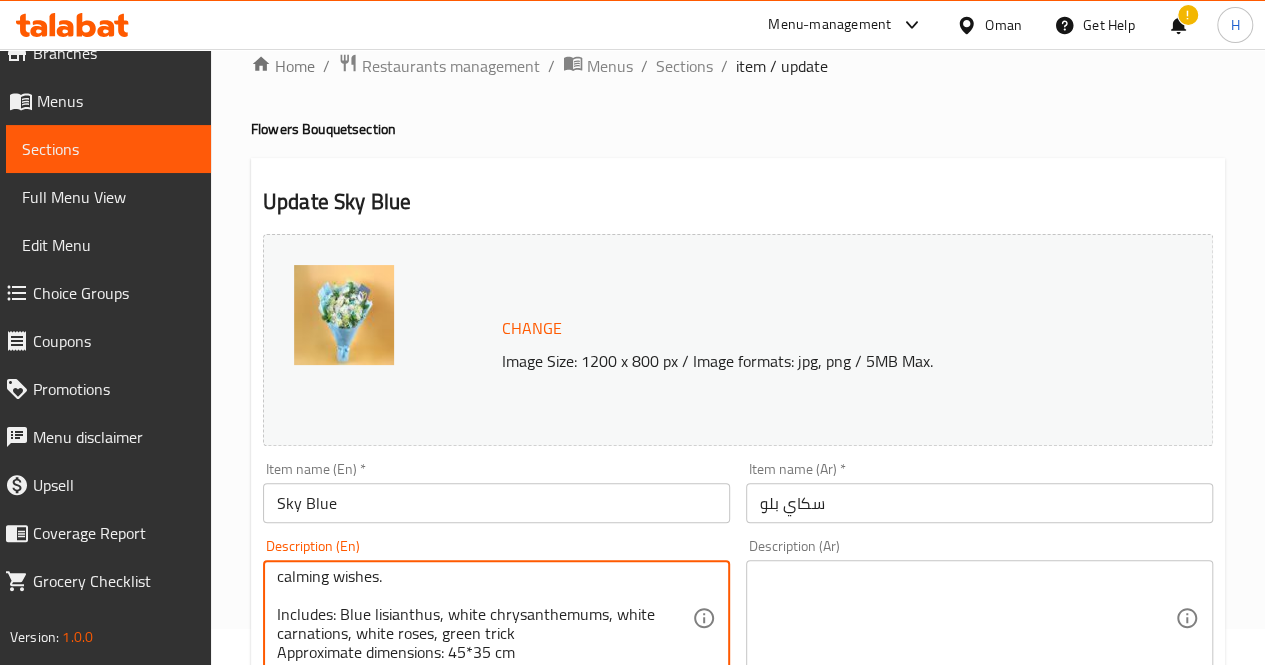 click at bounding box center (967, 618) 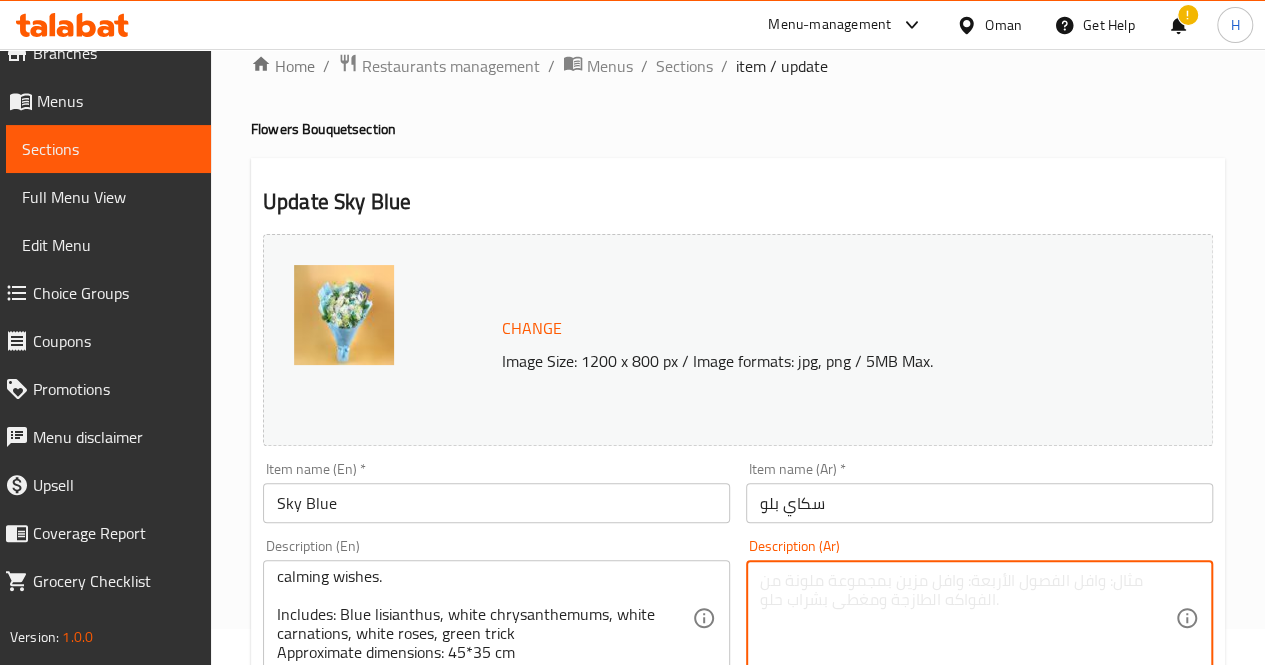 paste on "A refreshing bouquet in shades of light blue and white, perfect for congratulating a new baby, for blessings, or for sending comforting wishes.
Includes: Blue lisianthus, white chrysanthemums, white carnations, white roses, green trick
Approximate dimensions: 45*35 cm" 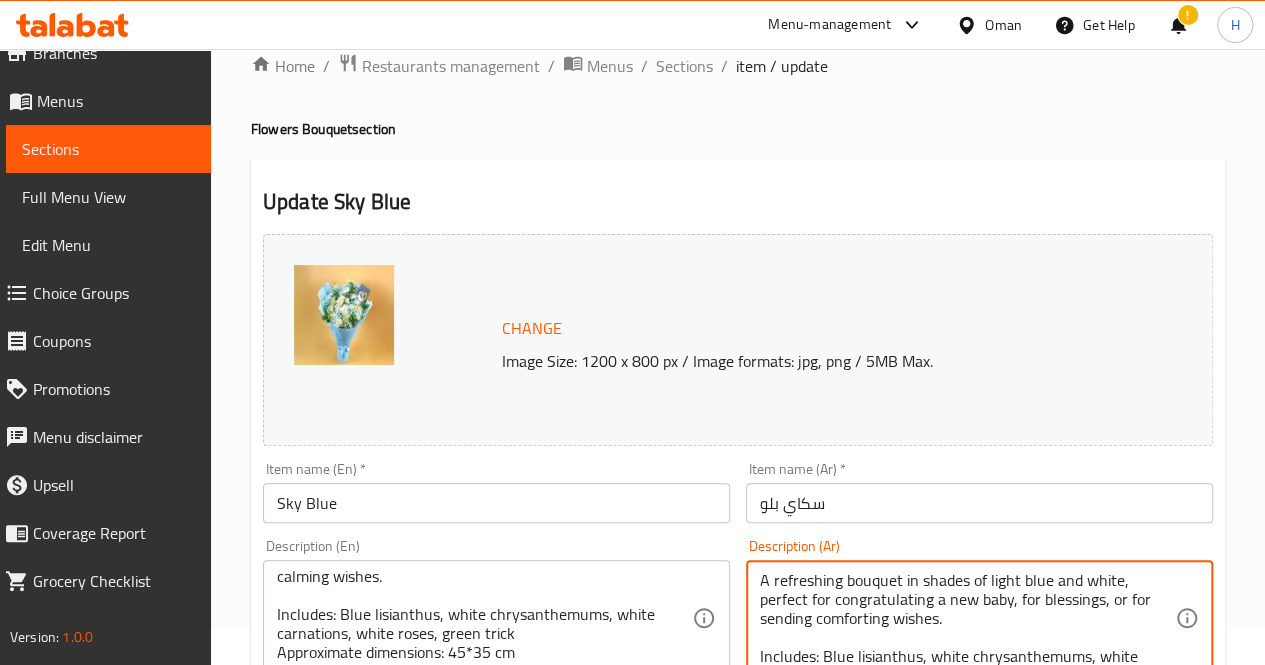 scroll, scrollTop: 38, scrollLeft: 0, axis: vertical 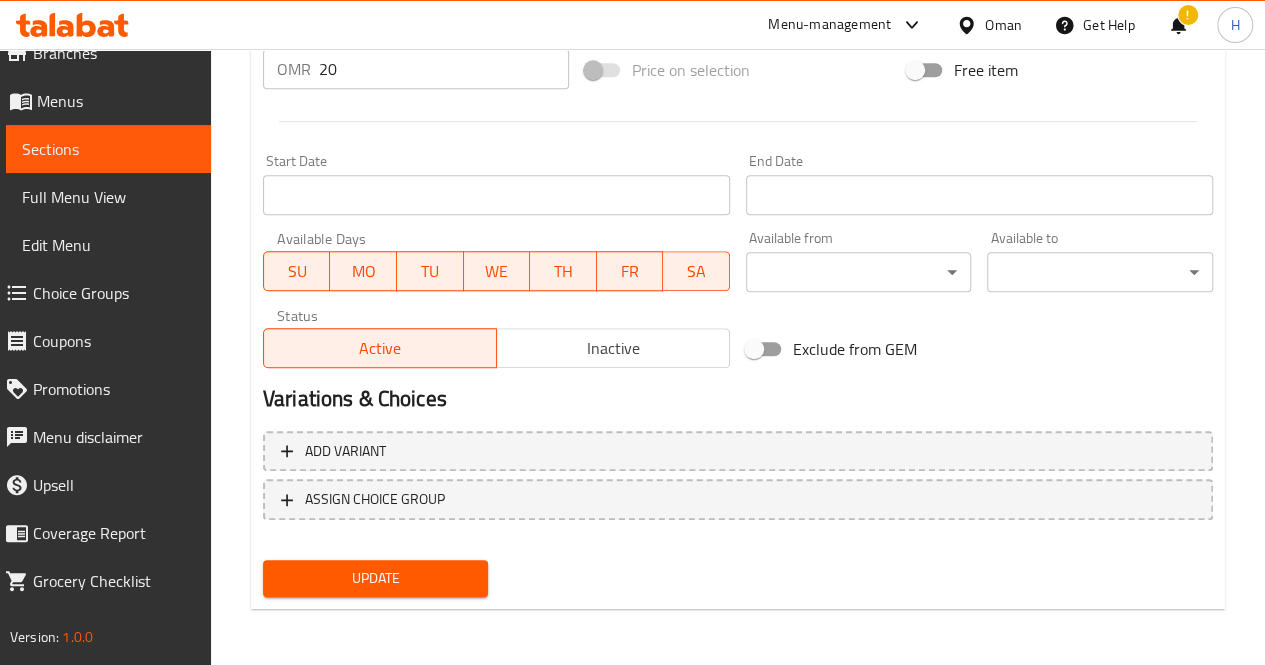 type on "A refreshing bouquet in shades of light blue and white, perfect for congratulating a new baby, for blessings, or for sending comforting wishes.
Includes: Blue lisianthus, white chrysanthemums, white carnations, white roses, green trick
Approximate dimensions: 45*35 cm" 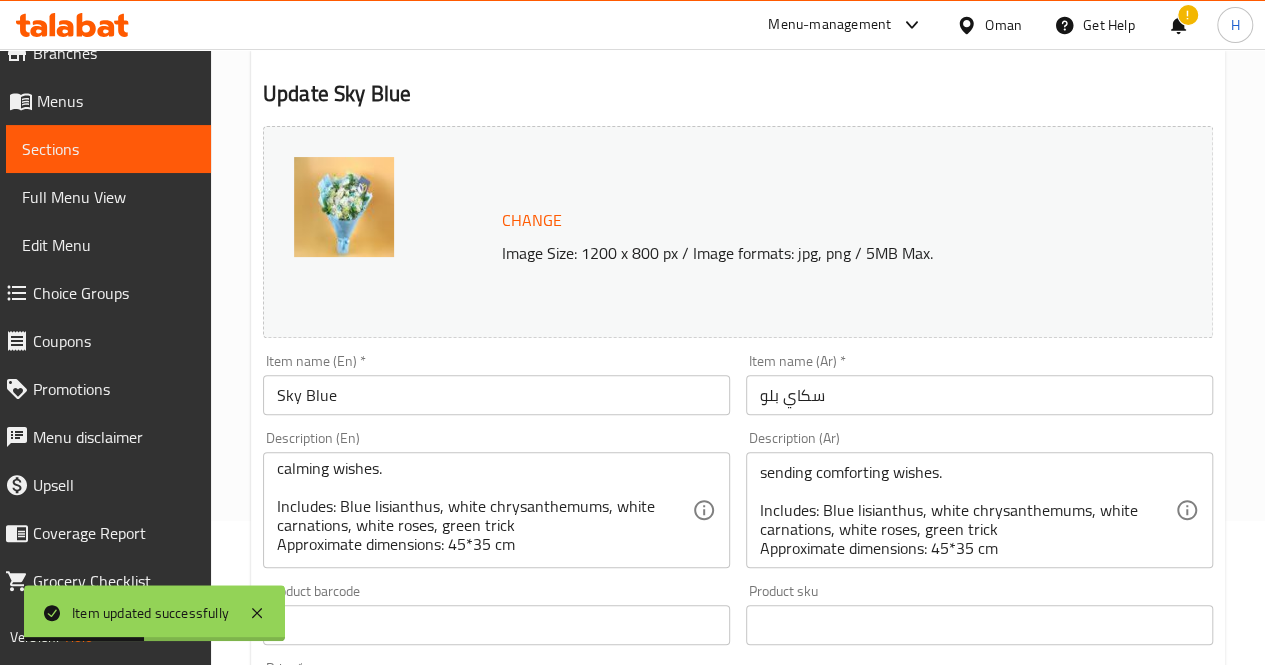 scroll, scrollTop: 0, scrollLeft: 0, axis: both 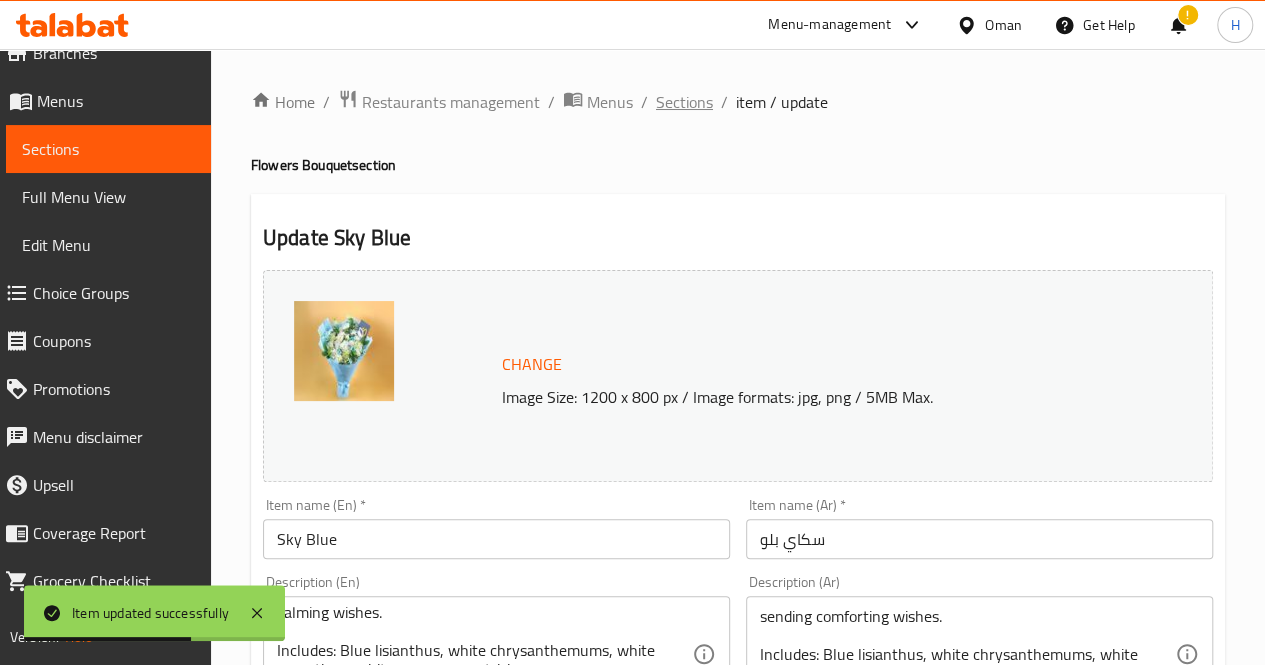 click on "Sections" at bounding box center [684, 102] 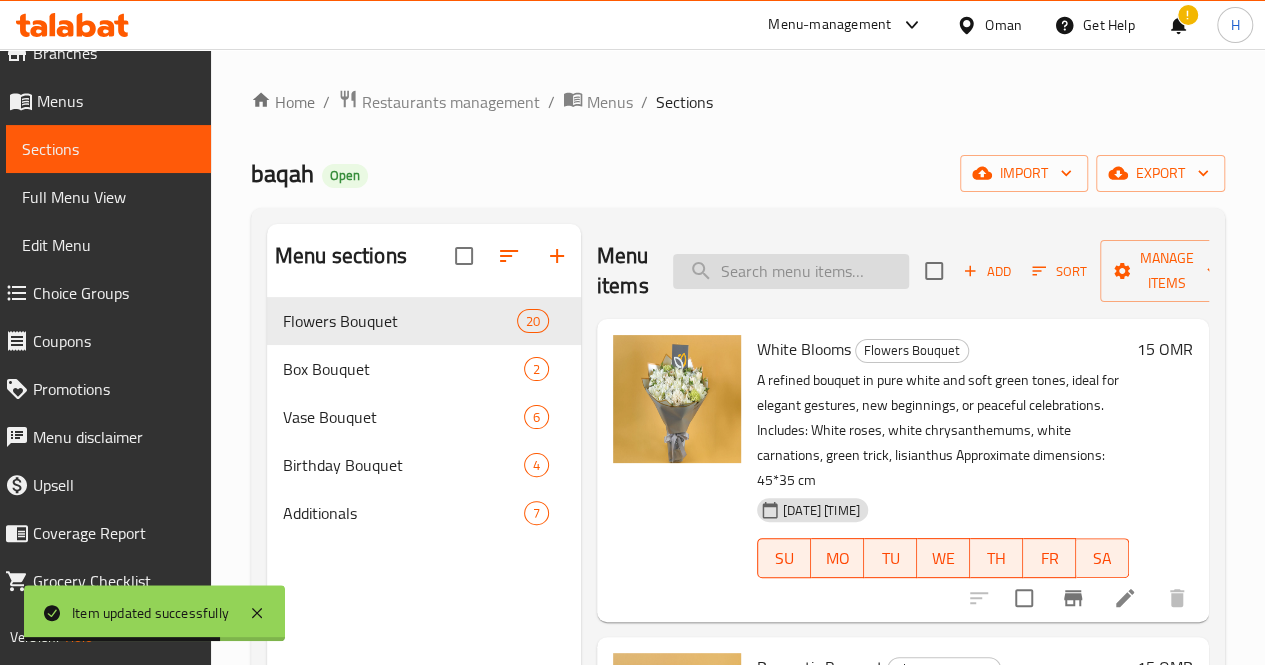 click at bounding box center (791, 271) 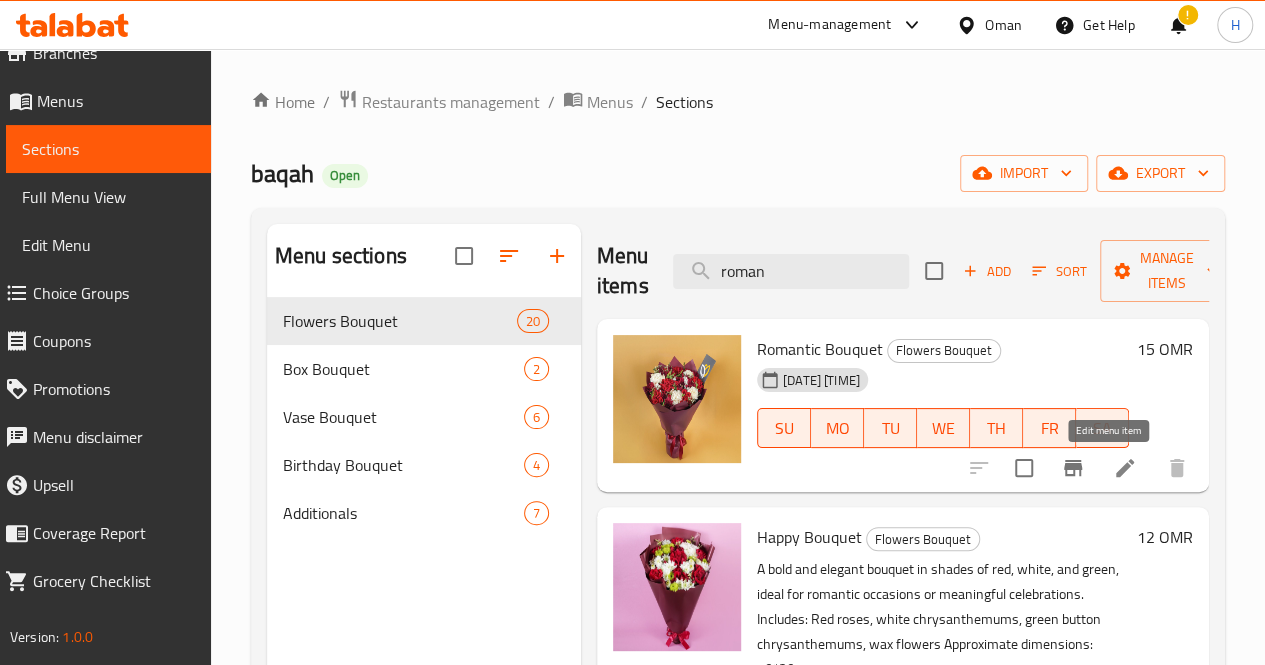 type on "roman" 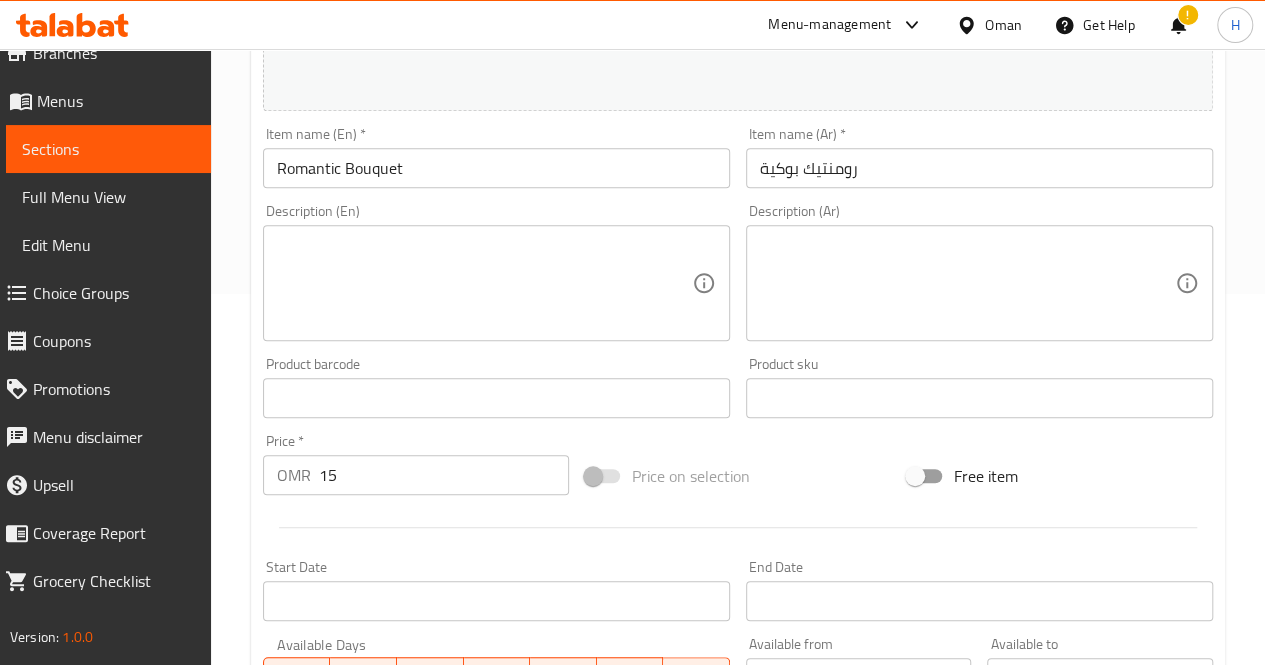 scroll, scrollTop: 373, scrollLeft: 0, axis: vertical 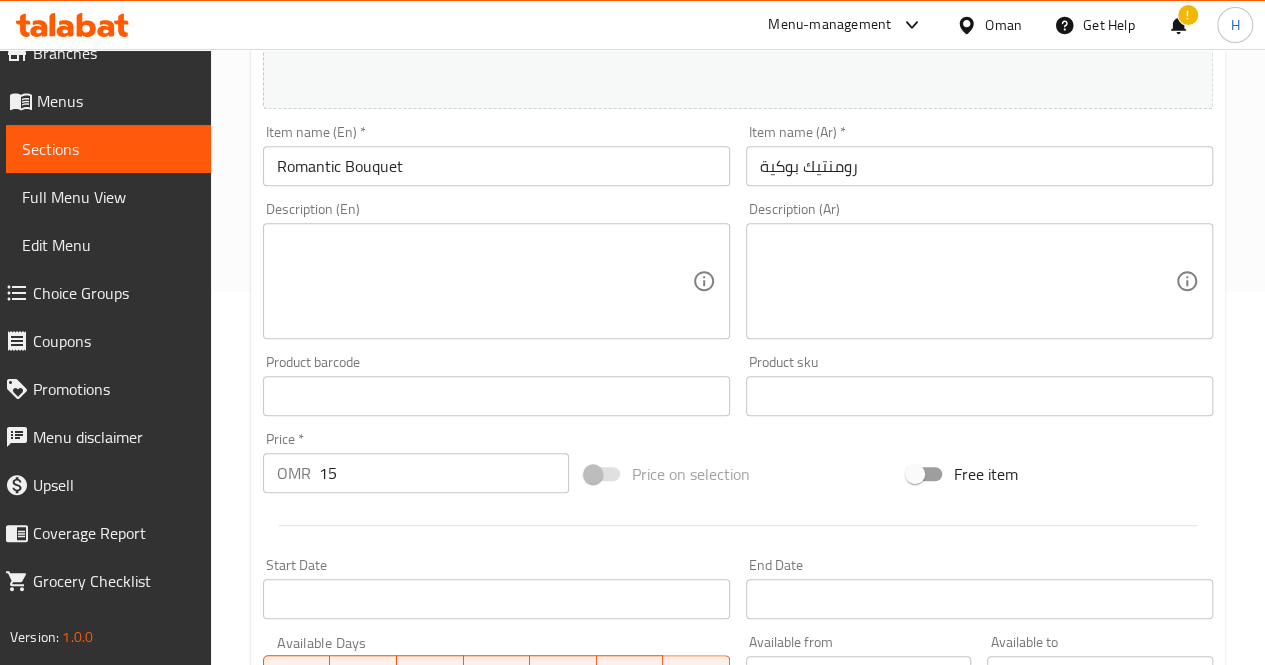 click at bounding box center [484, 281] 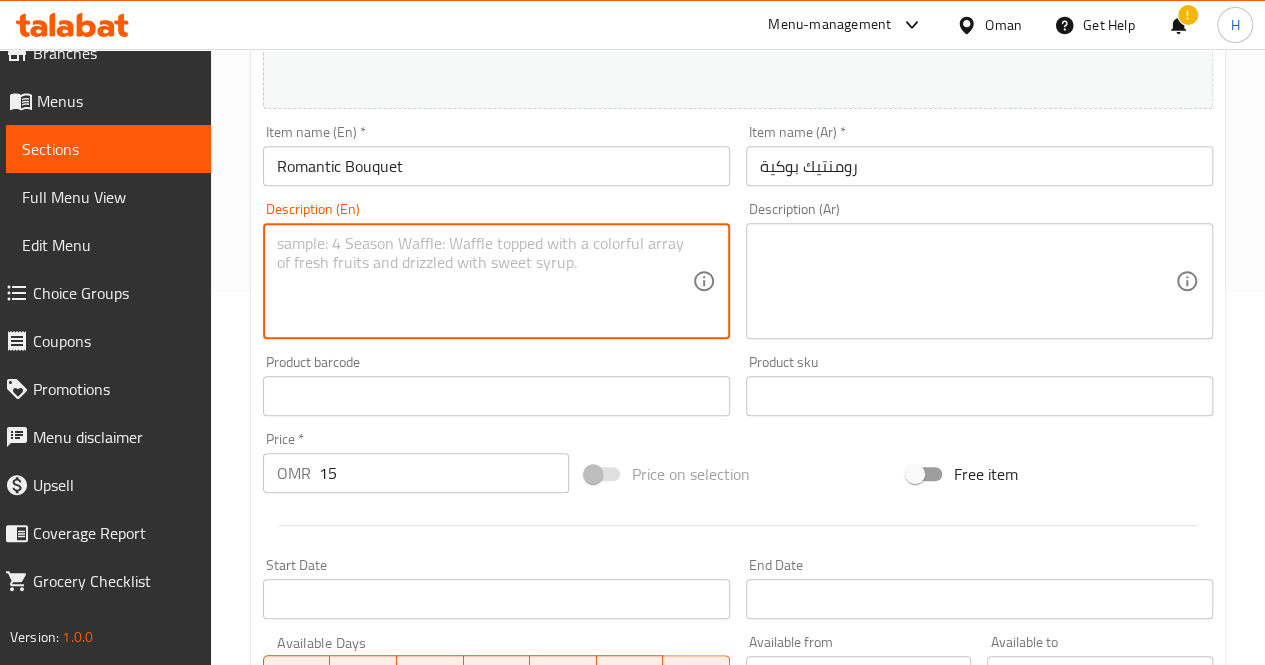 paste on "A romantic bouquet in rich red and ivory tones, perfect for expressing love, admiration, or celebrating a heartfelt occasion.
Includes: Red roses, burgundy chrysanthemums, white carnations, limonium
Approximate dimensions: 45*35 cm" 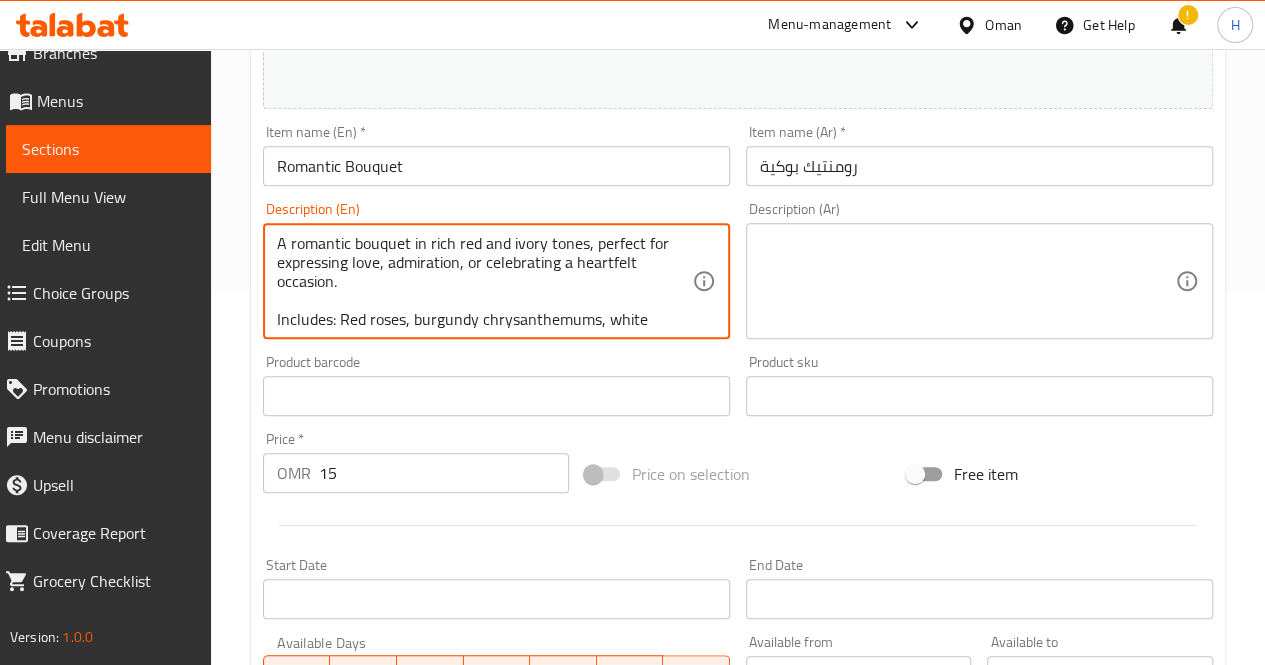 scroll, scrollTop: 42, scrollLeft: 0, axis: vertical 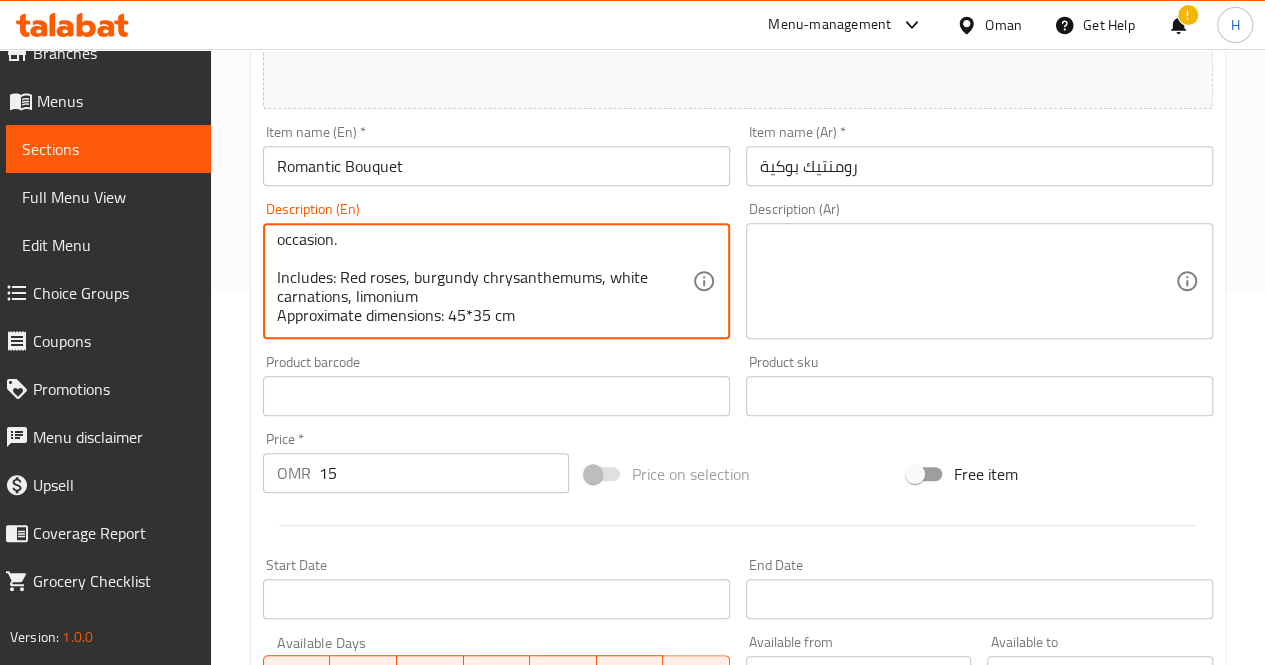 type on "A romantic bouquet in rich red and ivory tones, perfect for expressing love, admiration, or celebrating a heartfelt occasion.
Includes: Red roses, burgundy chrysanthemums, white carnations, limonium
Approximate dimensions: 45*35 cm" 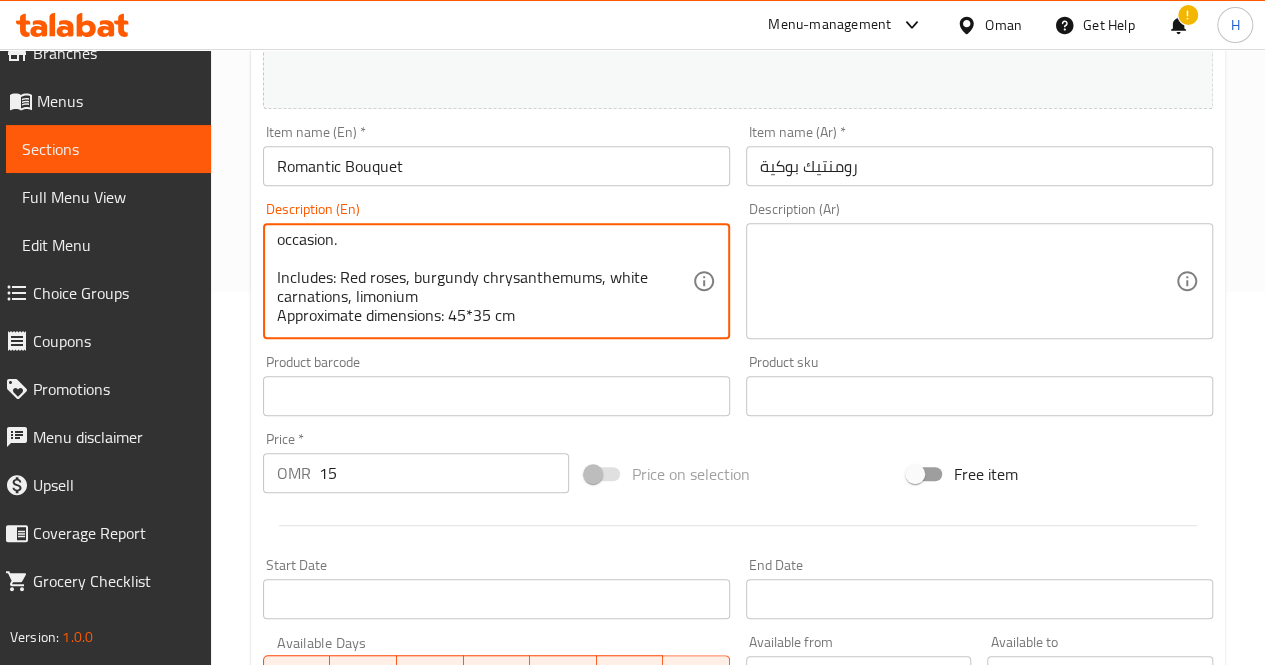 click at bounding box center (967, 281) 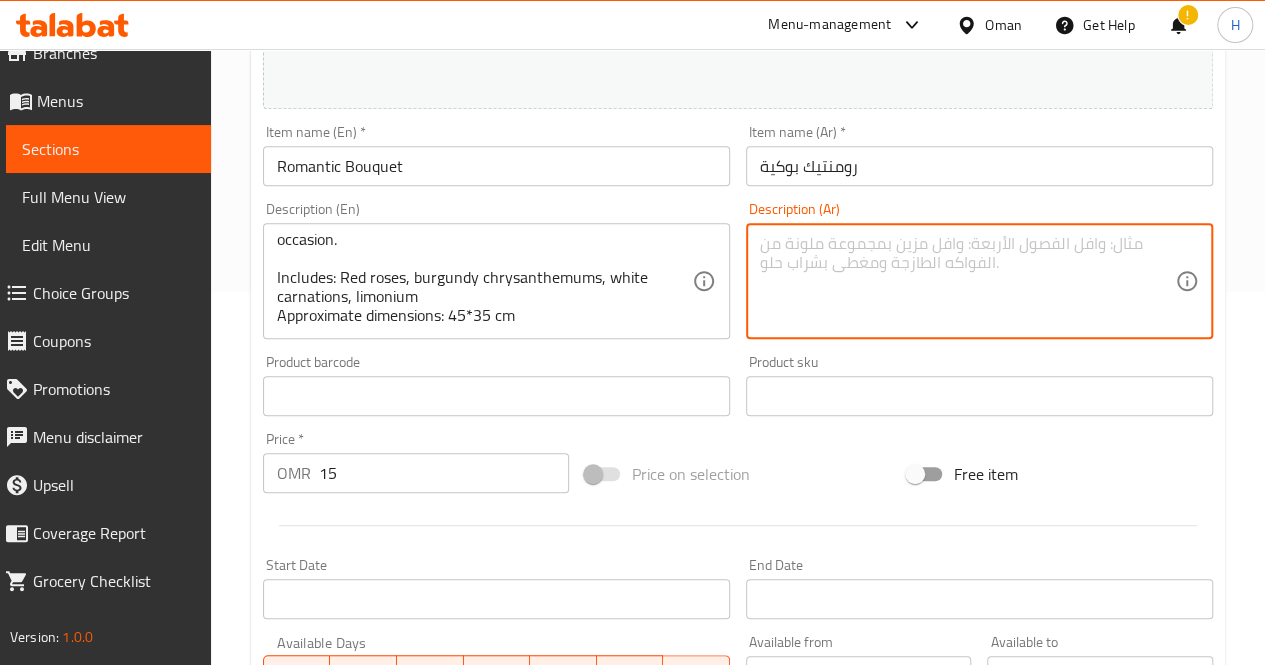 paste on "A romantic bouquet in deep red and ivory tones, perfect for expressing love, admiration, or celebrating a special moment.
Includes: Red roses, burgundy chrysanthemums, white carnations, limonium
Approximate dimensions: 45*35 cm" 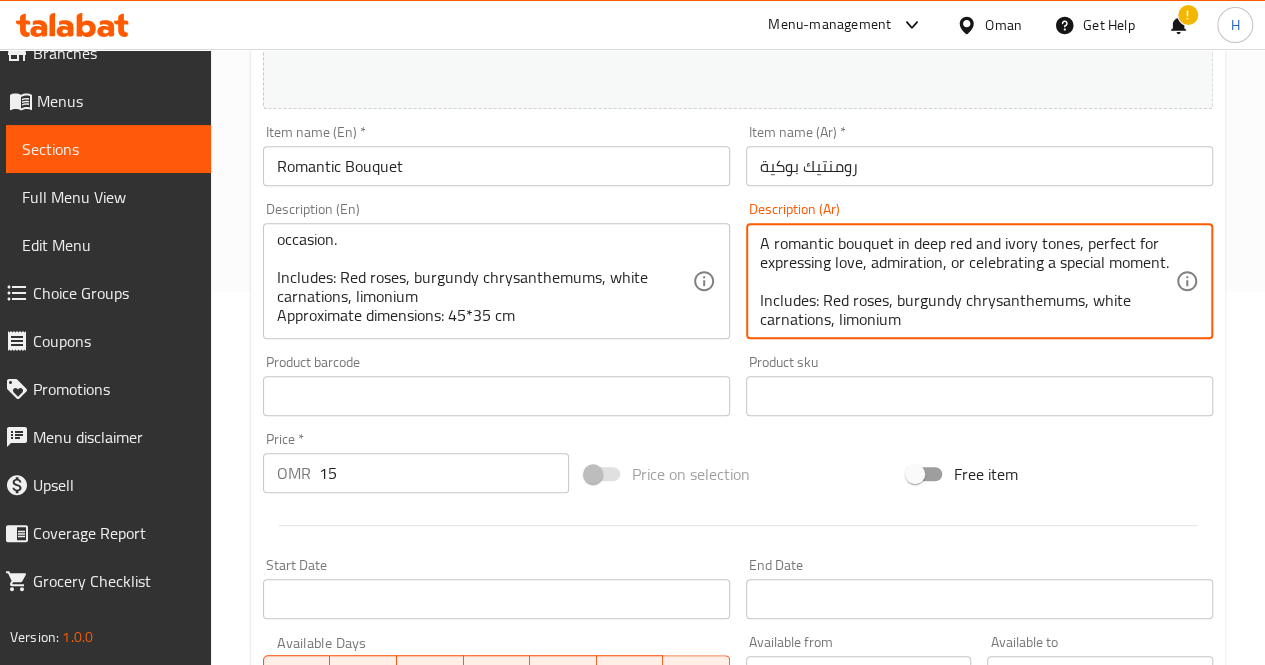 scroll, scrollTop: 18, scrollLeft: 0, axis: vertical 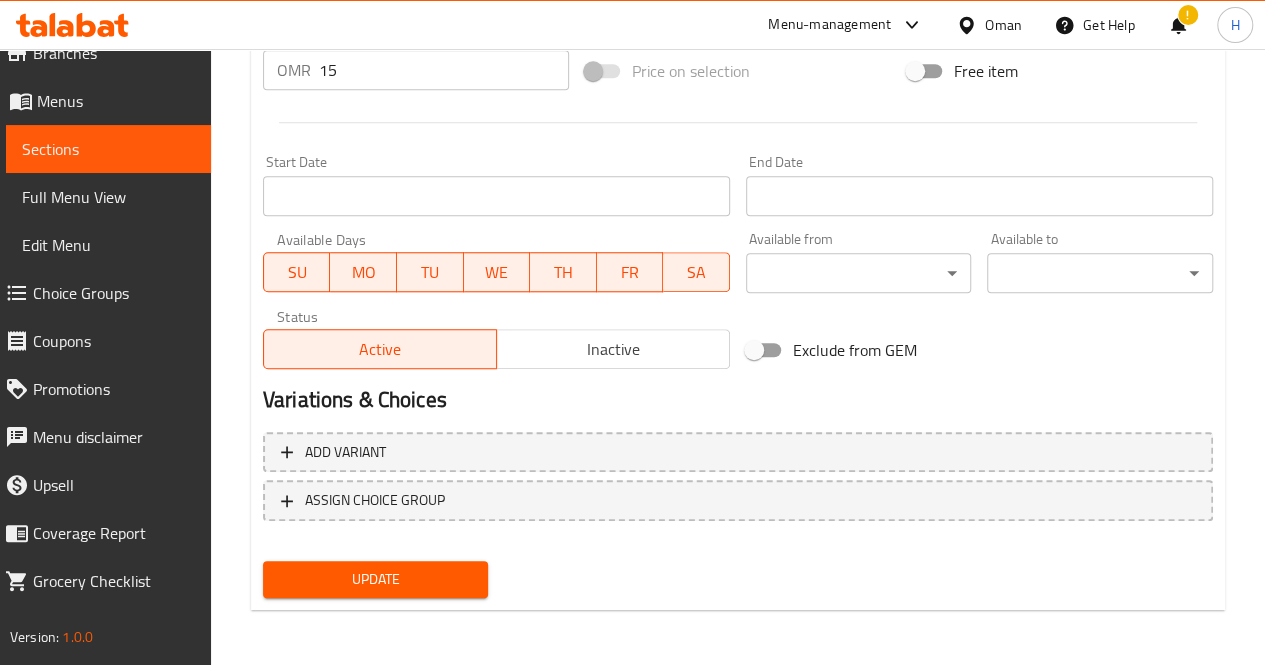 type on "A romantic bouquet in deep red and ivory tones, perfect for expressing love, admiration, or celebrating a special moment.
Includes: Red roses, burgundy chrysanthemums, white carnations, limonium
Approximate dimensions: 45*35 cm" 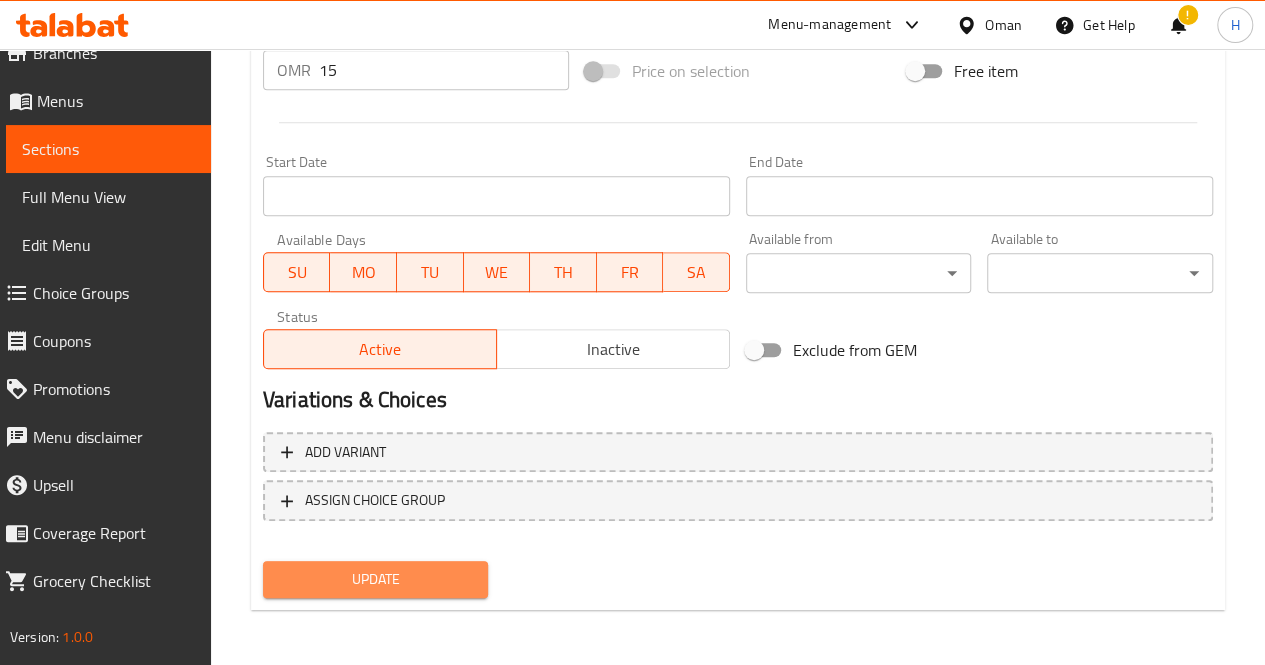 click on "Update" at bounding box center [376, 579] 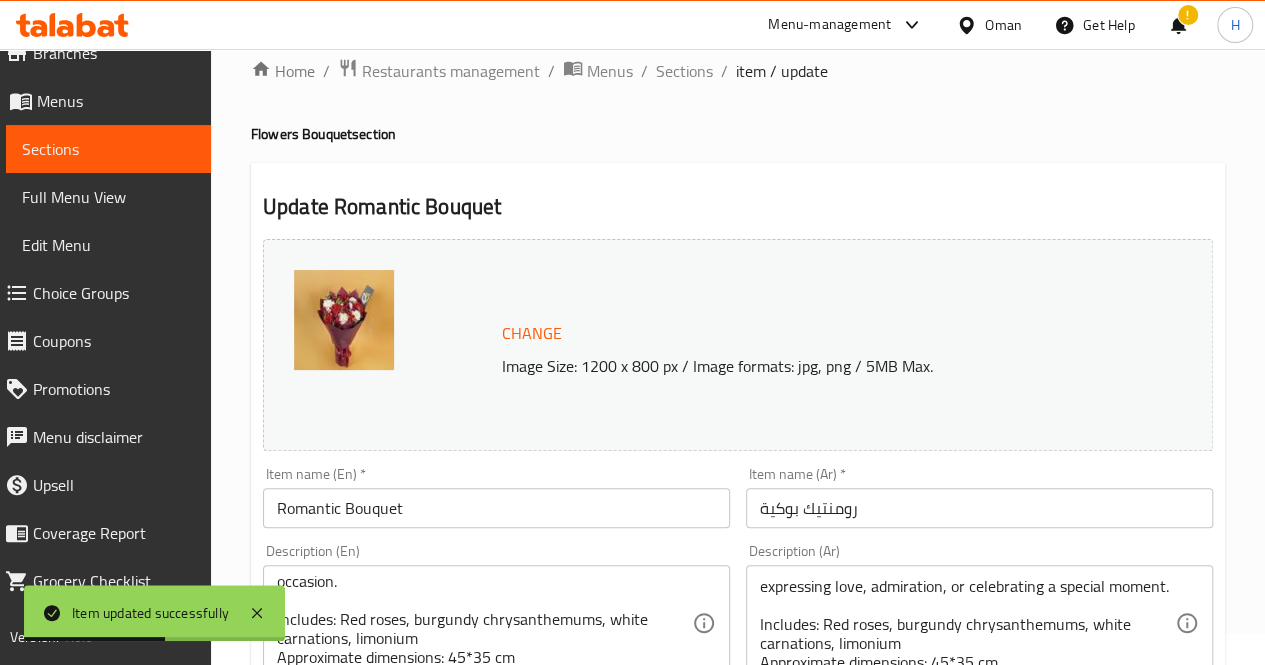 scroll, scrollTop: 0, scrollLeft: 0, axis: both 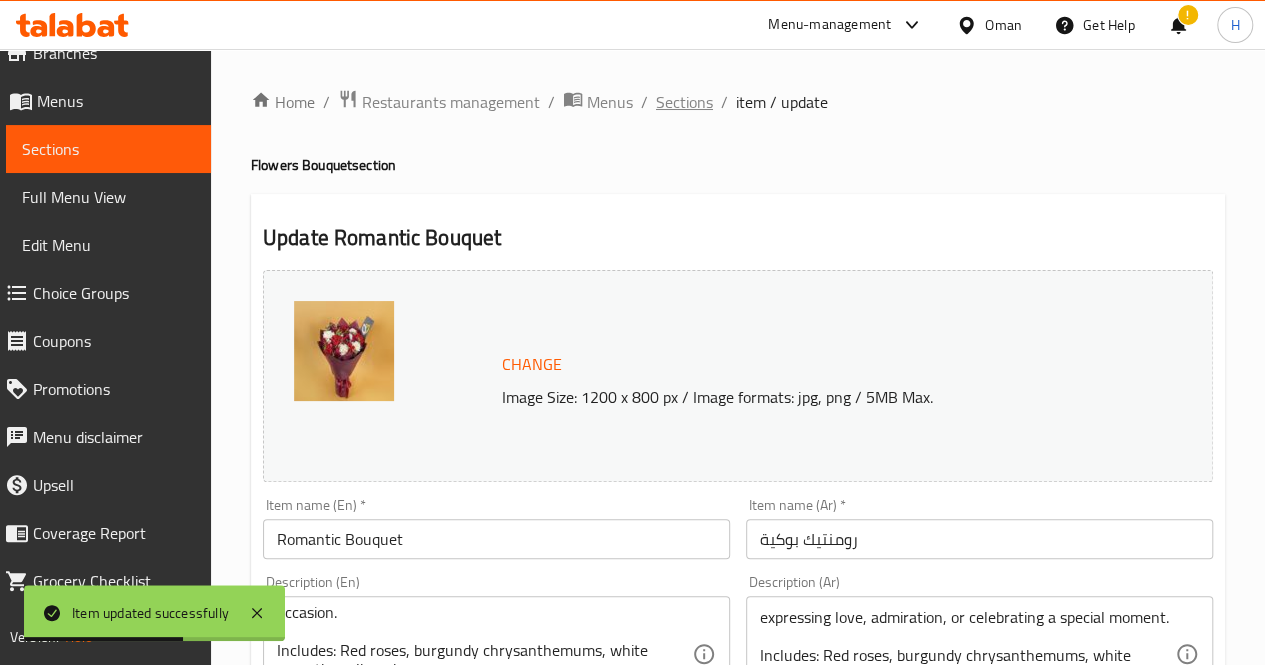 click on "Sections" at bounding box center [684, 102] 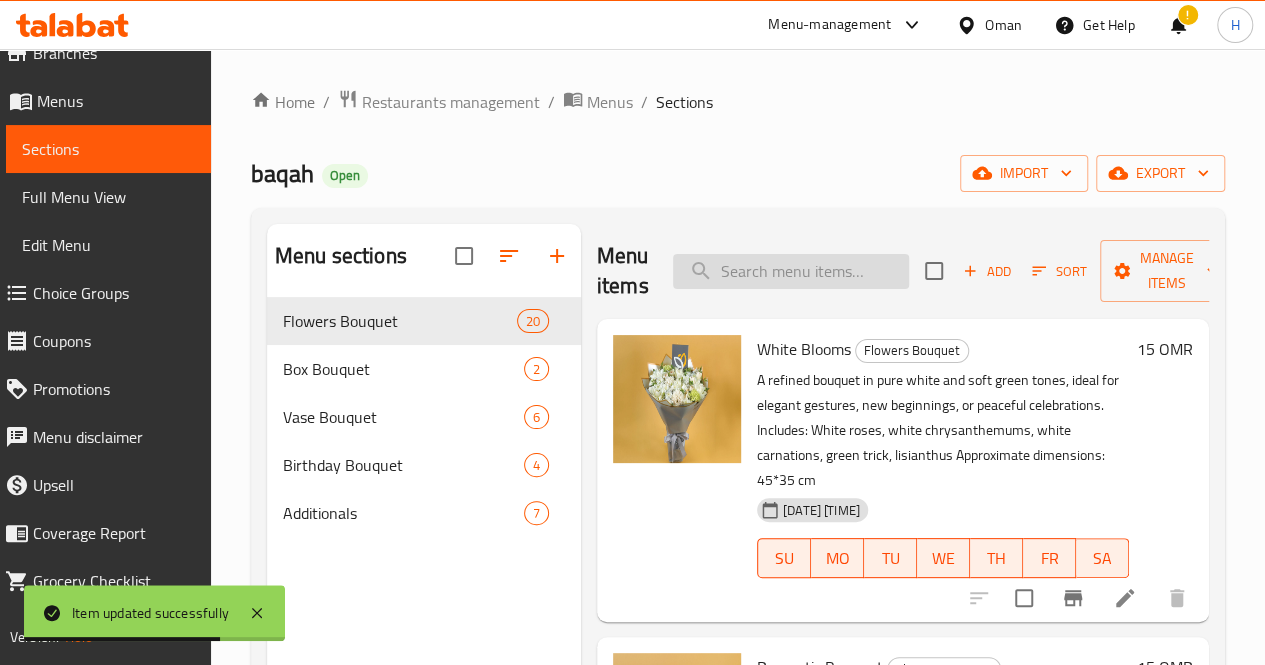 click at bounding box center [791, 271] 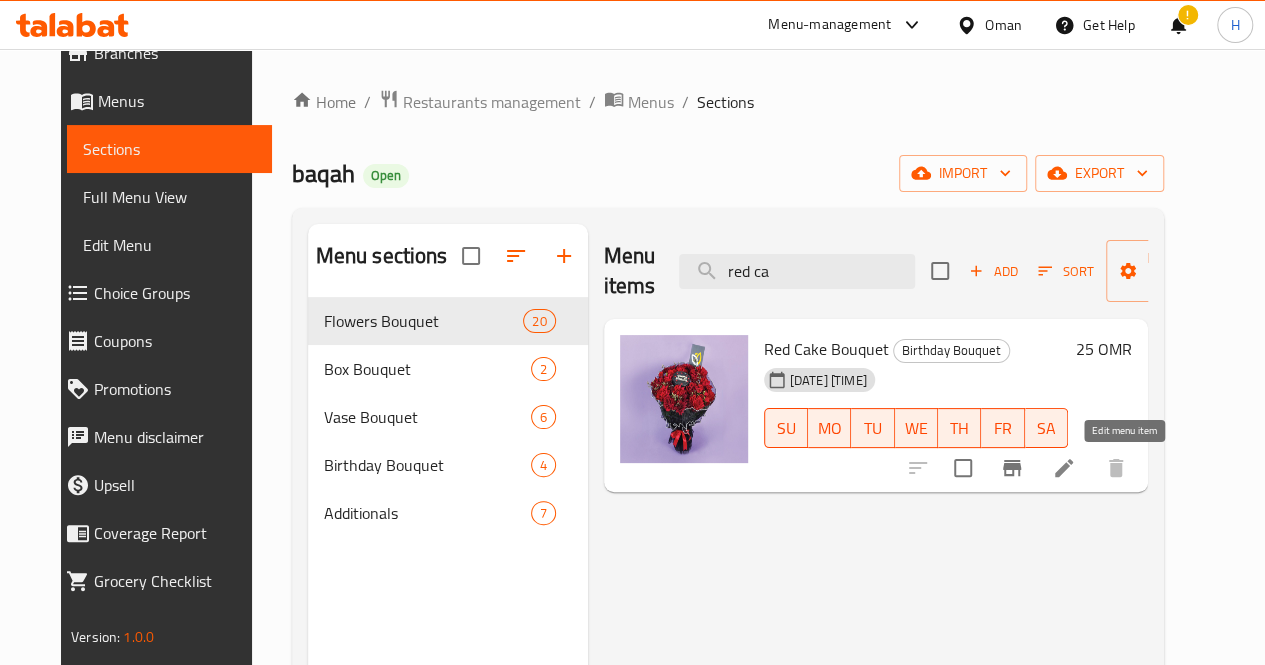 type on "red ca" 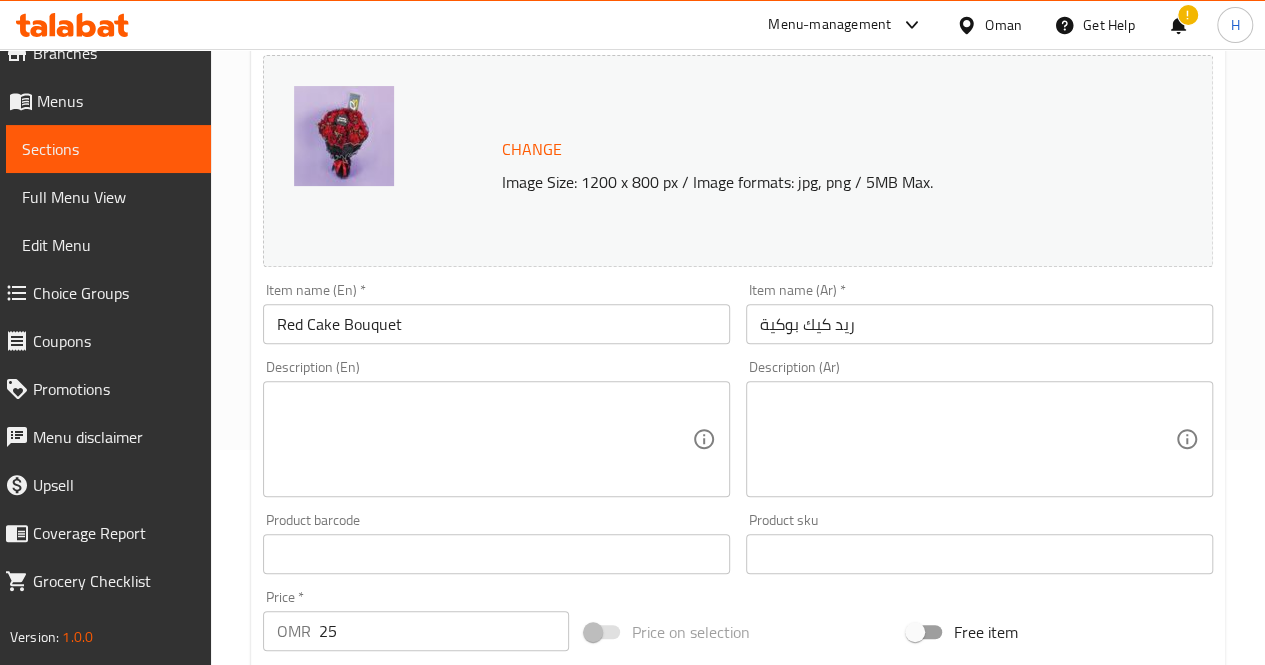 scroll, scrollTop: 221, scrollLeft: 0, axis: vertical 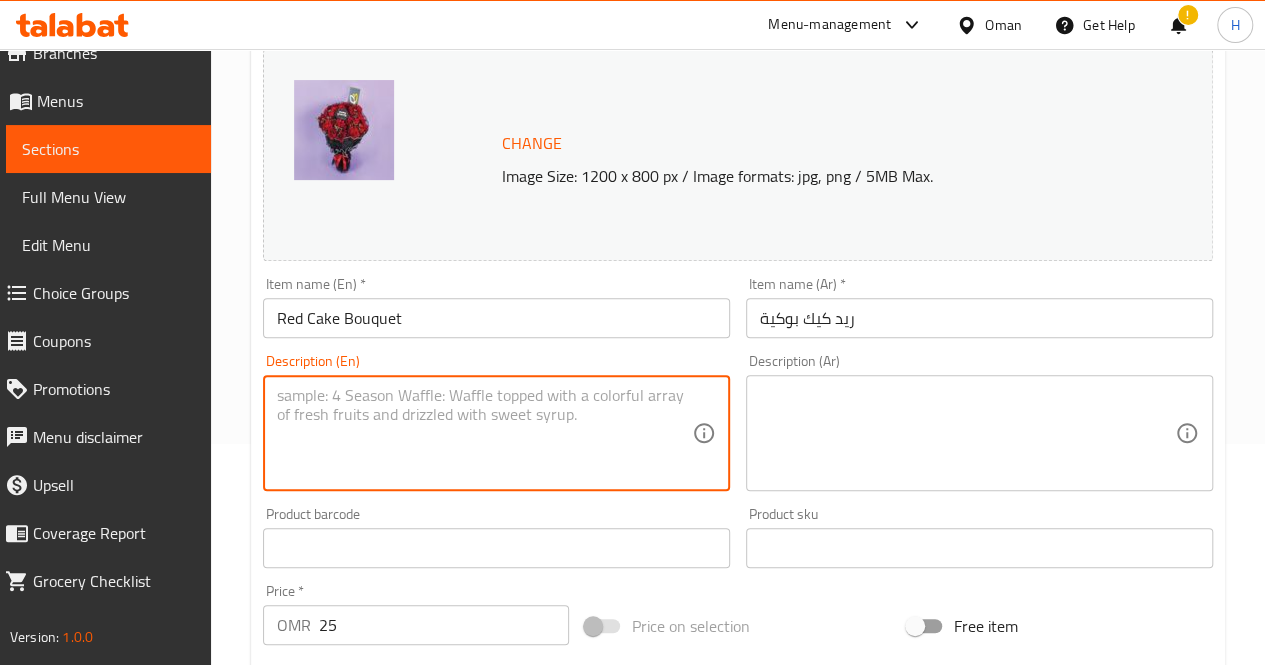 click at bounding box center (484, 433) 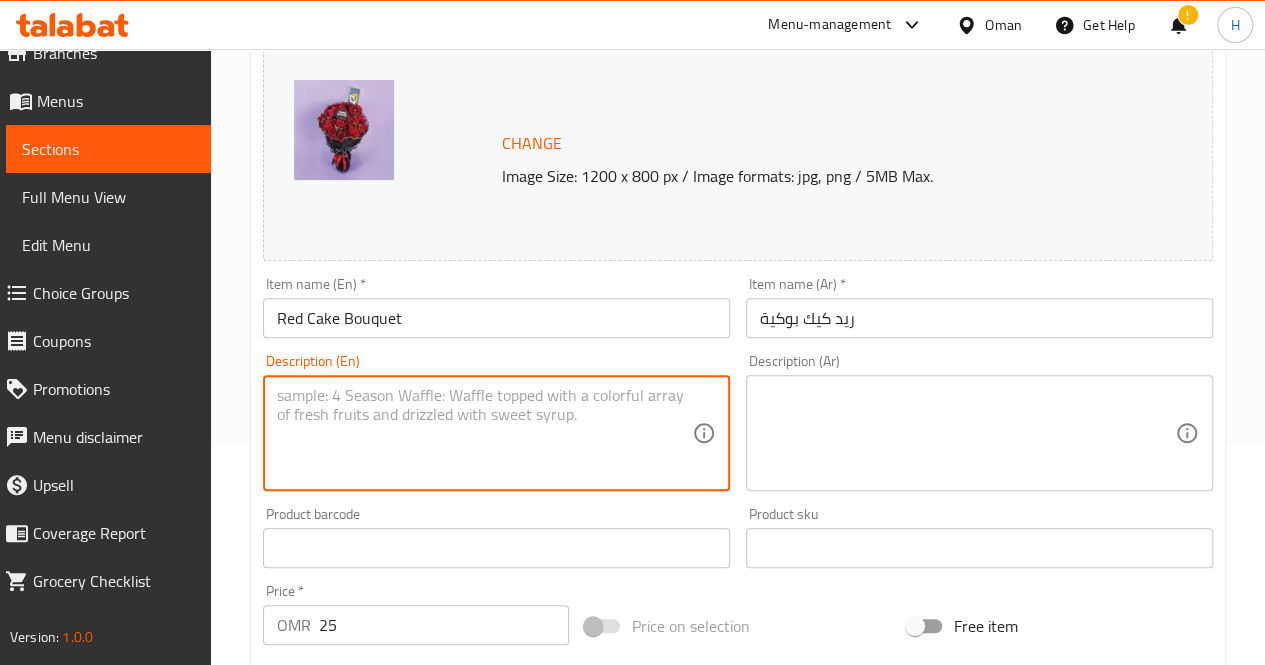 paste on "A stunning birthday bouquet with a mini cake at the center, surrounded by vibrant red flowers, the perfect way to make someone feel truly special.
Includes: Red roses, red spray roses, red carnations, red chrysanthemums, limonium
Approximate dimensions: 40*35 cm" 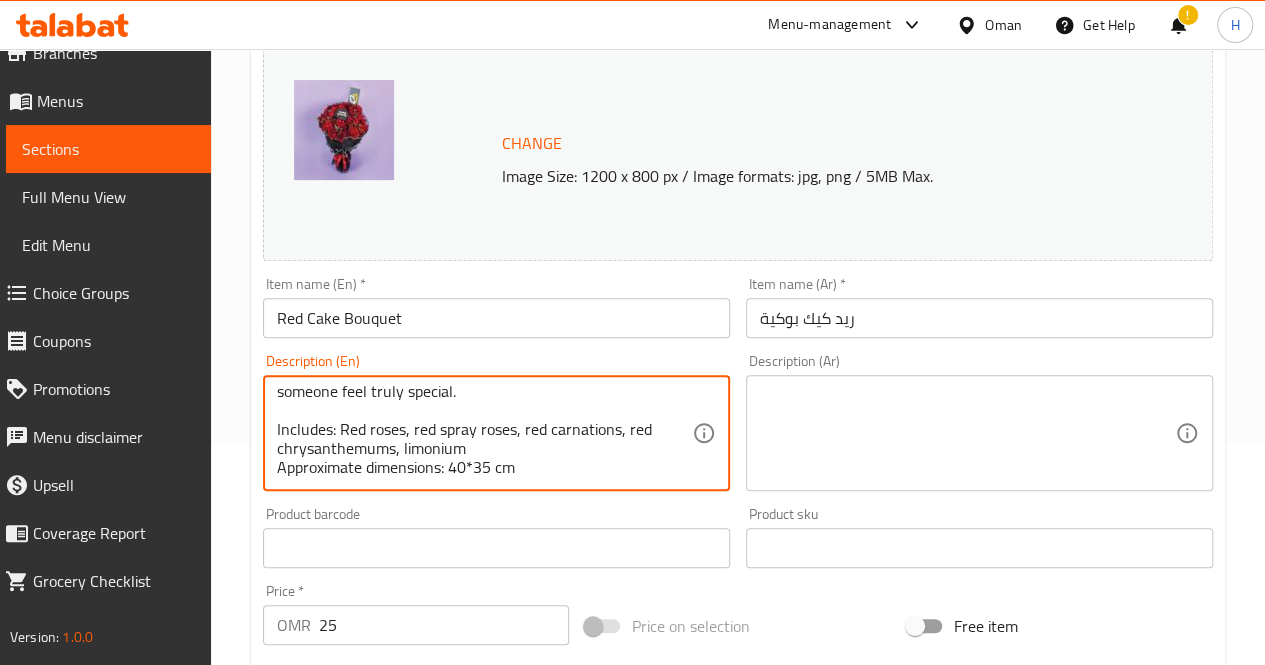 scroll, scrollTop: 0, scrollLeft: 0, axis: both 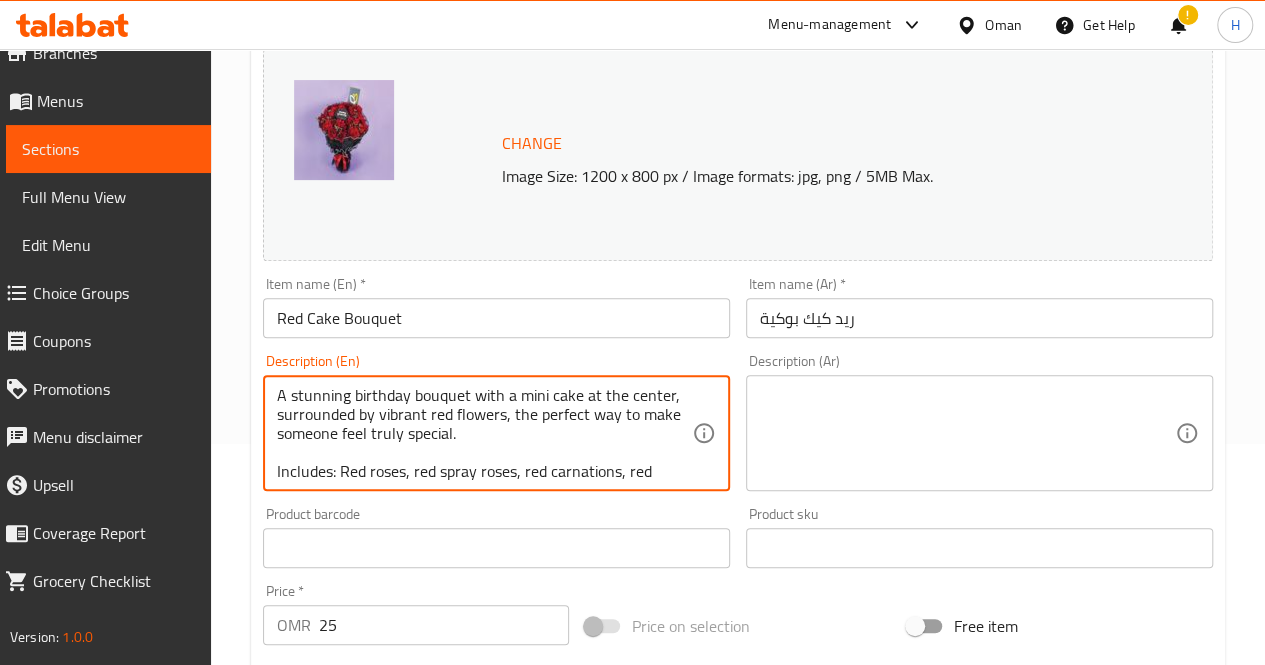 type on "A stunning birthday bouquet with a mini cake at the center, surrounded by vibrant red flowers, the perfect way to make someone feel truly special.
Includes: Red roses, red spray roses, red carnations, red chrysanthemums, limonium
Approximate dimensions: 40*35 cm" 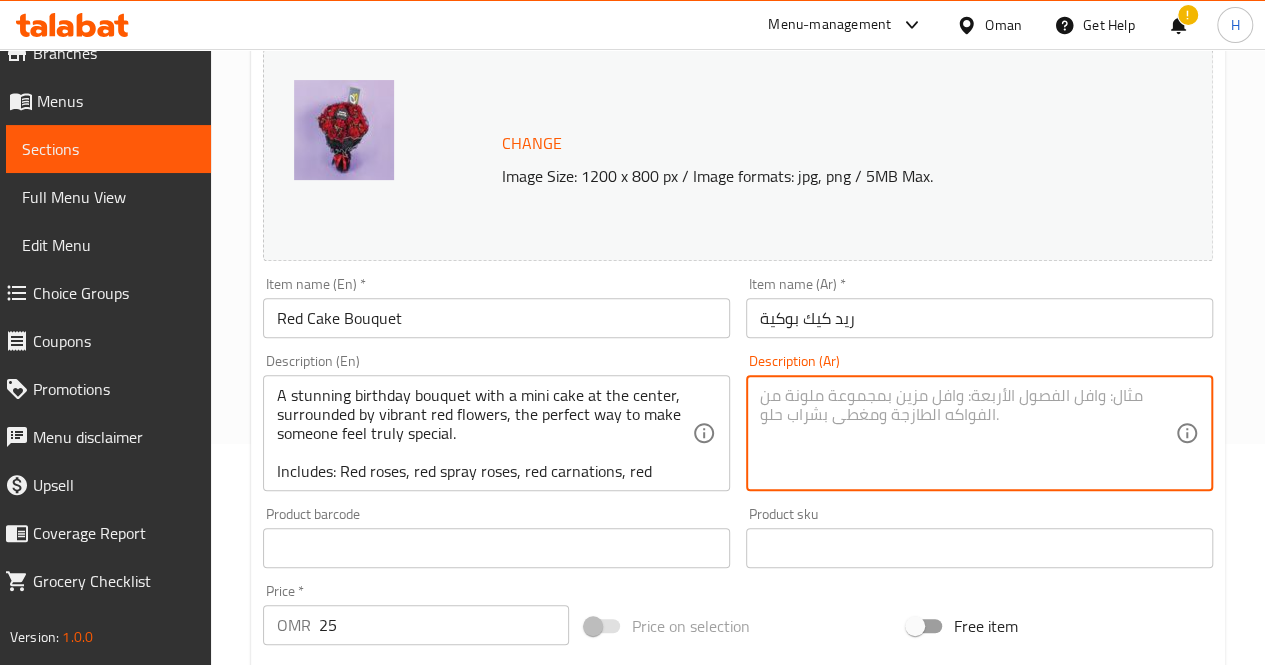 click at bounding box center (967, 433) 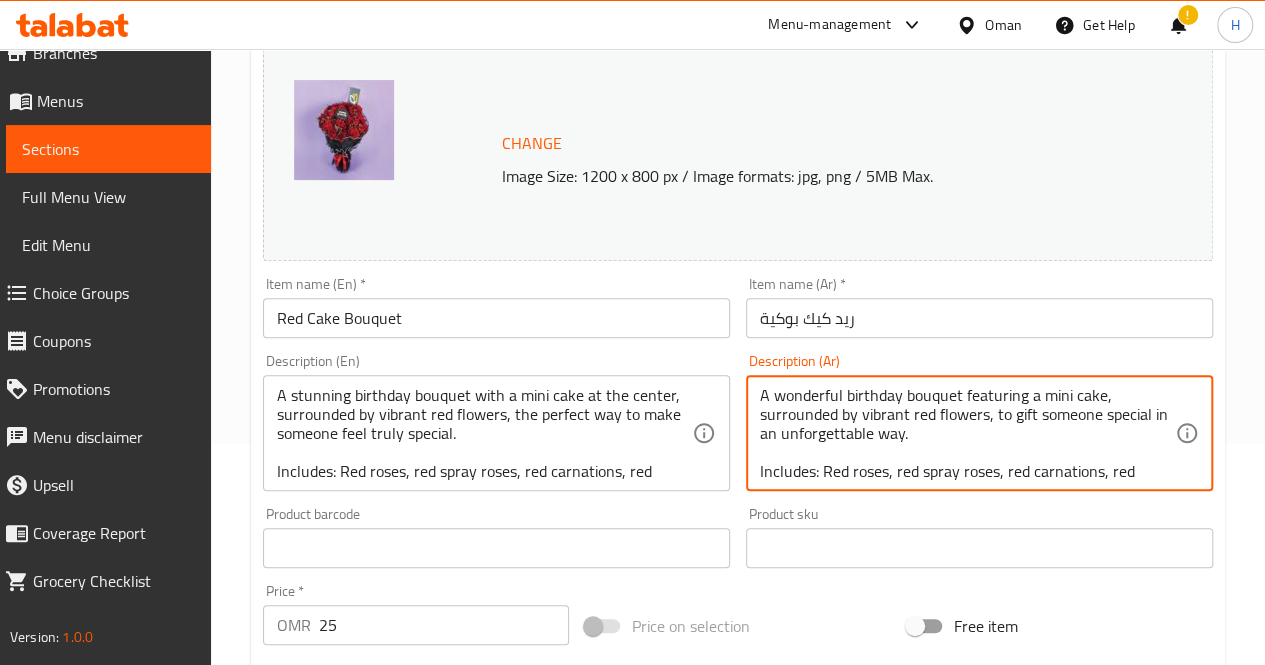 scroll, scrollTop: 38, scrollLeft: 0, axis: vertical 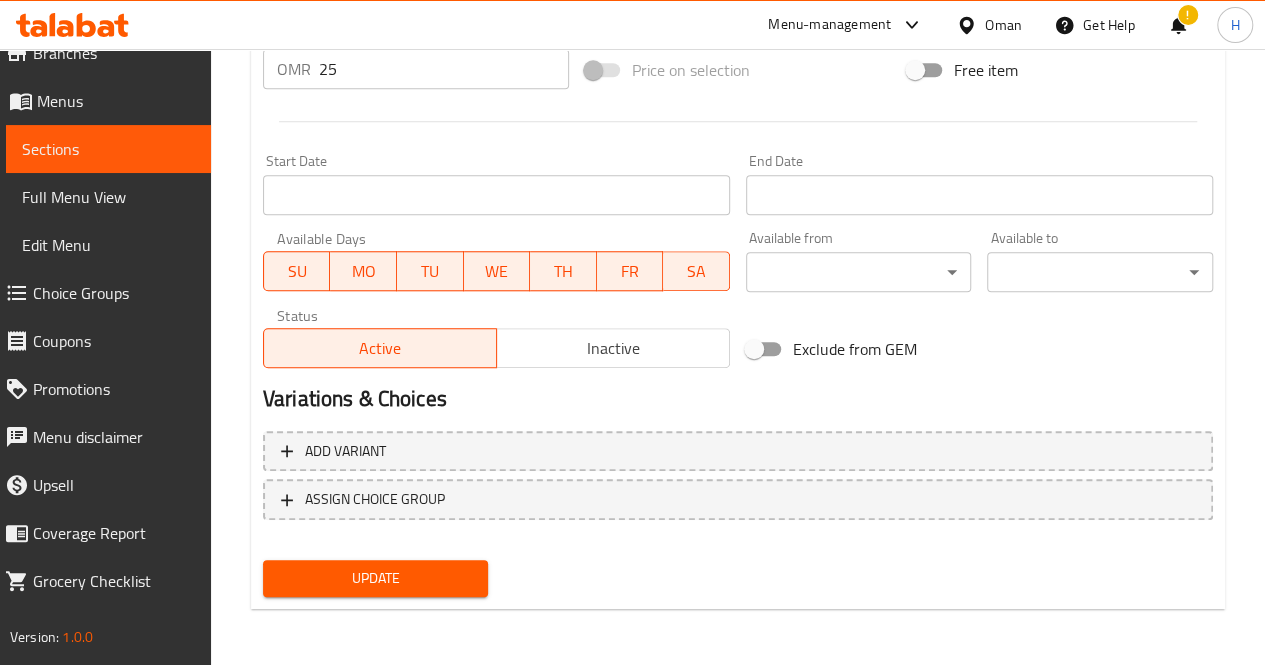 type on "A wonderful birthday bouquet featuring a mini cake, surrounded by vibrant red flowers, to gift someone special in an unforgettable way.
Includes: Red roses, red spray roses, red carnations, red chrysanthemums, limonium
Approximate dimensions: 40*35 cm" 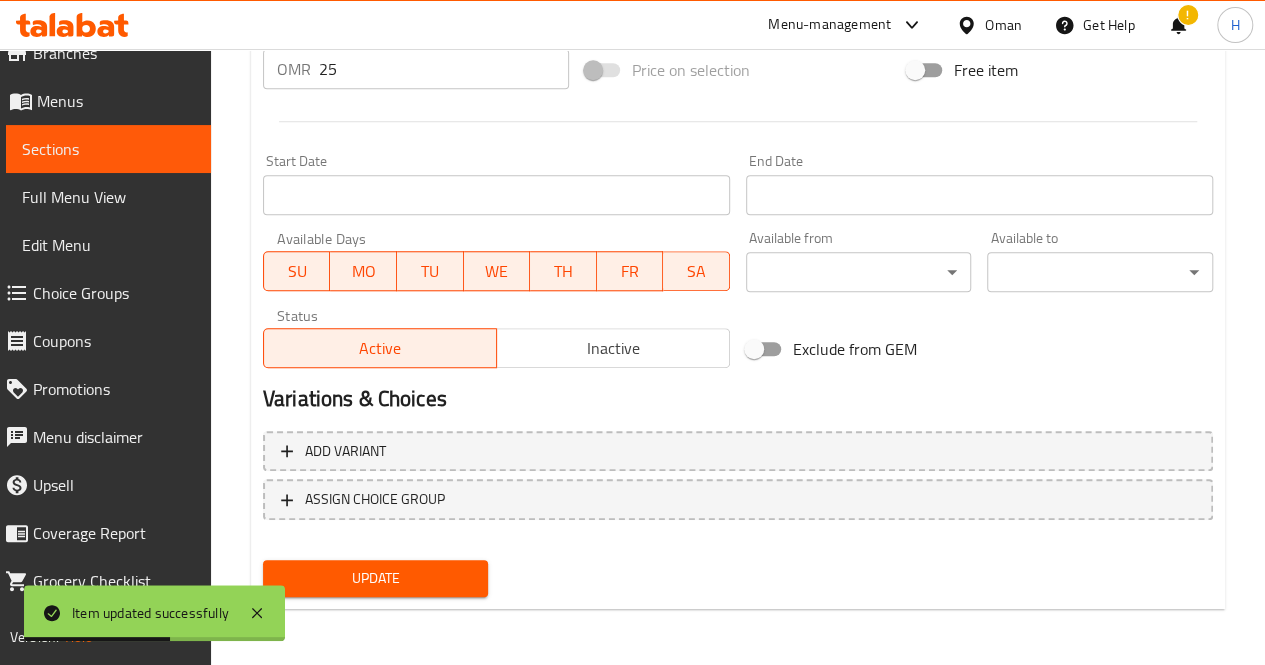 scroll, scrollTop: 0, scrollLeft: 0, axis: both 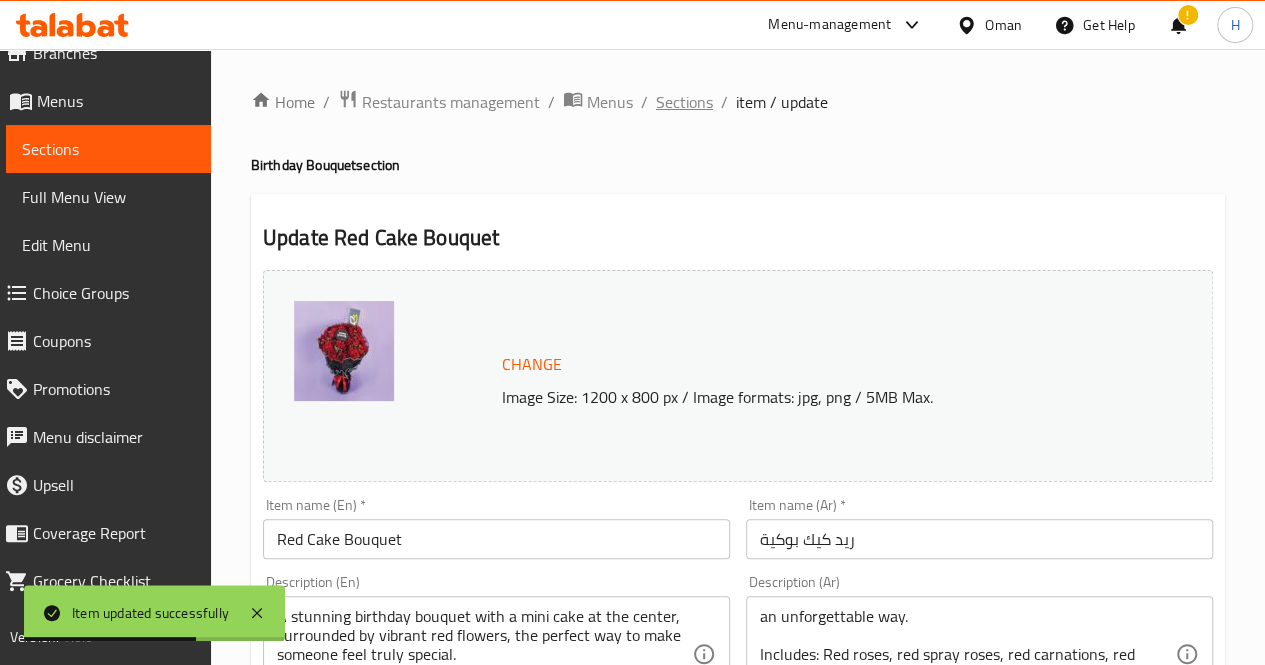 click on "Sections" at bounding box center (684, 102) 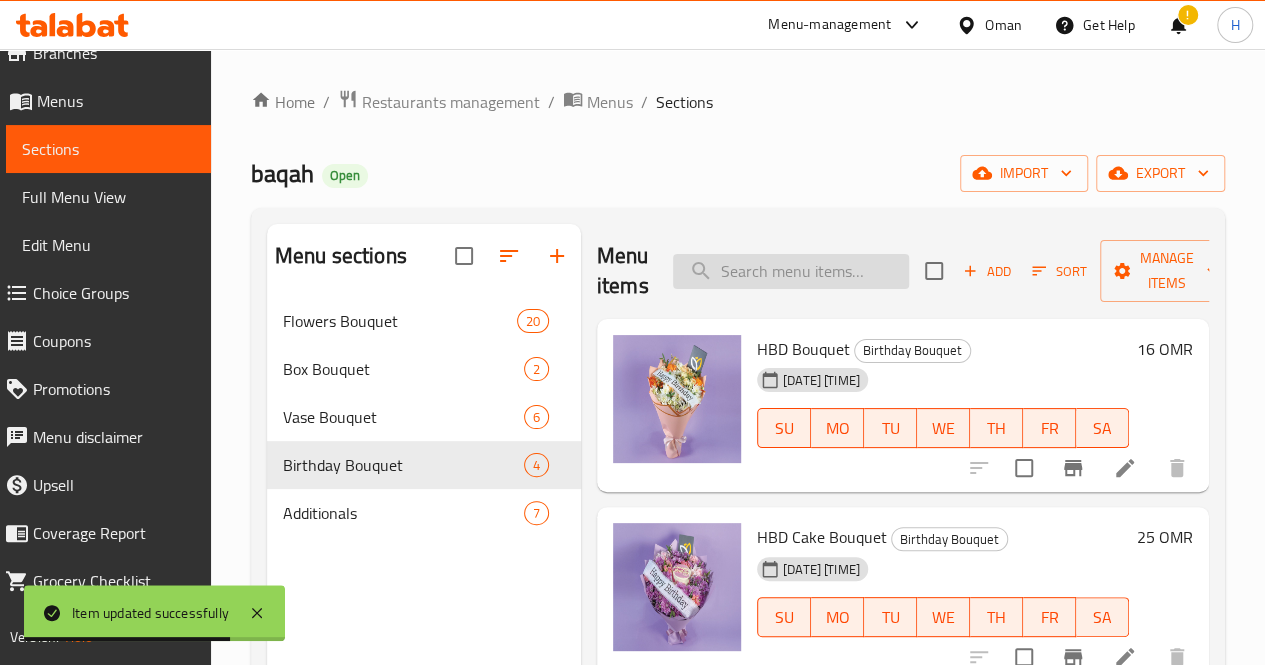 click at bounding box center [791, 271] 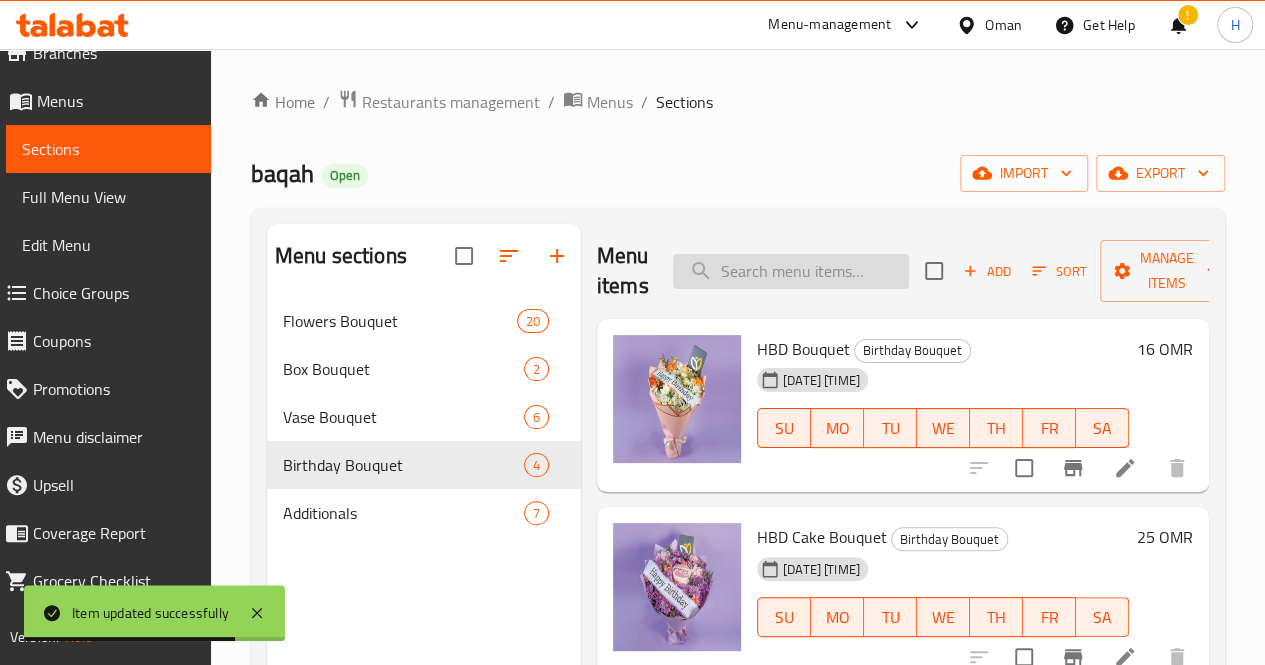 click at bounding box center [791, 271] 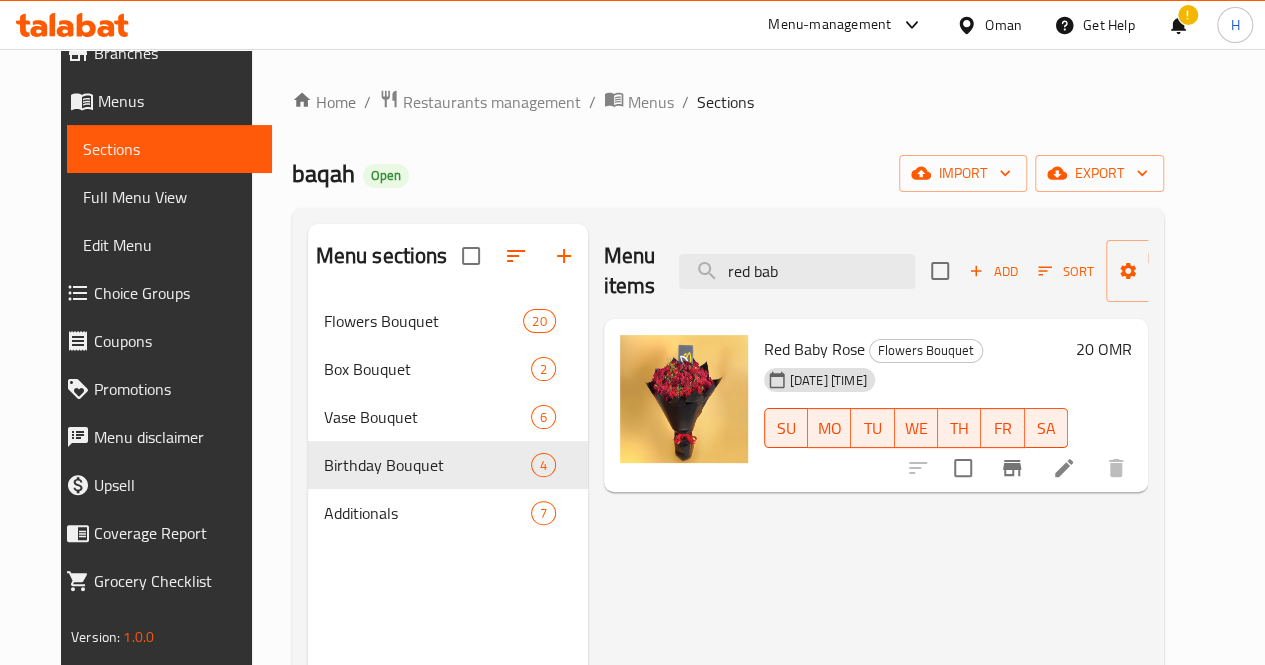 type on "red bab" 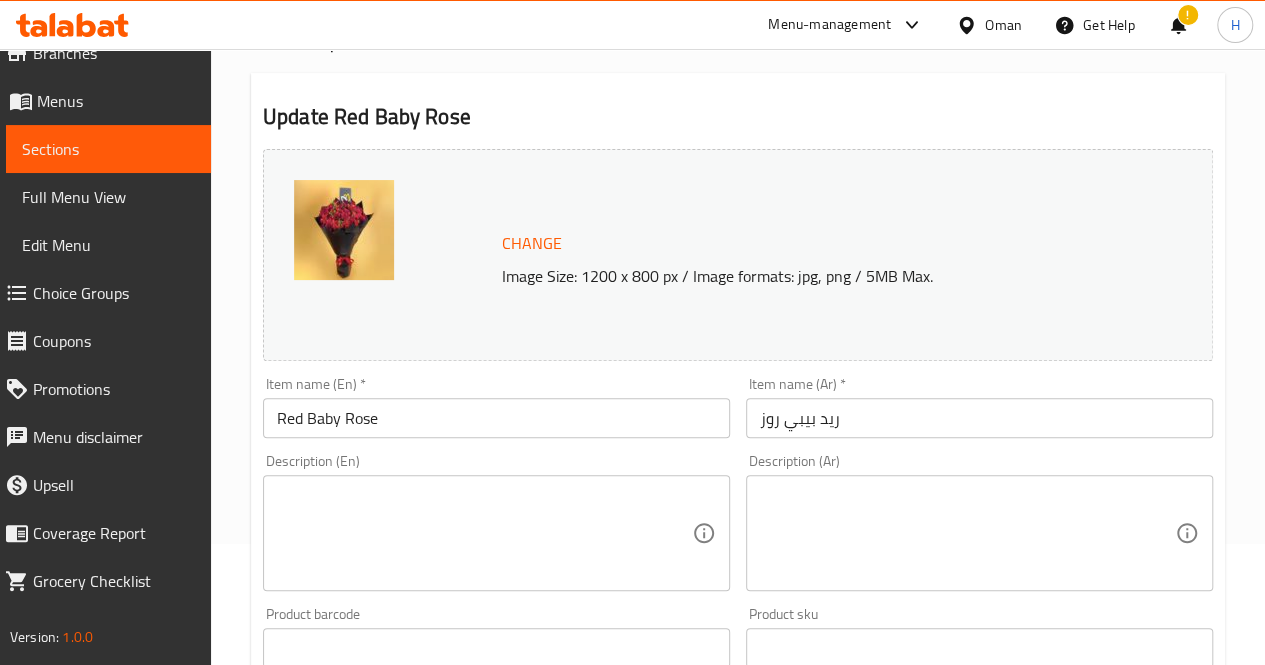 scroll, scrollTop: 122, scrollLeft: 0, axis: vertical 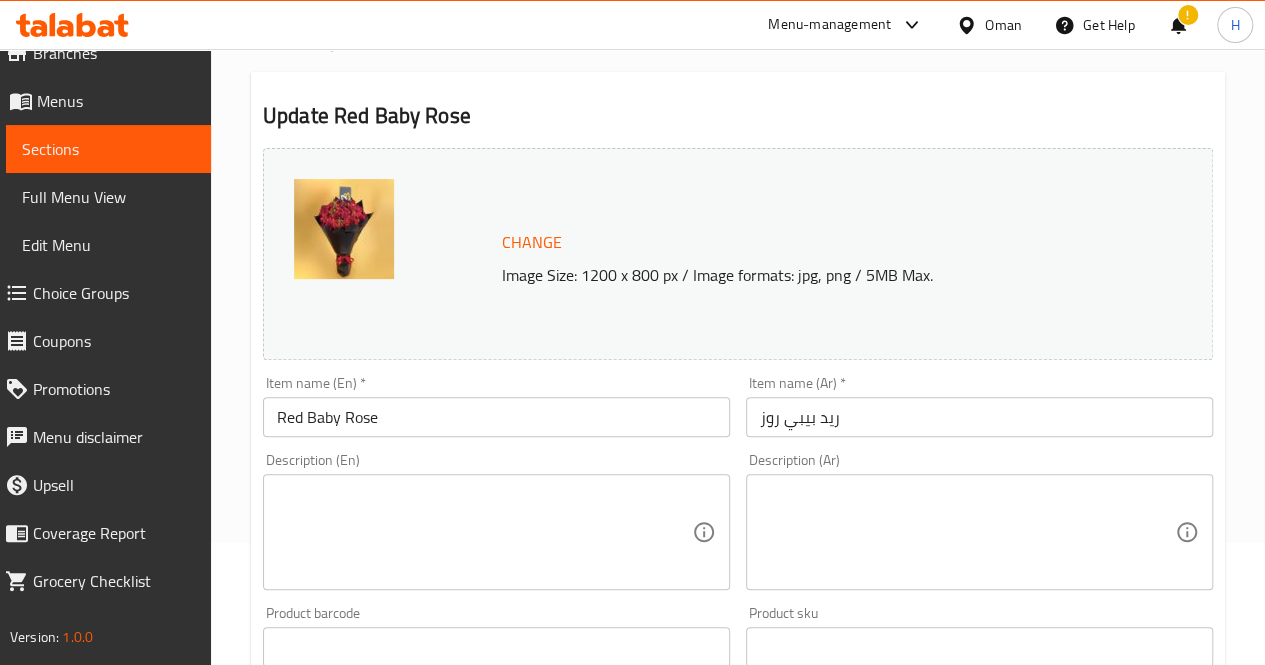 click at bounding box center [484, 532] 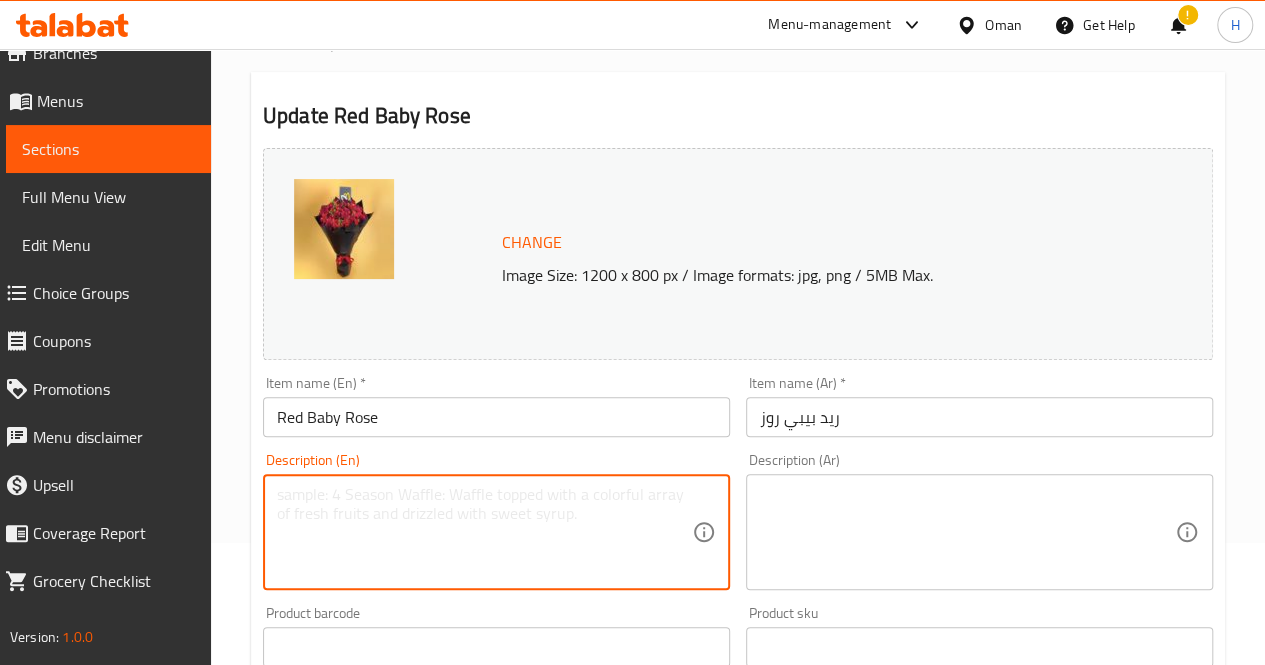 paste on "A romantic bouquet in deep red tones, crafted to express passion, admiration, and heartfelt emotions.
Includes: Red spray roses, red chrysanthemums, greenery
Approximate dimensions: 45*35 cm" 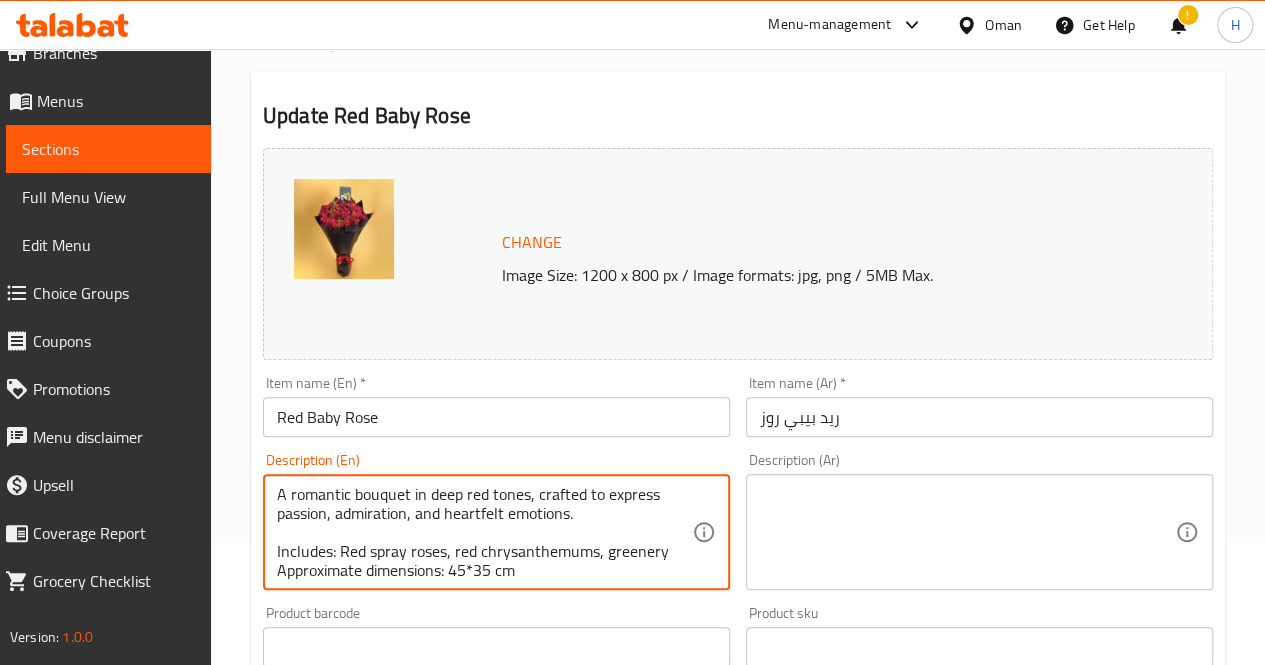 scroll, scrollTop: 4, scrollLeft: 0, axis: vertical 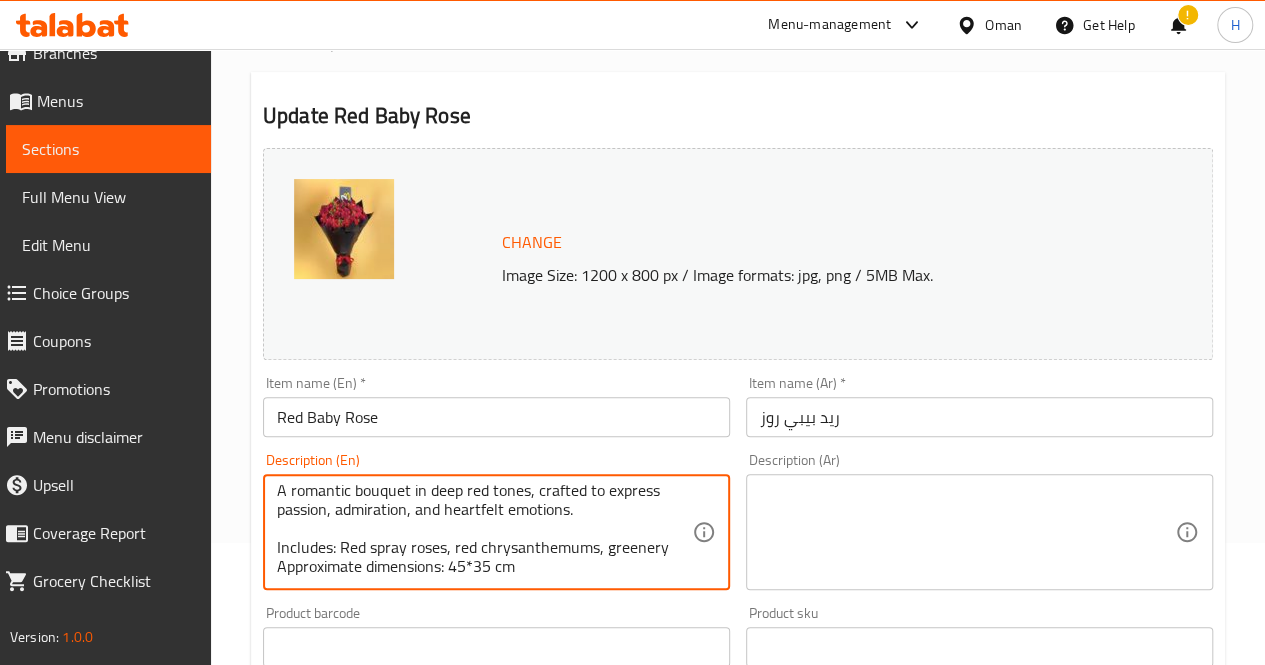 type on "A romantic bouquet in deep red tones, crafted to express passion, admiration, and heartfelt emotions.
Includes: Red spray roses, red chrysanthemums, greenery
Approximate dimensions: 45*35 cm" 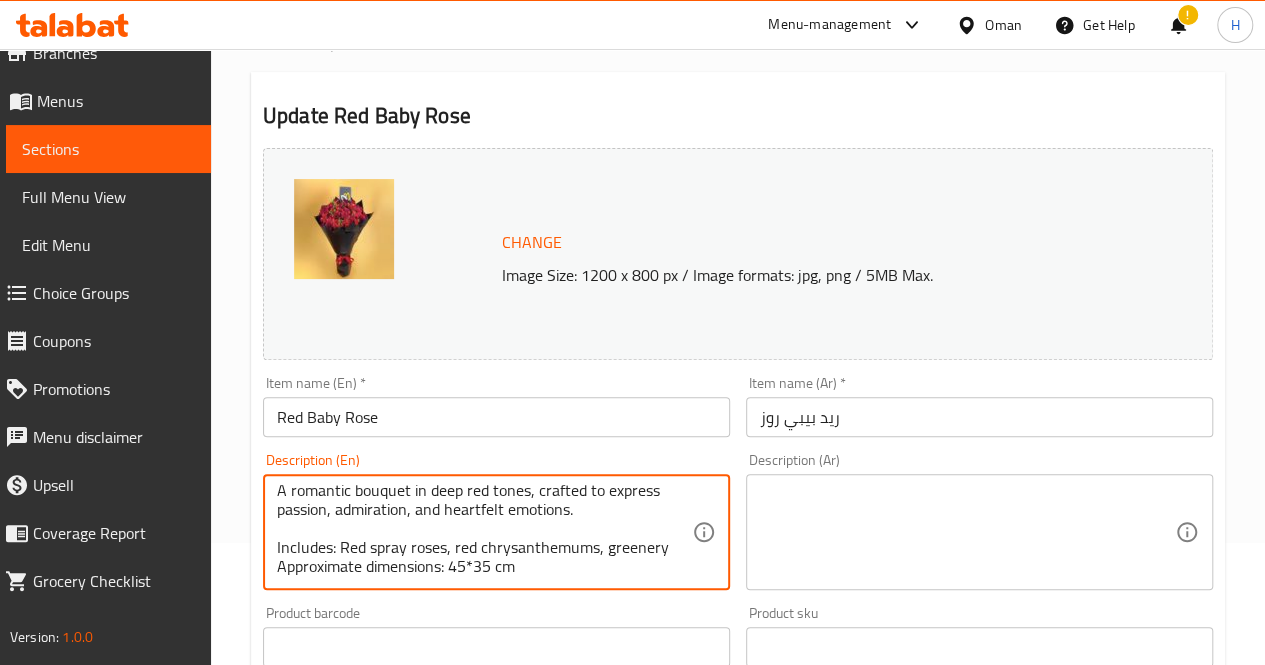 click at bounding box center (967, 532) 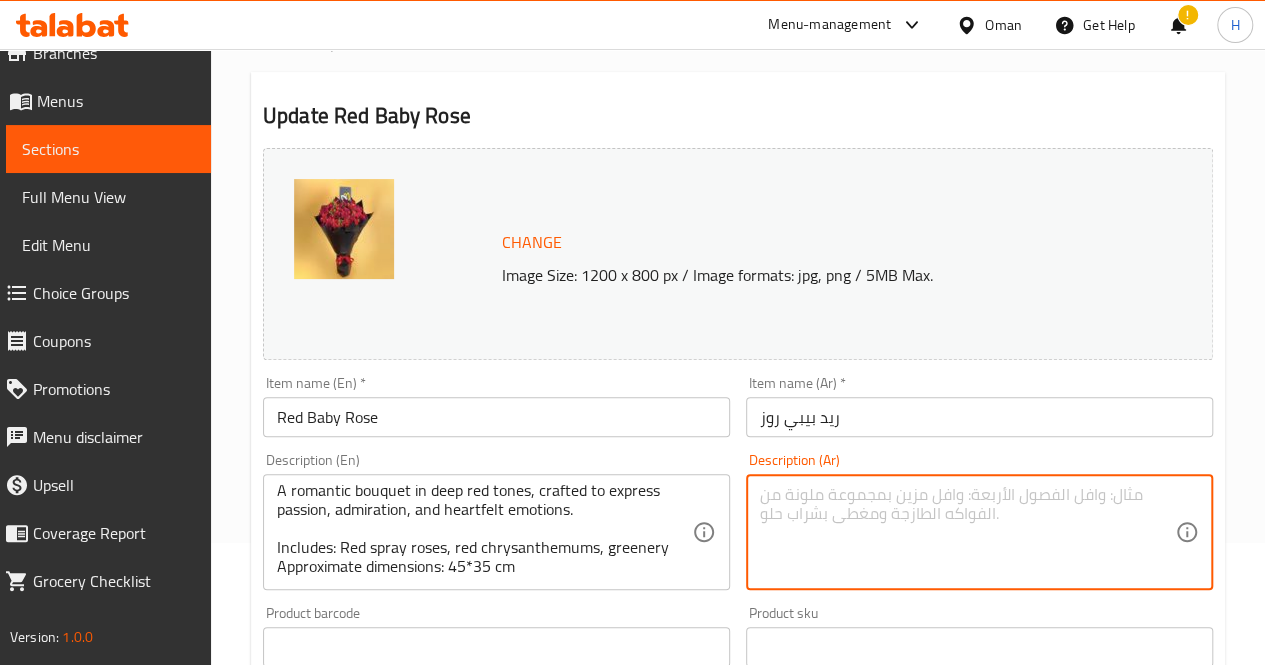 paste on "باقة رومانسية بدرجات الأحمر الداكن، تعبّر عن الشغف والإعجاب والمشاعر الصادقة.
يحتوي على: روز أحمر صغير، أقحوان أحمر، أوراق خضراء
الأبعاد التقريبية: 45*35 سم" 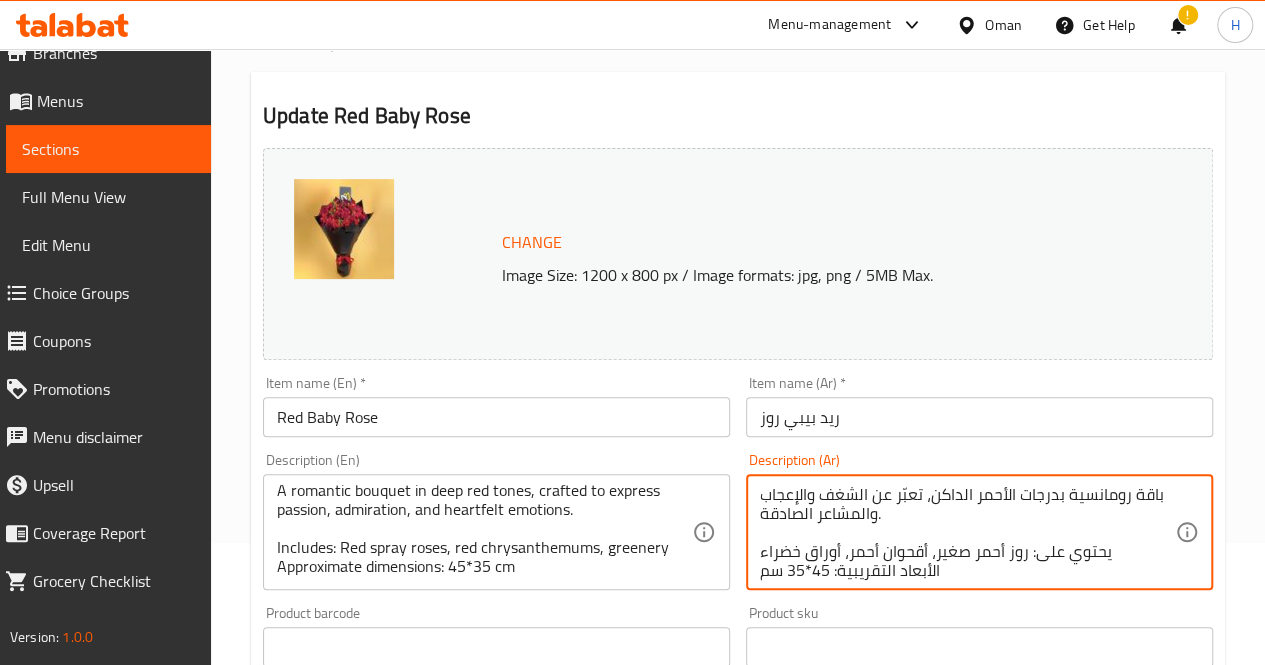 scroll, scrollTop: 18, scrollLeft: 0, axis: vertical 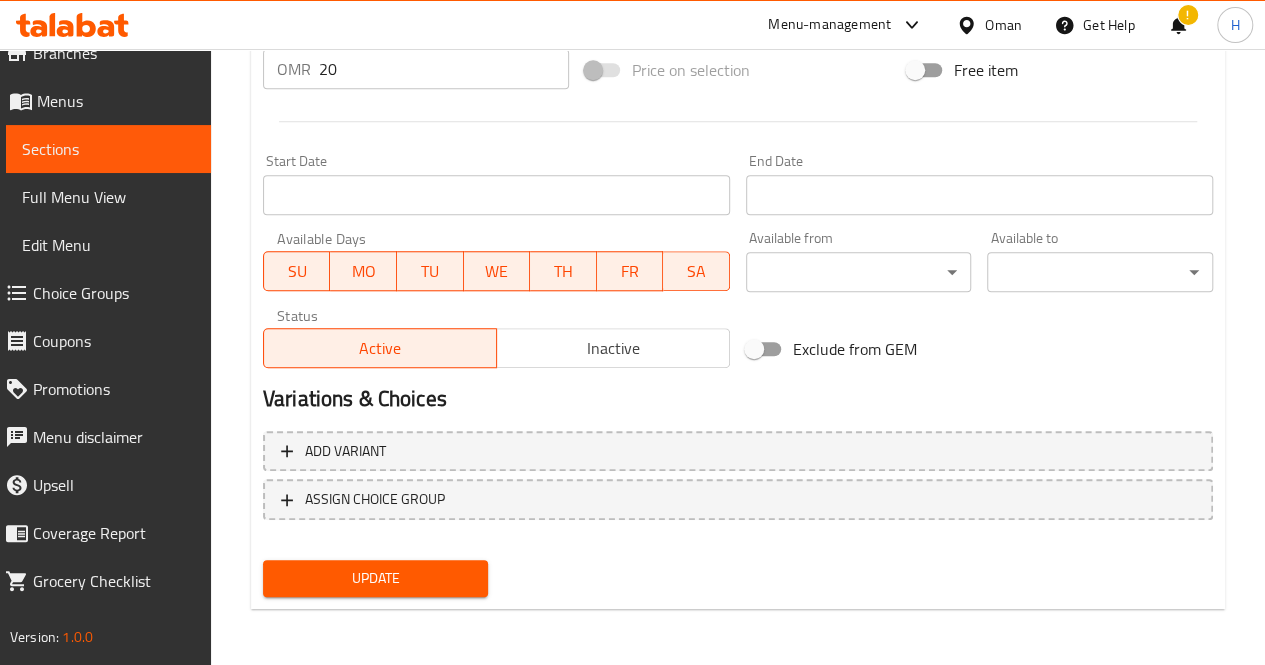 type on "باقة رومانسية بدرجات الأحمر الداكن، تعبّر عن الشغف والإعجاب والمشاعر الصادقة.
يحتوي على: روز أحمر صغير، أقحوان أحمر، أوراق خضراء
الأبعاد التقريبية: 45*35 سم" 